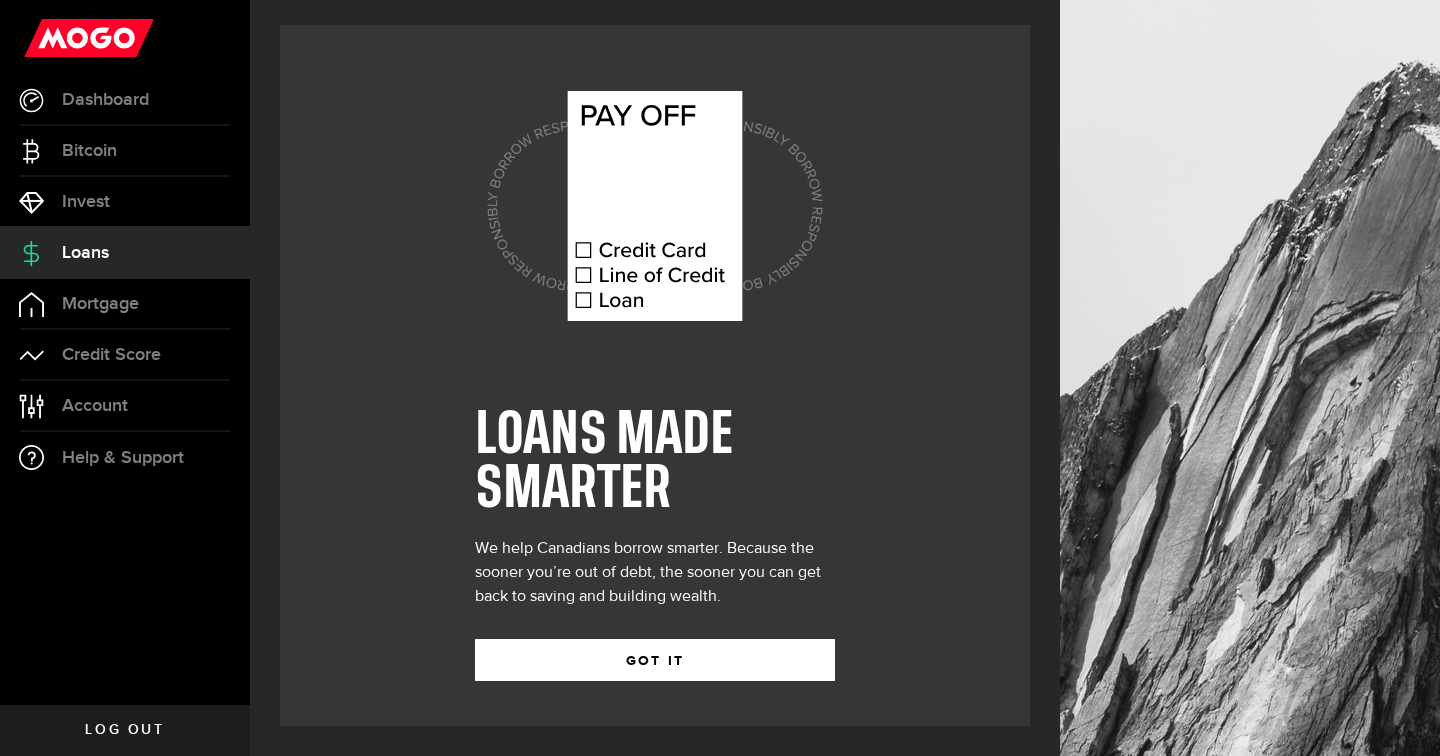 scroll, scrollTop: 0, scrollLeft: 0, axis: both 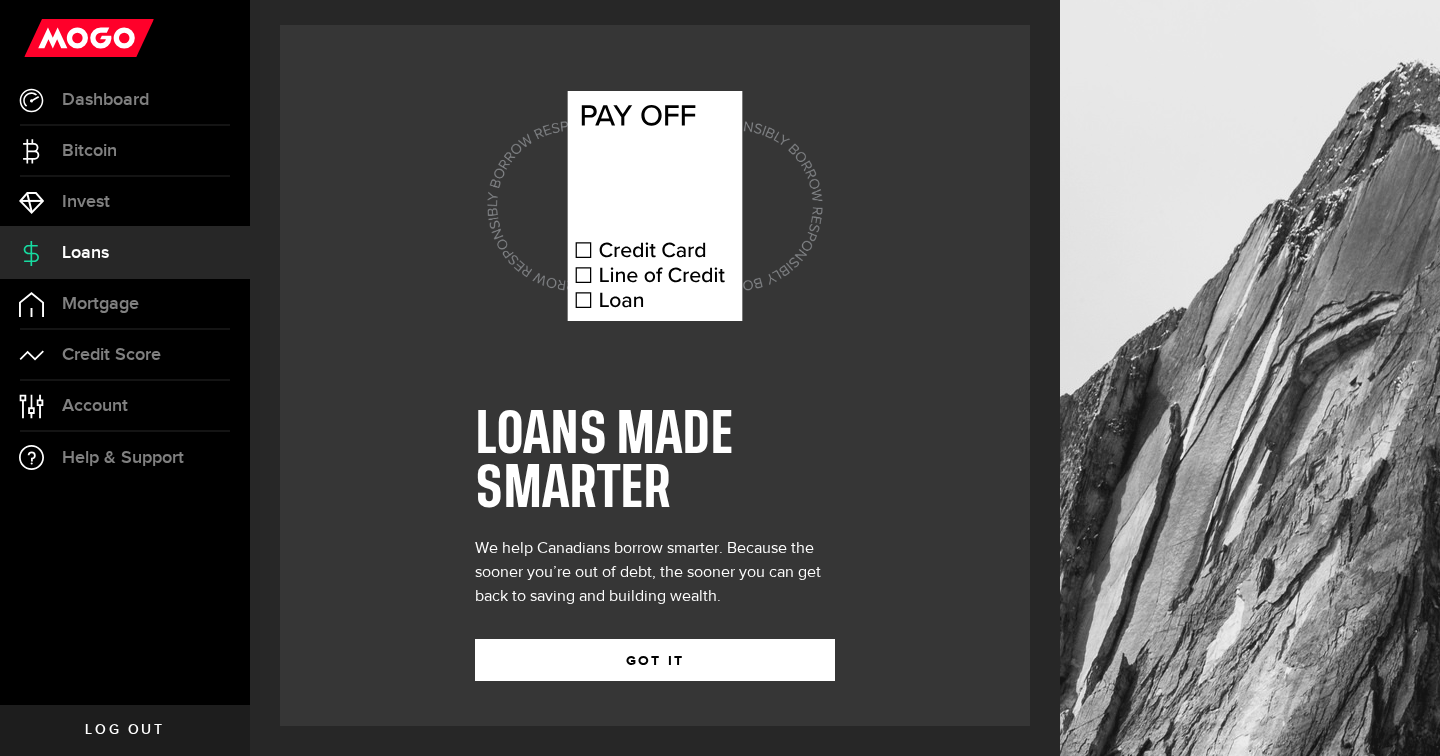 click on "We help Canadians borrow smarter. Because the sooner you’re out of debt, the sooner you can get back to saving and building wealth." at bounding box center (655, 573) 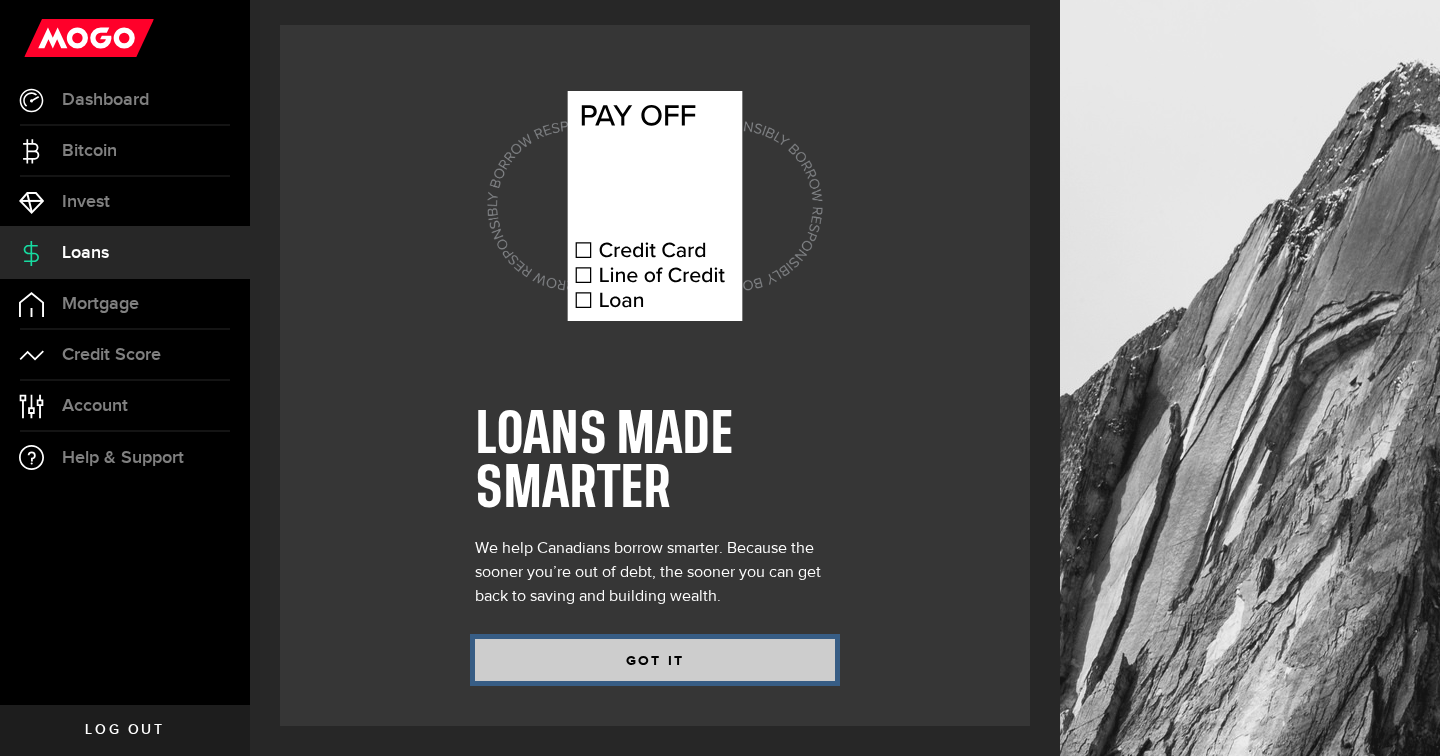 click on "GOT IT" at bounding box center (655, 660) 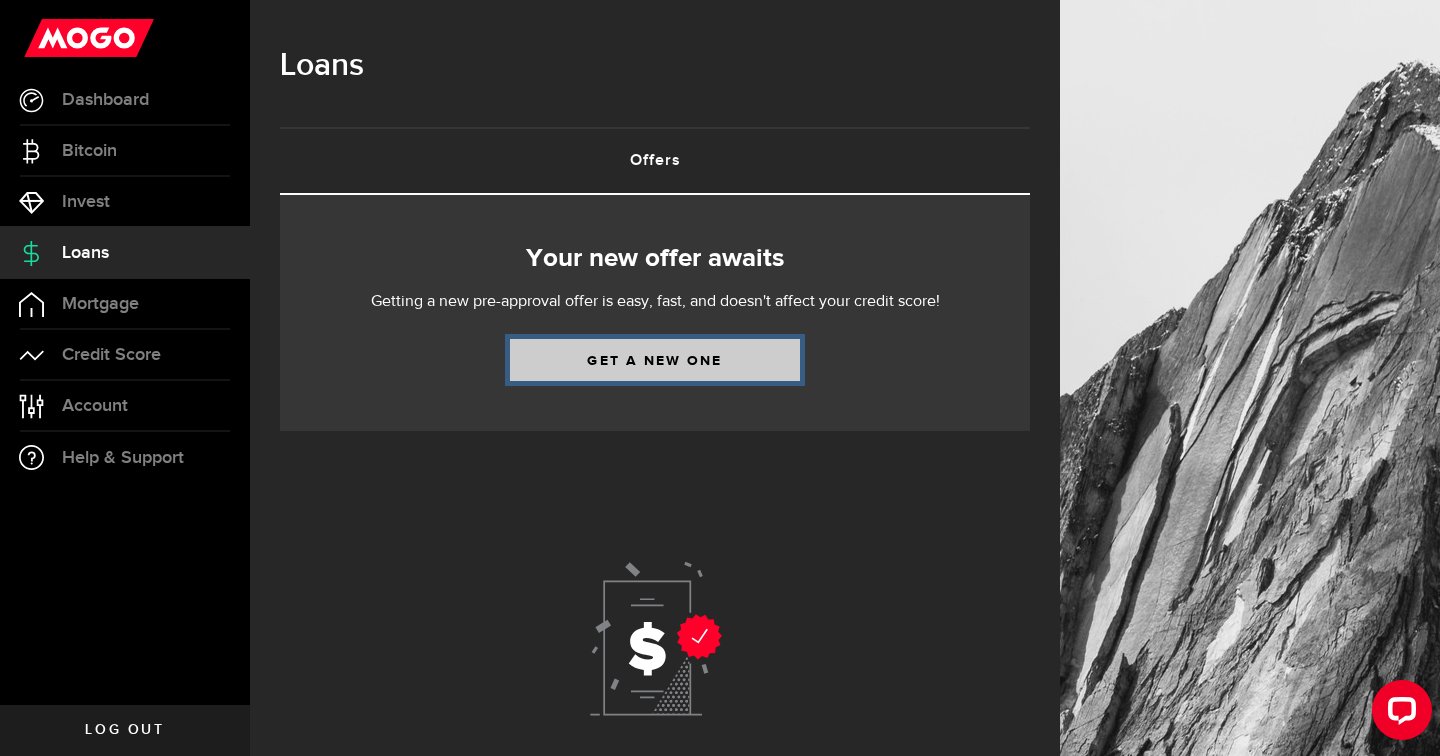 click on "Get a new one" at bounding box center (655, 360) 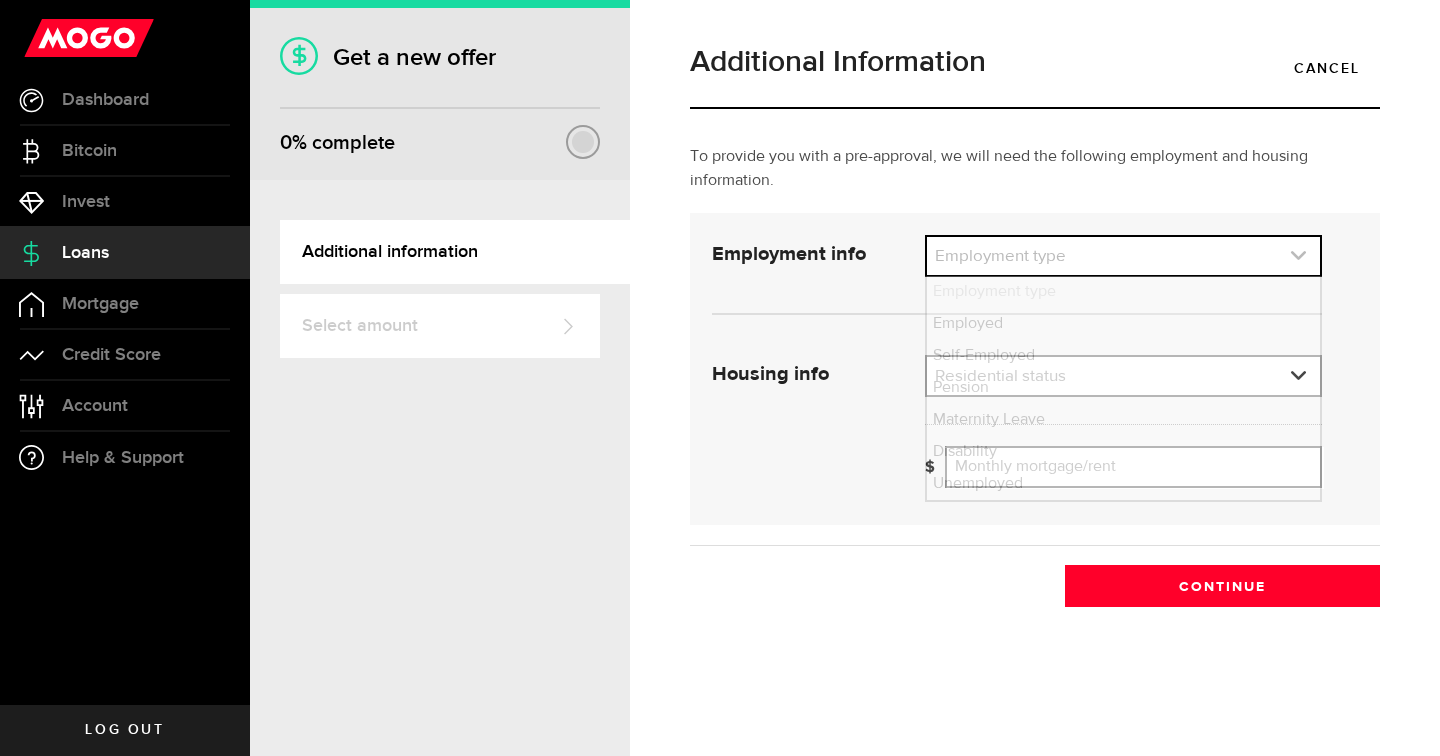 click at bounding box center [1123, 256] 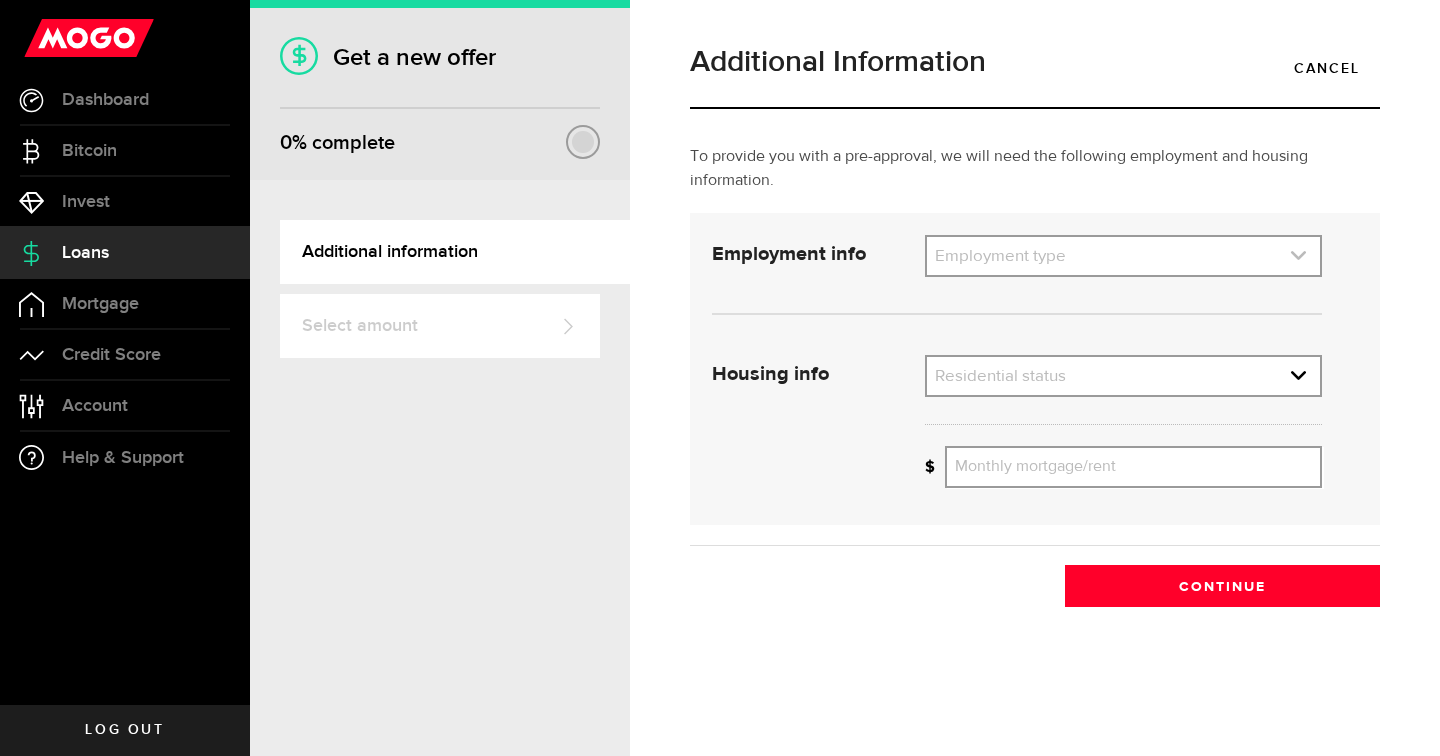 click at bounding box center (1123, 256) 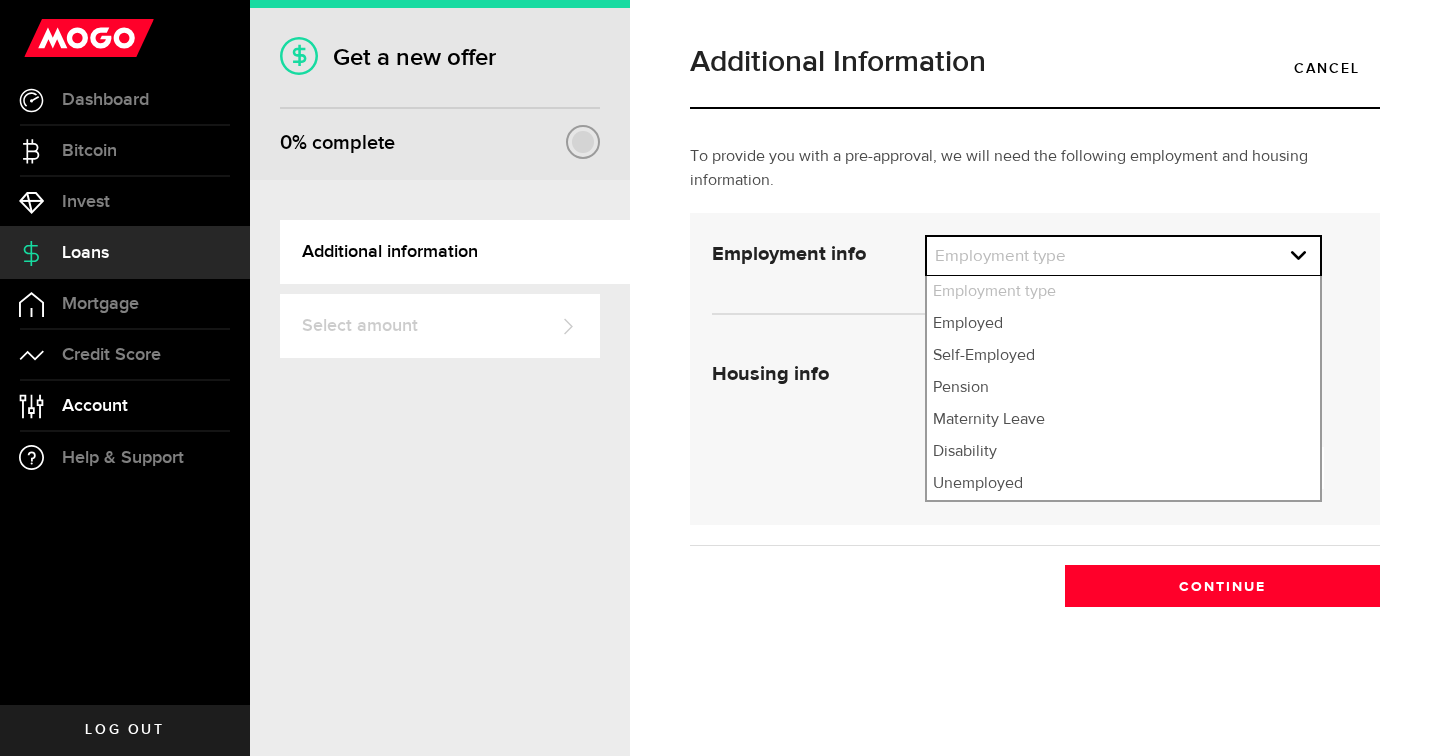 click on "Account" at bounding box center (95, 406) 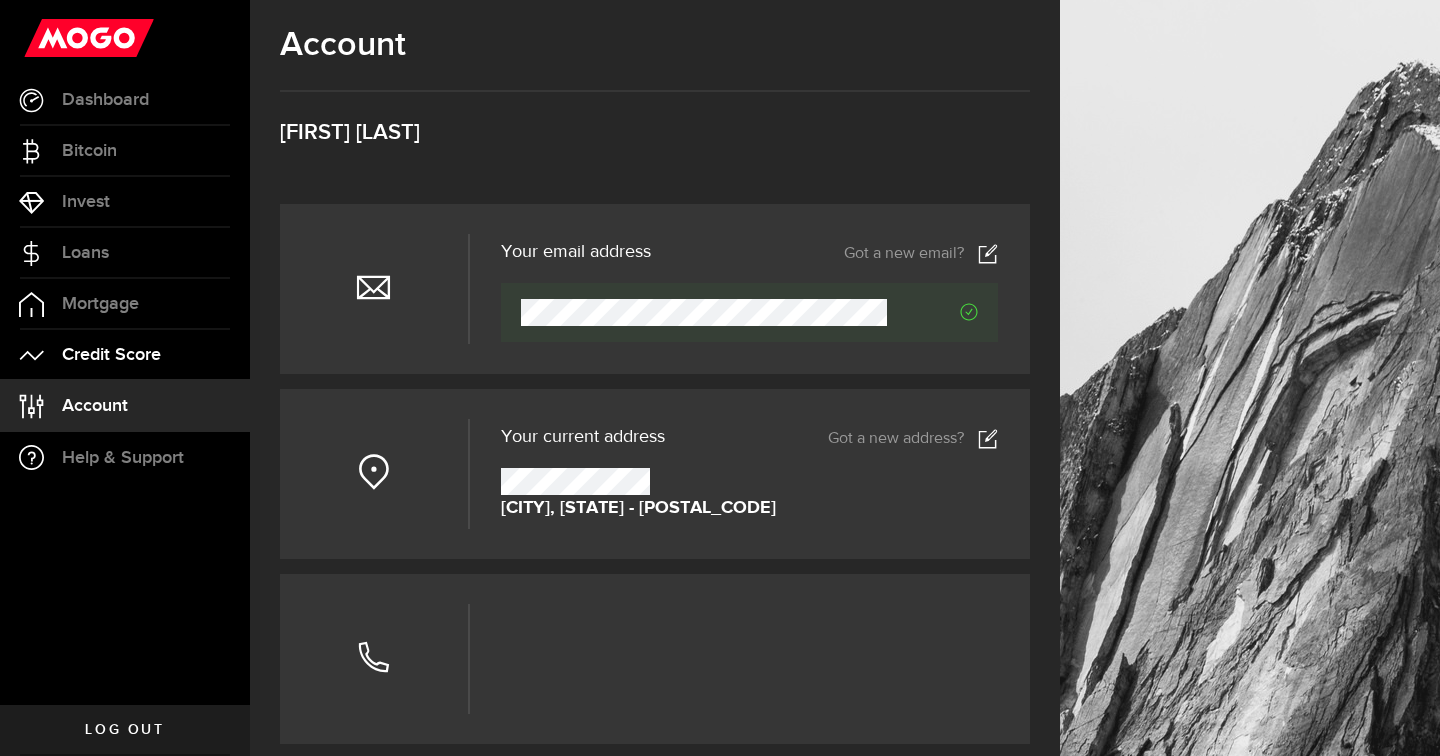 click on "Credit Score" at bounding box center (125, 355) 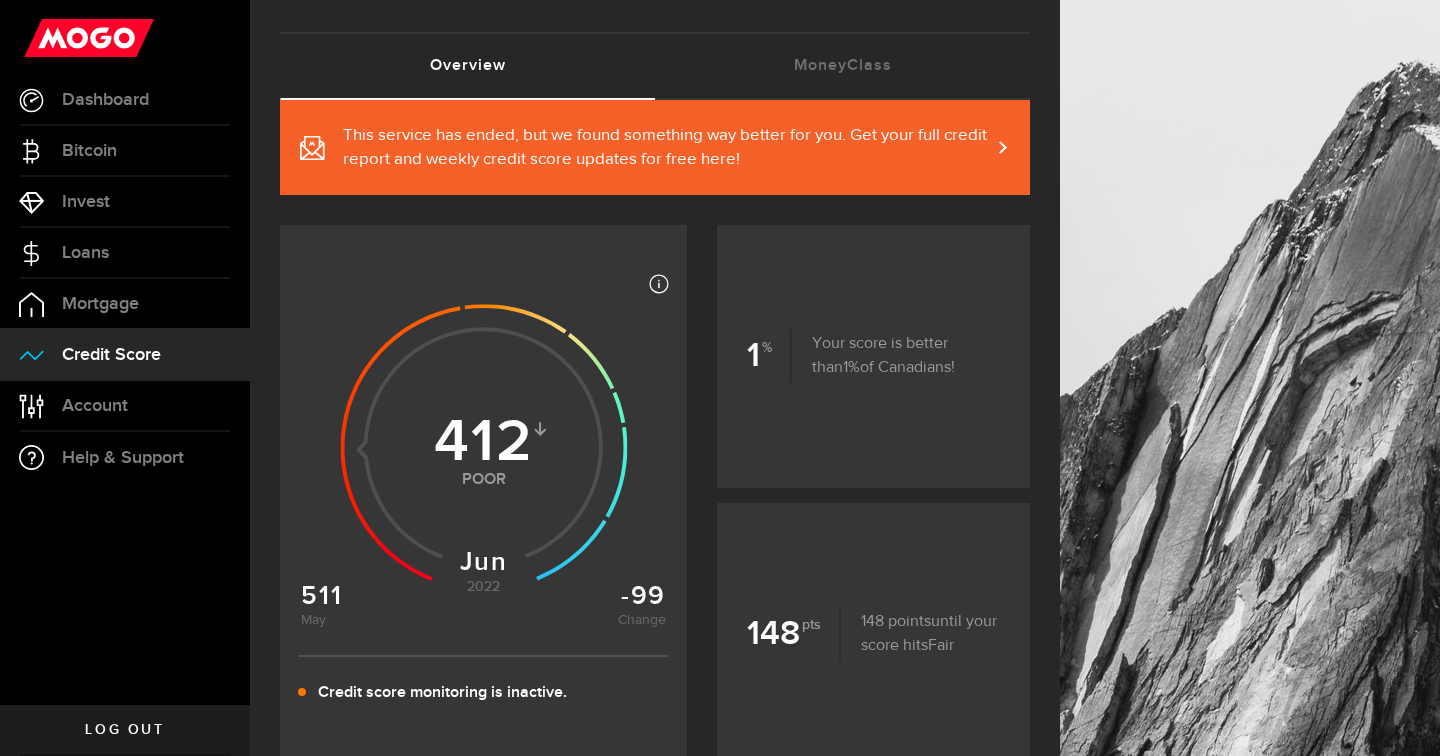 scroll, scrollTop: 0, scrollLeft: 0, axis: both 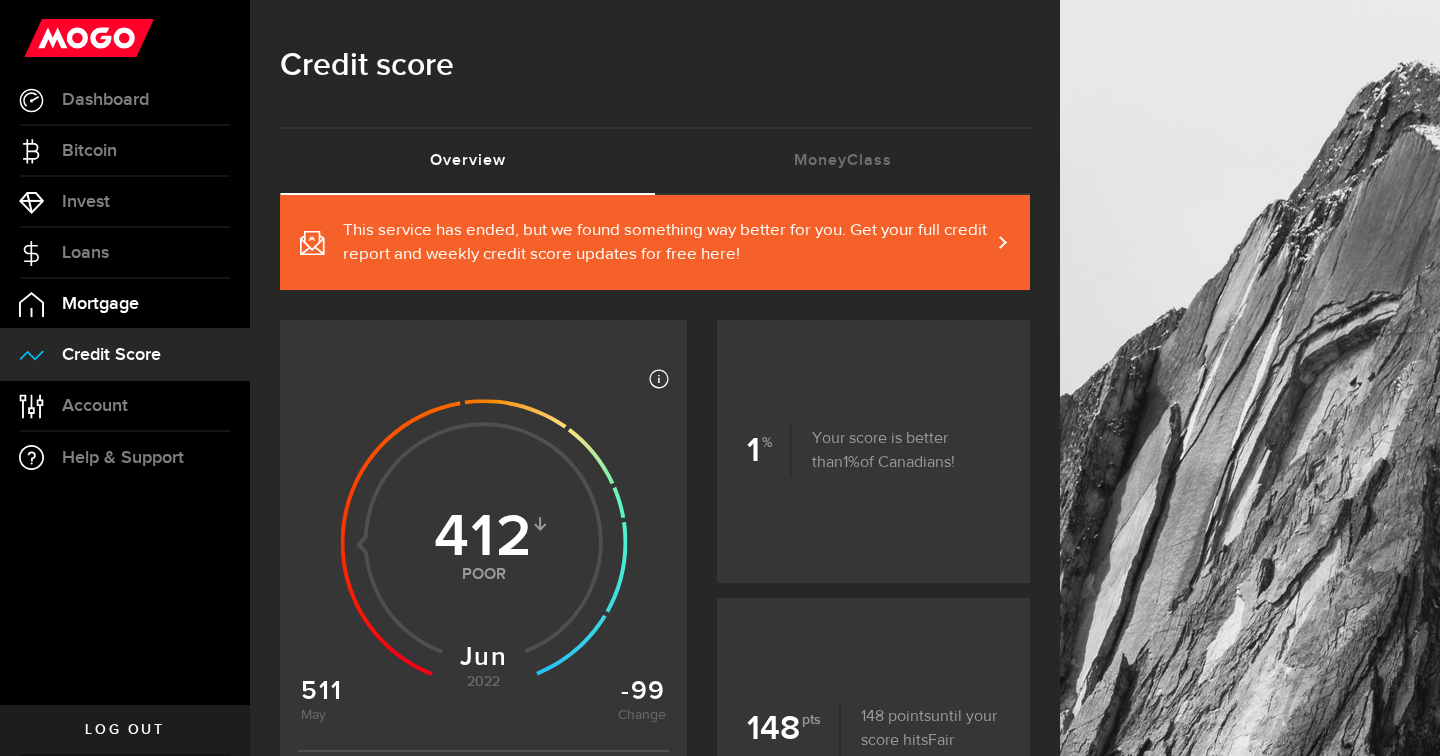 click on "Mortgage" at bounding box center (125, 304) 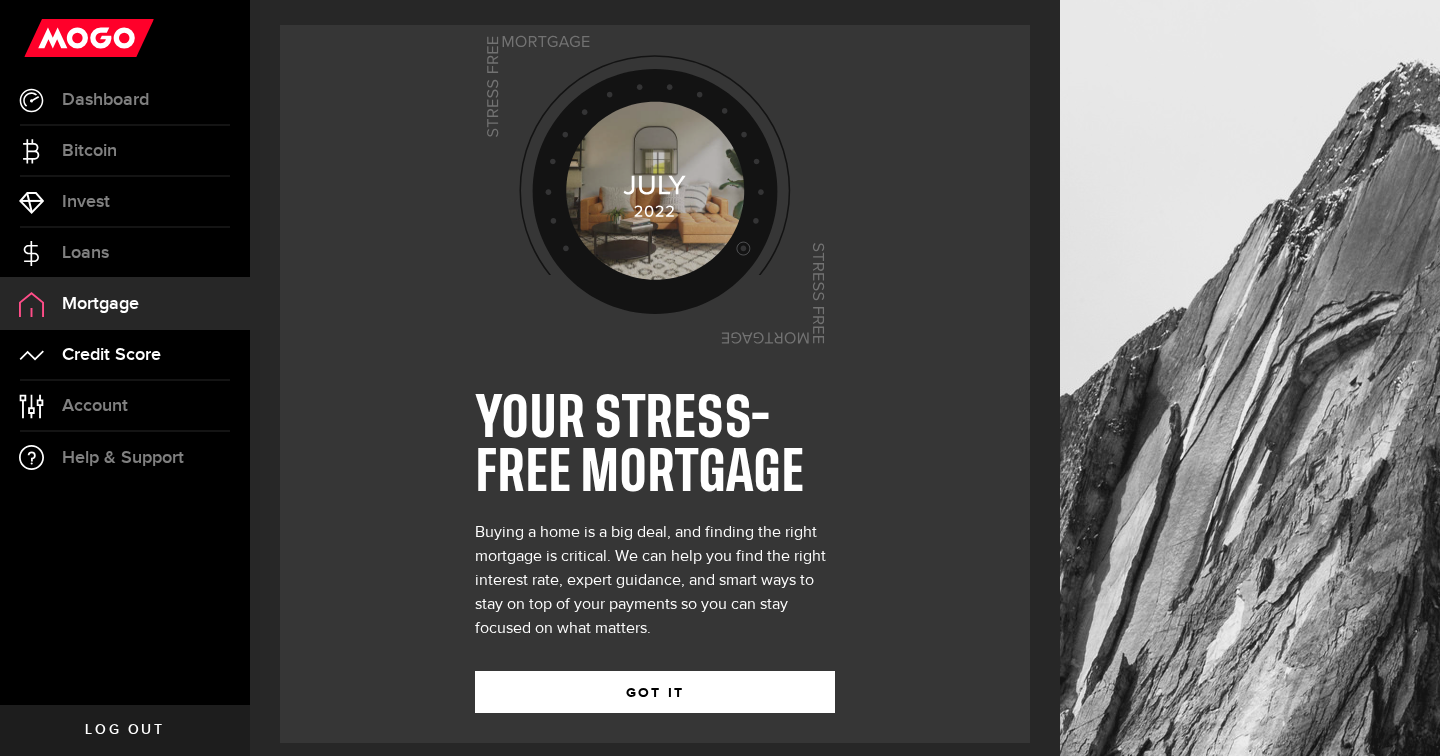 click on "Credit Score" at bounding box center (111, 355) 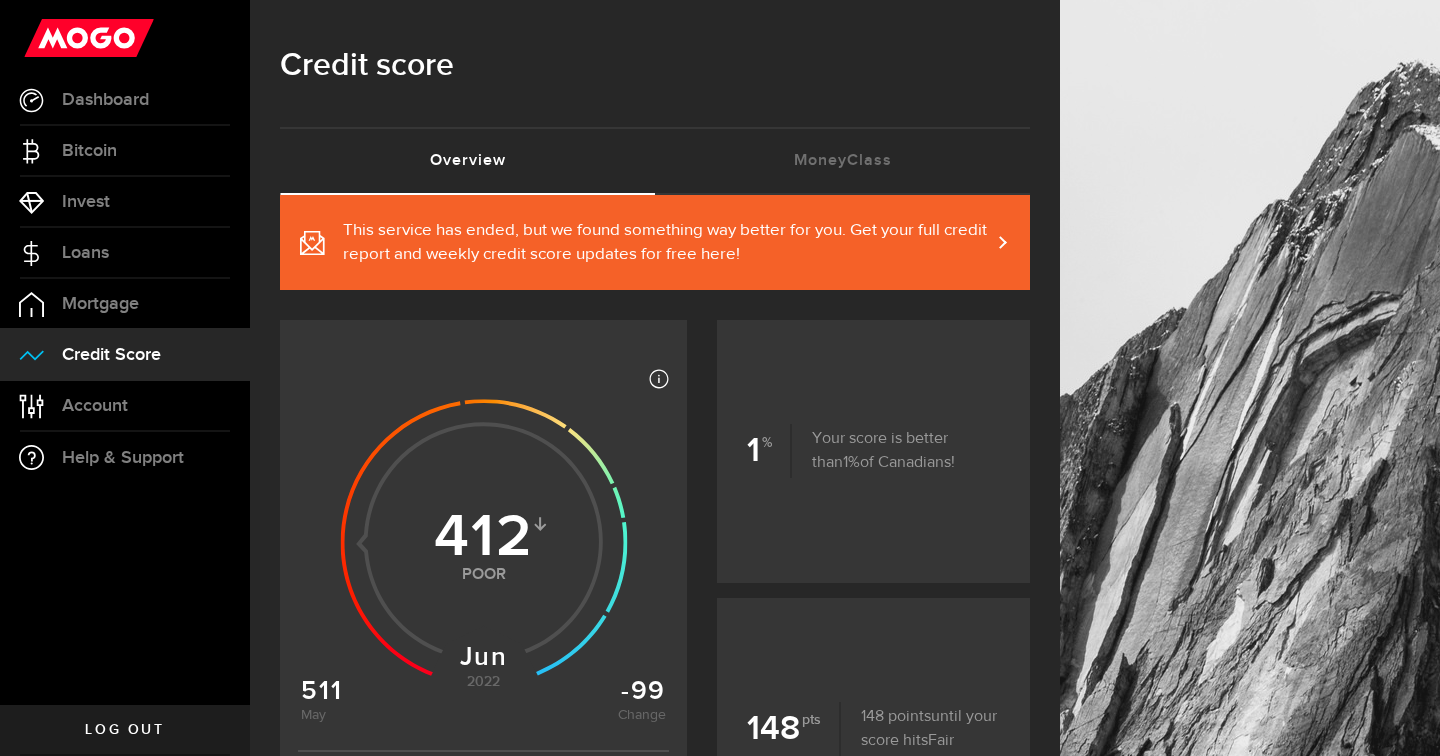 click on "This service has ended, but we found something way better for you. Get your full credit report and weekly credit score updates for free here!" at bounding box center (666, 243) 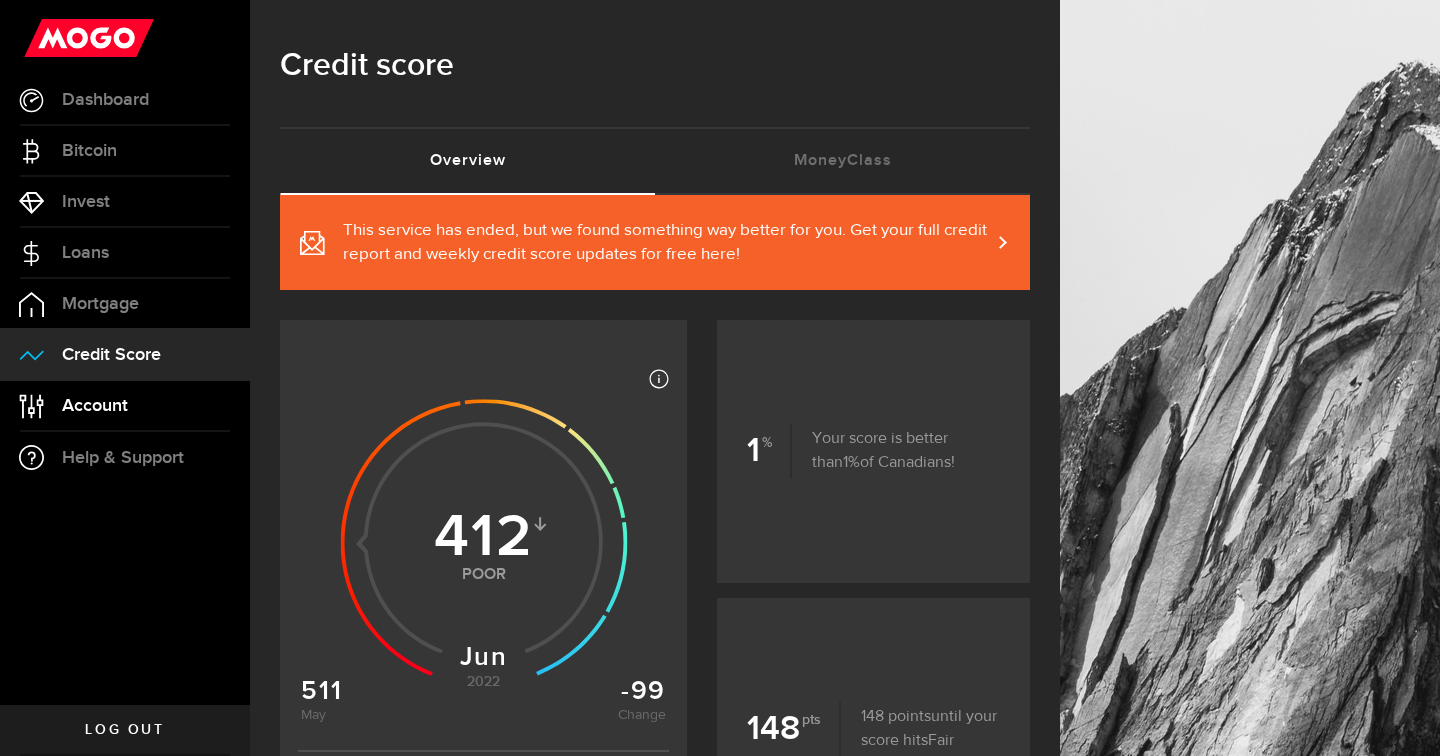 click on "Account" at bounding box center (95, 406) 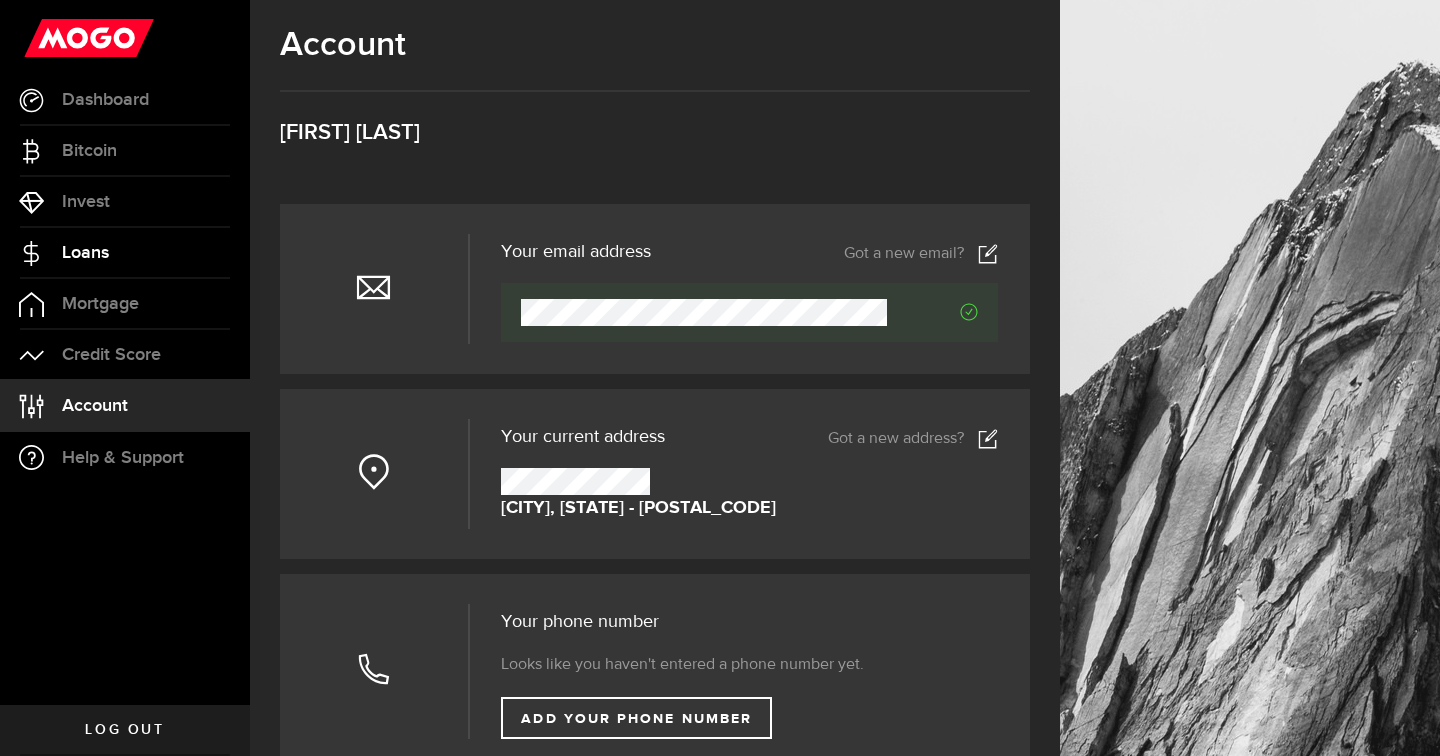 click on "Loans" at bounding box center (125, 253) 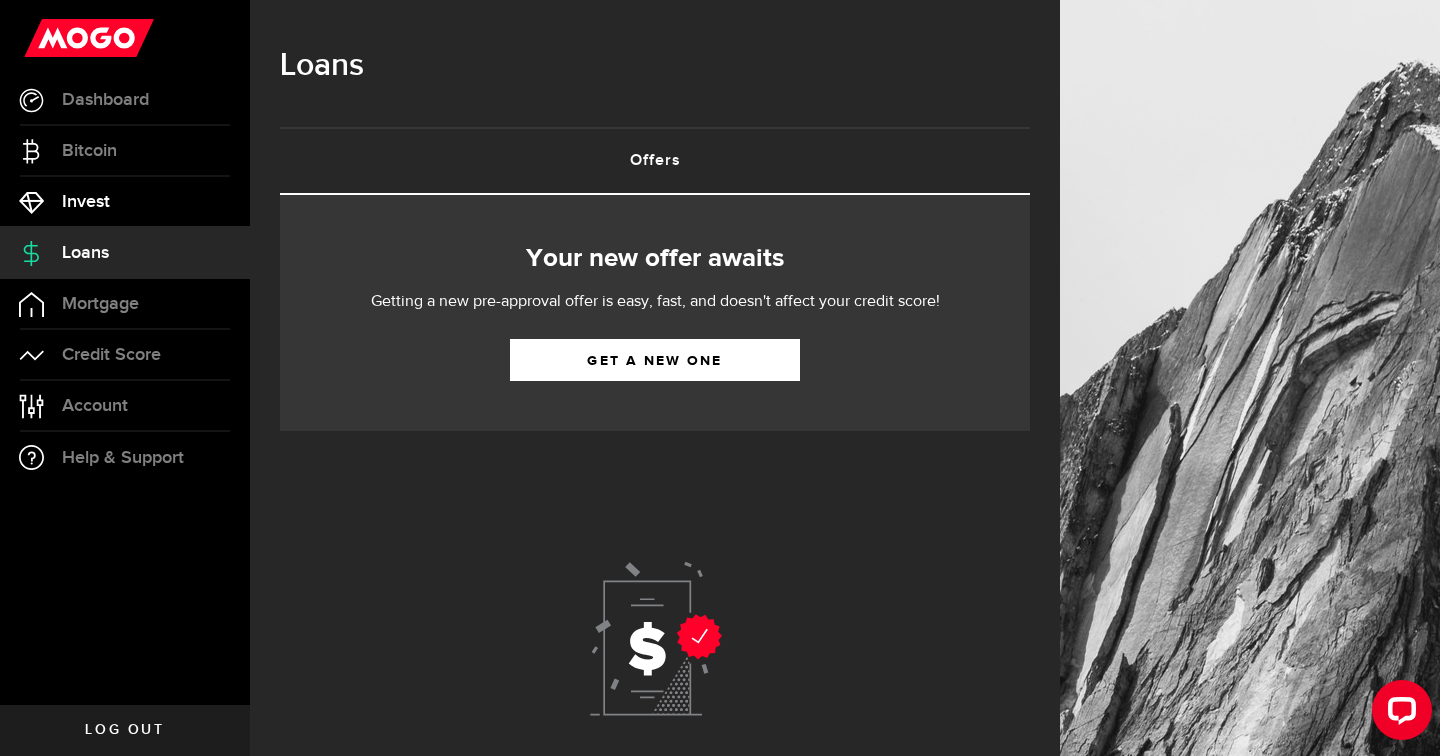 click on "Invest" at bounding box center [125, 202] 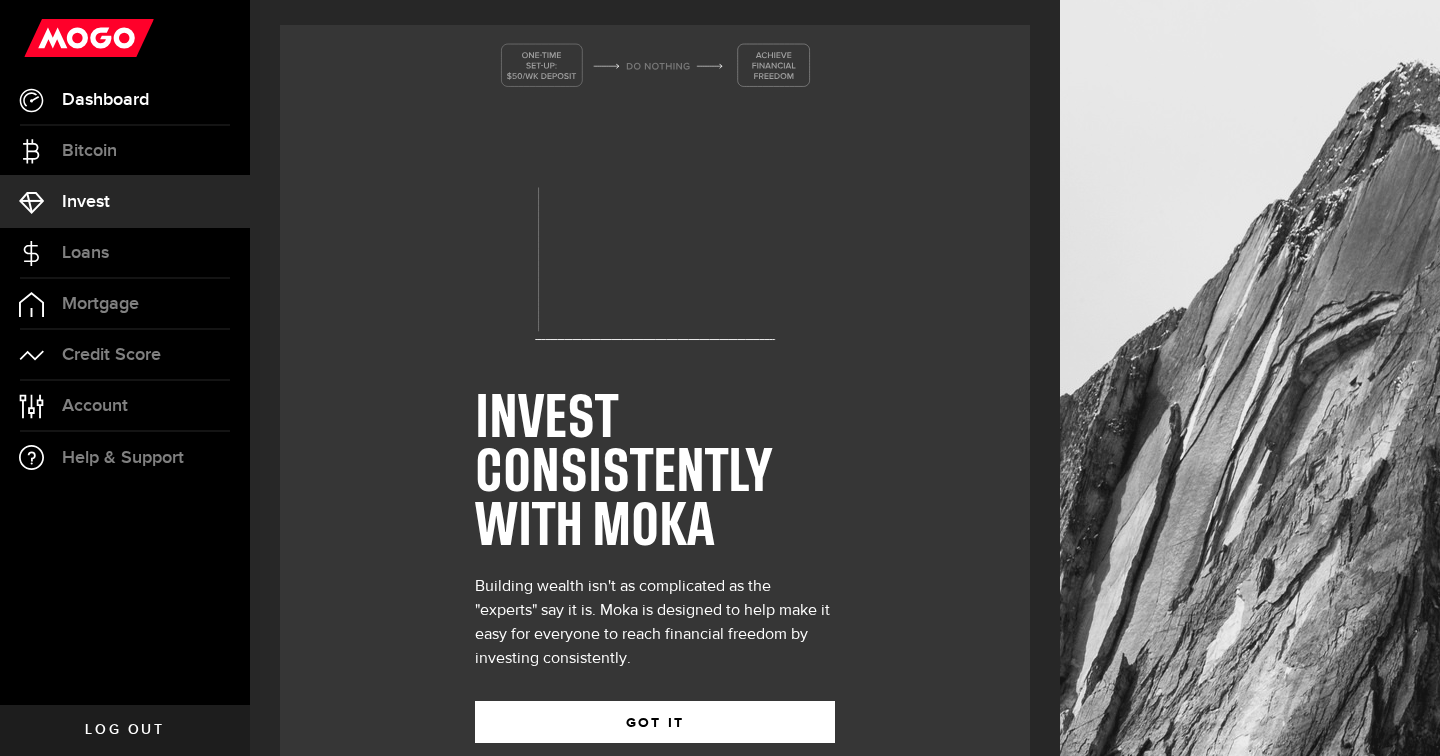 click on "Dashboard" at bounding box center (105, 100) 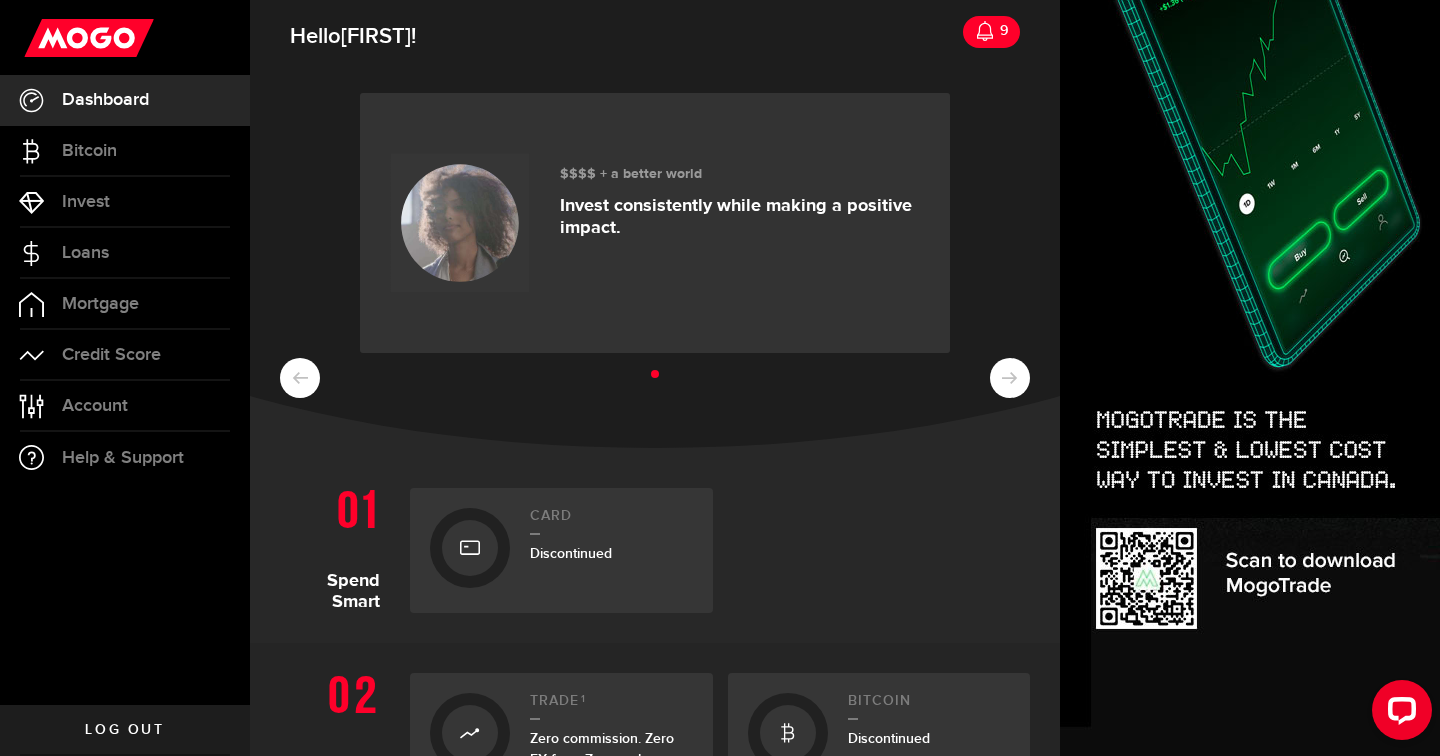 click on "Dashboard" at bounding box center (125, 100) 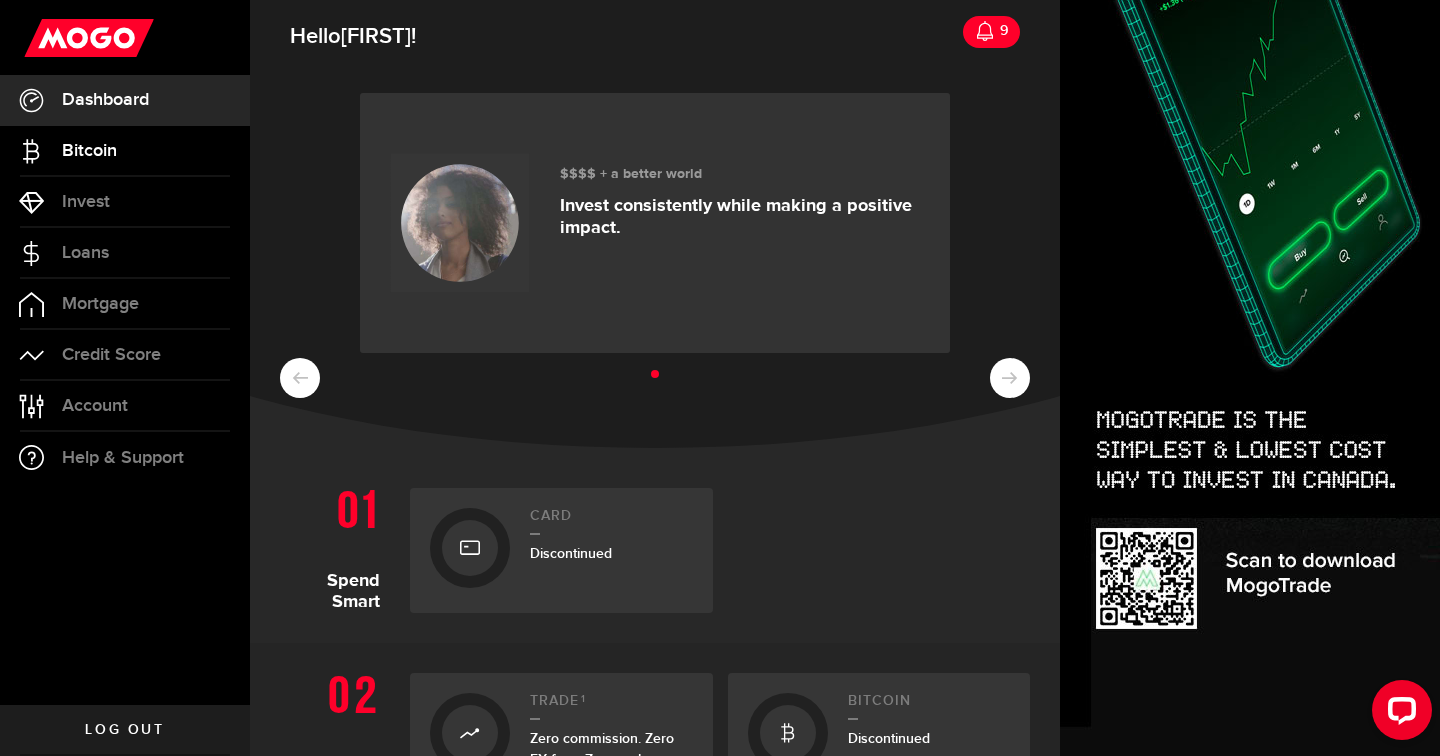 click on "Bitcoin" at bounding box center (125, 151) 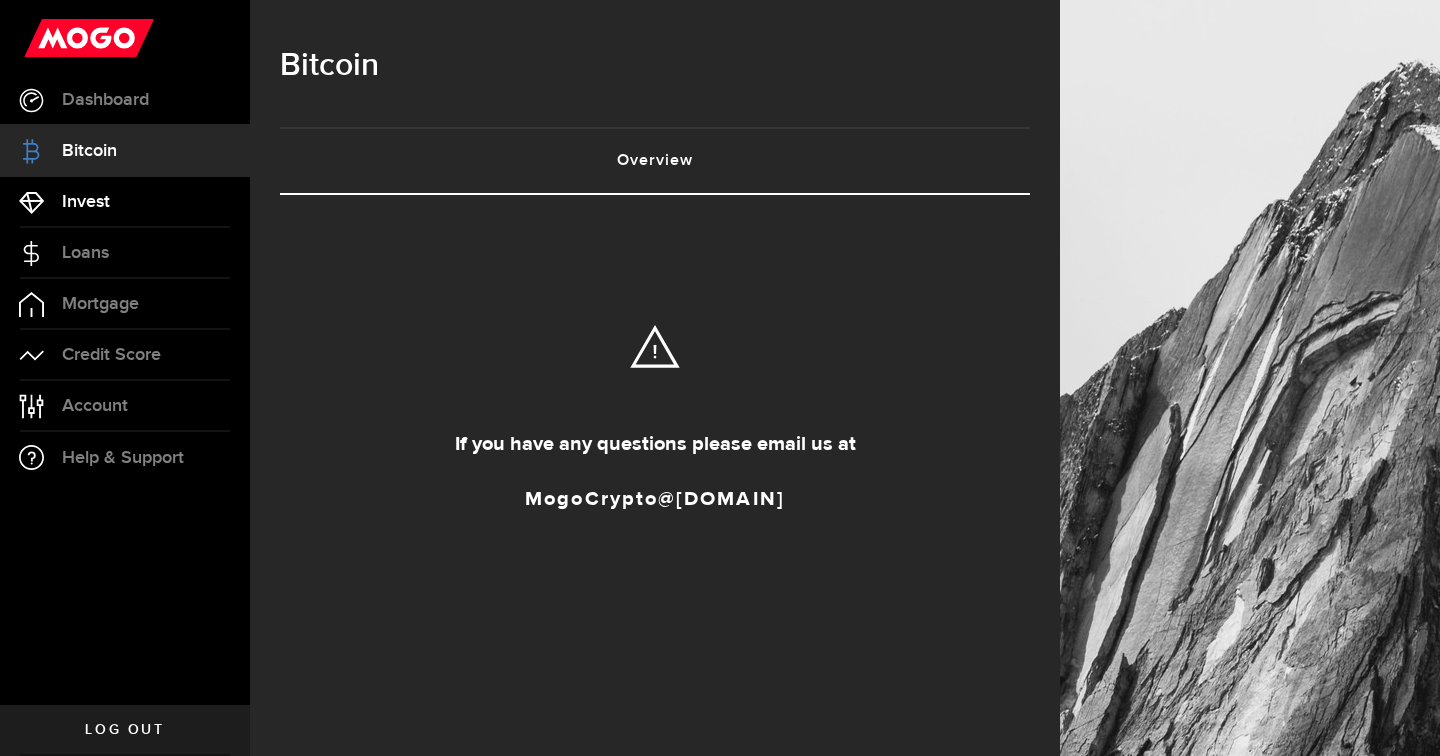 click on "Invest" at bounding box center (125, 202) 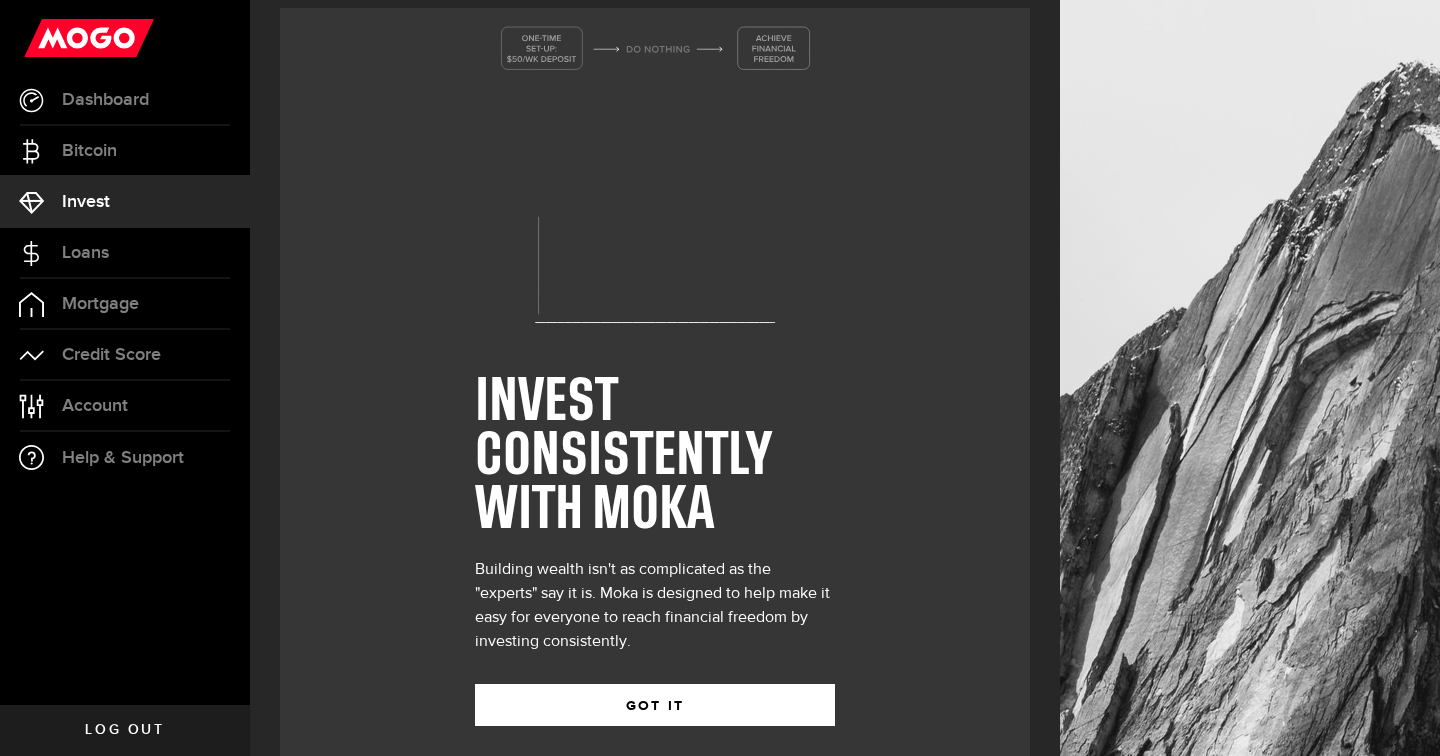 scroll, scrollTop: 19, scrollLeft: 0, axis: vertical 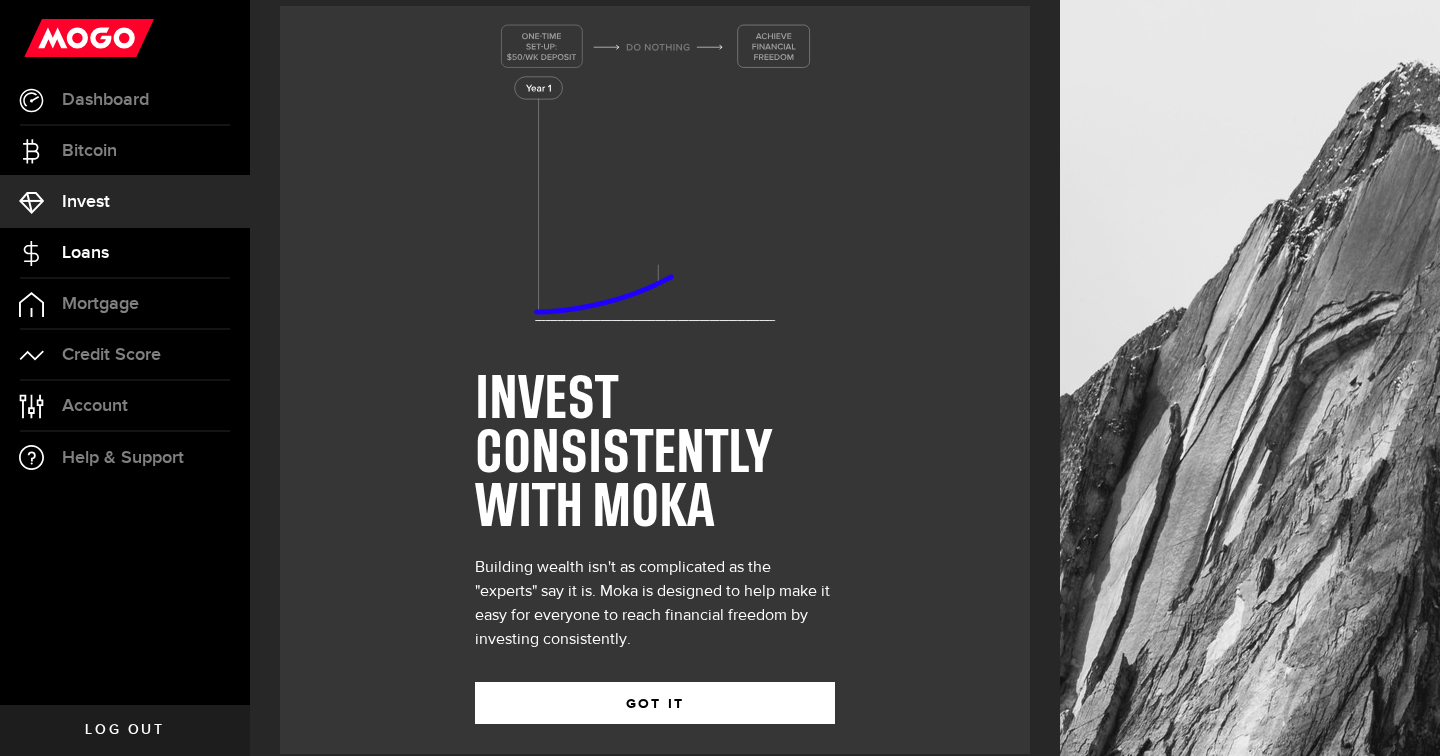 click on "Loans" at bounding box center [125, 253] 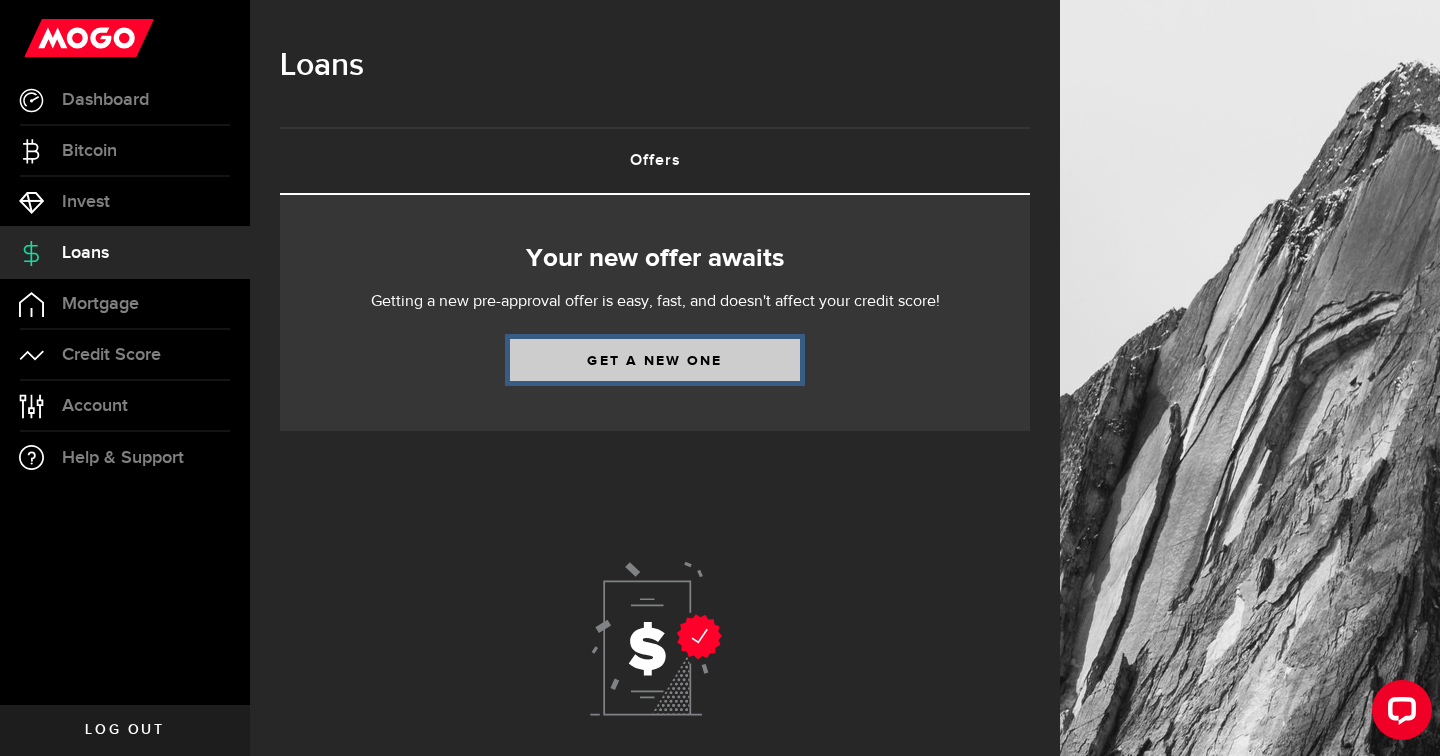 click on "Get a new one" at bounding box center (655, 360) 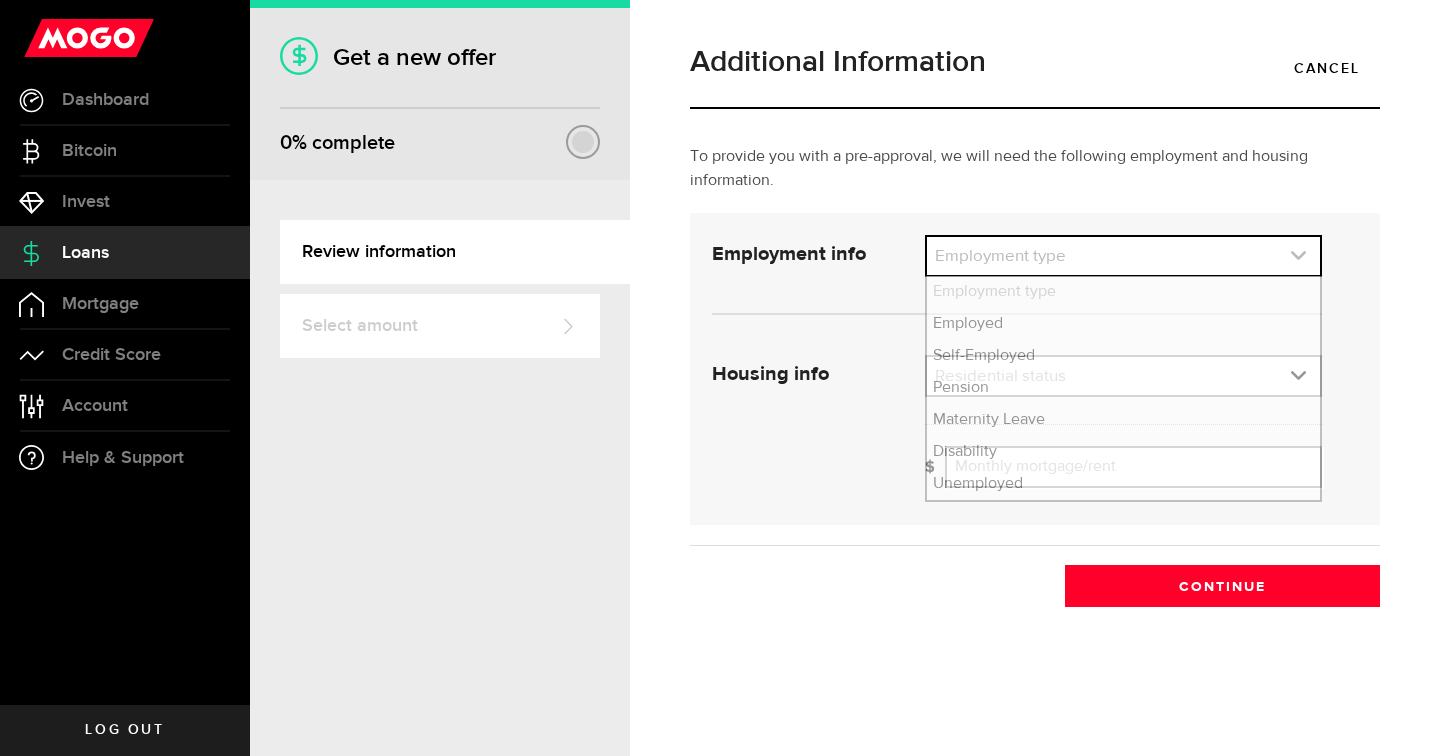 click at bounding box center [1123, 256] 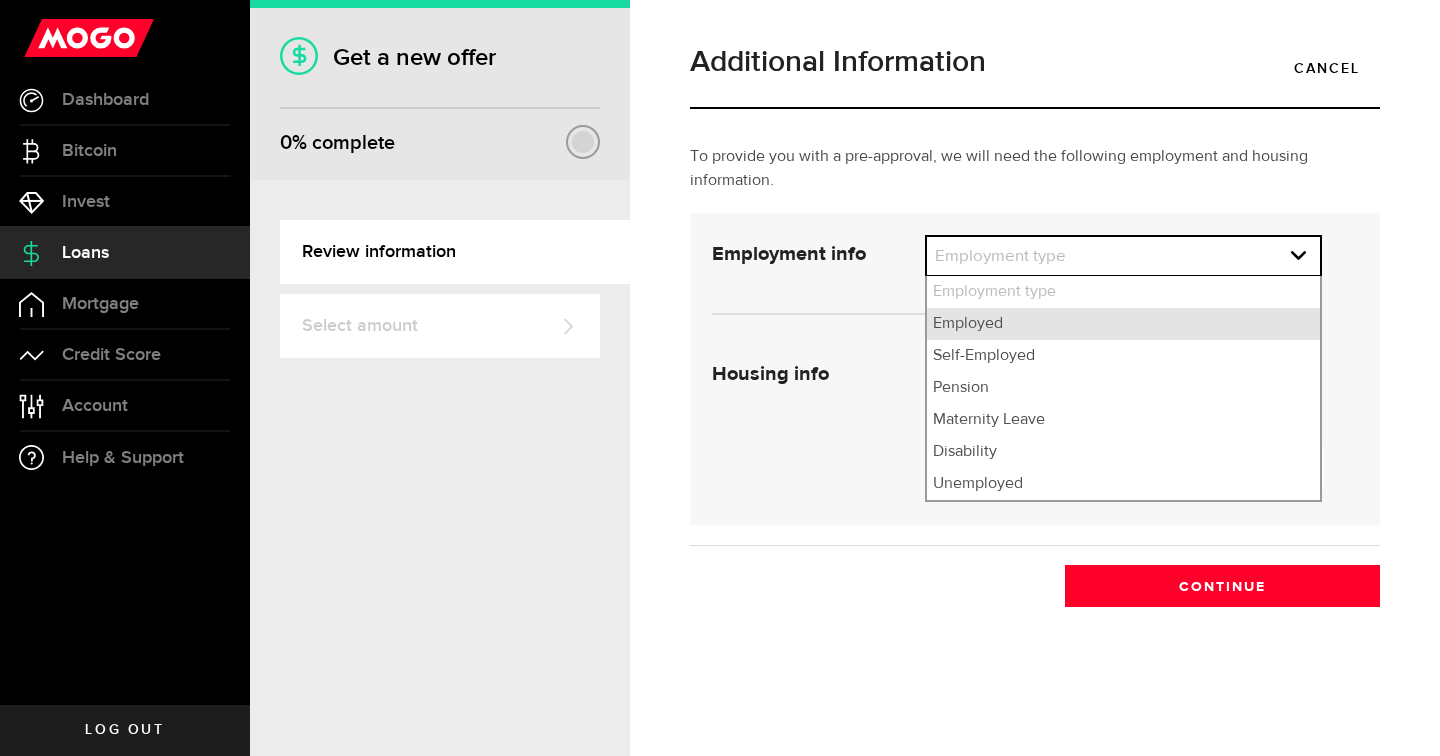 click on "Employed" at bounding box center [1123, 324] 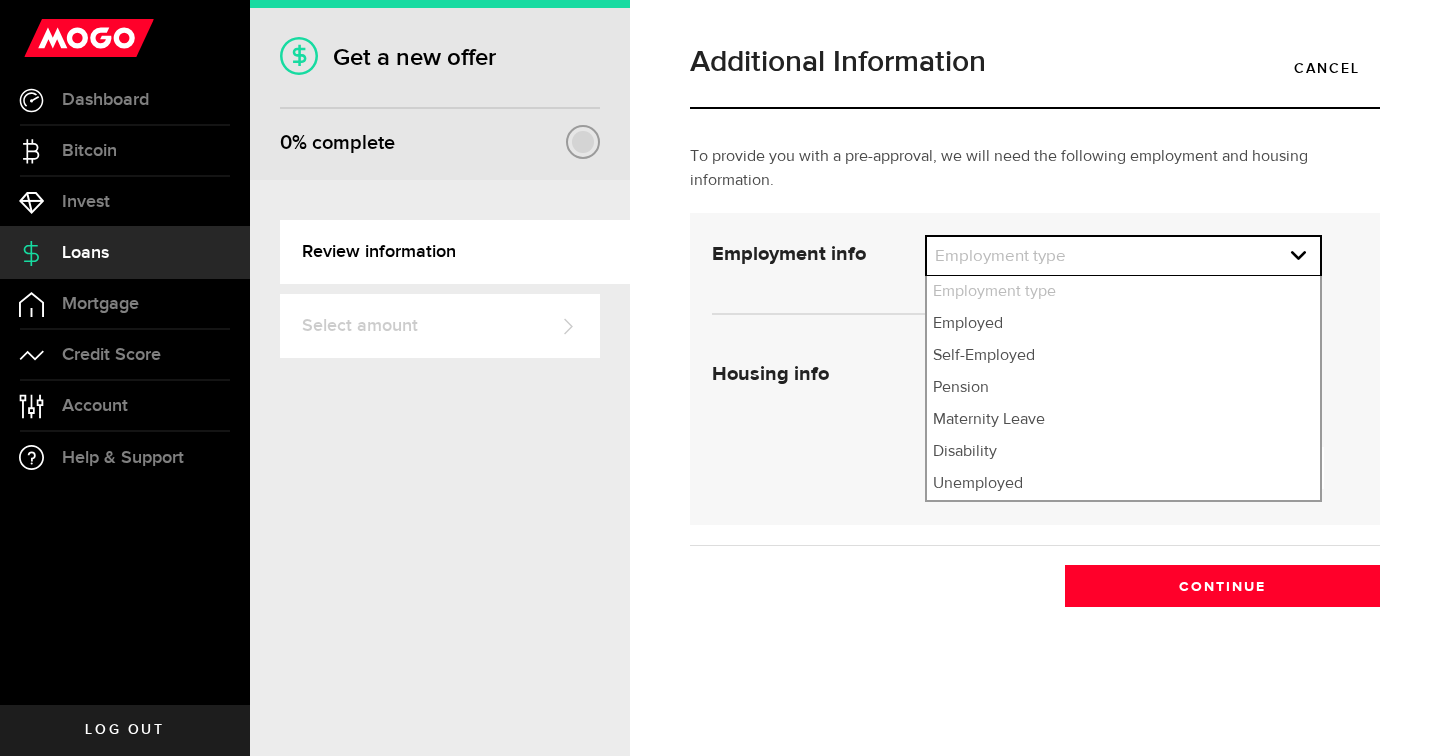 select on "Employed" 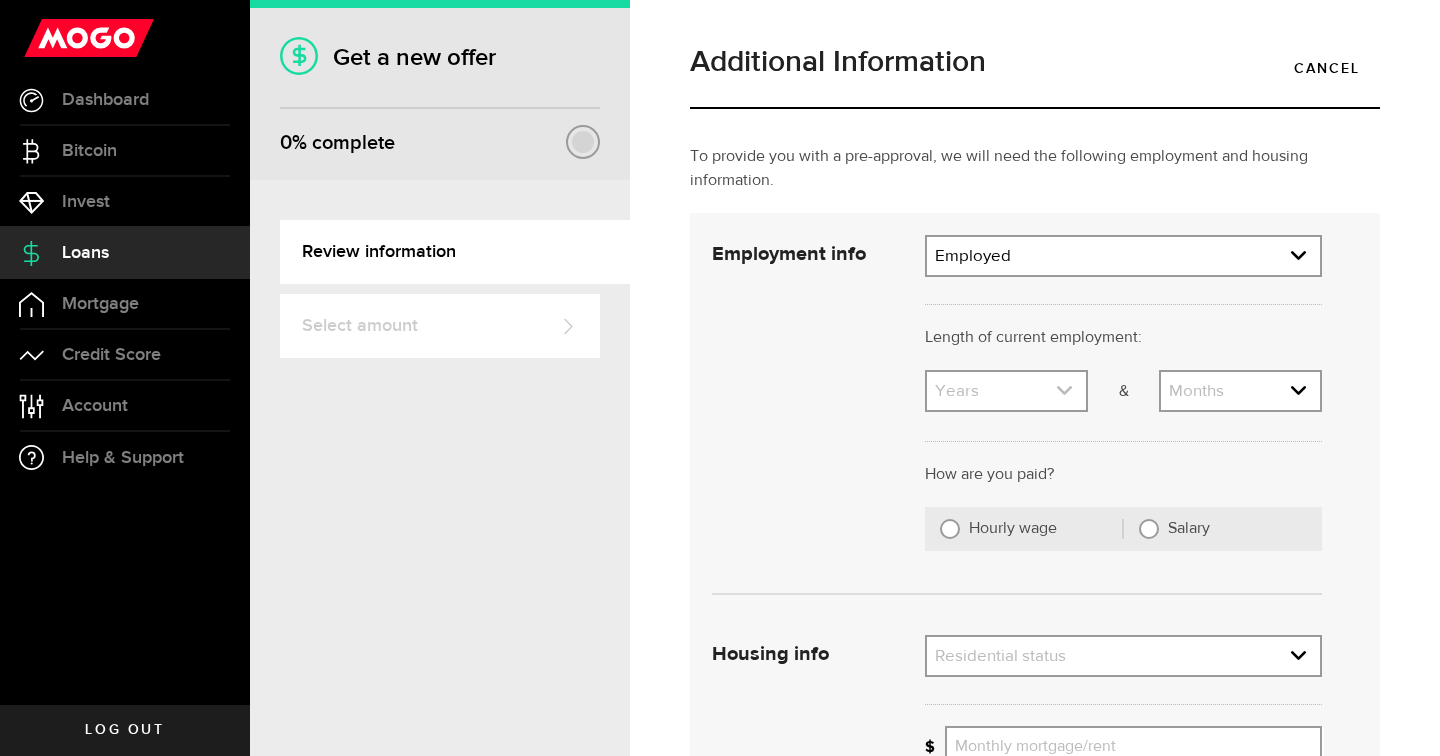 click at bounding box center [1006, 391] 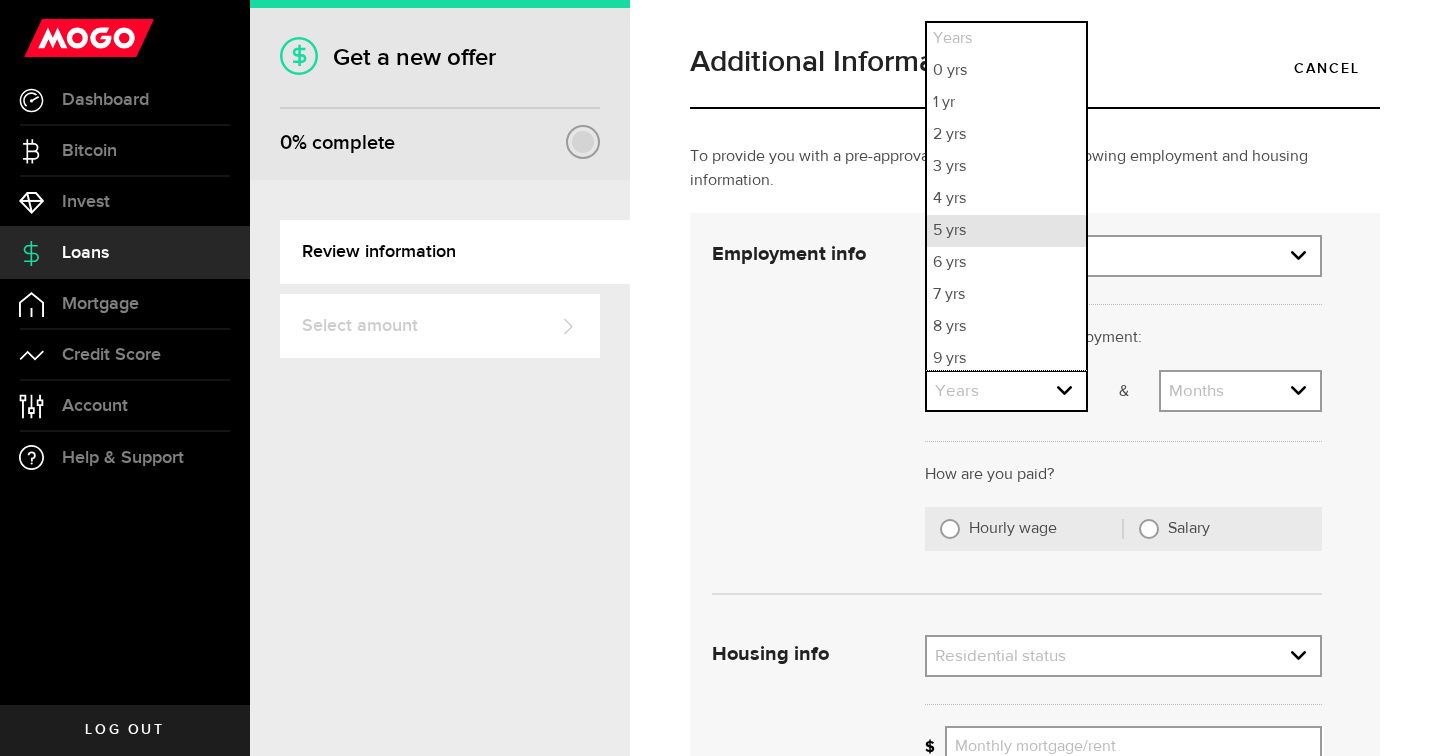 scroll, scrollTop: 5, scrollLeft: 0, axis: vertical 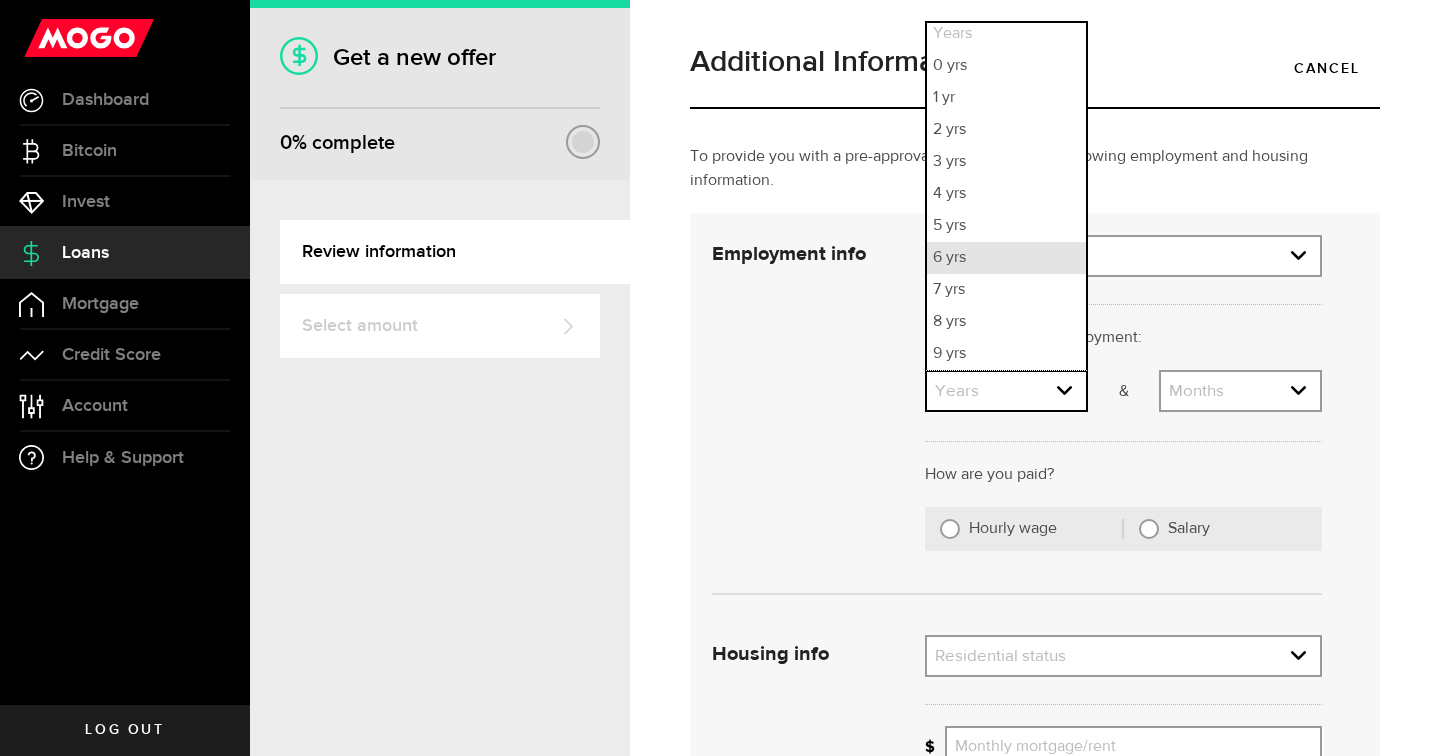click on "6 yrs" at bounding box center (1006, 258) 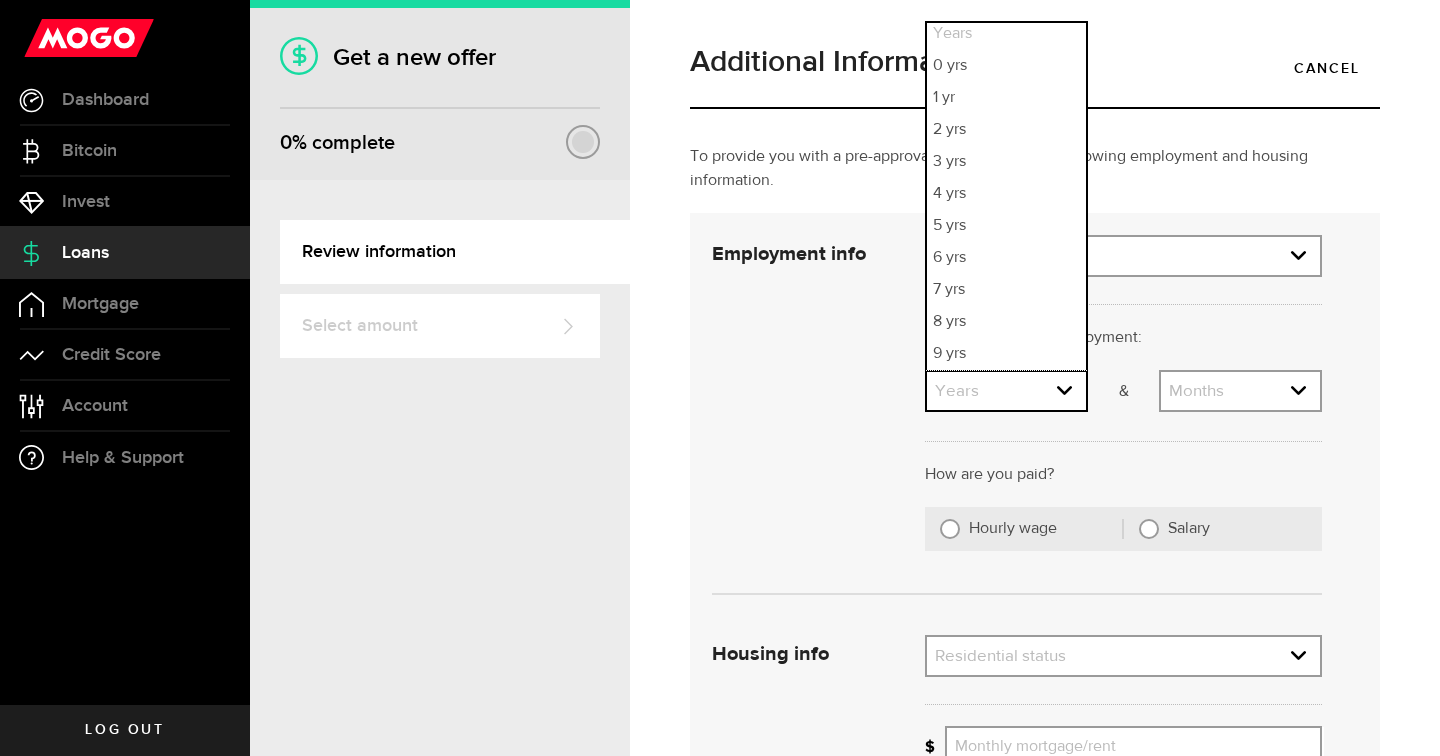select on "6" 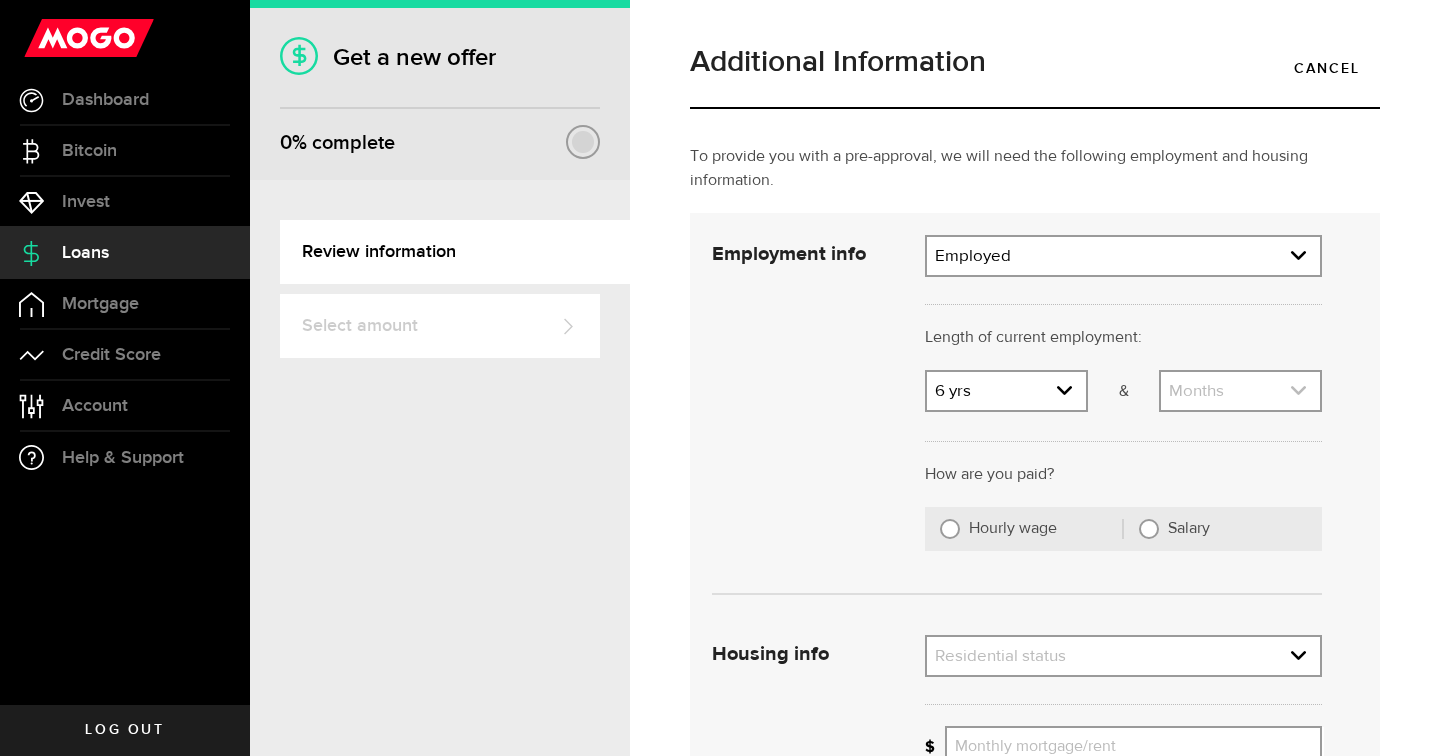 click at bounding box center [1240, 391] 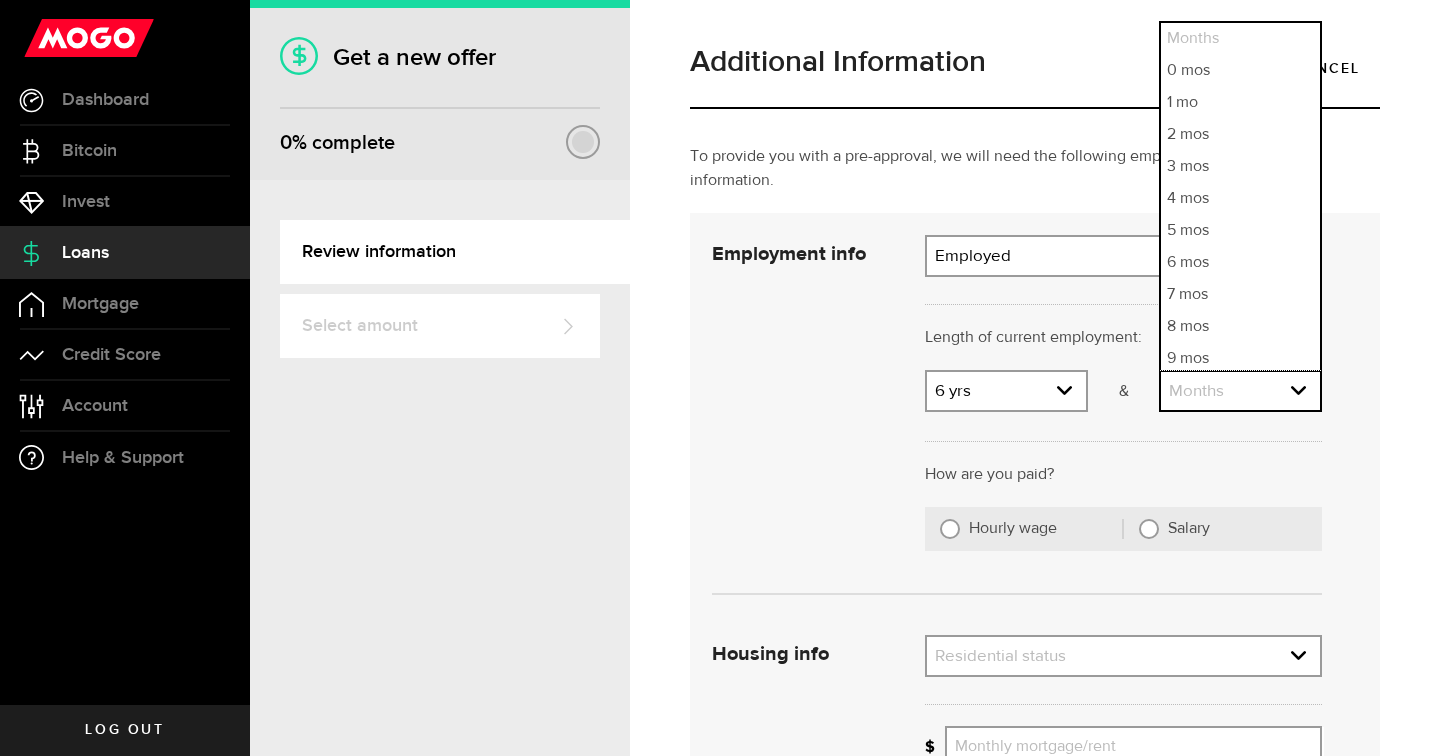 scroll, scrollTop: 69, scrollLeft: 0, axis: vertical 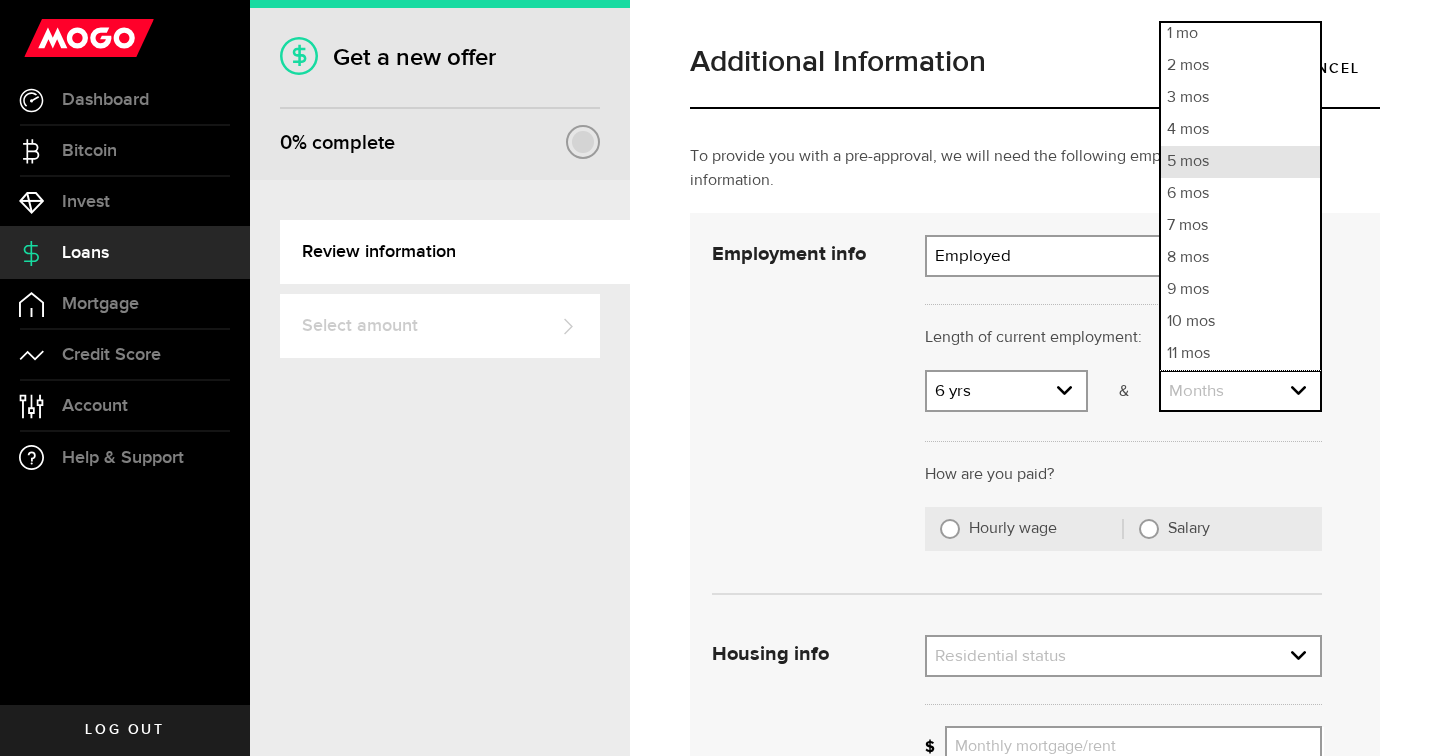 click on "5 mos" at bounding box center [1240, 162] 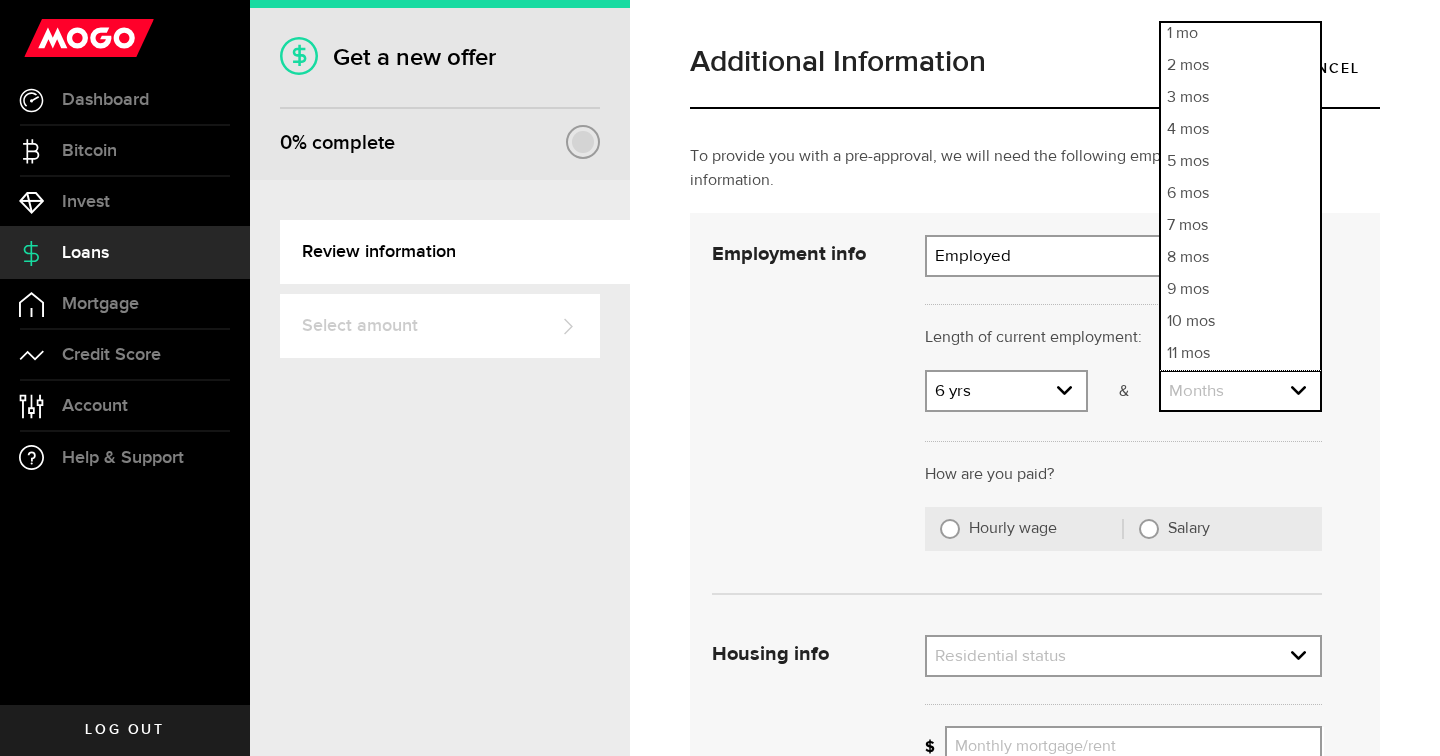select on "5" 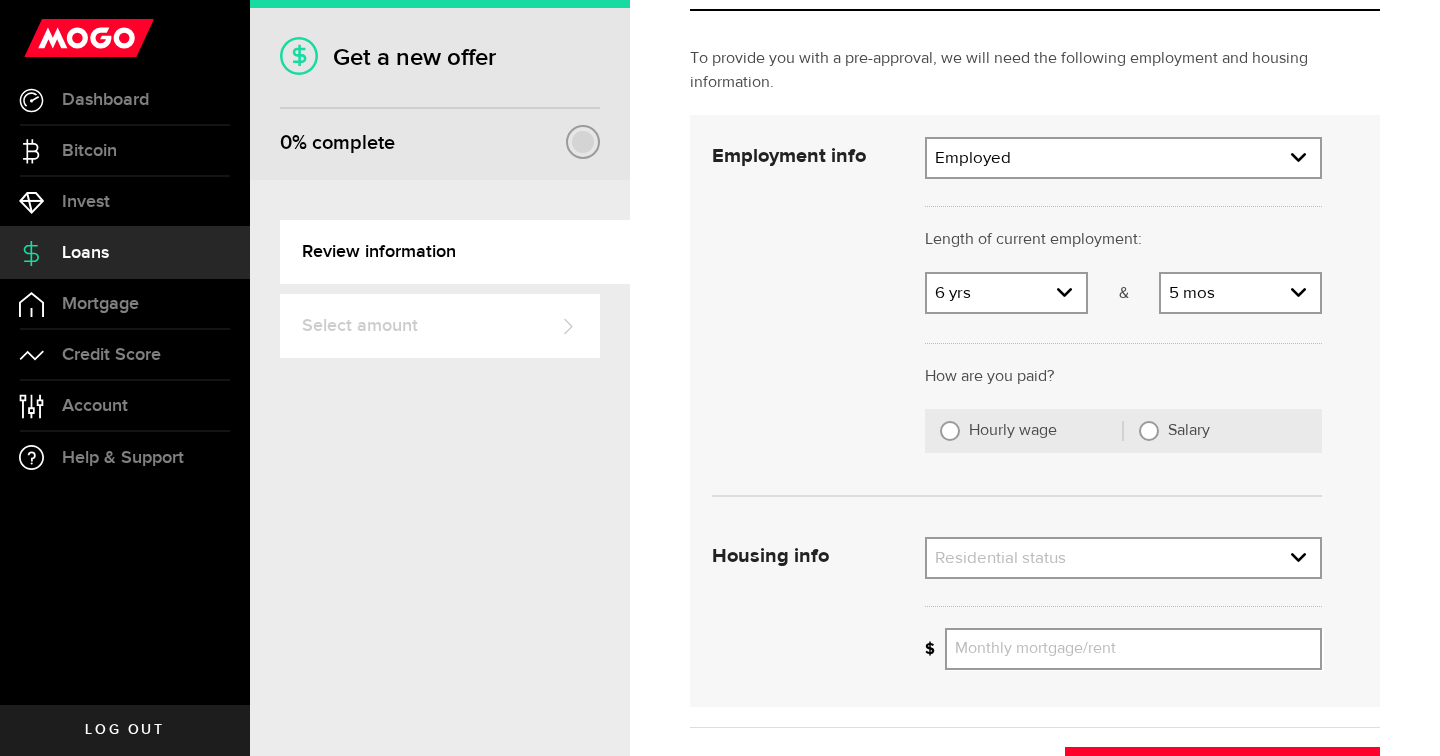 scroll, scrollTop: 106, scrollLeft: 0, axis: vertical 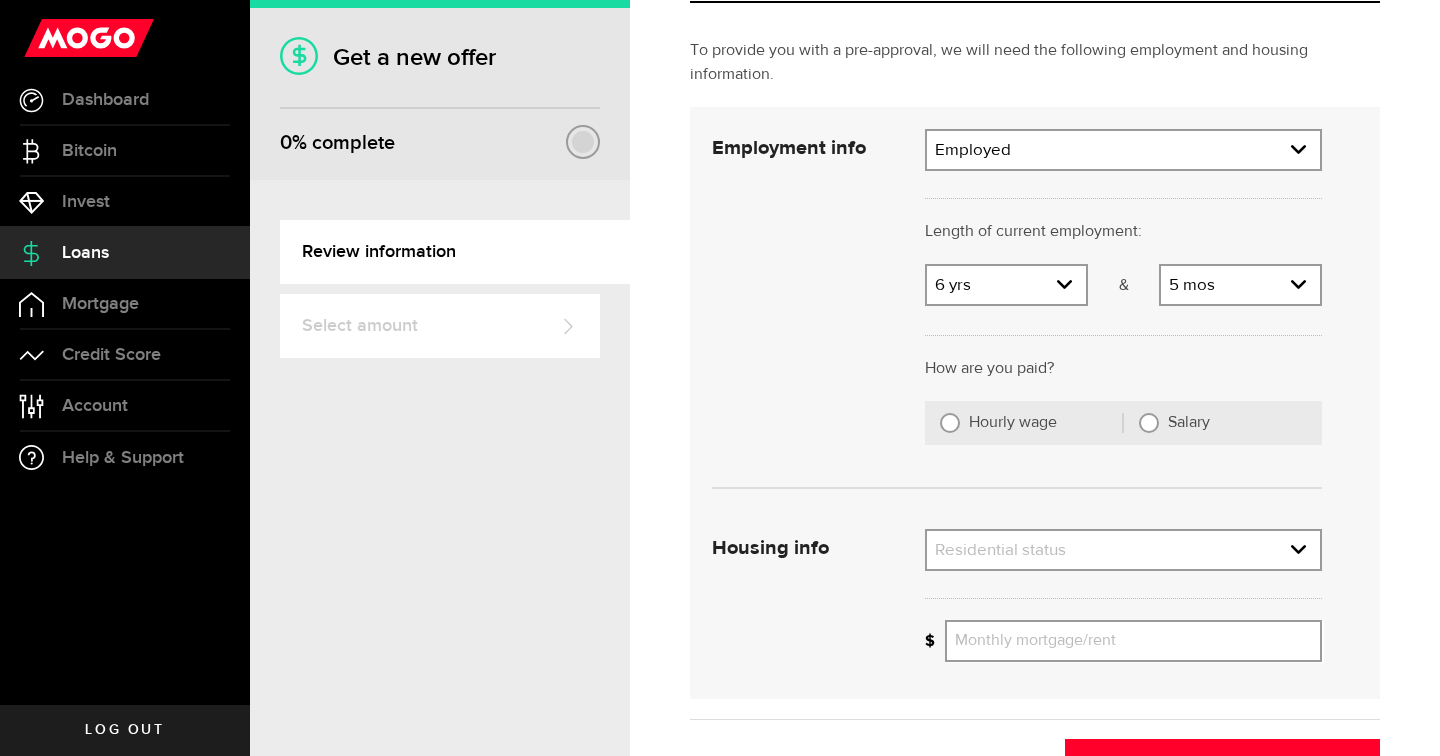 click on "Salary" at bounding box center (1149, 423) 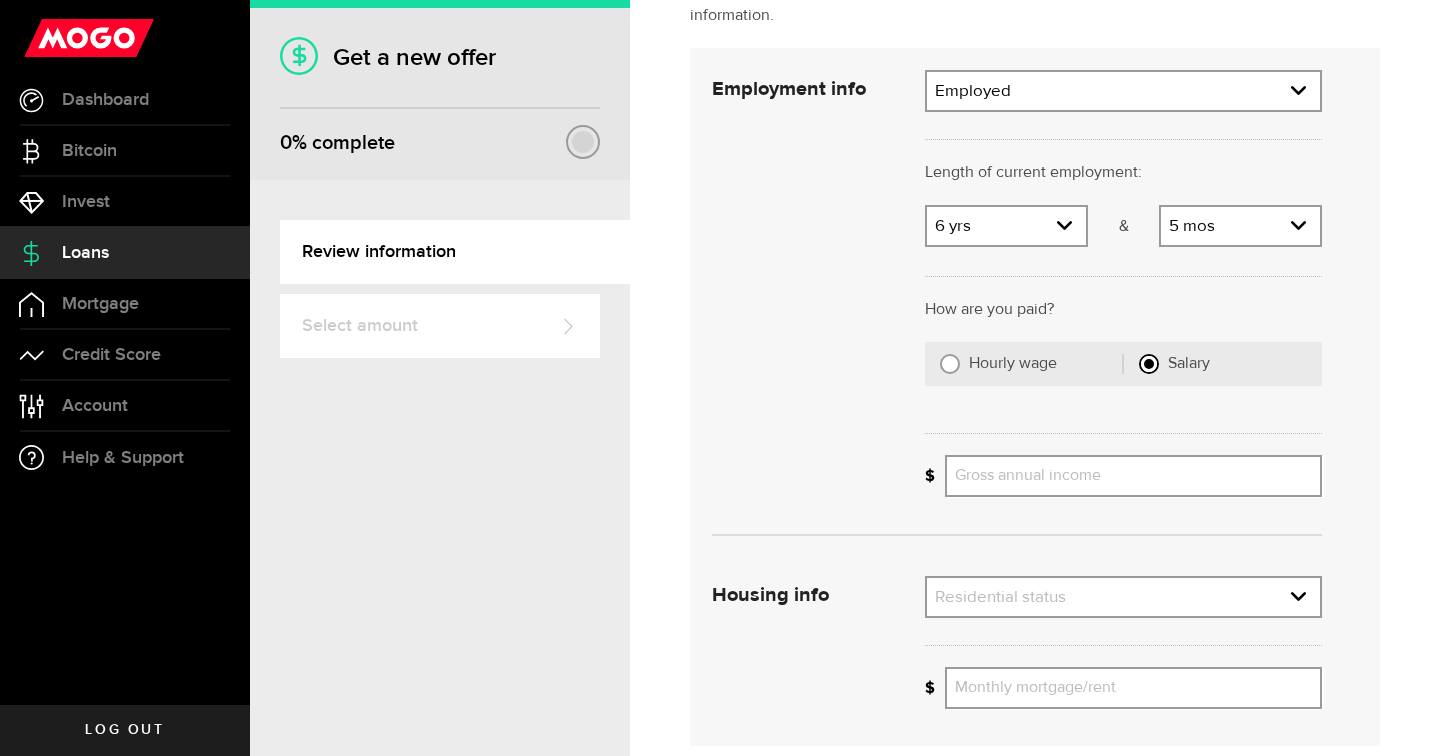scroll, scrollTop: 169, scrollLeft: 0, axis: vertical 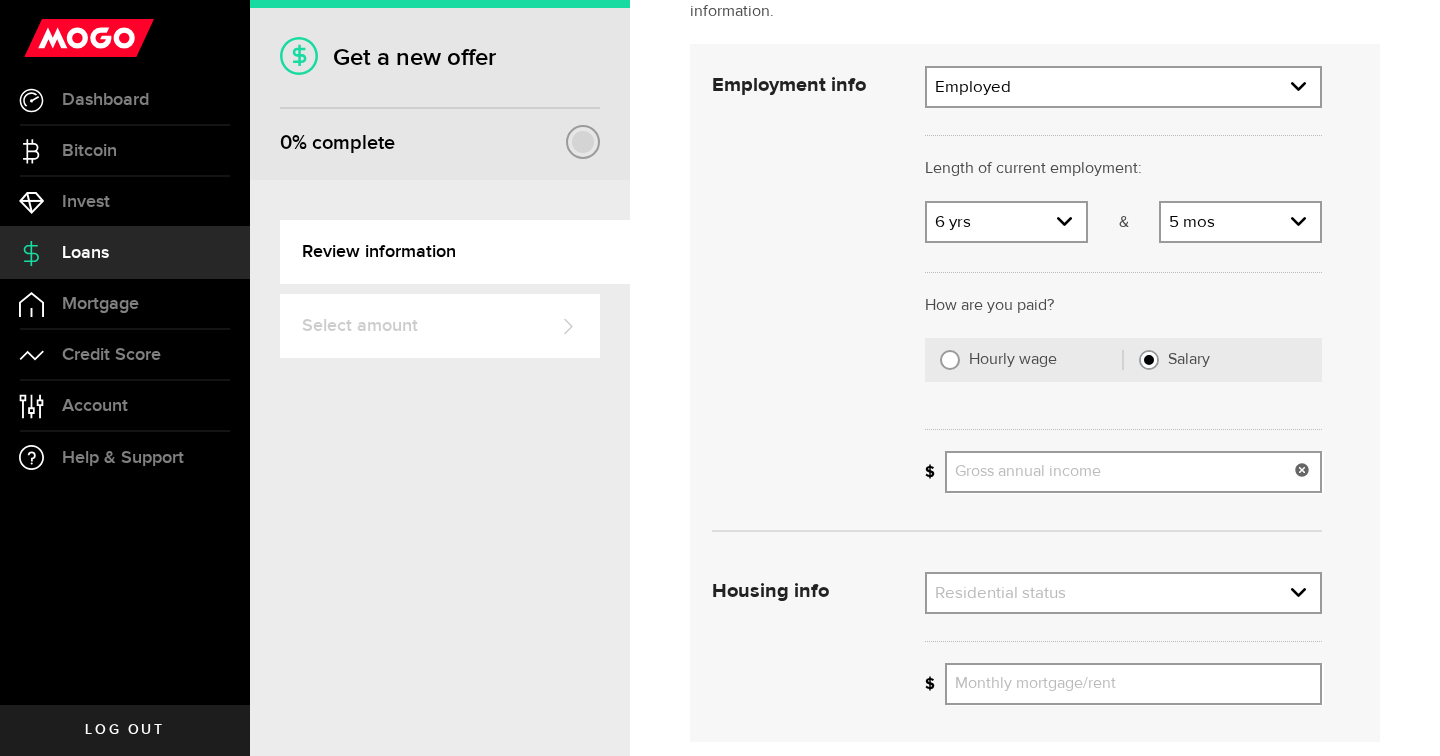 click on "Gross annual income" at bounding box center [1133, 472] 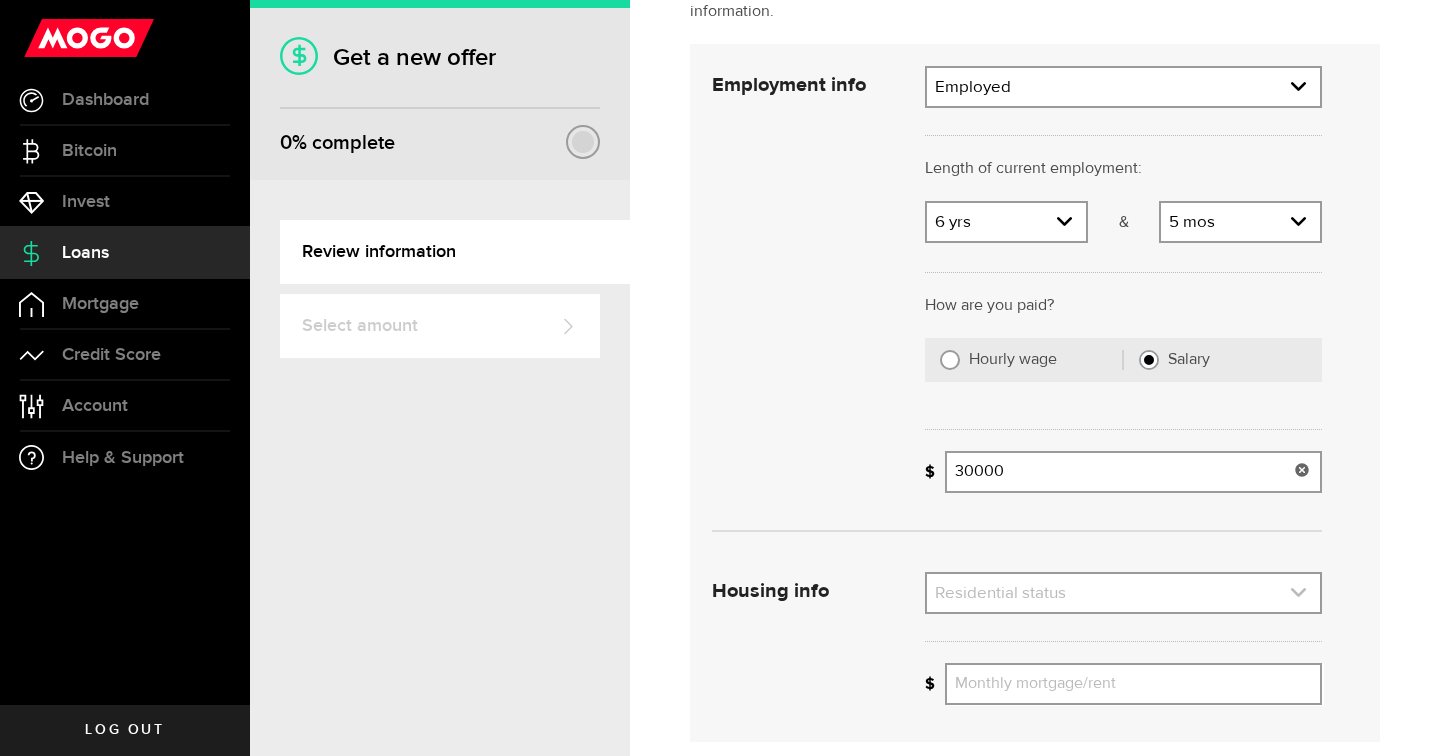 type on "30,000" 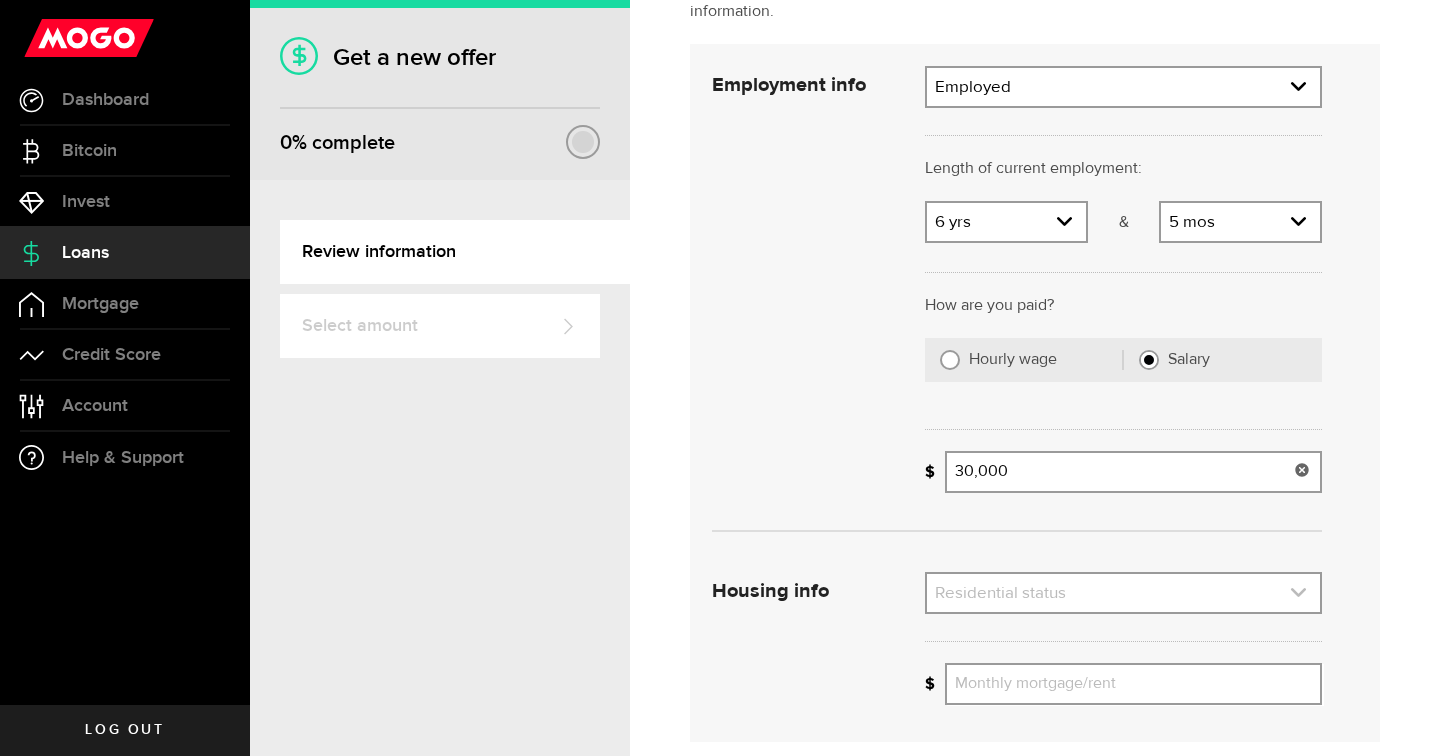 click at bounding box center (1123, 593) 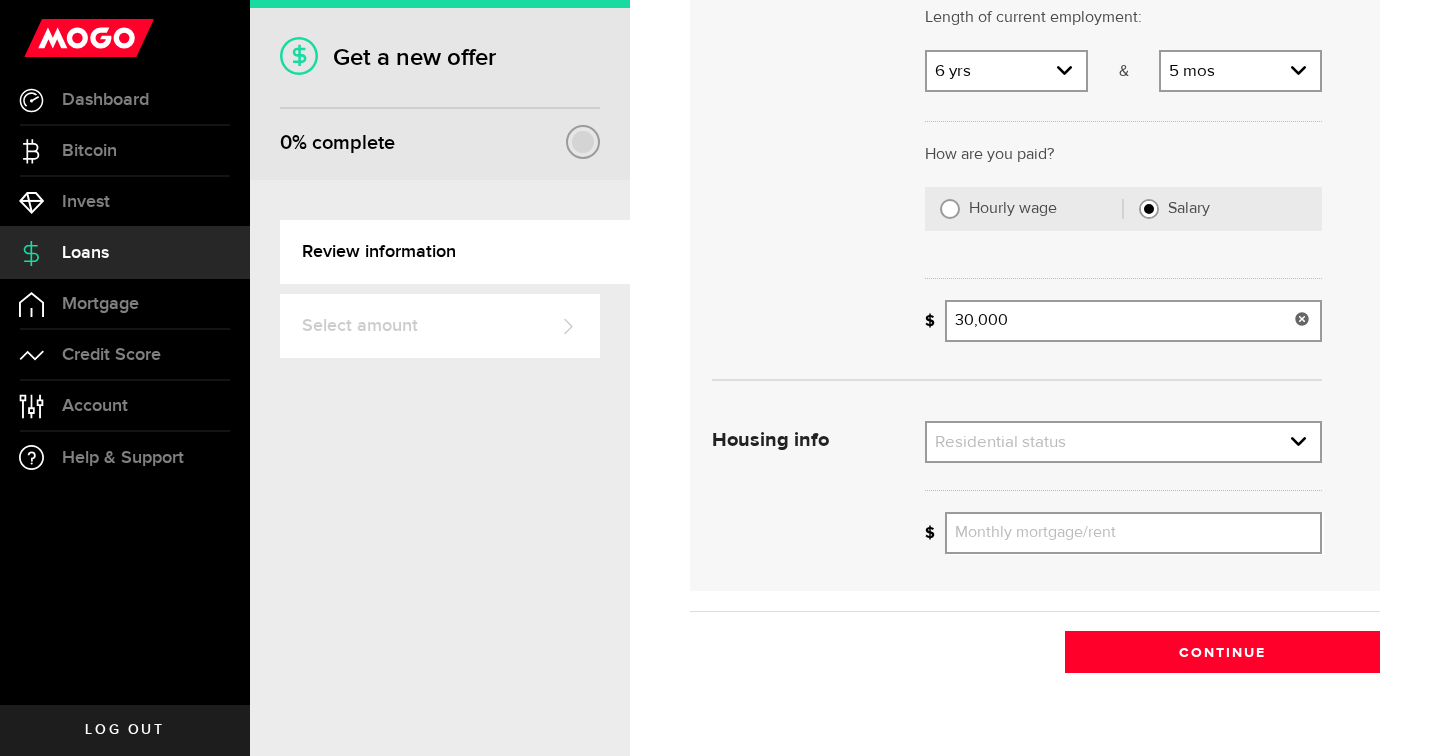 scroll, scrollTop: 337, scrollLeft: 0, axis: vertical 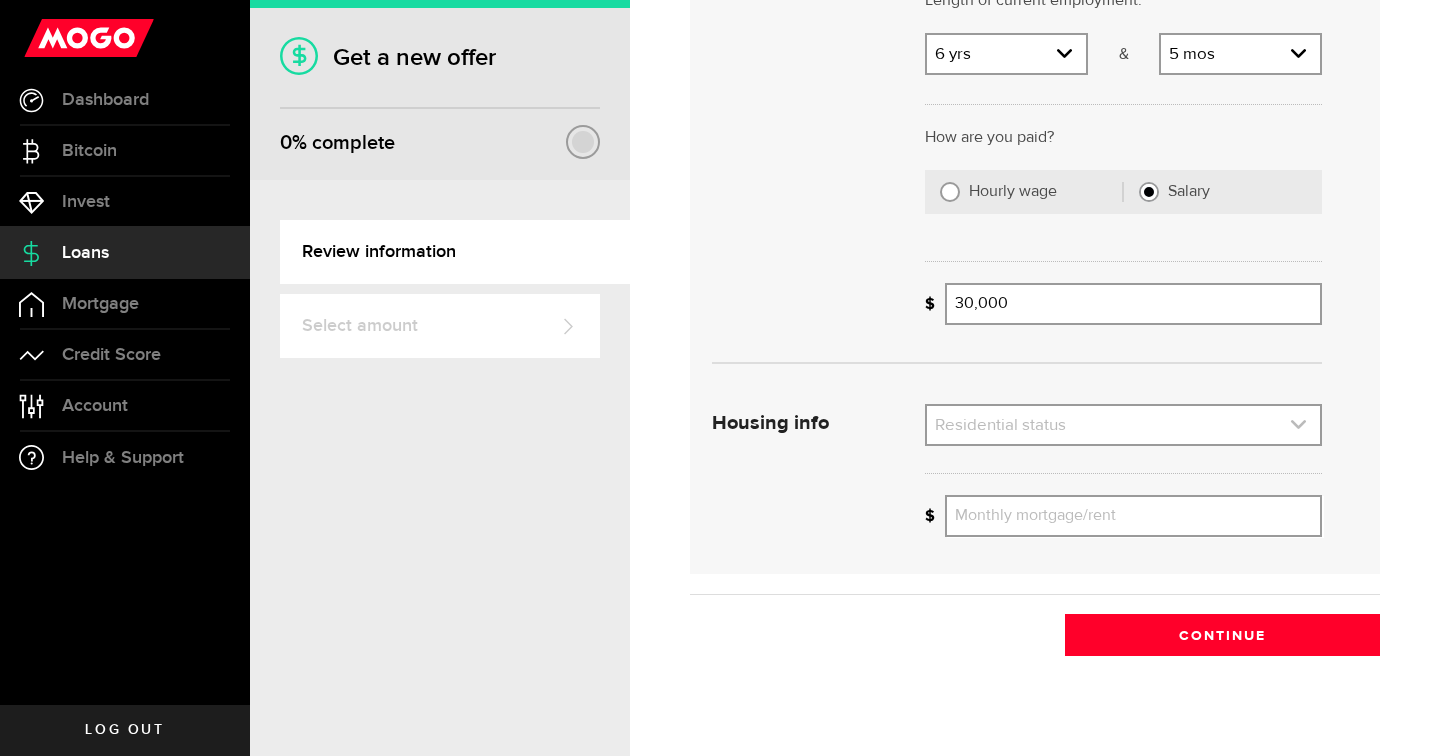 click at bounding box center (1123, 425) 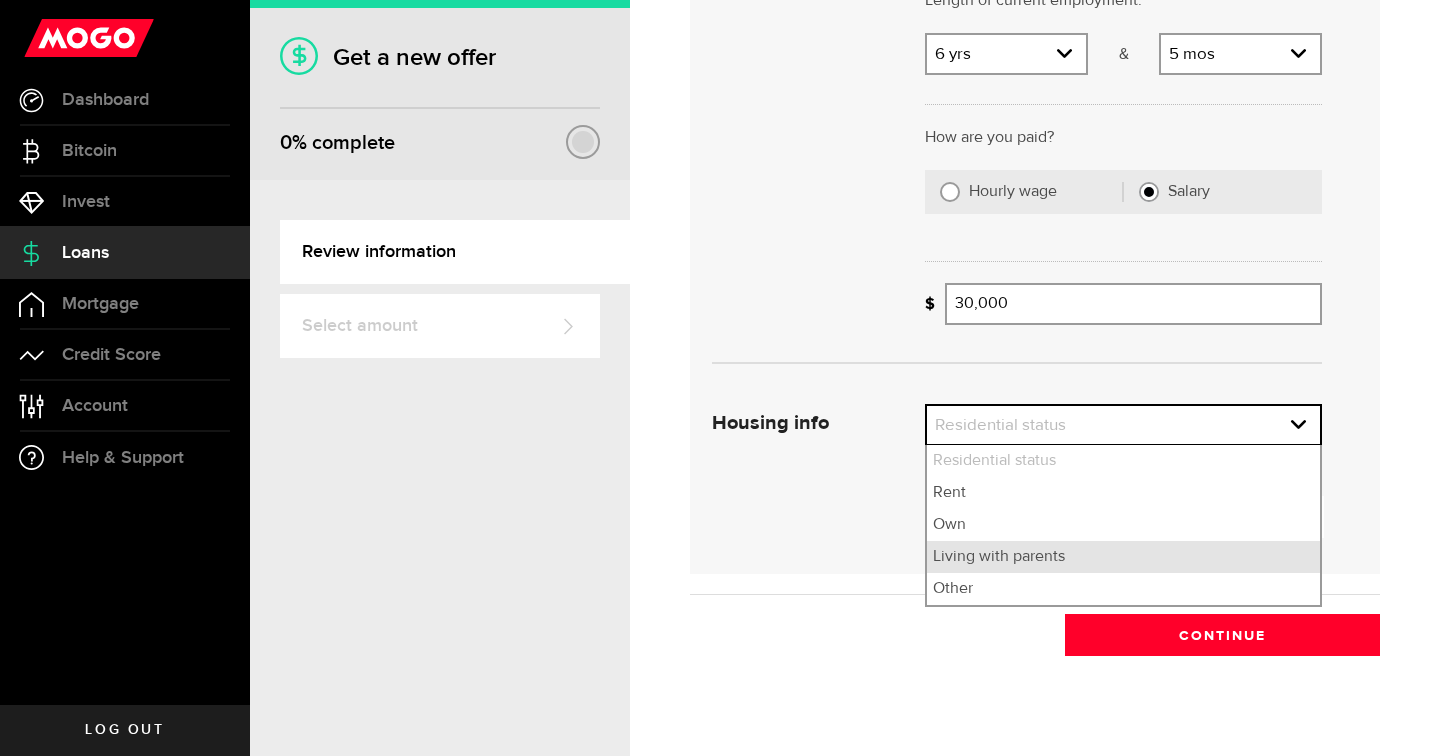 click on "Living with parents" at bounding box center (1123, 557) 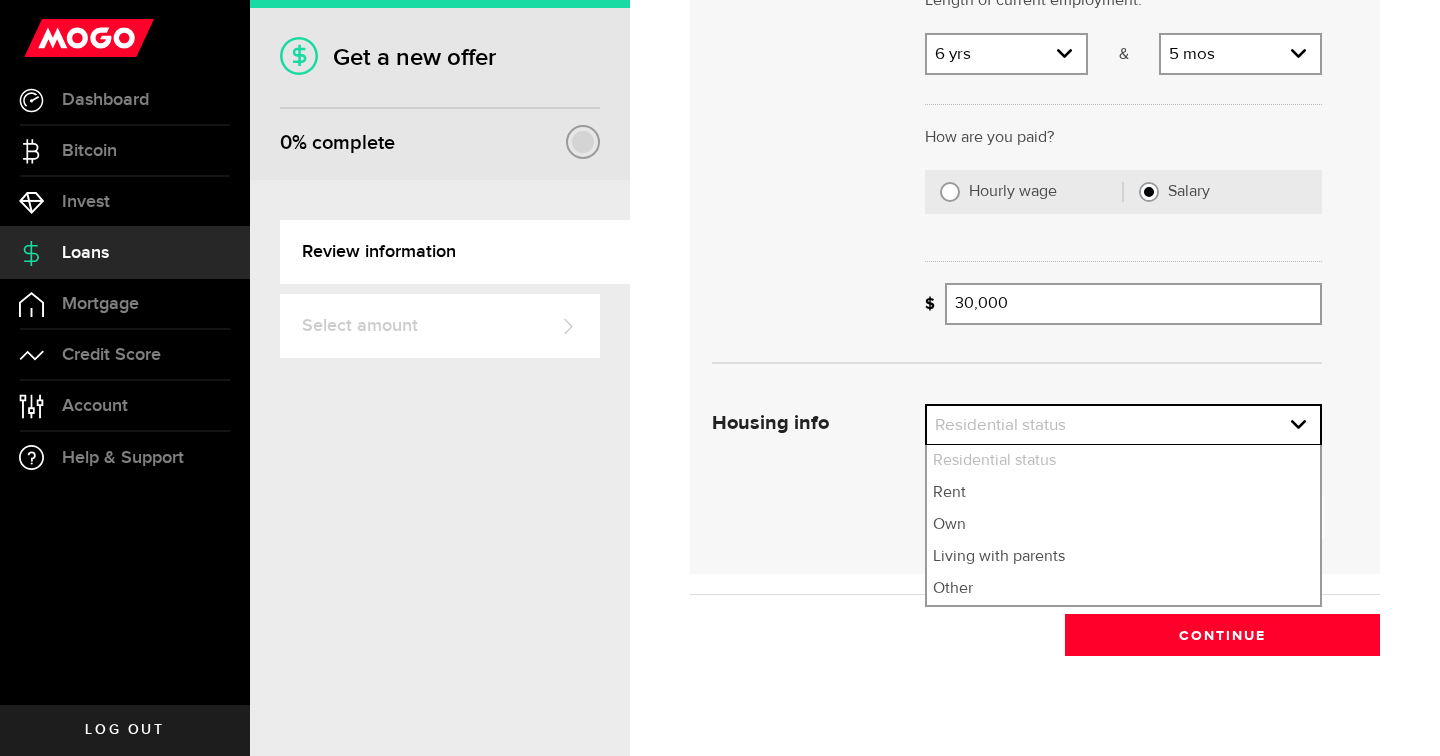 select on "Living with parents" 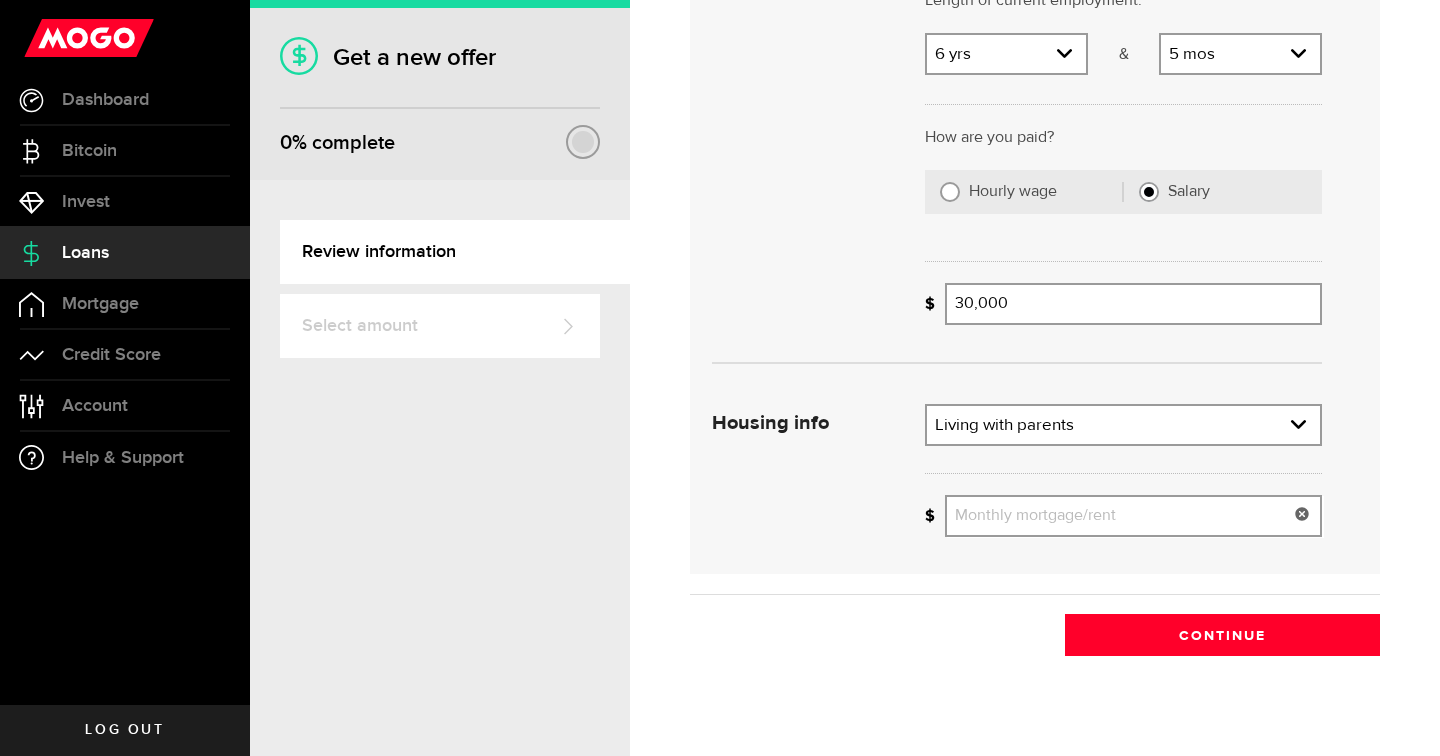 click on "Monthly mortgage/rent" at bounding box center [1133, 516] 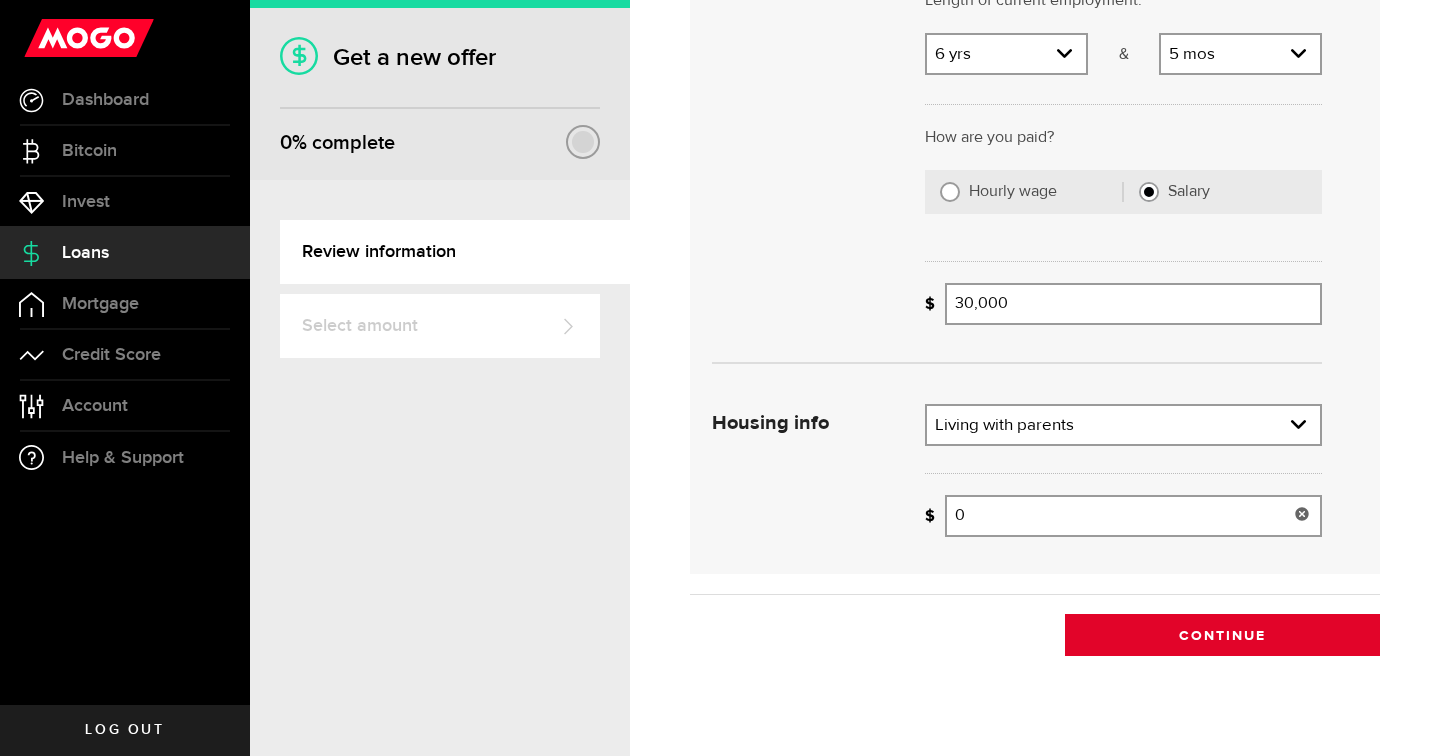 type on "0" 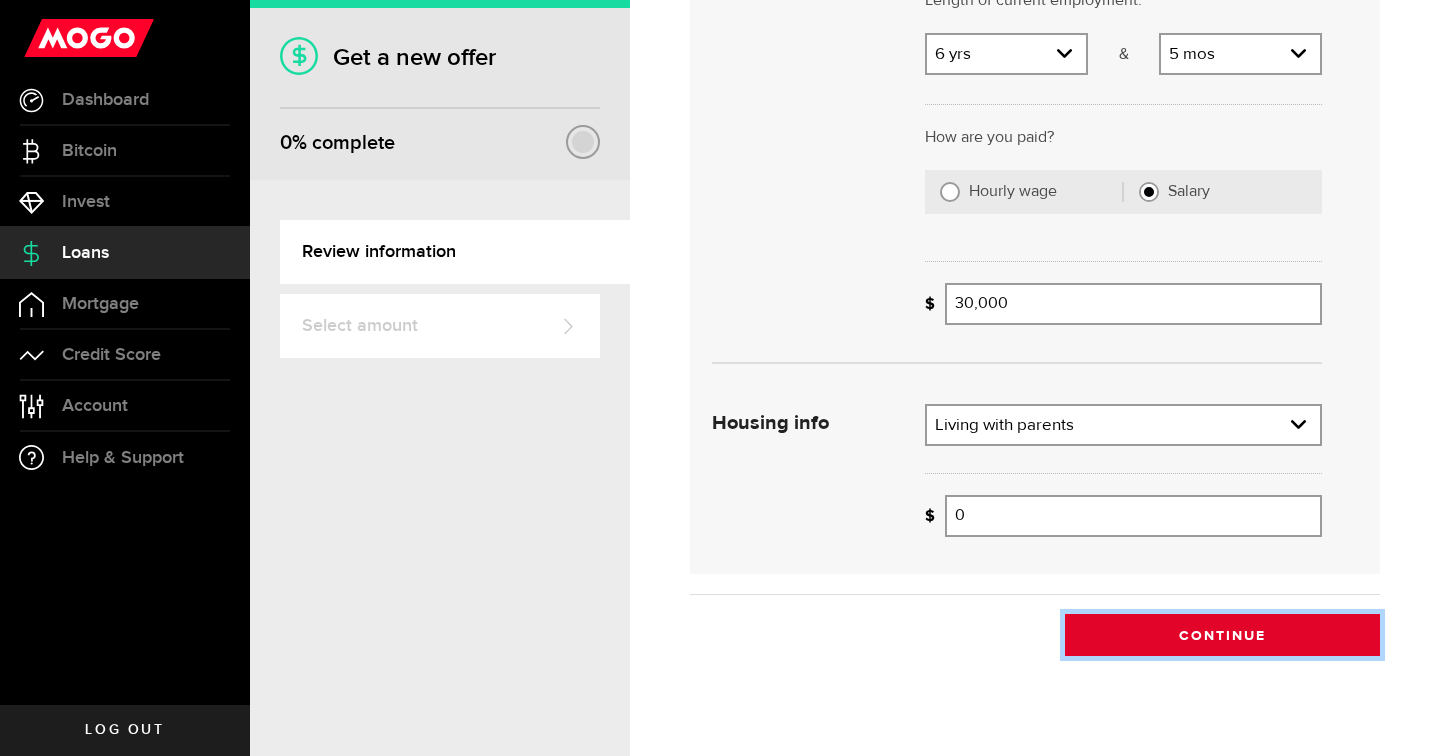 click on "Continue" at bounding box center [1222, 635] 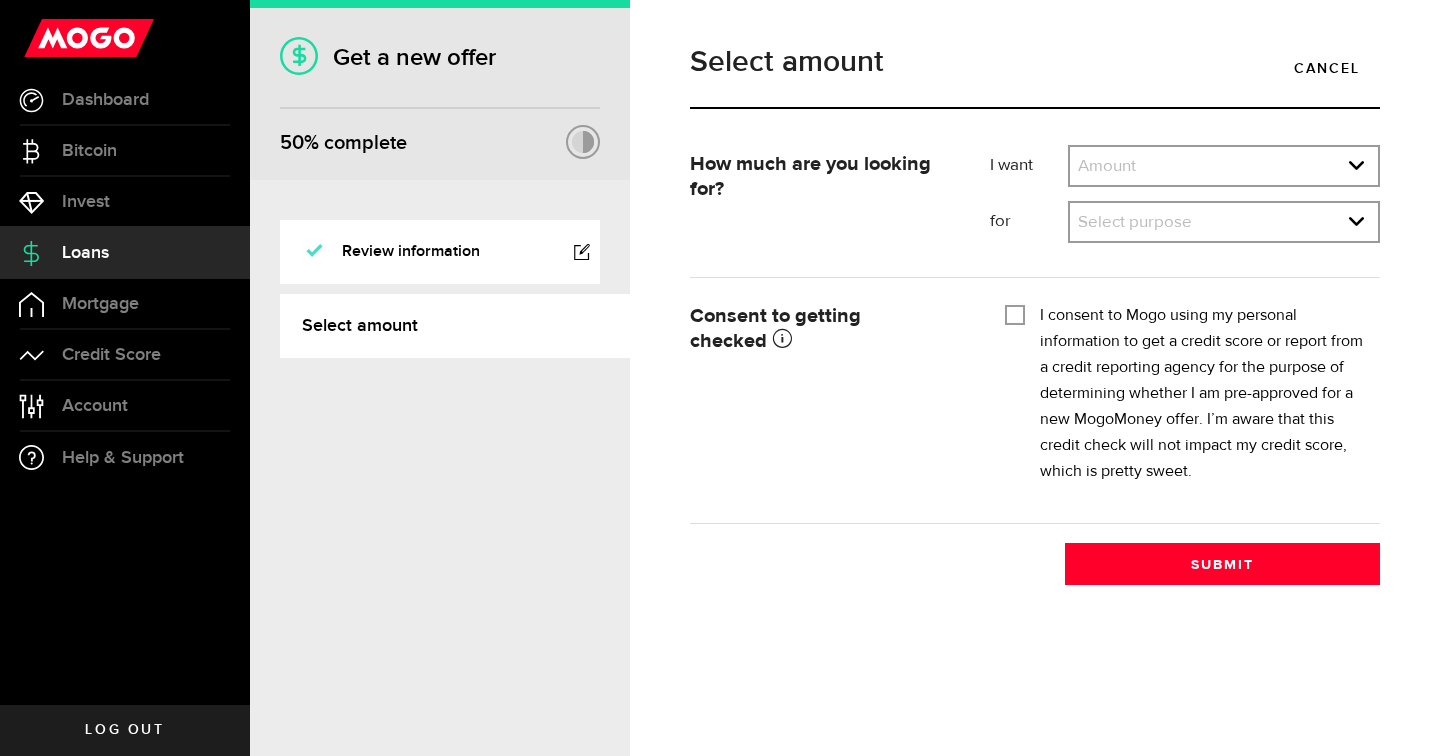 click on "I consent to Mogo using my personal information to get a credit score or report from a credit reporting agency for the purpose of determining whether I am pre-approved for a new MogoMoney offer. I’m aware that this credit check will not impact my credit score, which is pretty sweet." at bounding box center [1015, 313] 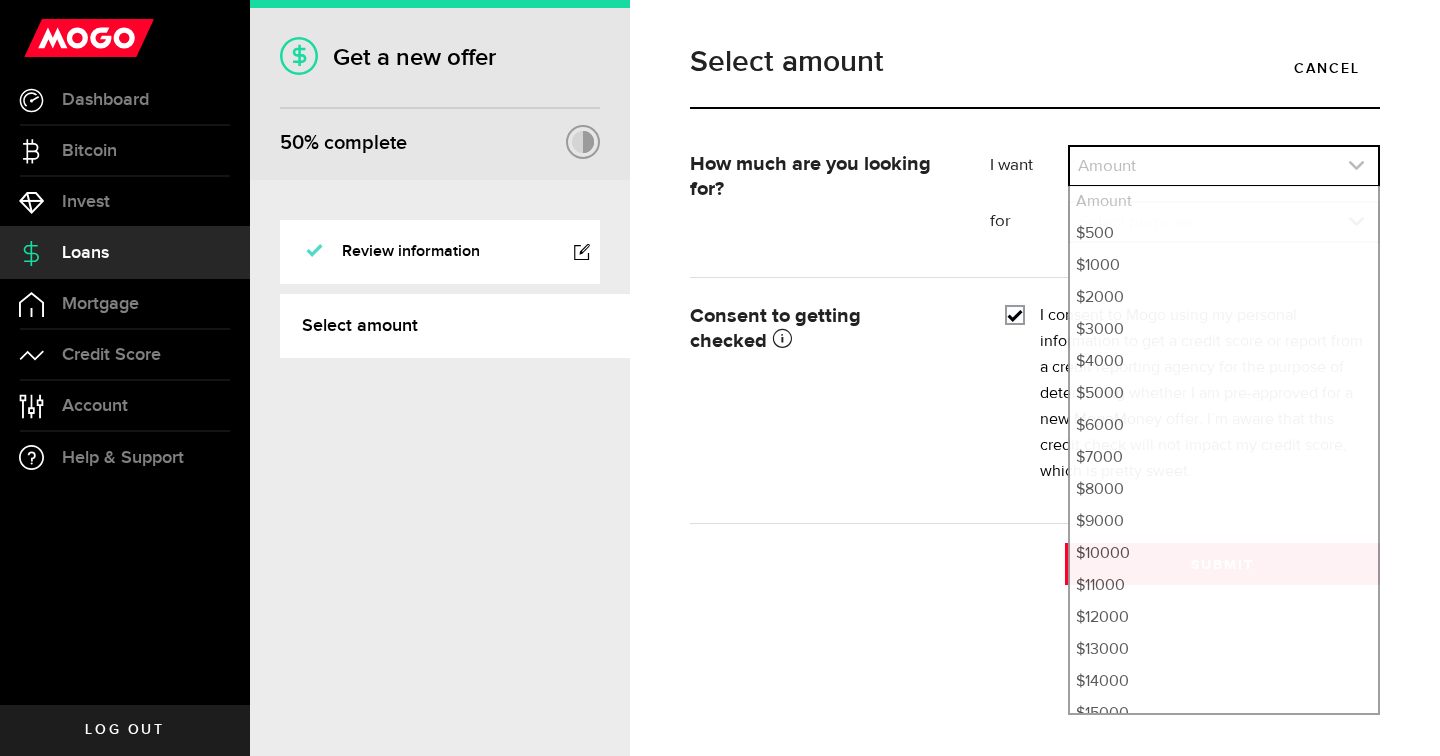 click at bounding box center [1224, 166] 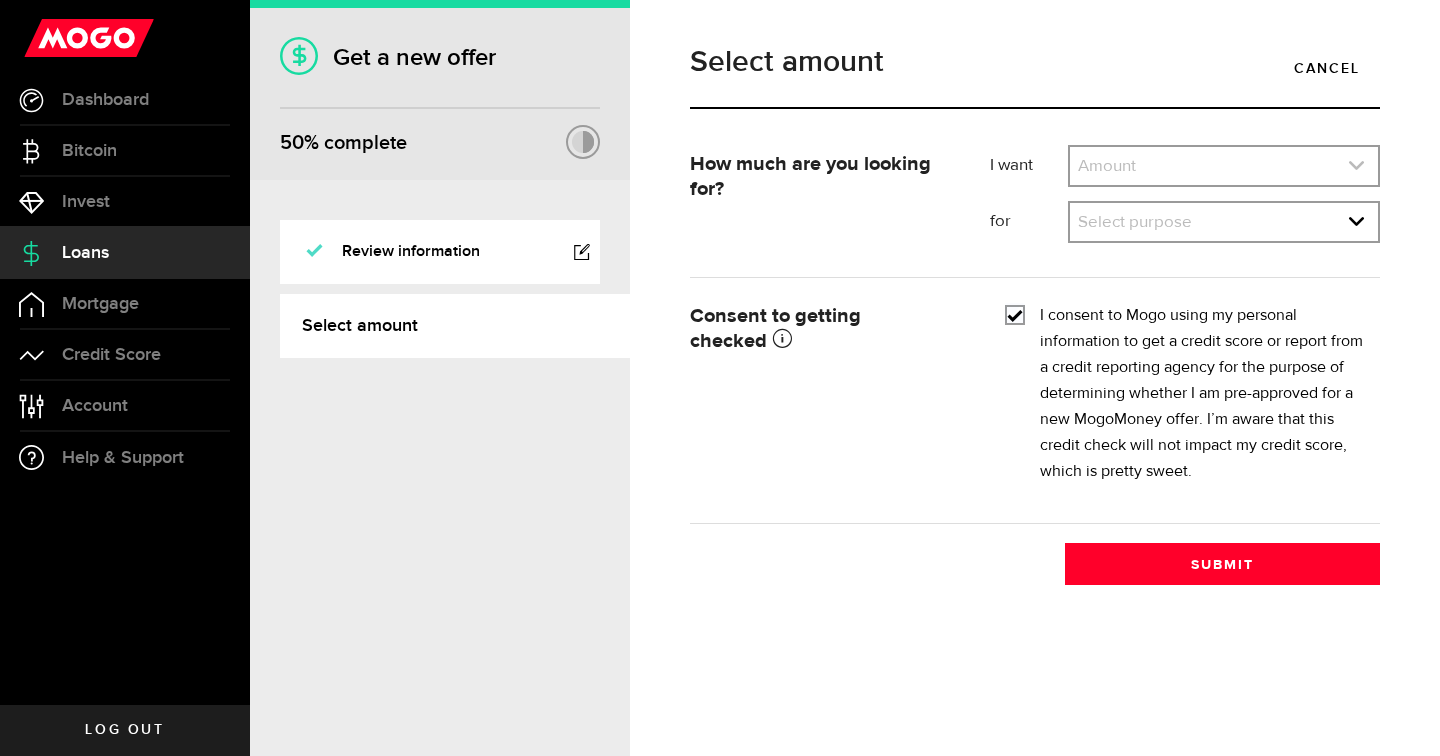 click at bounding box center [1224, 166] 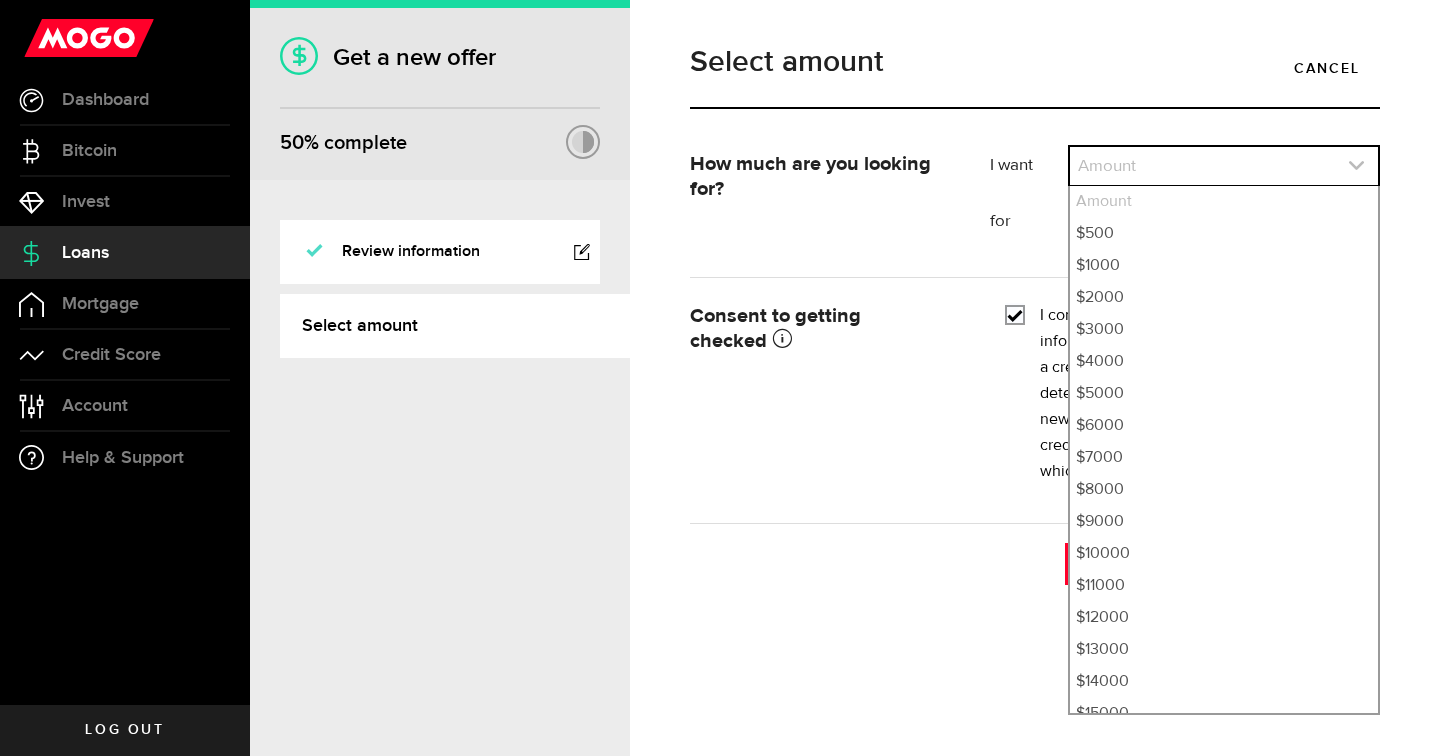 click at bounding box center [1224, 166] 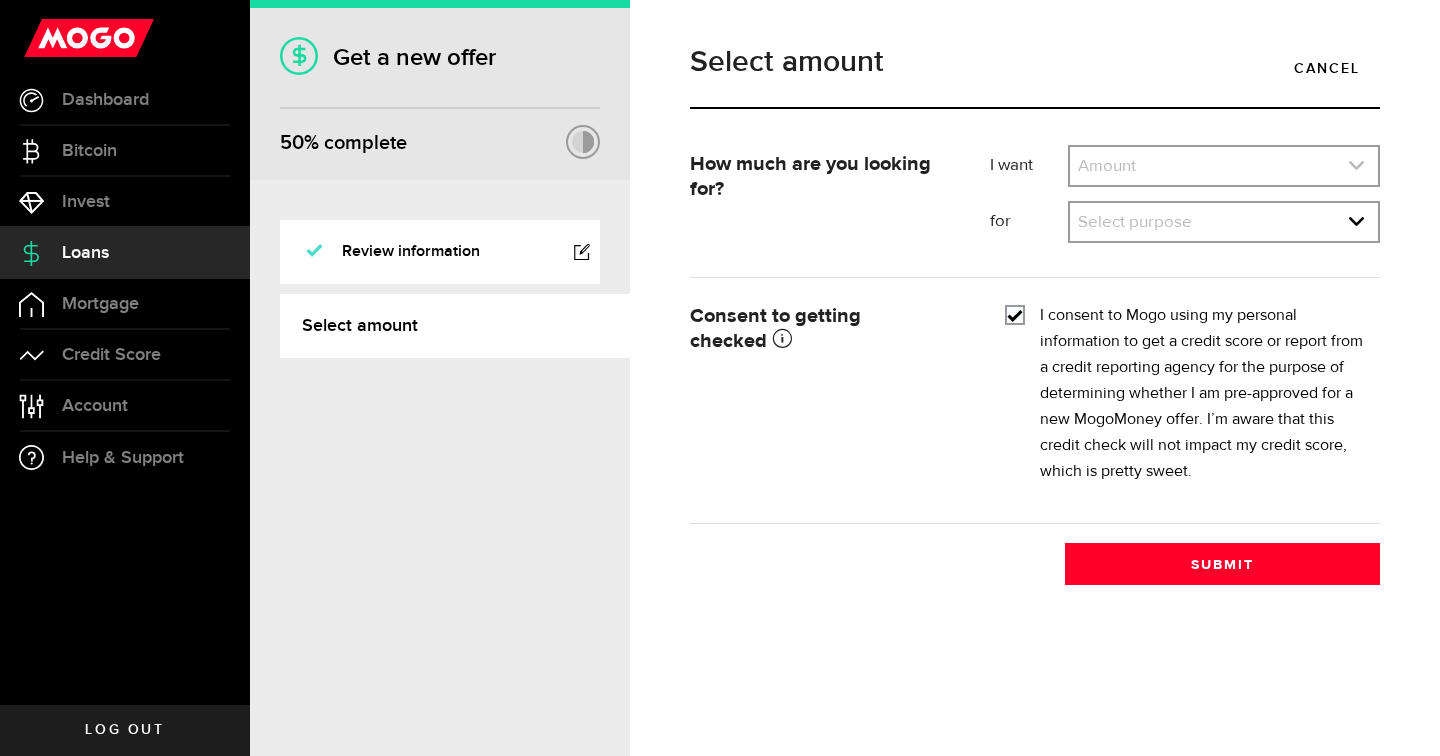 click at bounding box center (1224, 166) 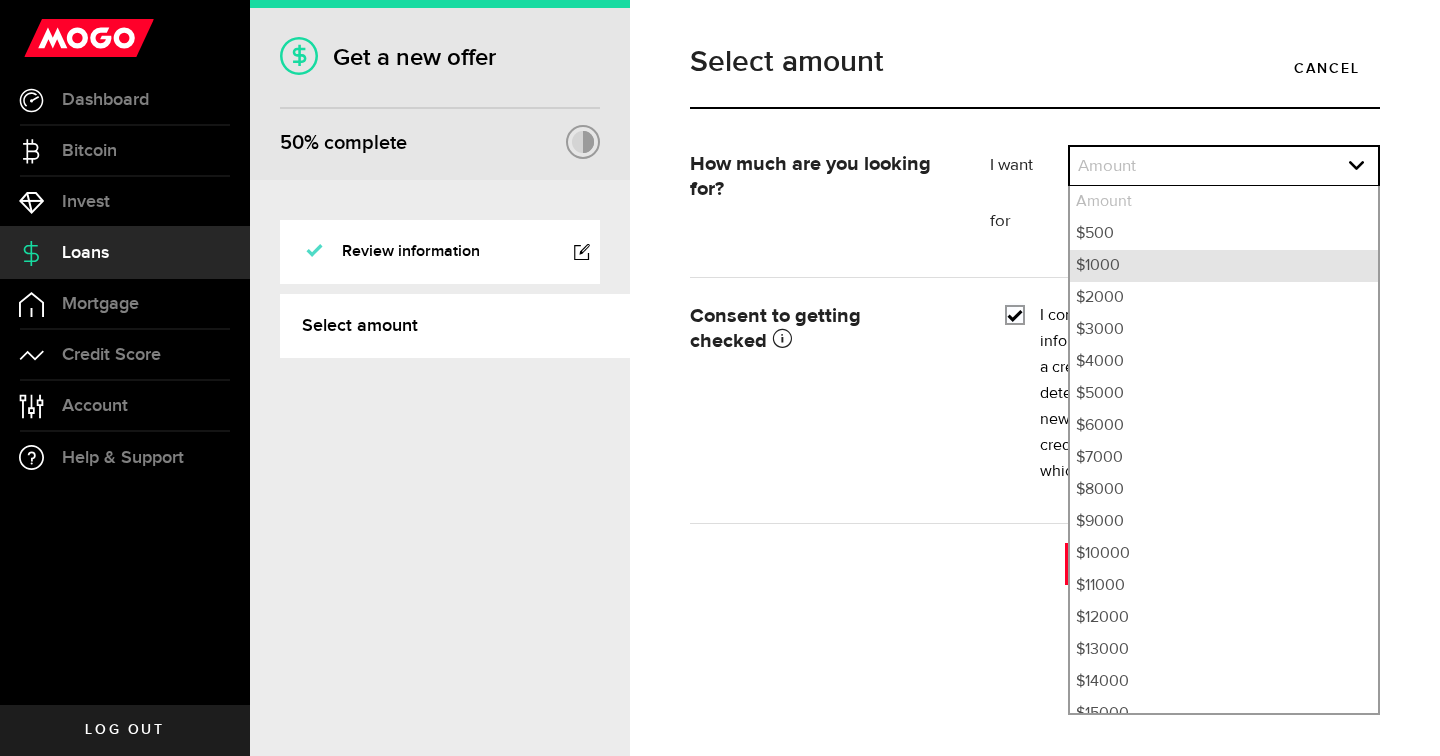 click on "$1000" at bounding box center (1224, 266) 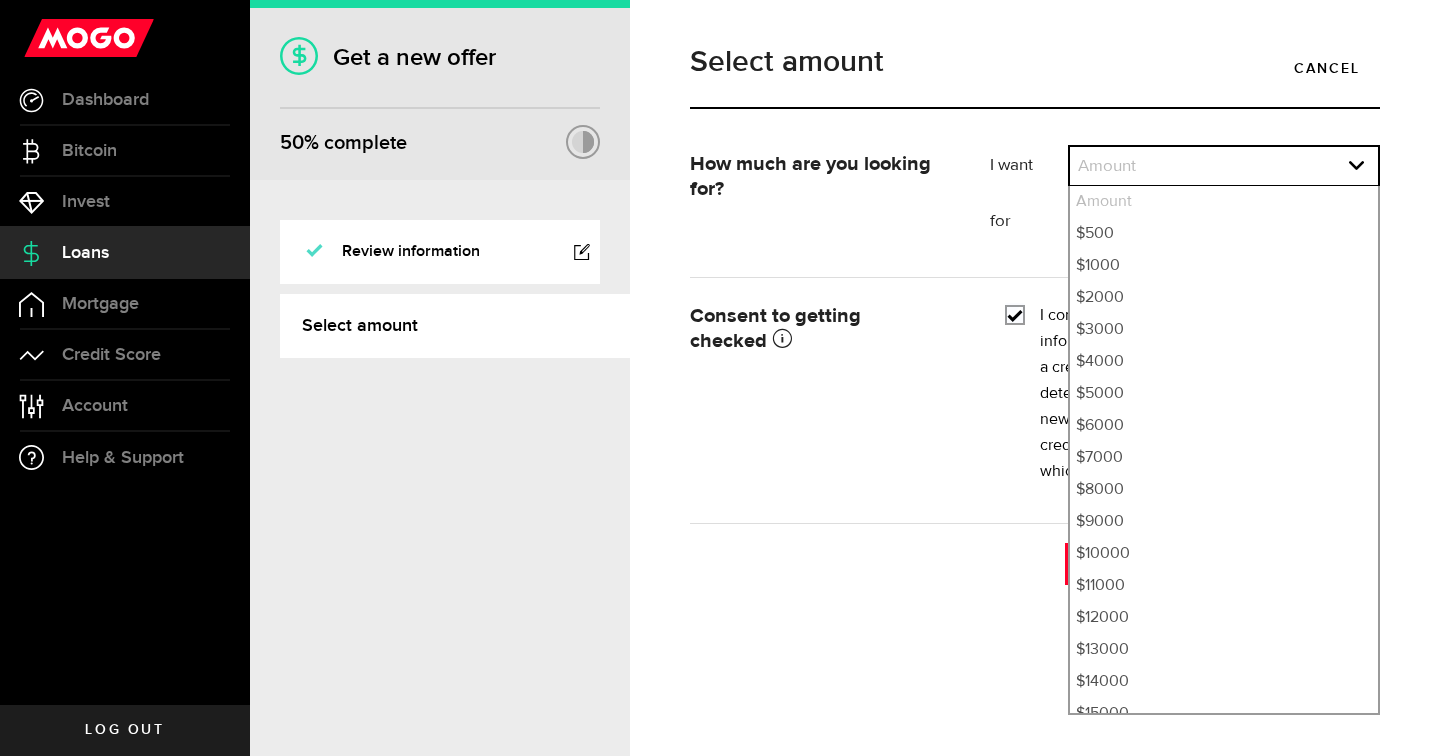 select on "1000" 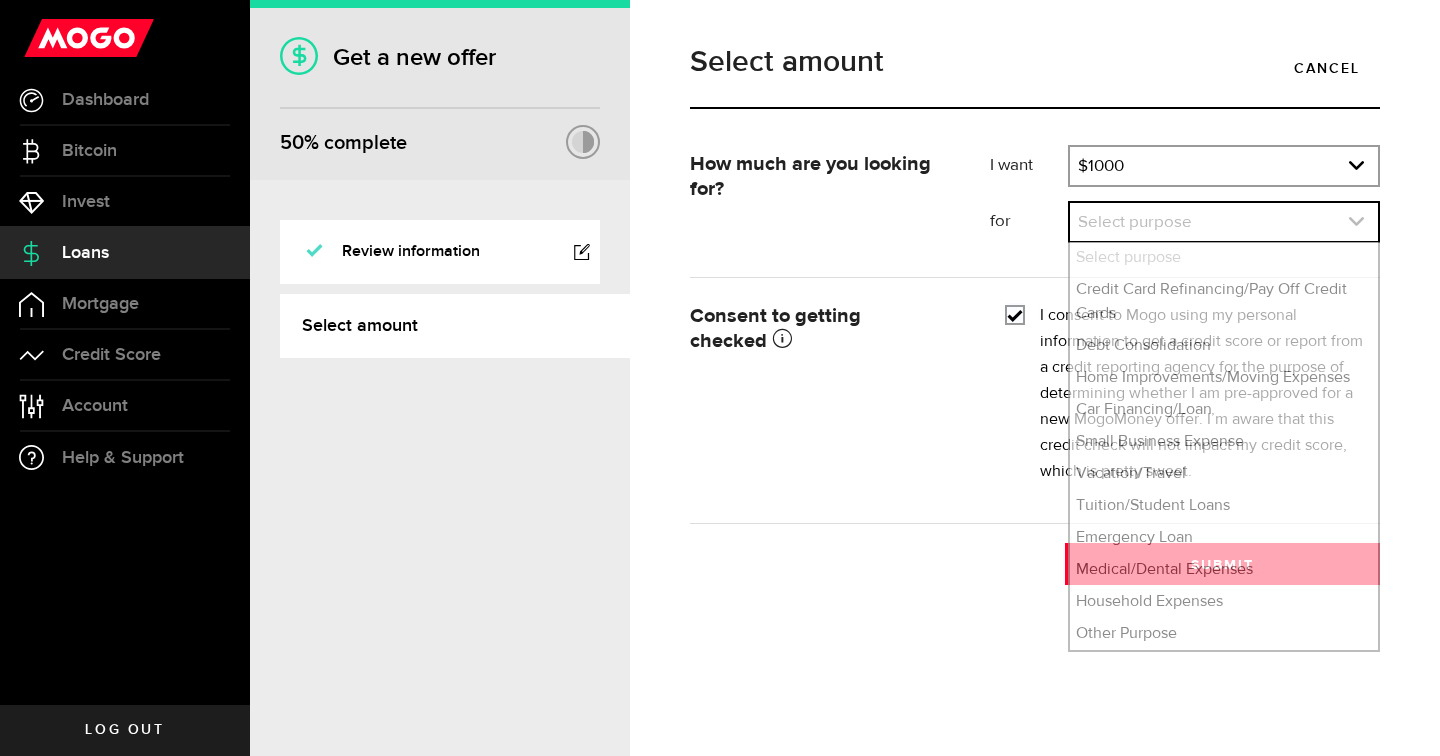 click at bounding box center [1224, 222] 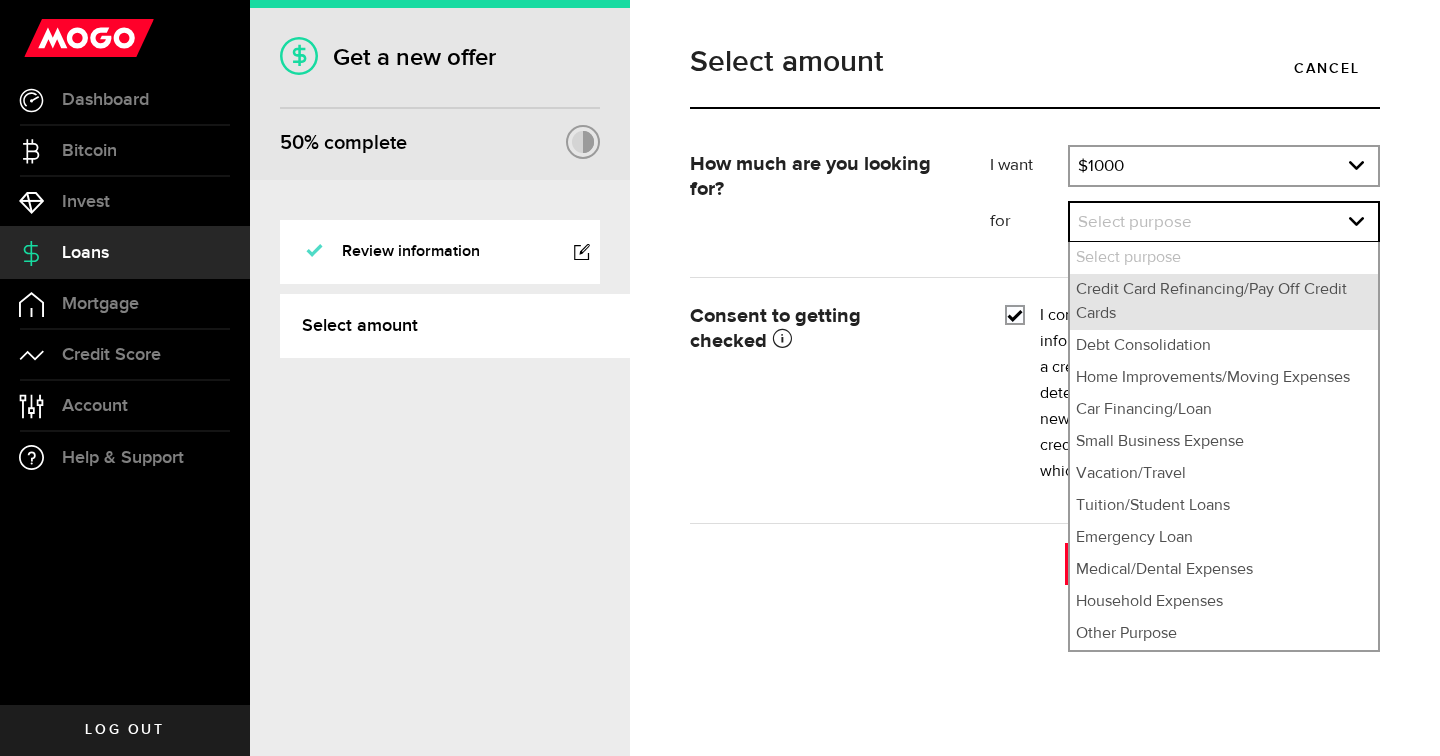 click on "Credit Card Refinancing/Pay Off Credit Cards" at bounding box center (1224, 302) 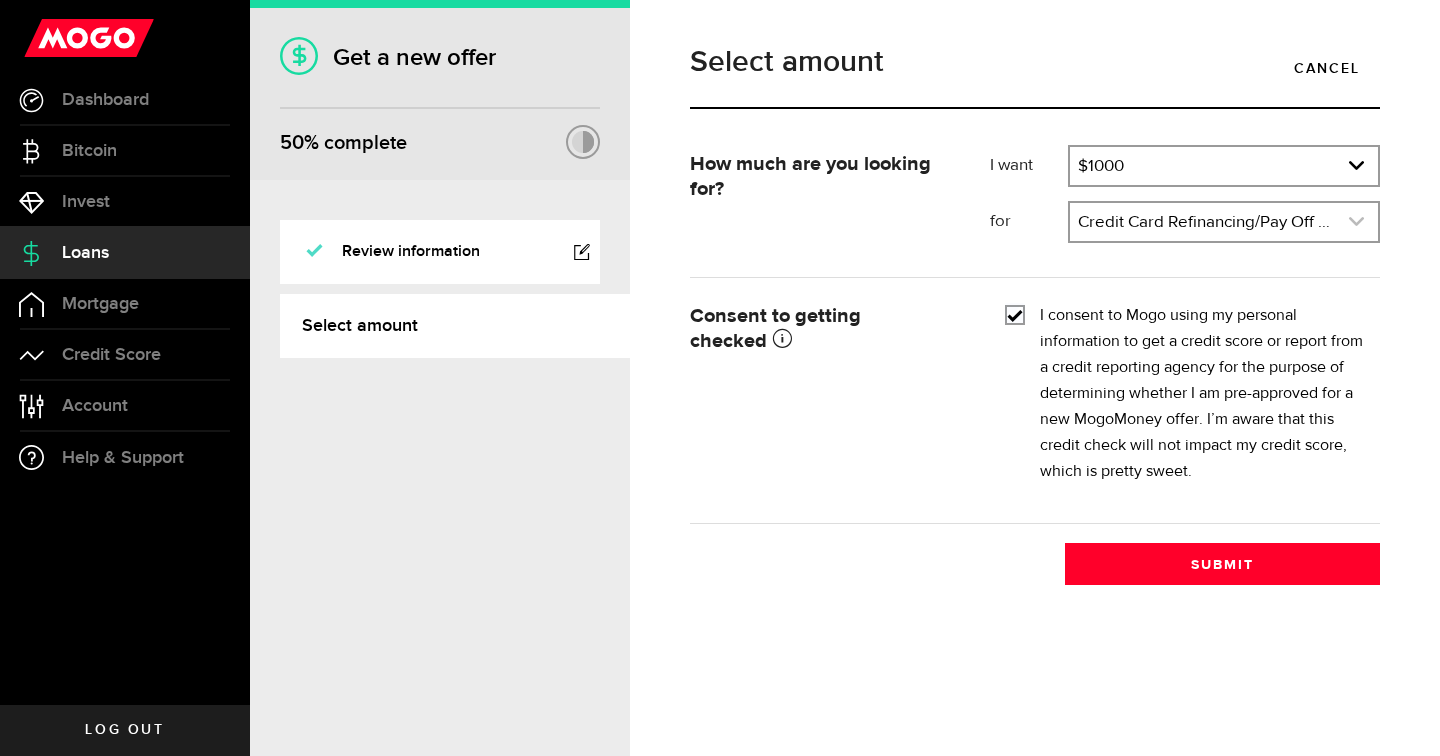 click at bounding box center (1224, 222) 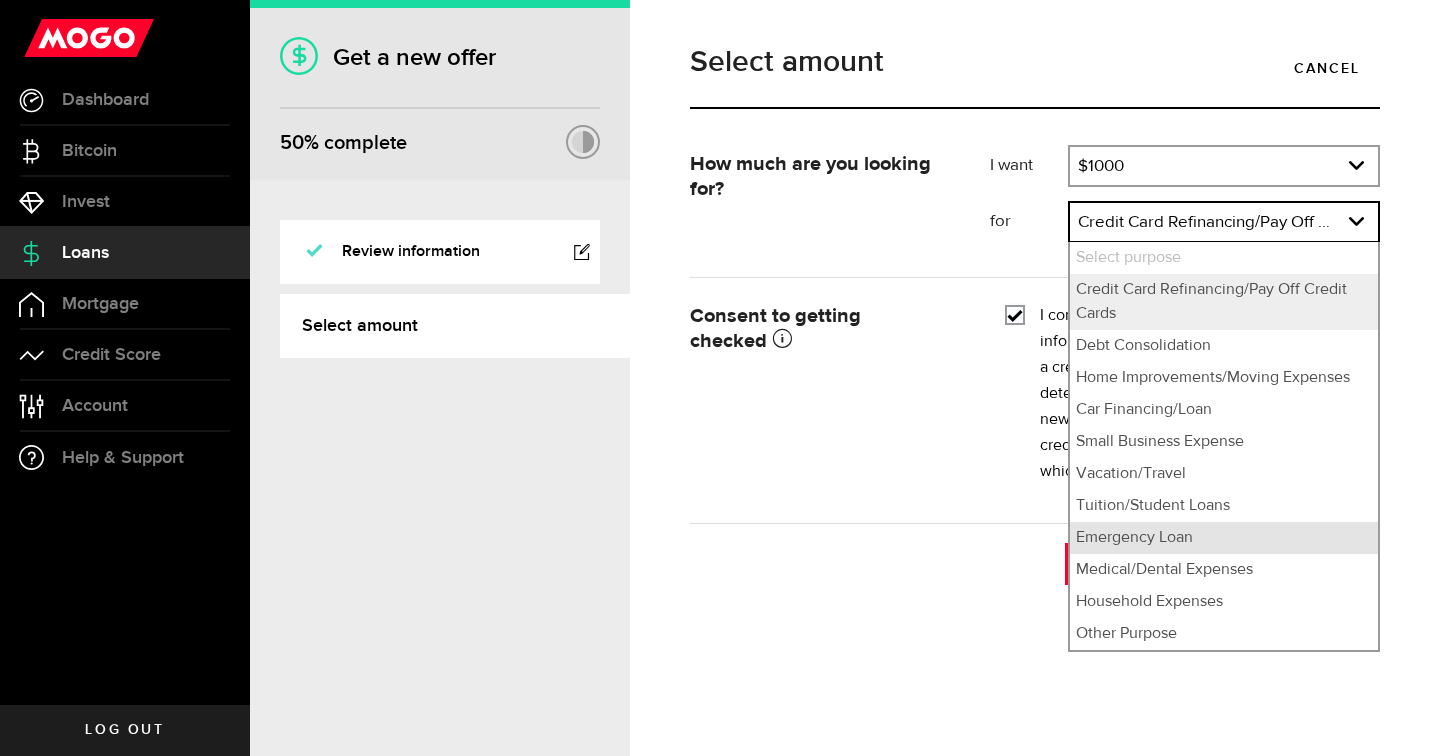 click on "Emergency Loan" at bounding box center [1224, 538] 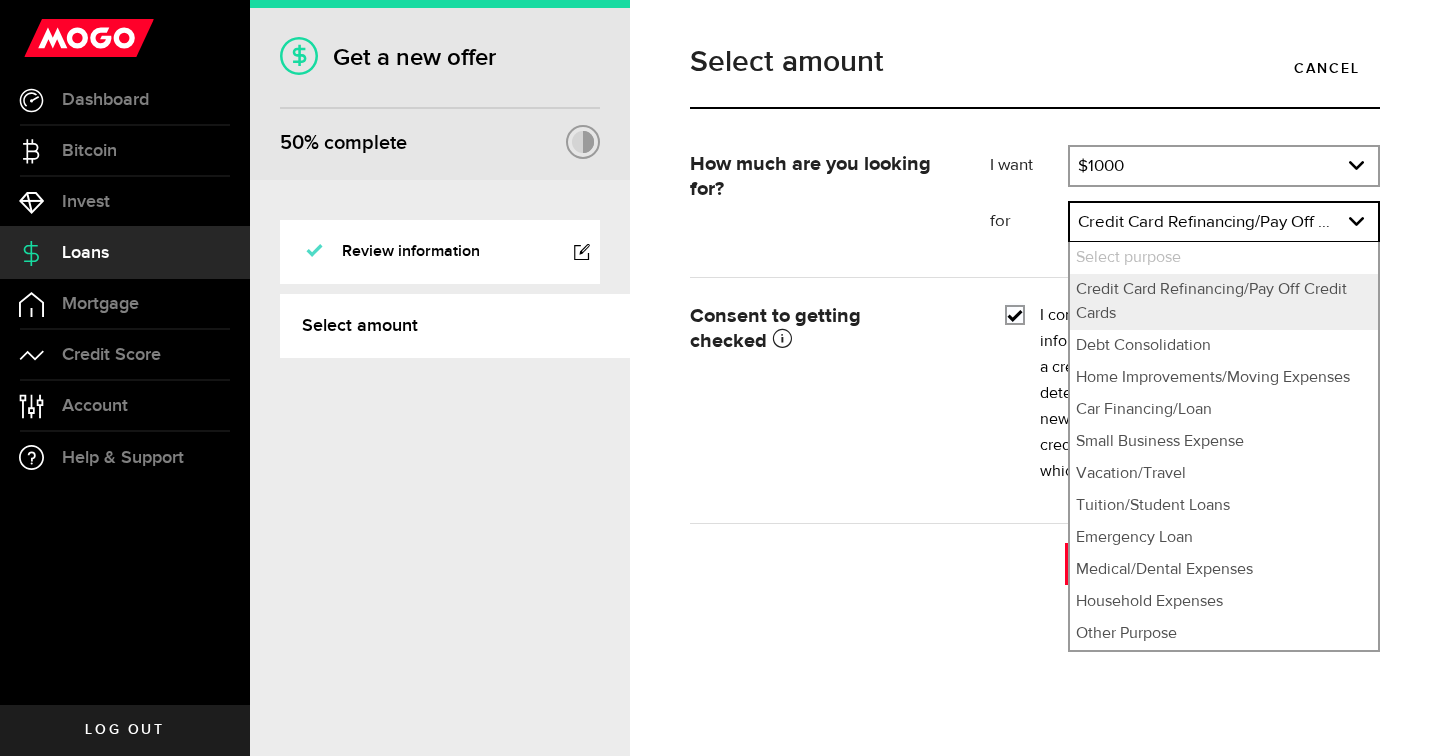 select on "Emergency Loan" 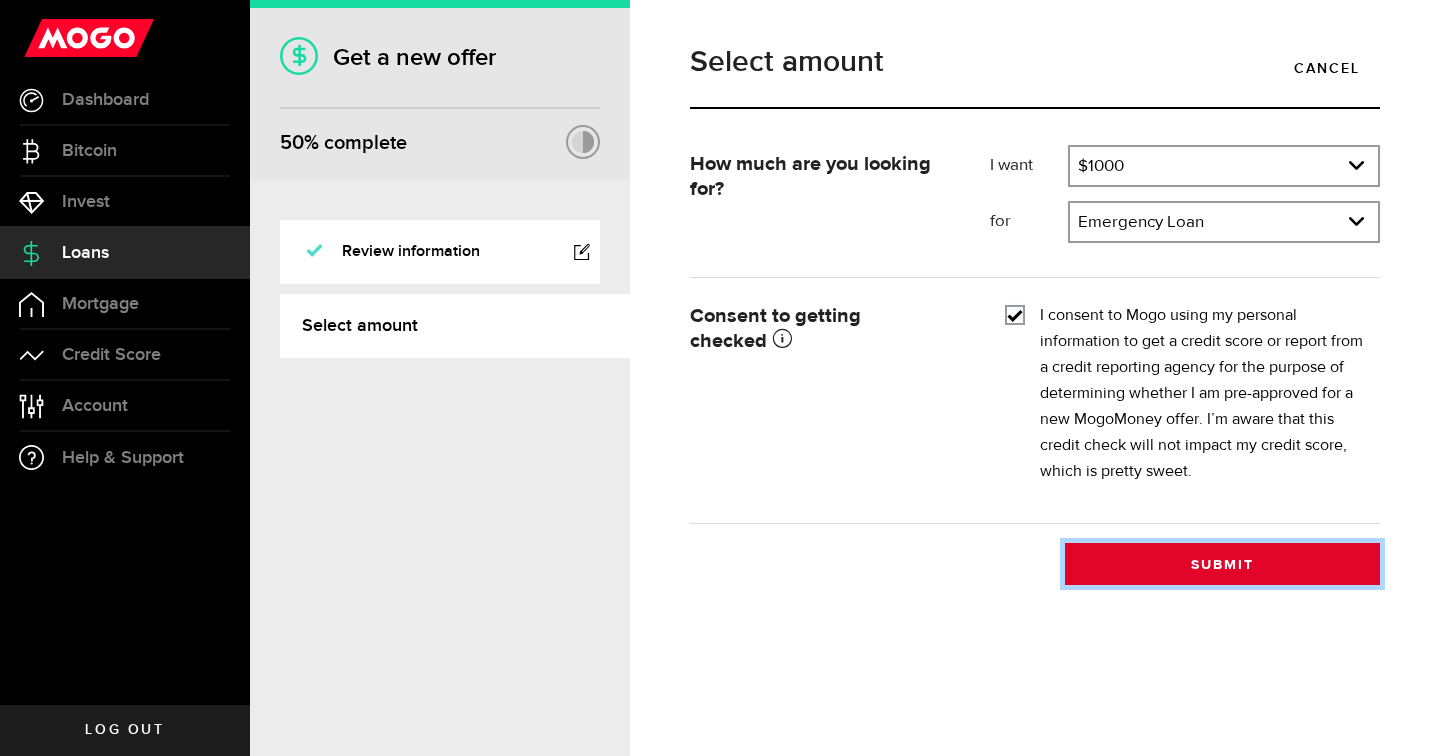 click on "Submit" at bounding box center (1222, 564) 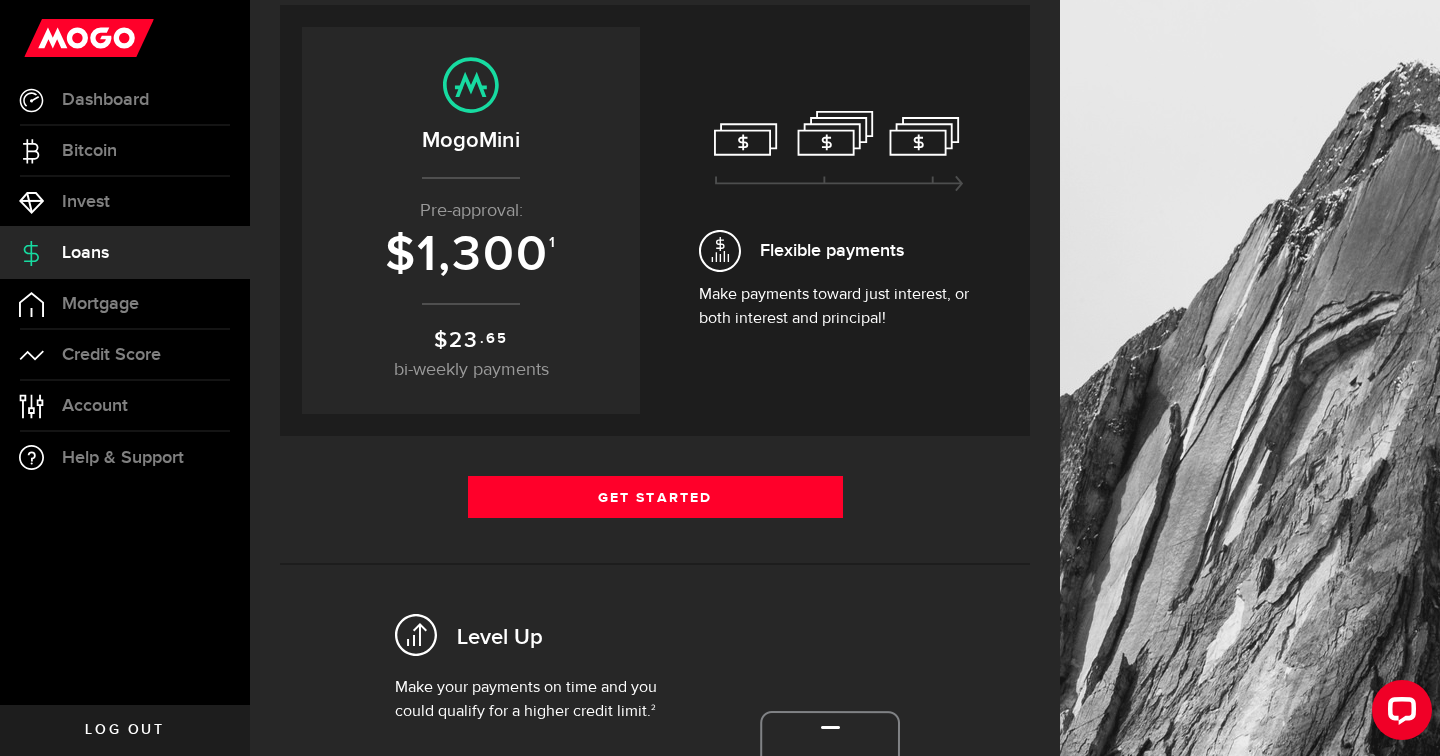 scroll, scrollTop: 215, scrollLeft: 0, axis: vertical 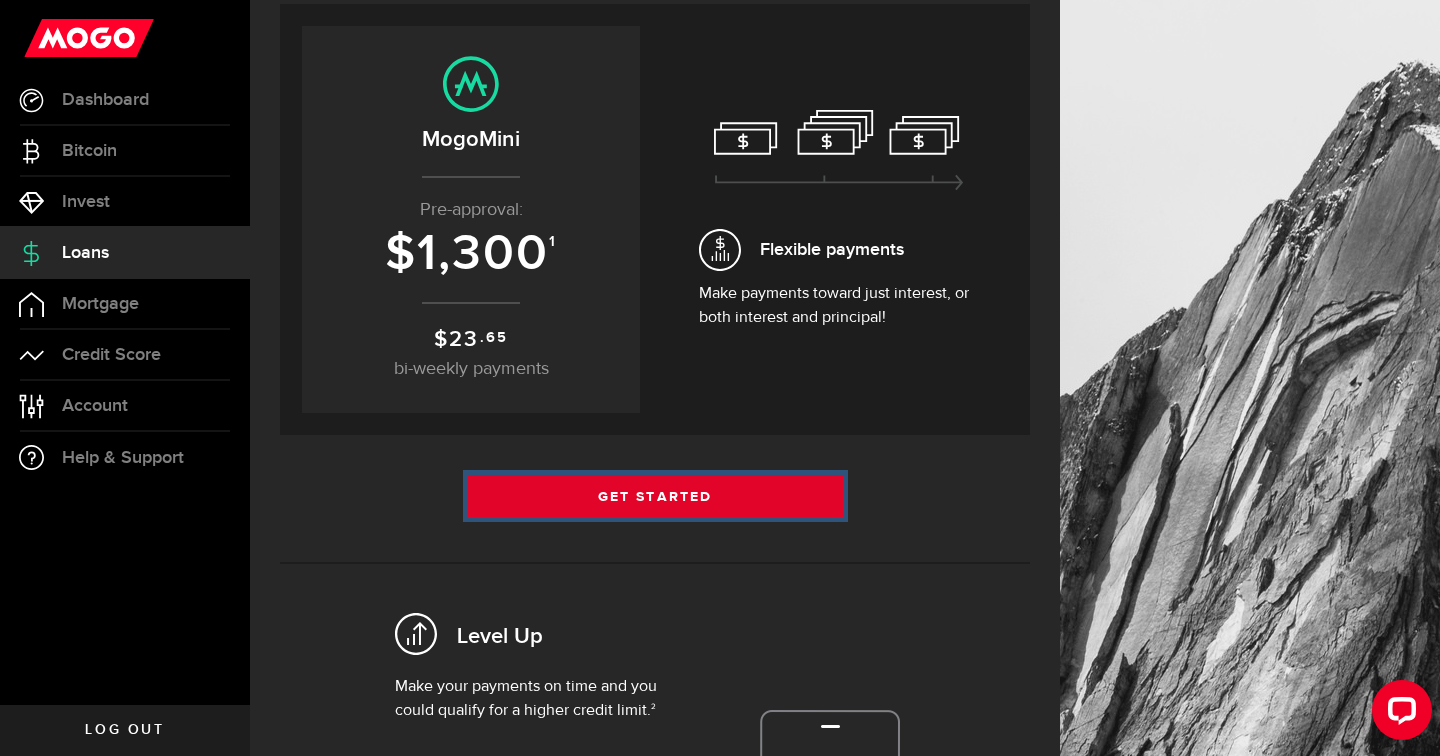 click on "Get Started" at bounding box center [655, 496] 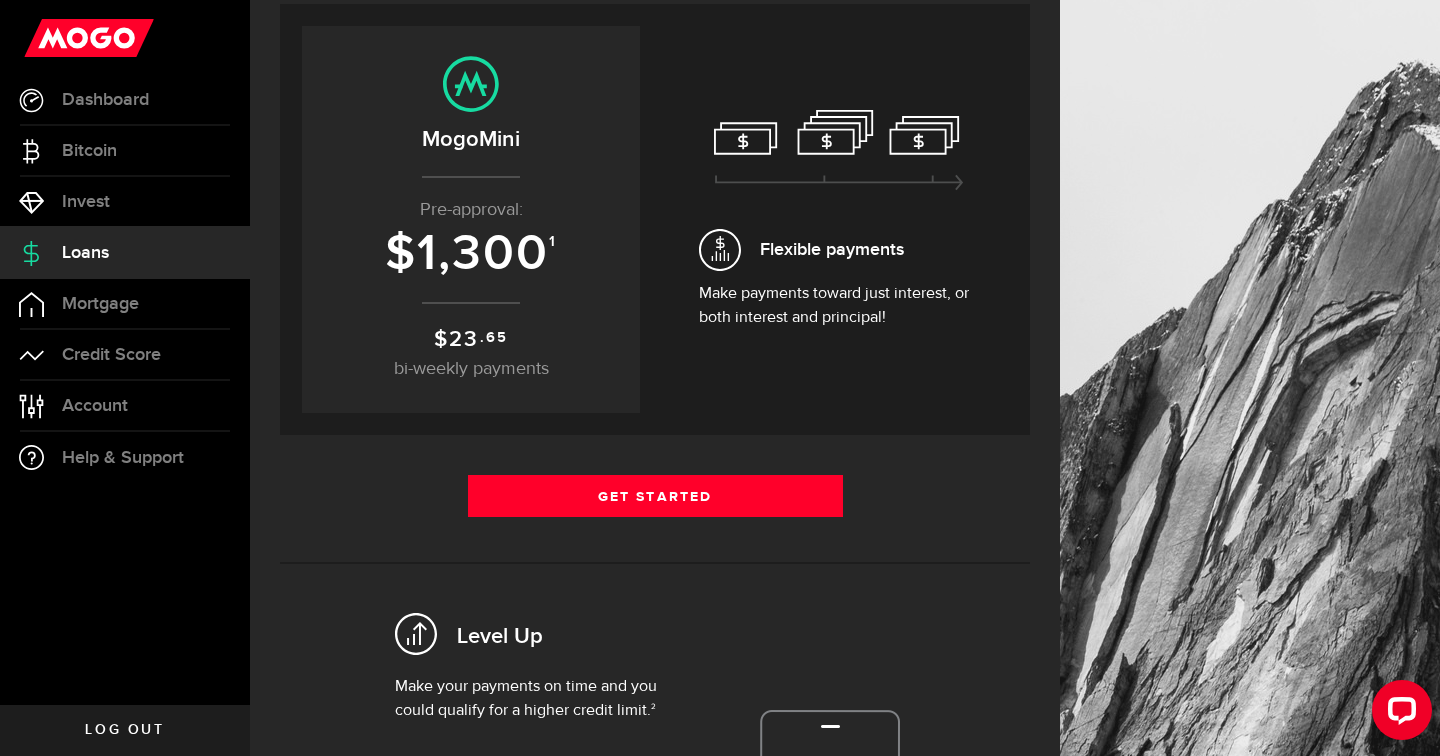 scroll, scrollTop: 0, scrollLeft: 0, axis: both 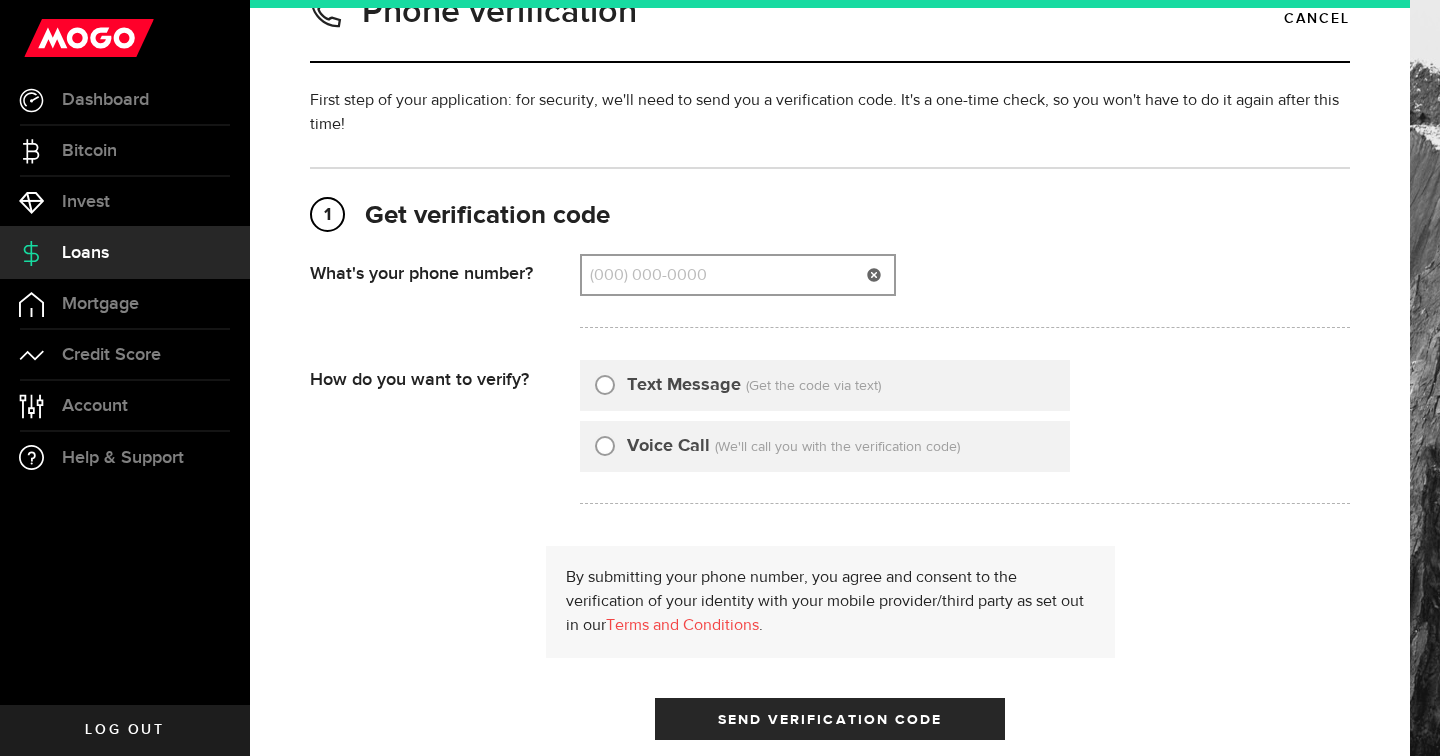 click on "(000) 000-0000" at bounding box center (738, 275) 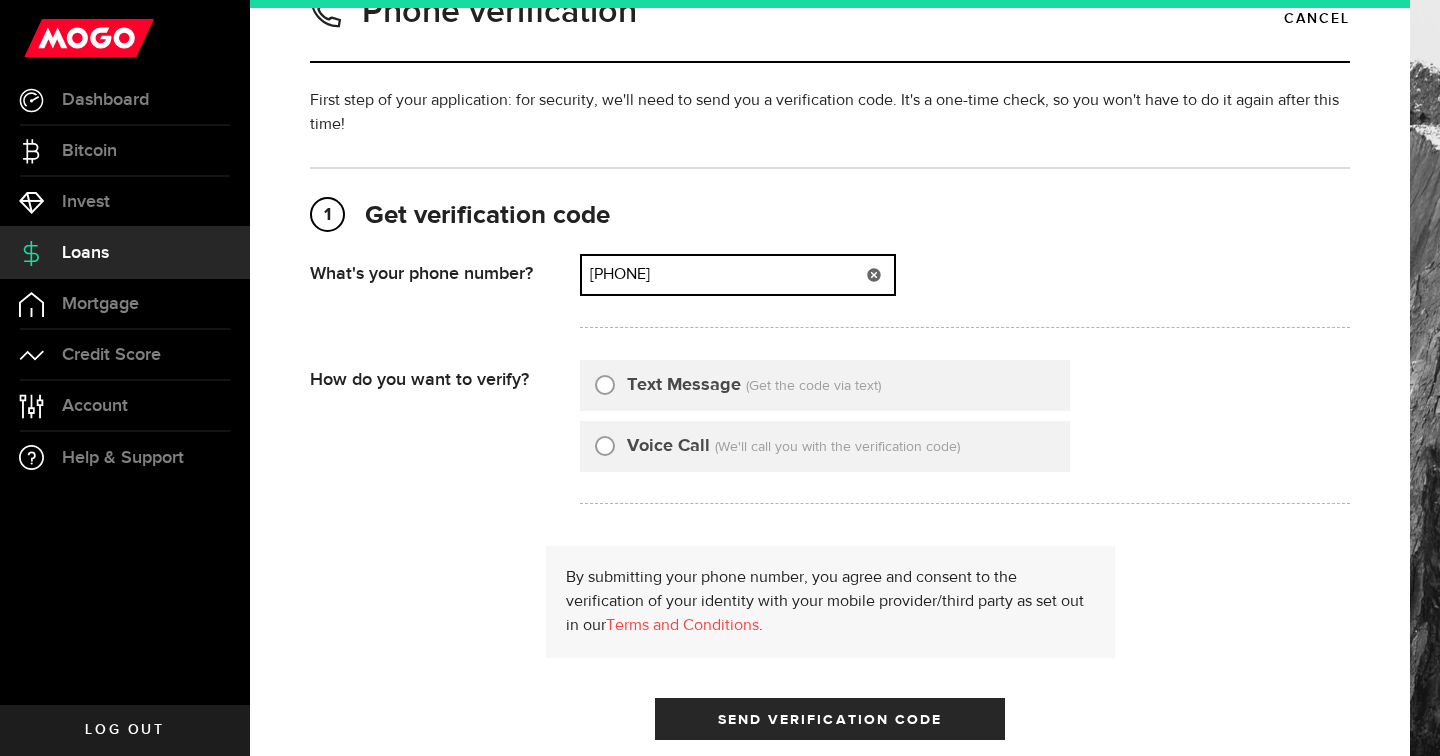 scroll, scrollTop: 100, scrollLeft: 0, axis: vertical 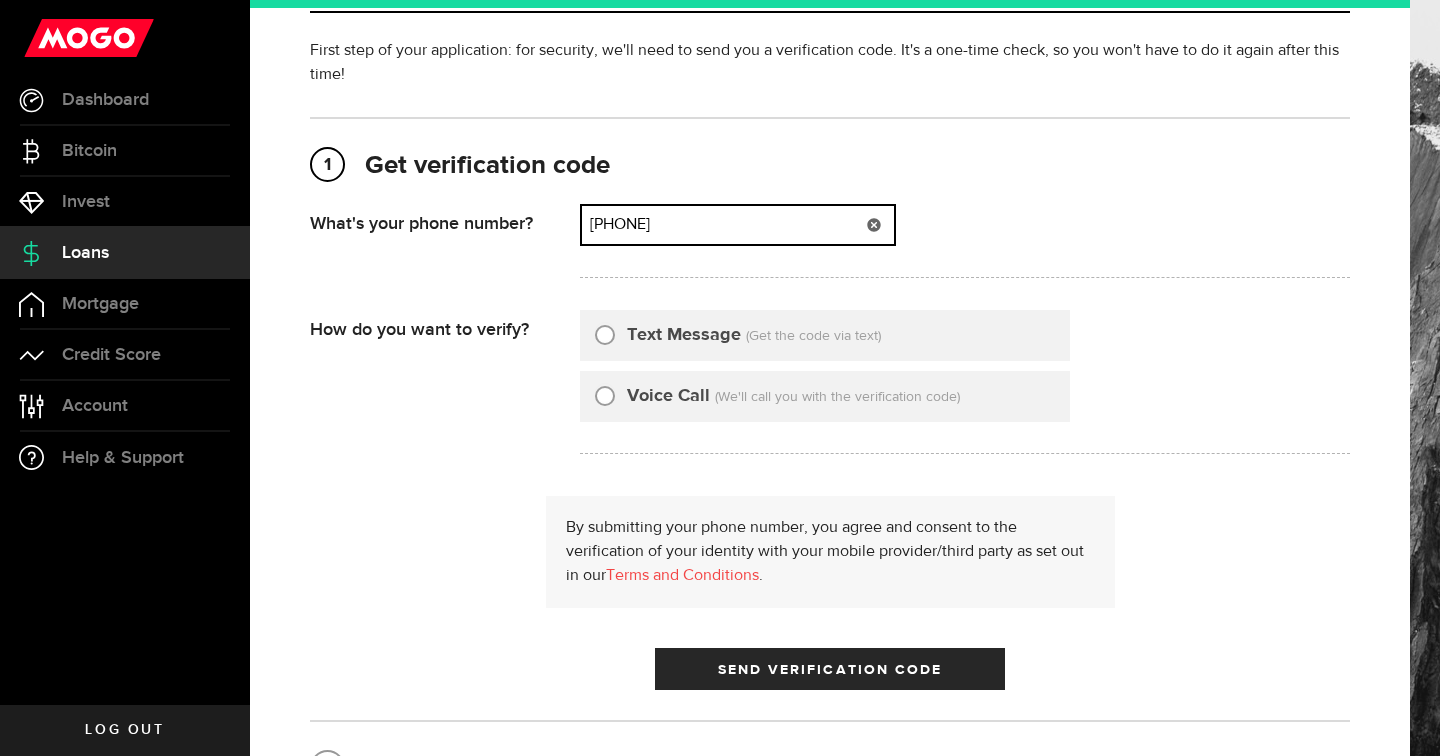 type on "4162064722" 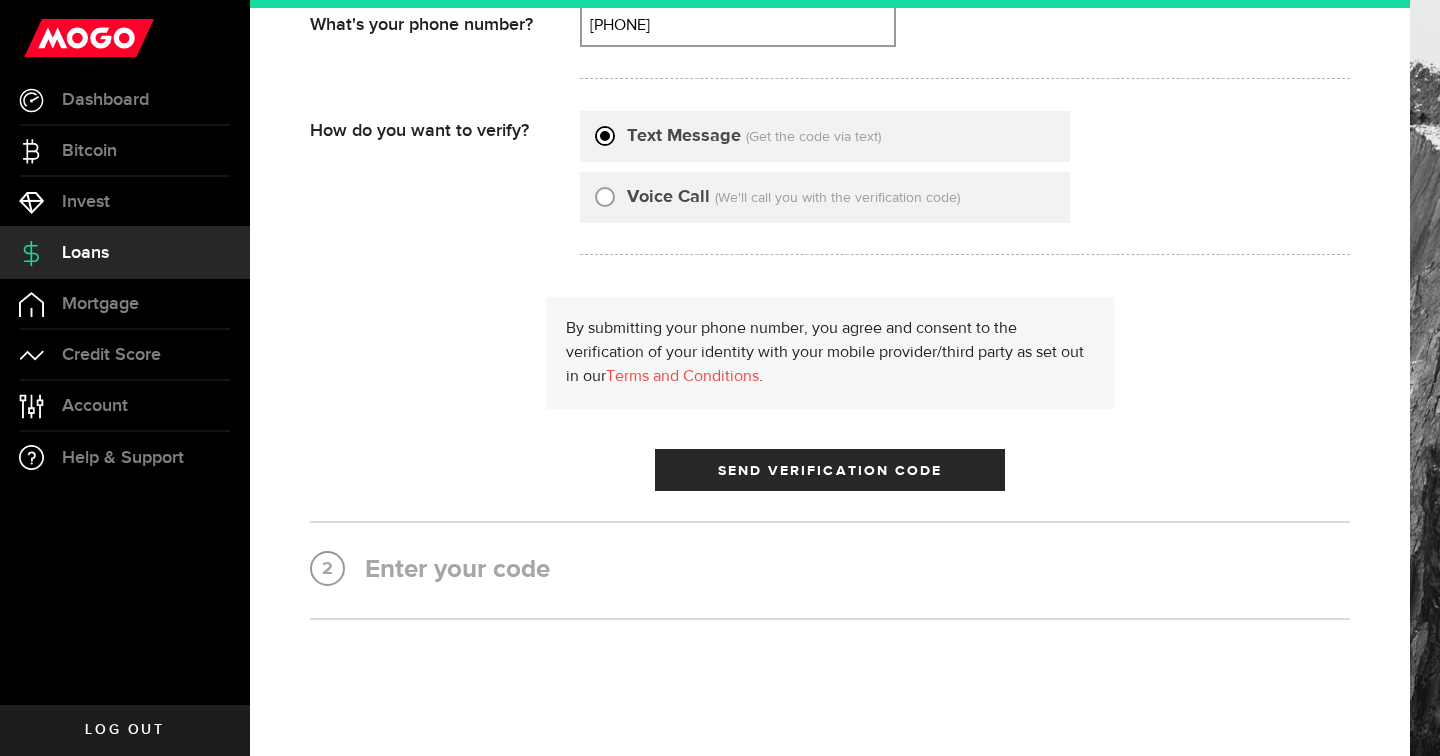 scroll, scrollTop: 357, scrollLeft: 0, axis: vertical 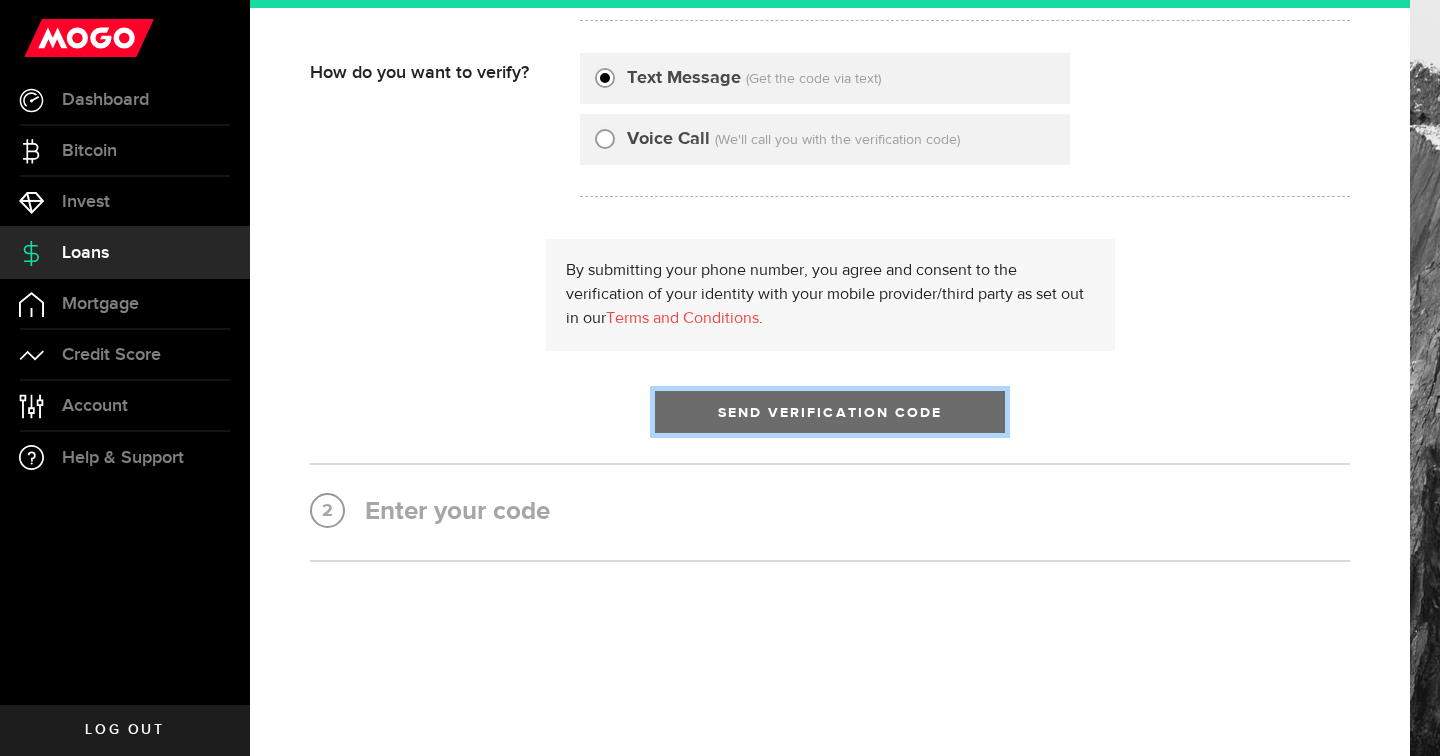click on "Send Verification Code" at bounding box center (830, 413) 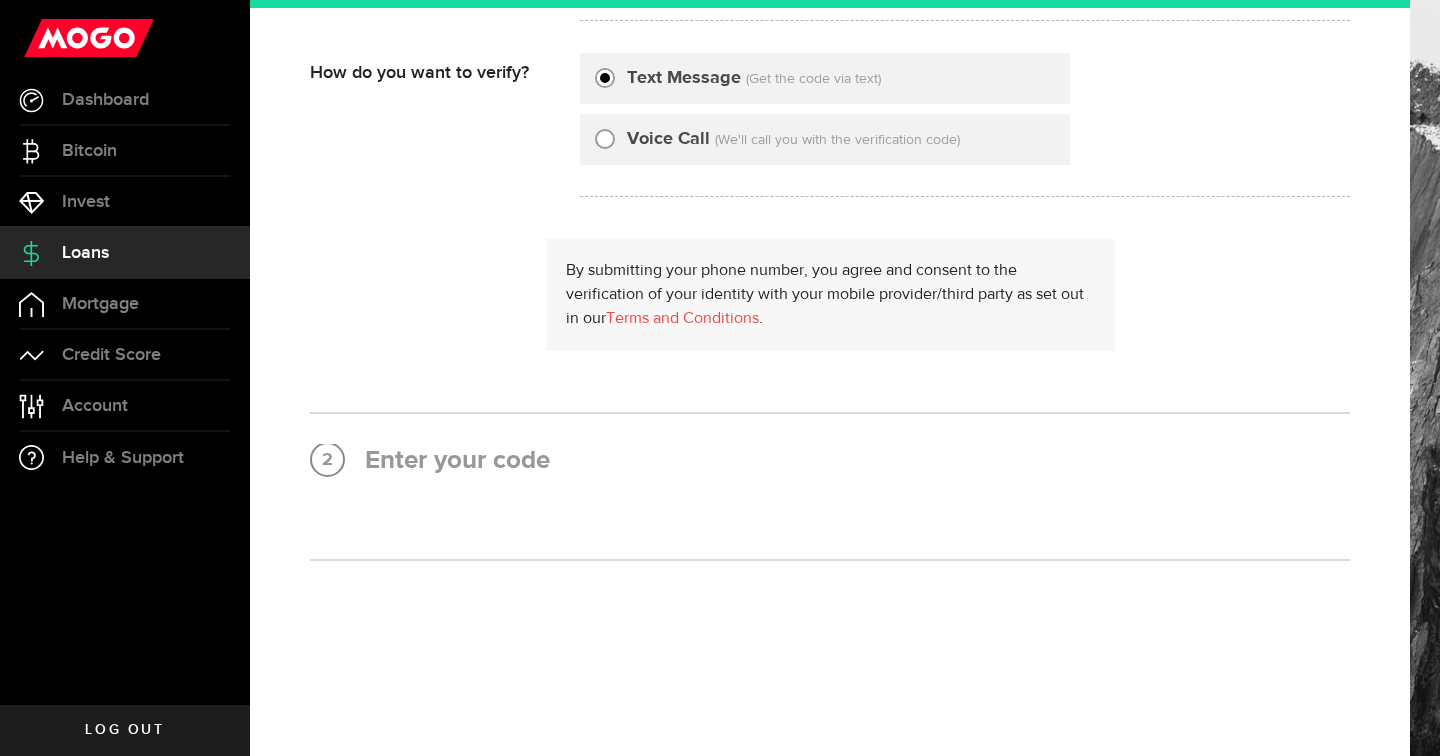 scroll, scrollTop: 0, scrollLeft: 0, axis: both 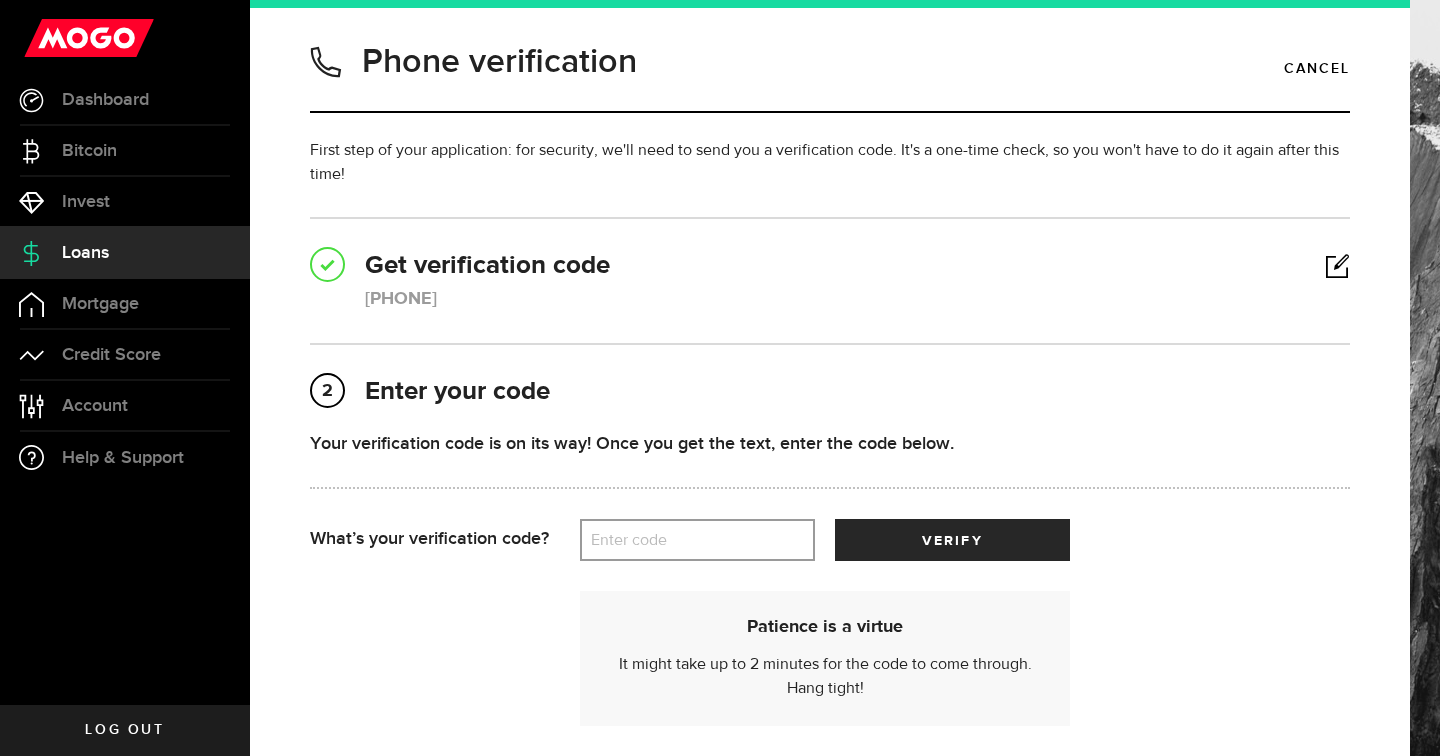 click on "Enter code" at bounding box center [697, 540] 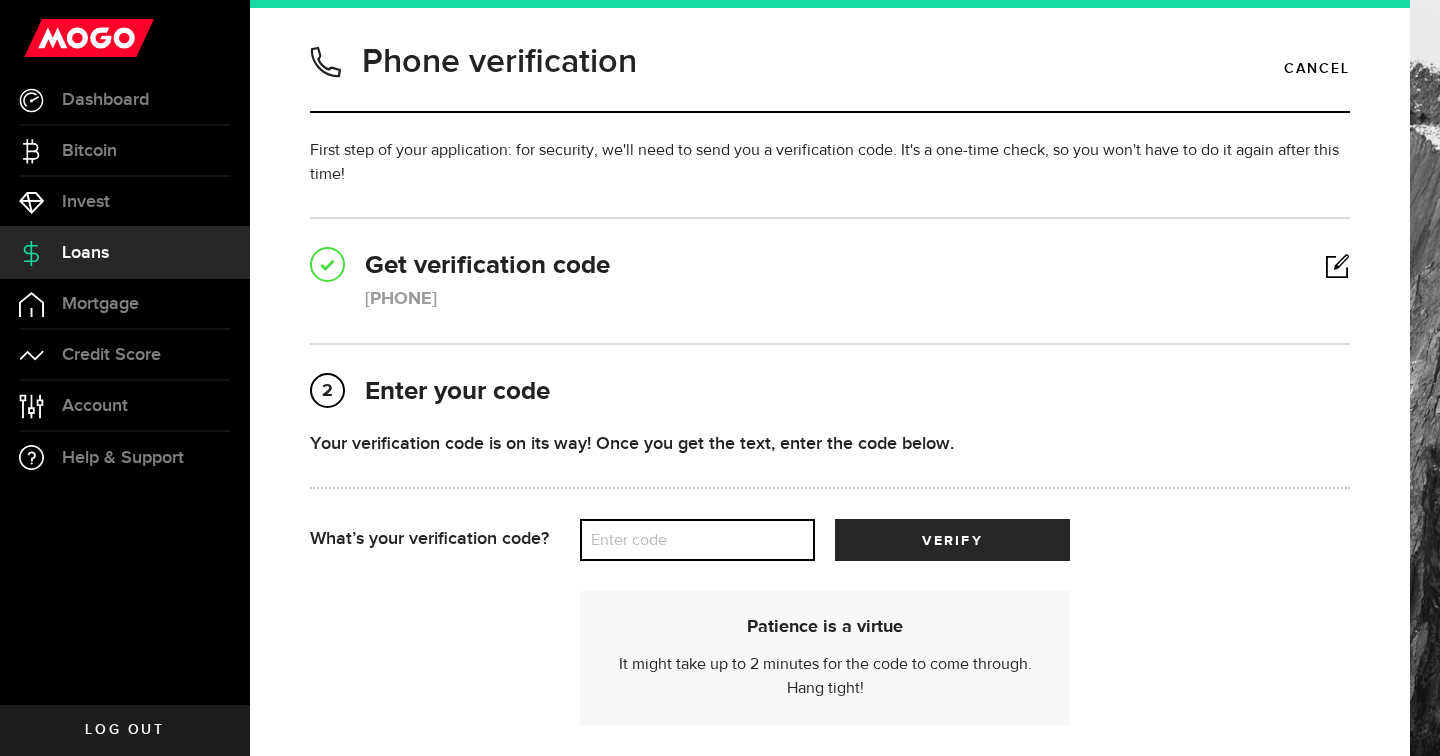 click on "Enter code" at bounding box center (697, 540) 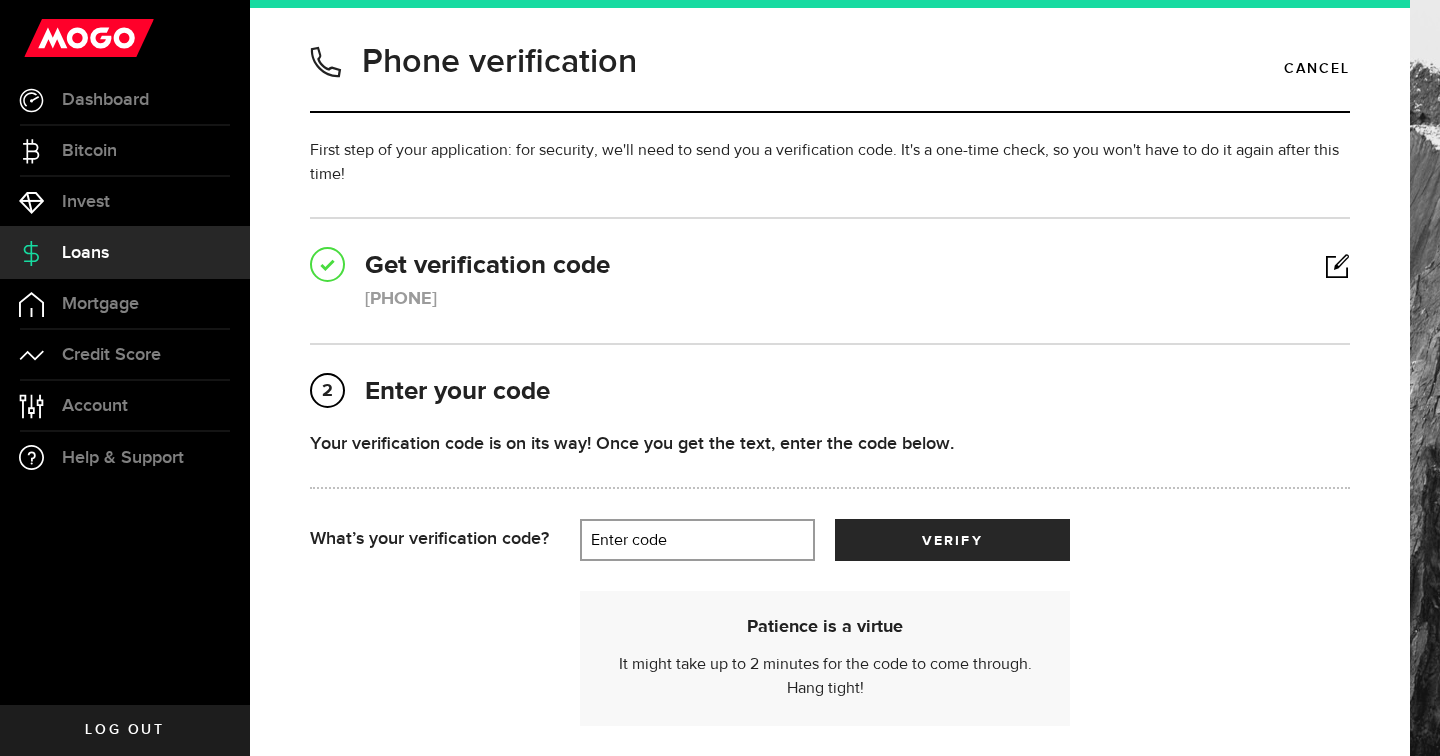 click on "Enter code" at bounding box center [697, 540] 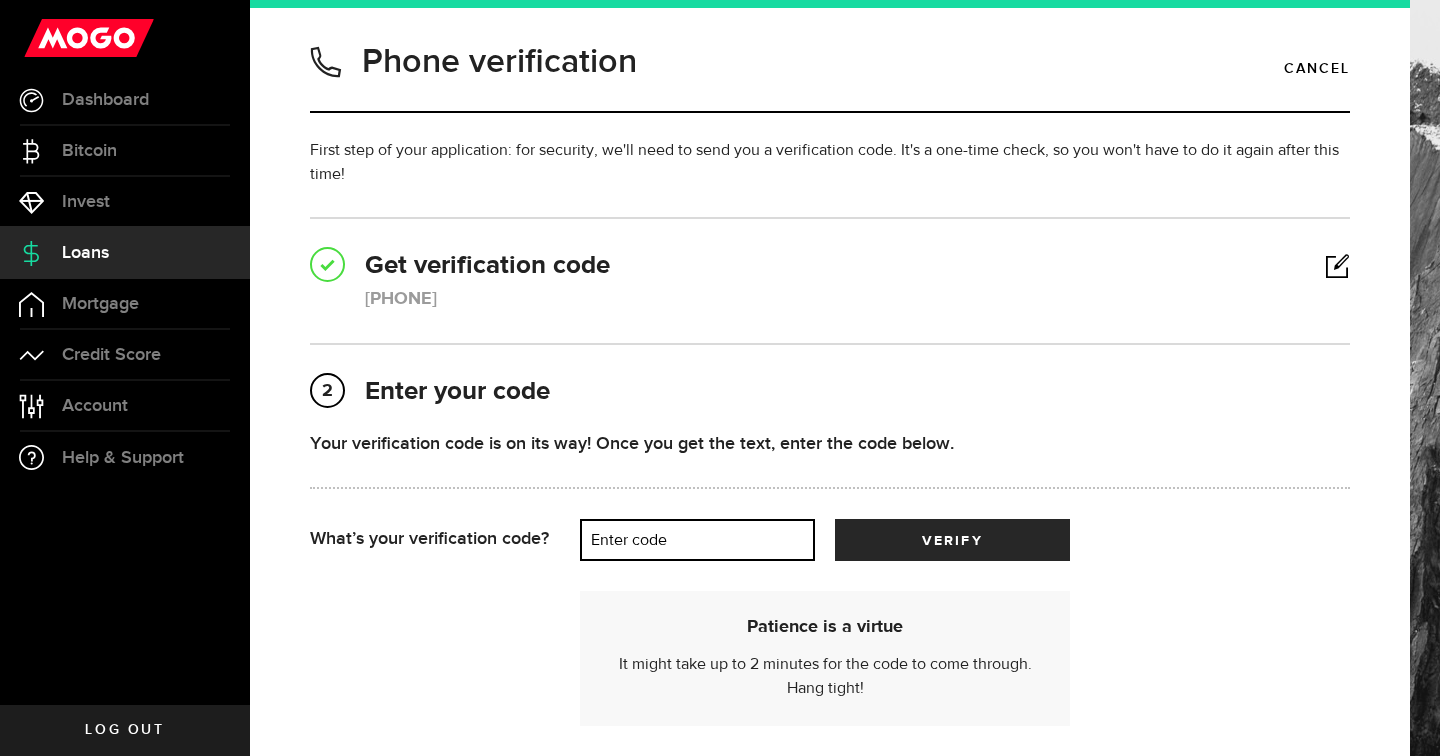 click on "Enter code" at bounding box center [697, 540] 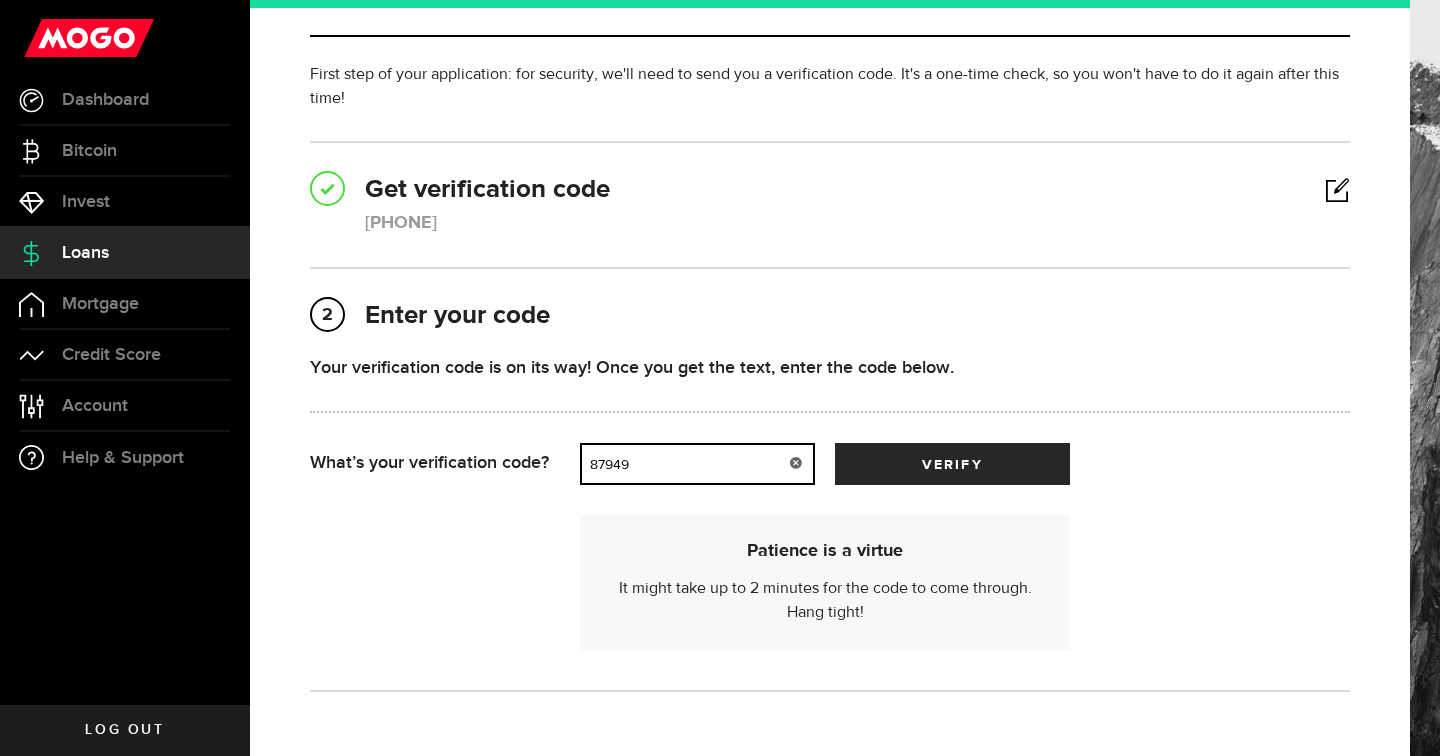 scroll, scrollTop: 94, scrollLeft: 0, axis: vertical 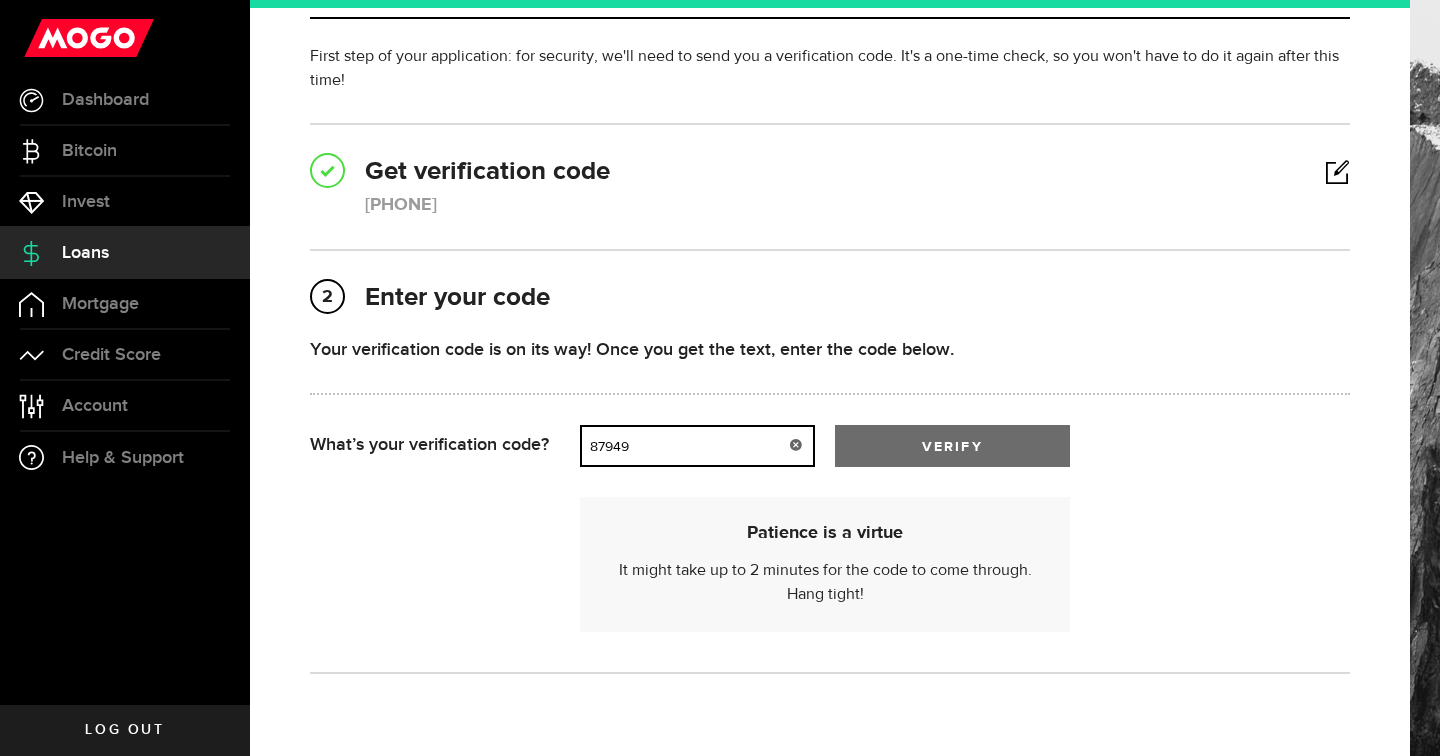 type on "87949" 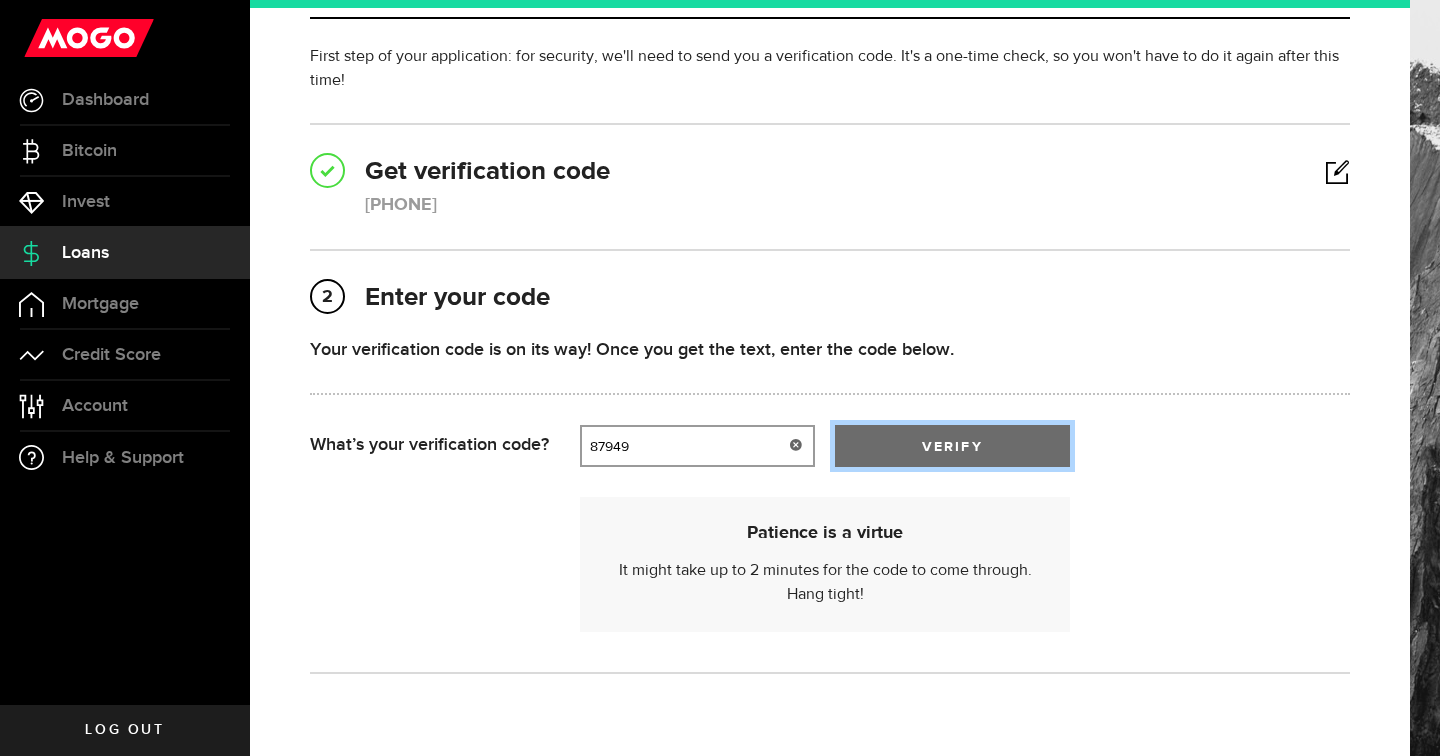click on "verify" at bounding box center [952, 446] 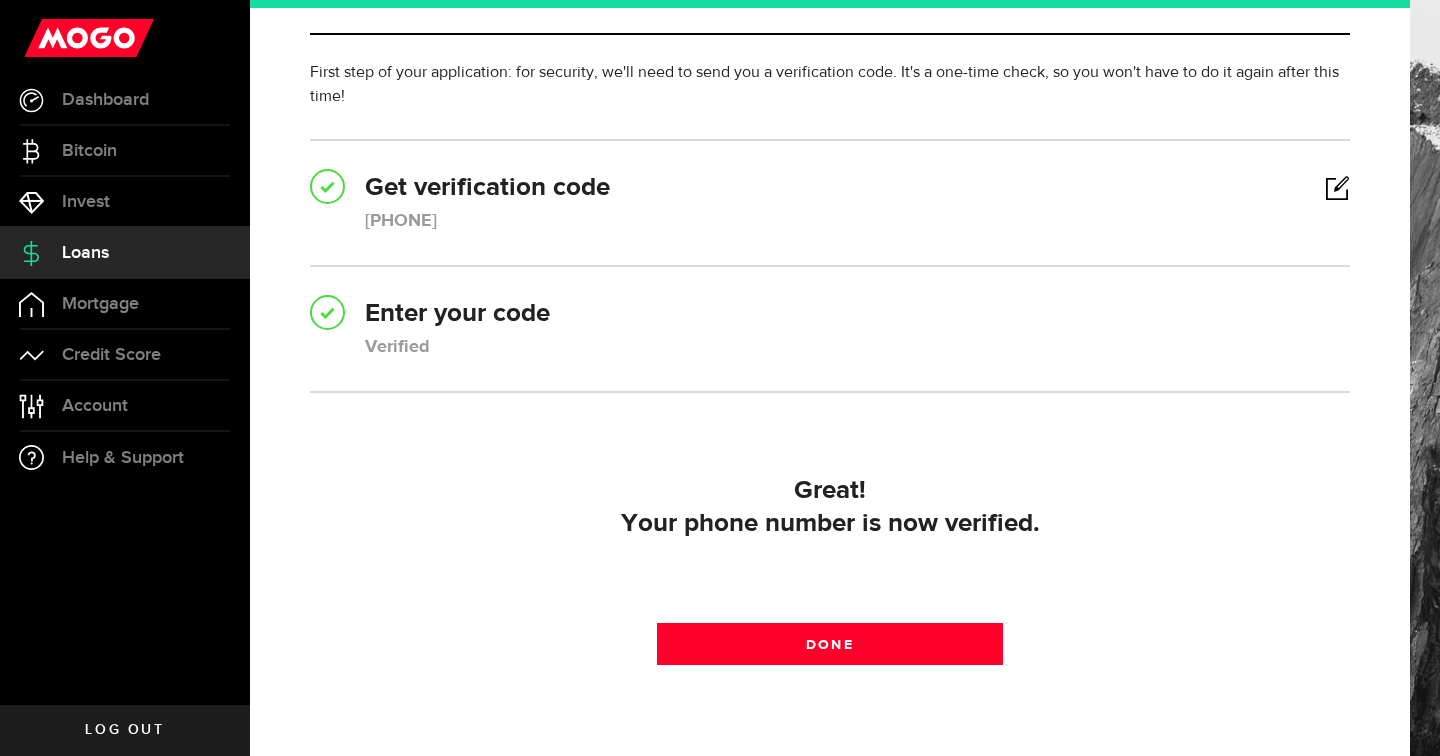 scroll, scrollTop: 79, scrollLeft: 0, axis: vertical 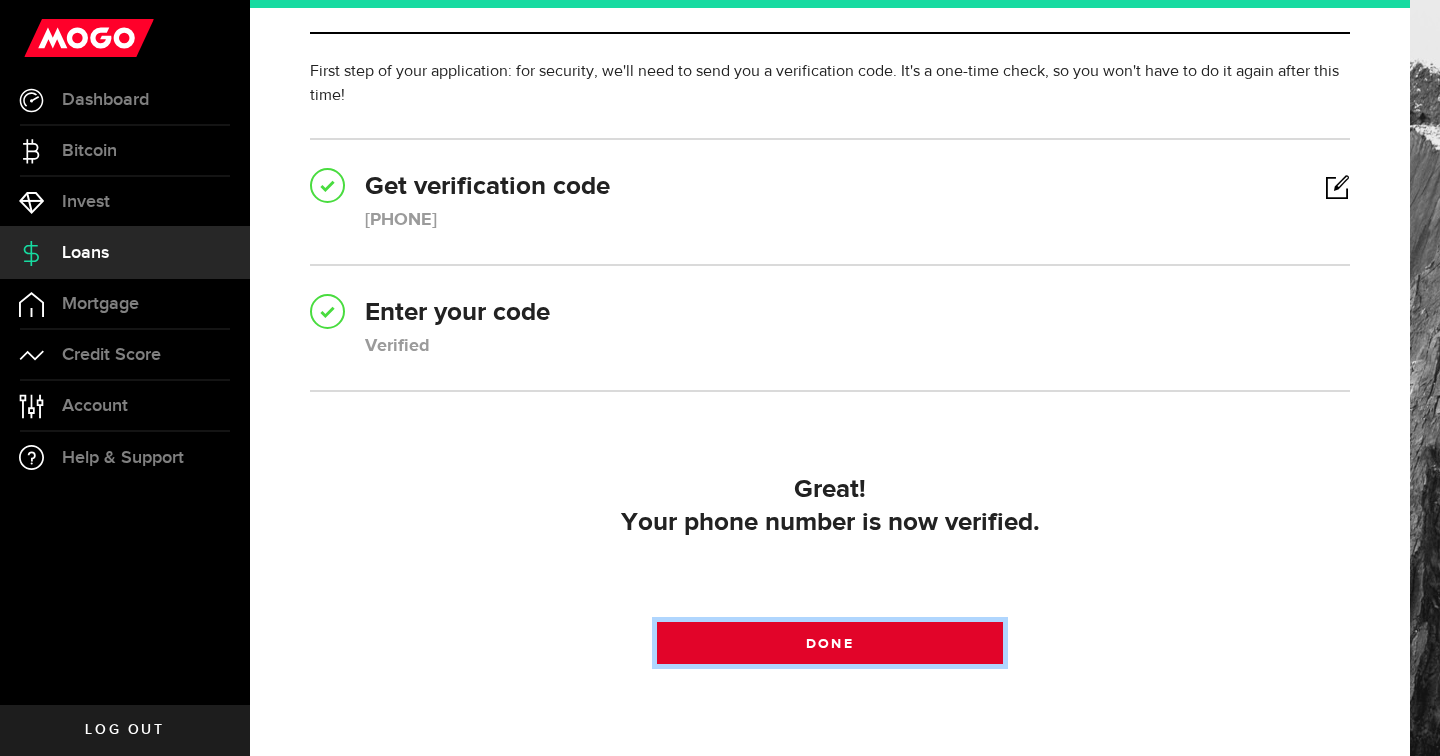 click on "Done" at bounding box center (830, 643) 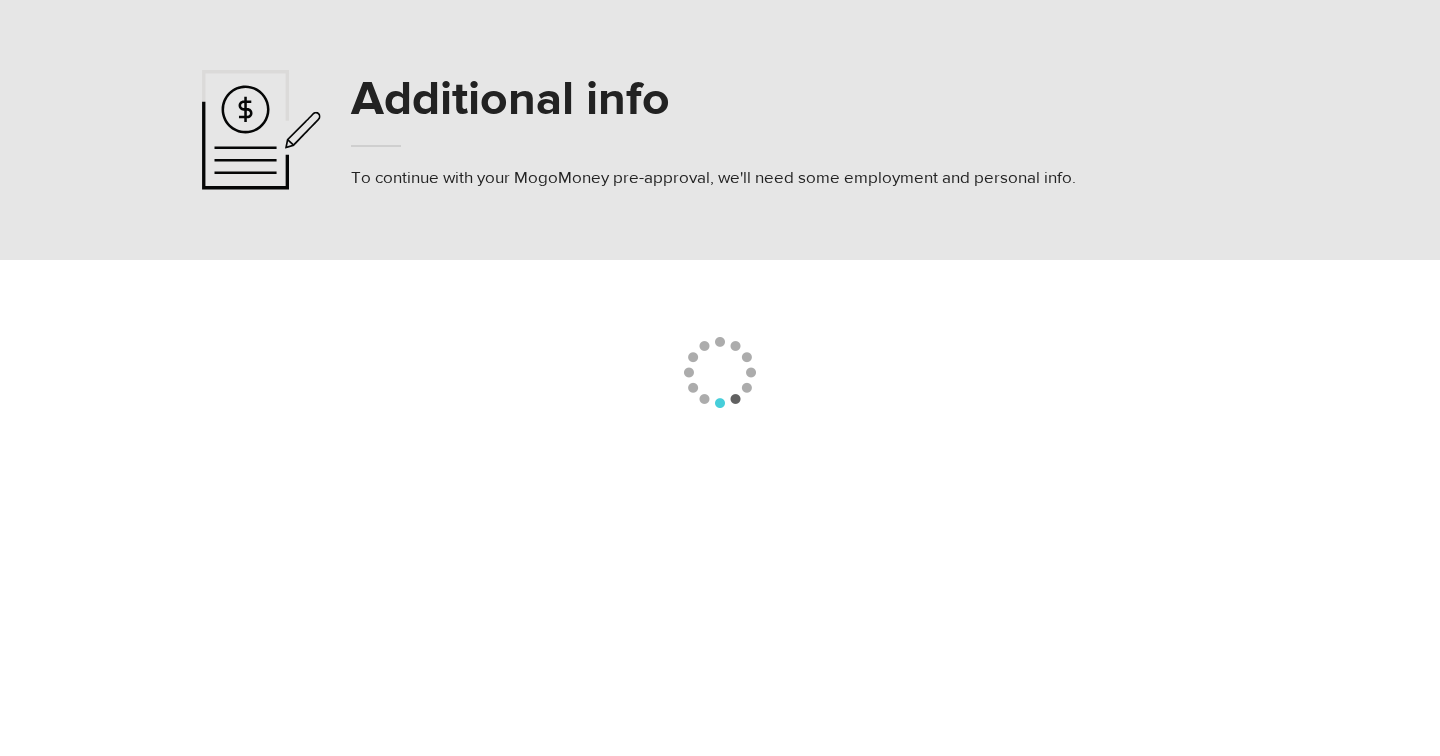 scroll, scrollTop: 0, scrollLeft: 0, axis: both 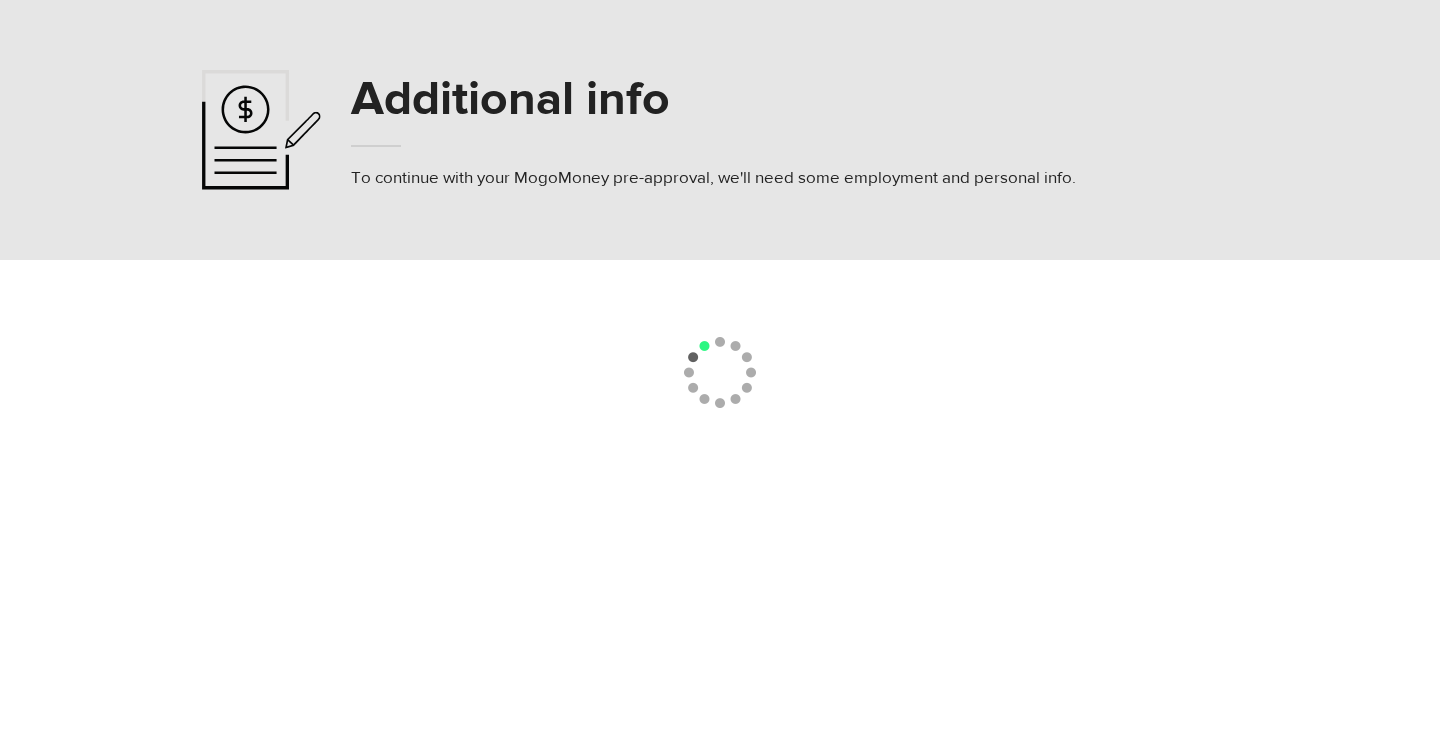 select 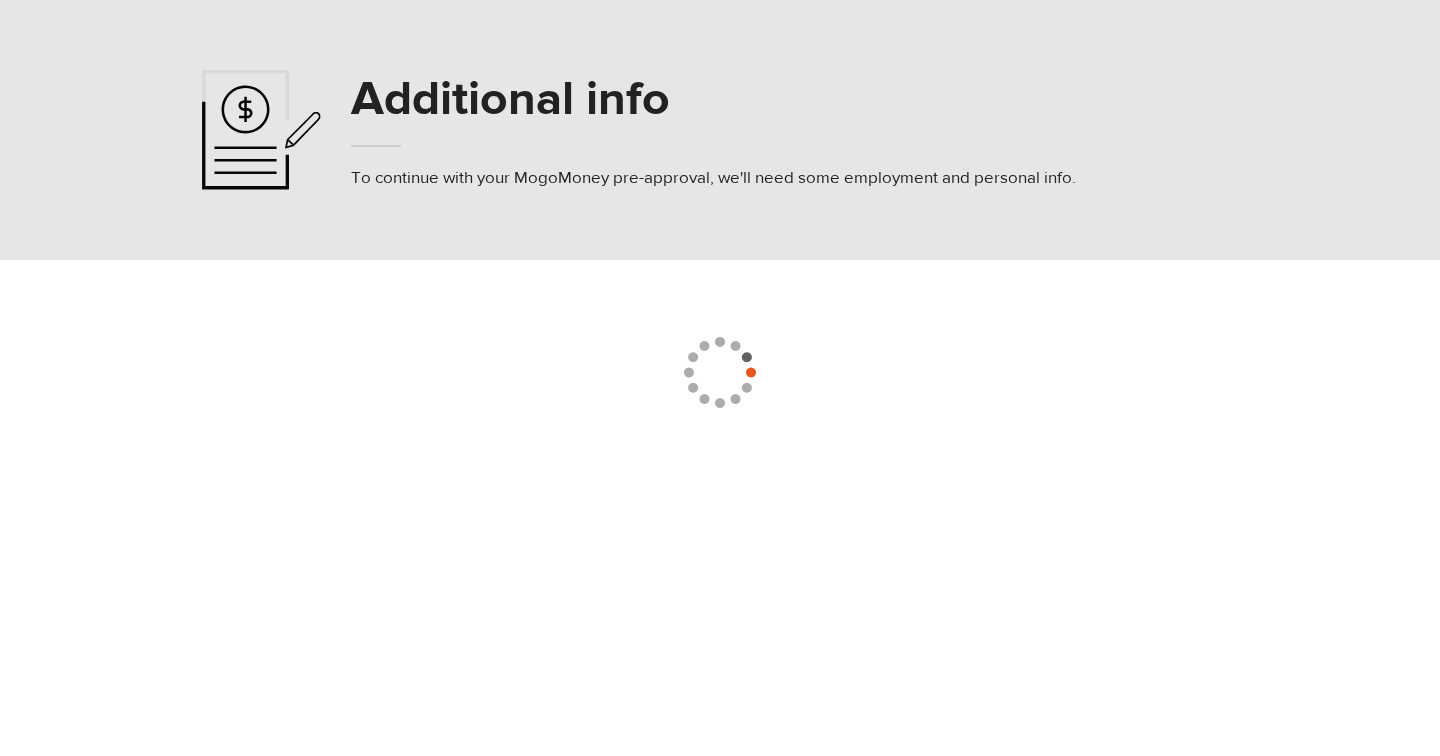 select 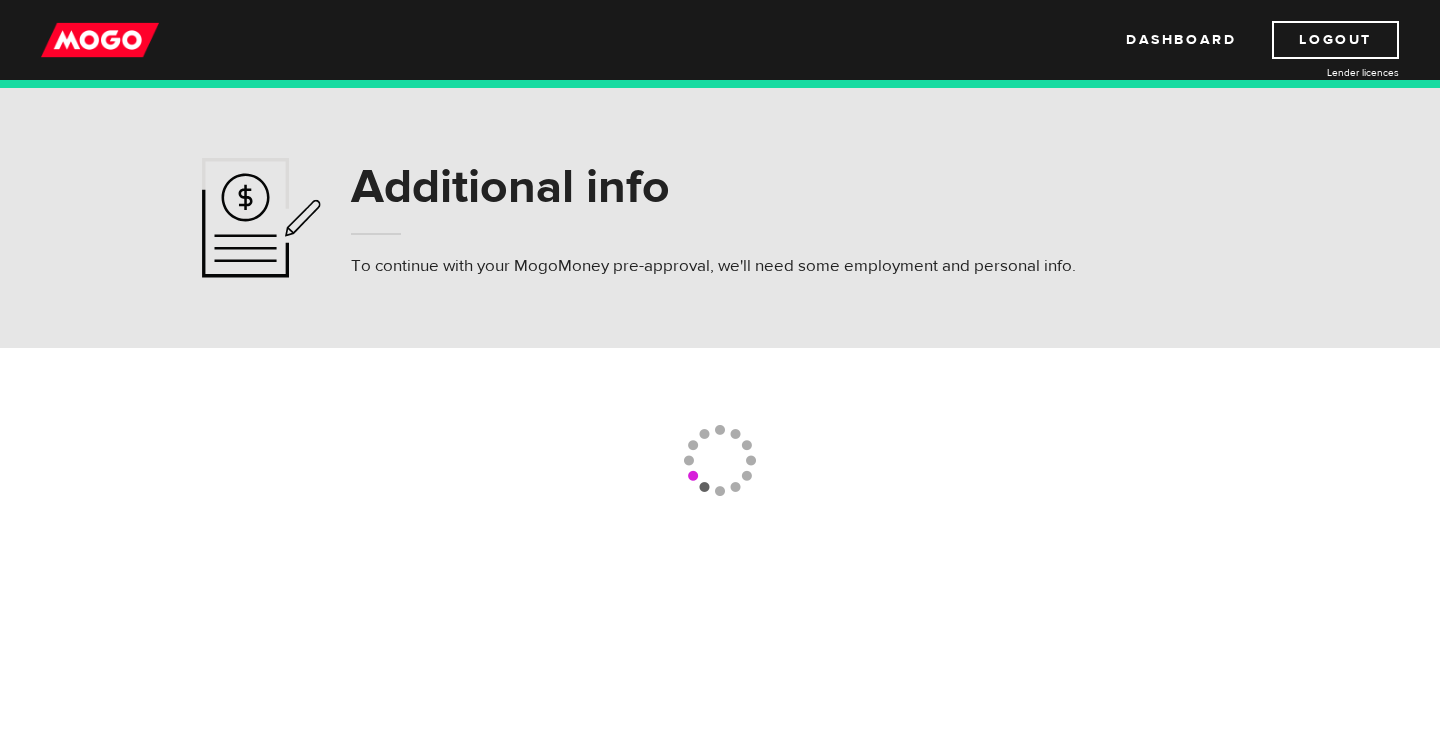 scroll, scrollTop: 0, scrollLeft: 0, axis: both 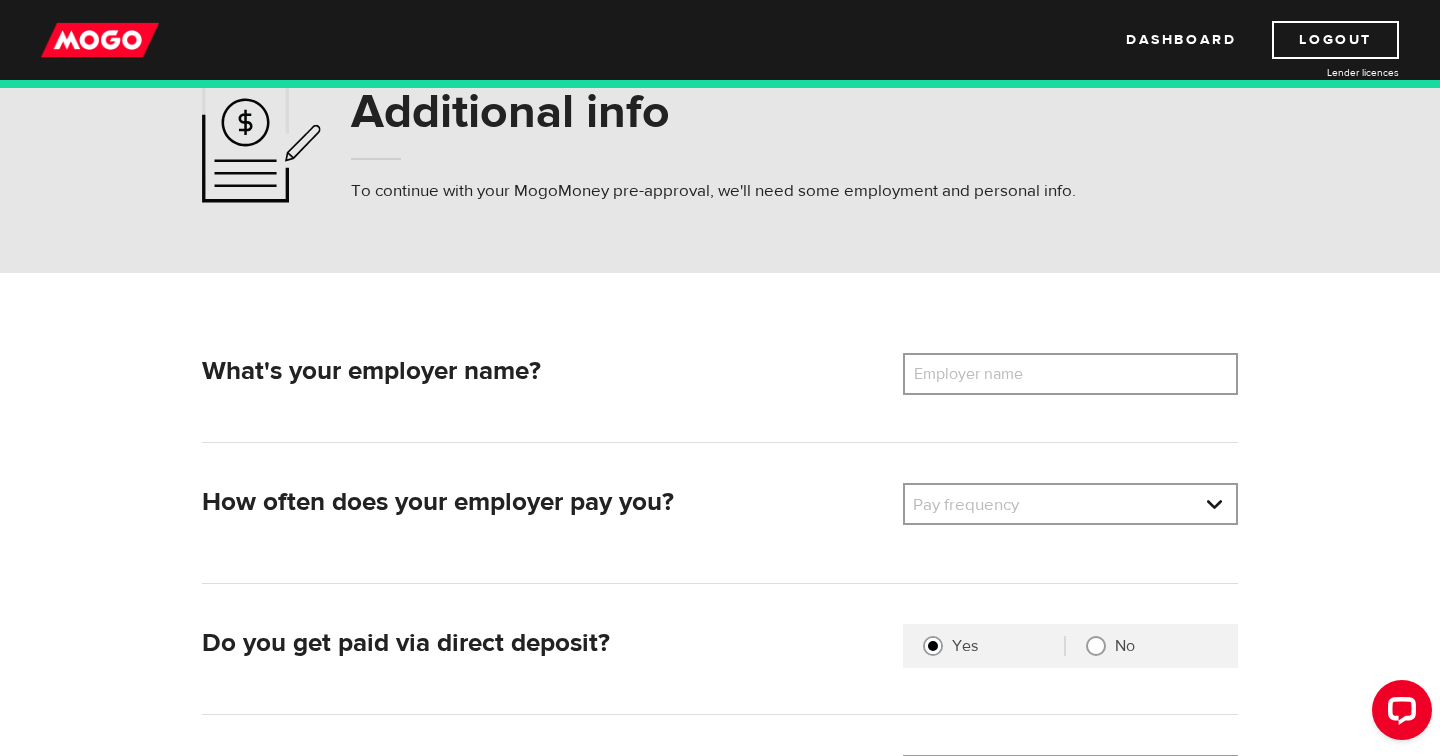 click on "Employer name" at bounding box center (983, 374) 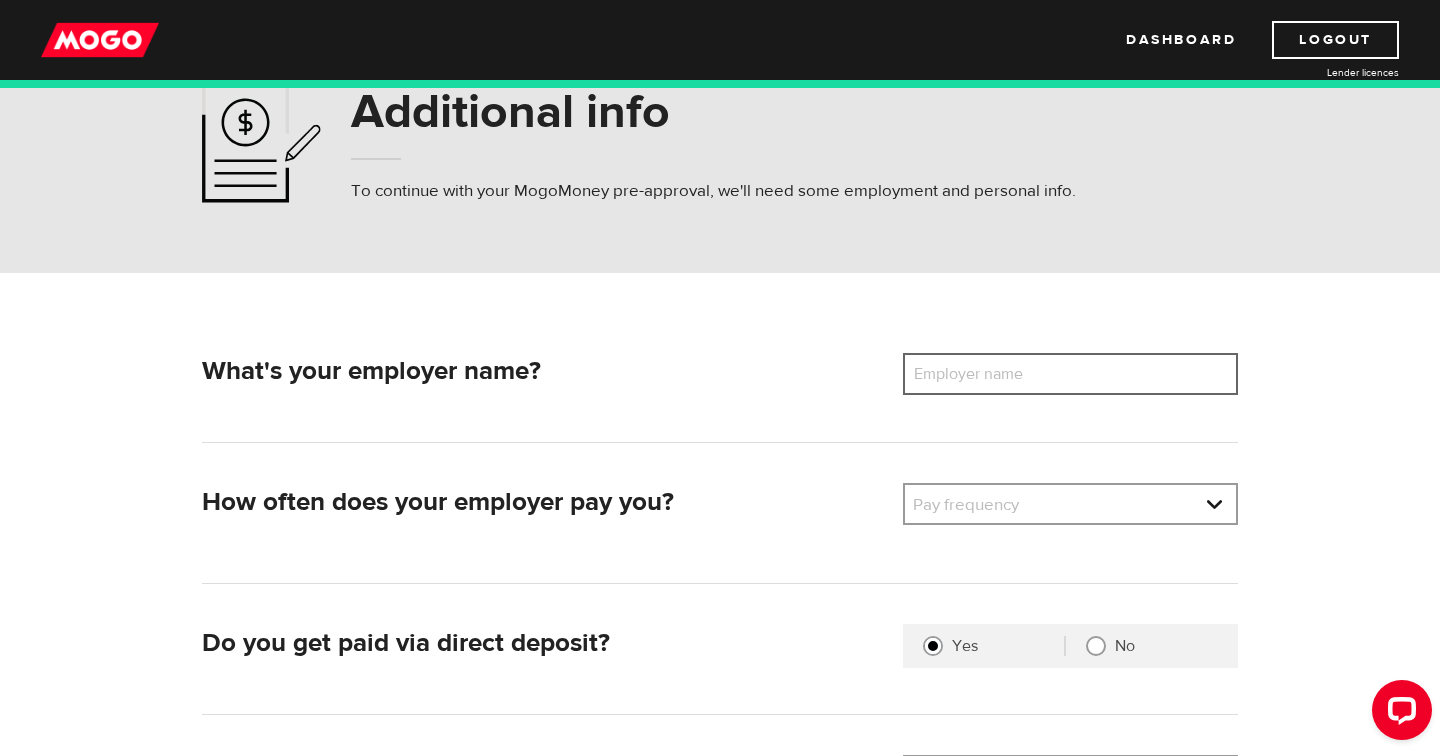 click on "Employer name" at bounding box center (1070, 374) 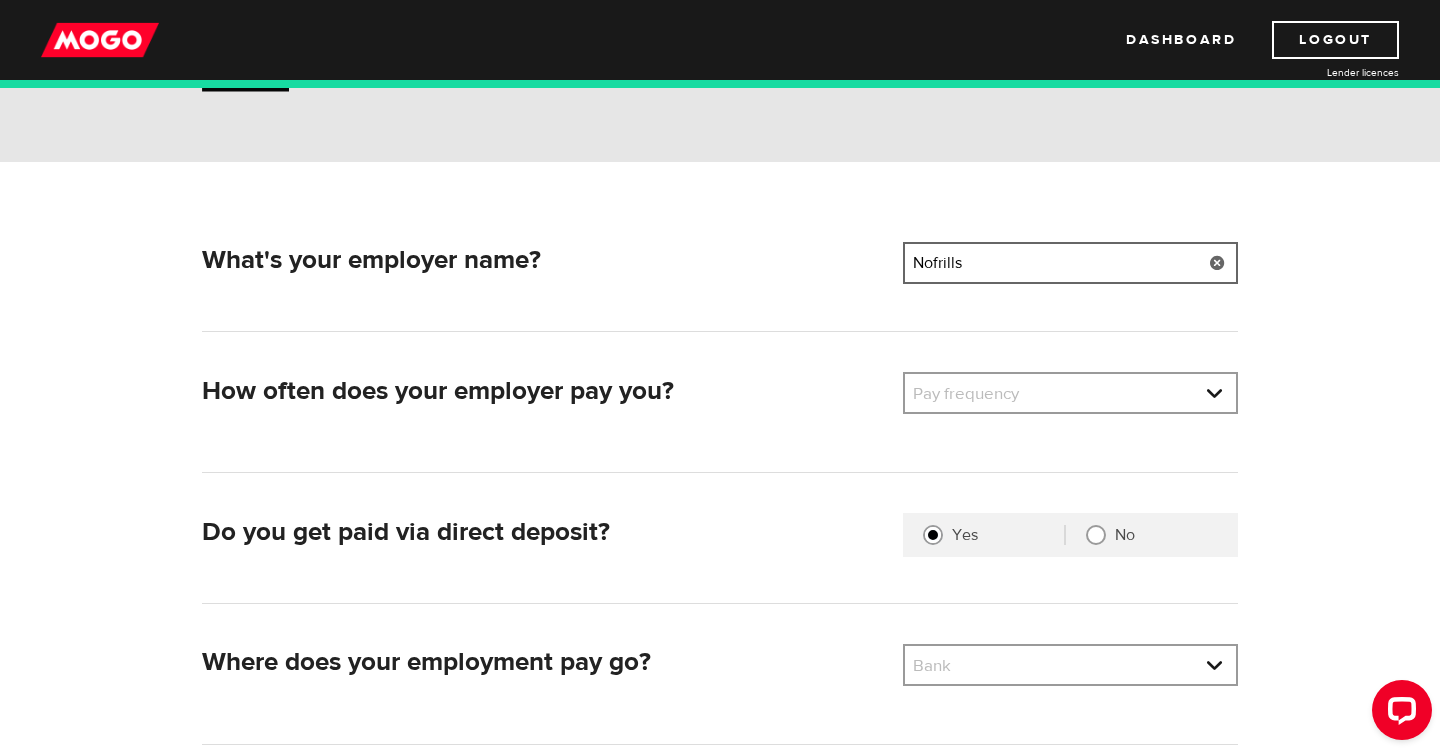 scroll, scrollTop: 247, scrollLeft: 0, axis: vertical 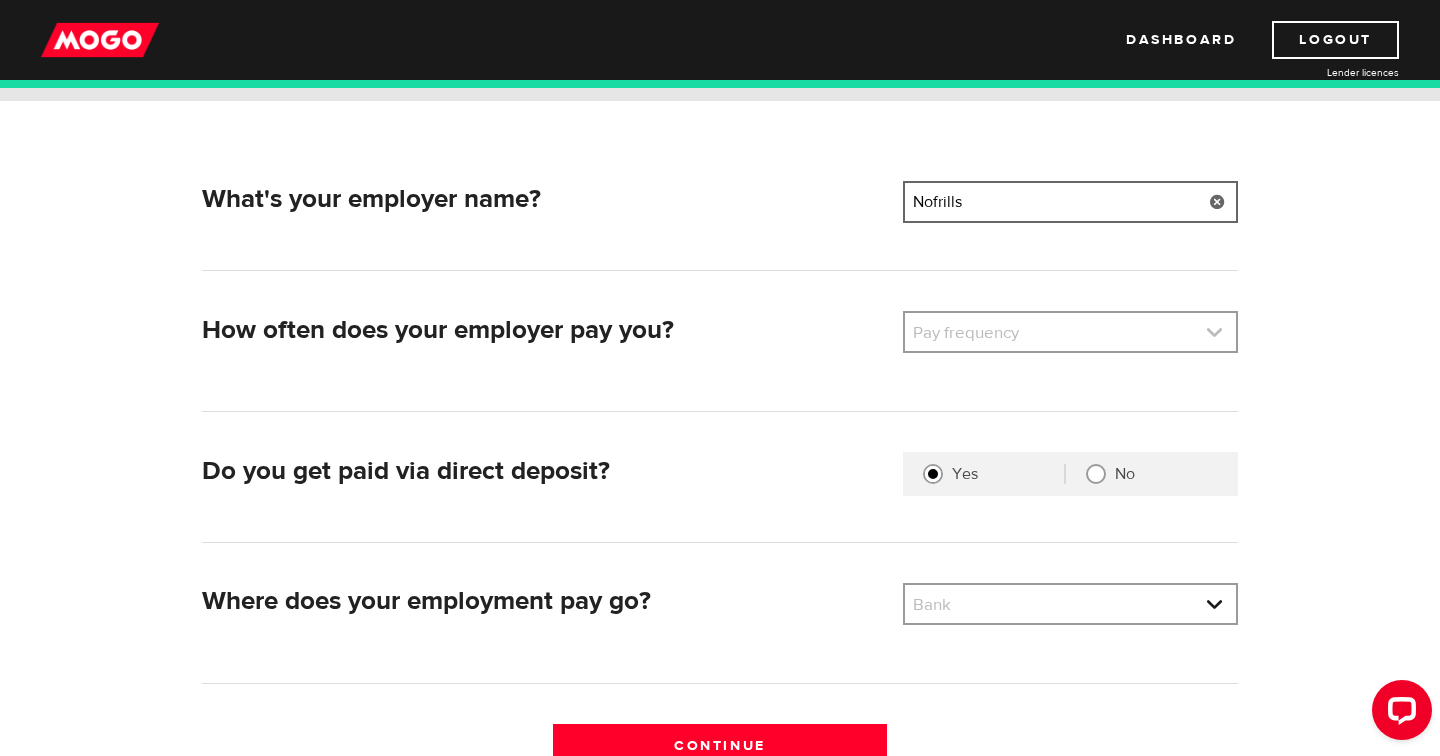 type on "Nofrills" 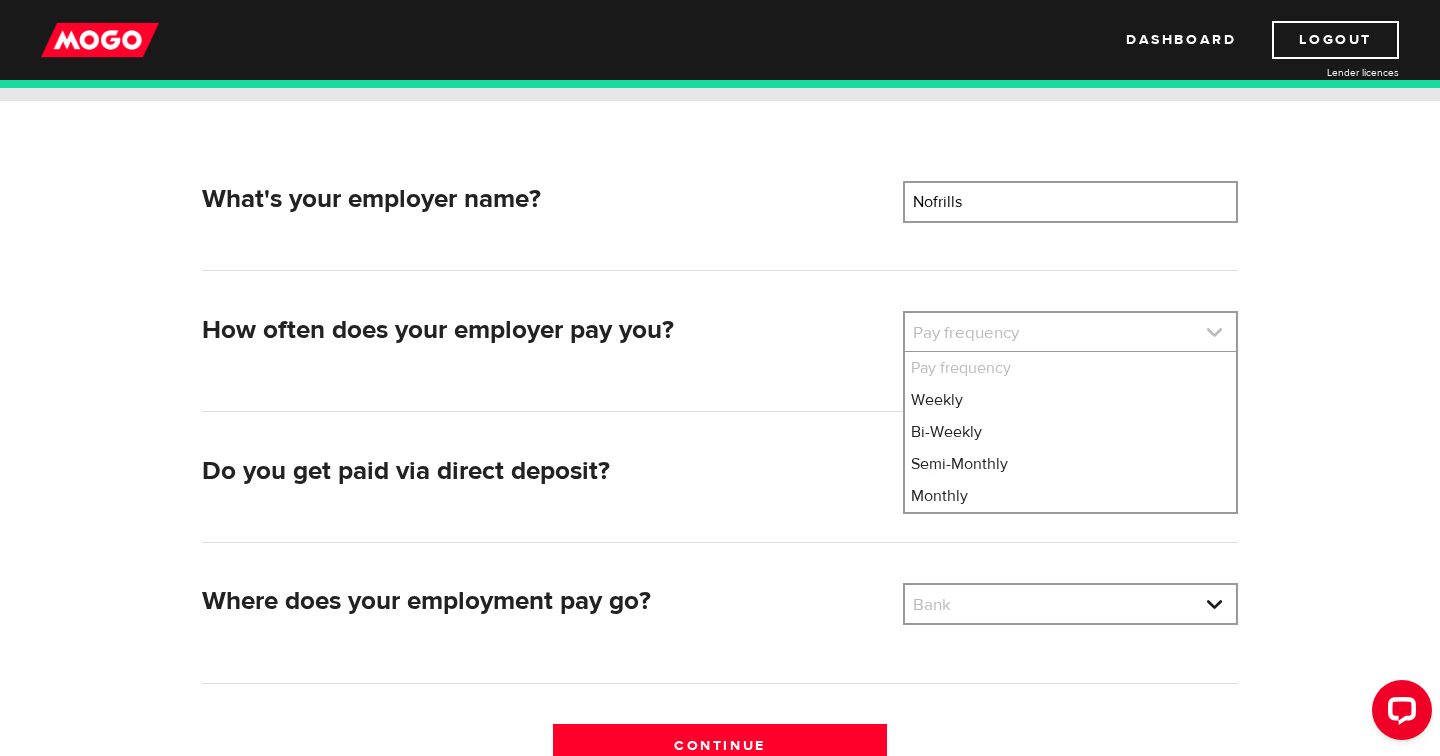 click at bounding box center [1070, 332] 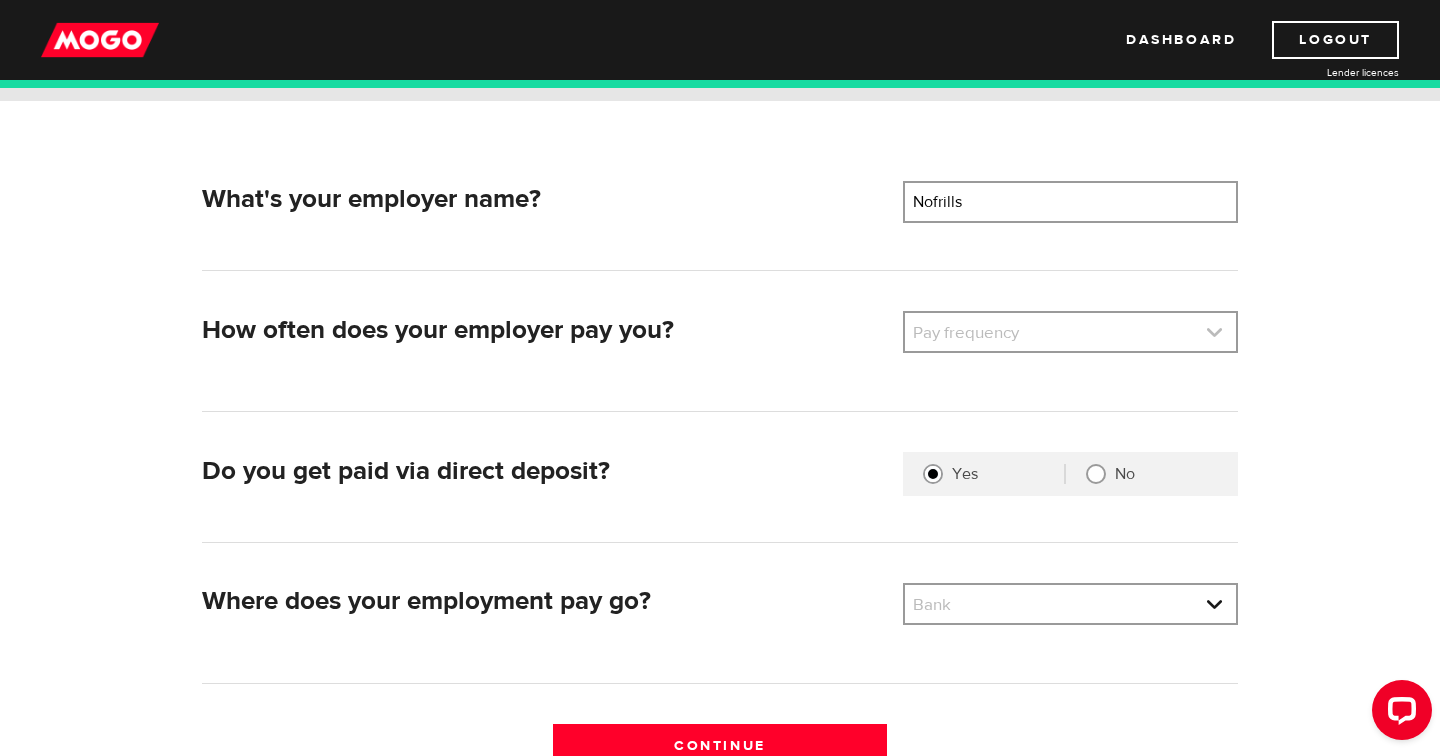 click at bounding box center [1070, 332] 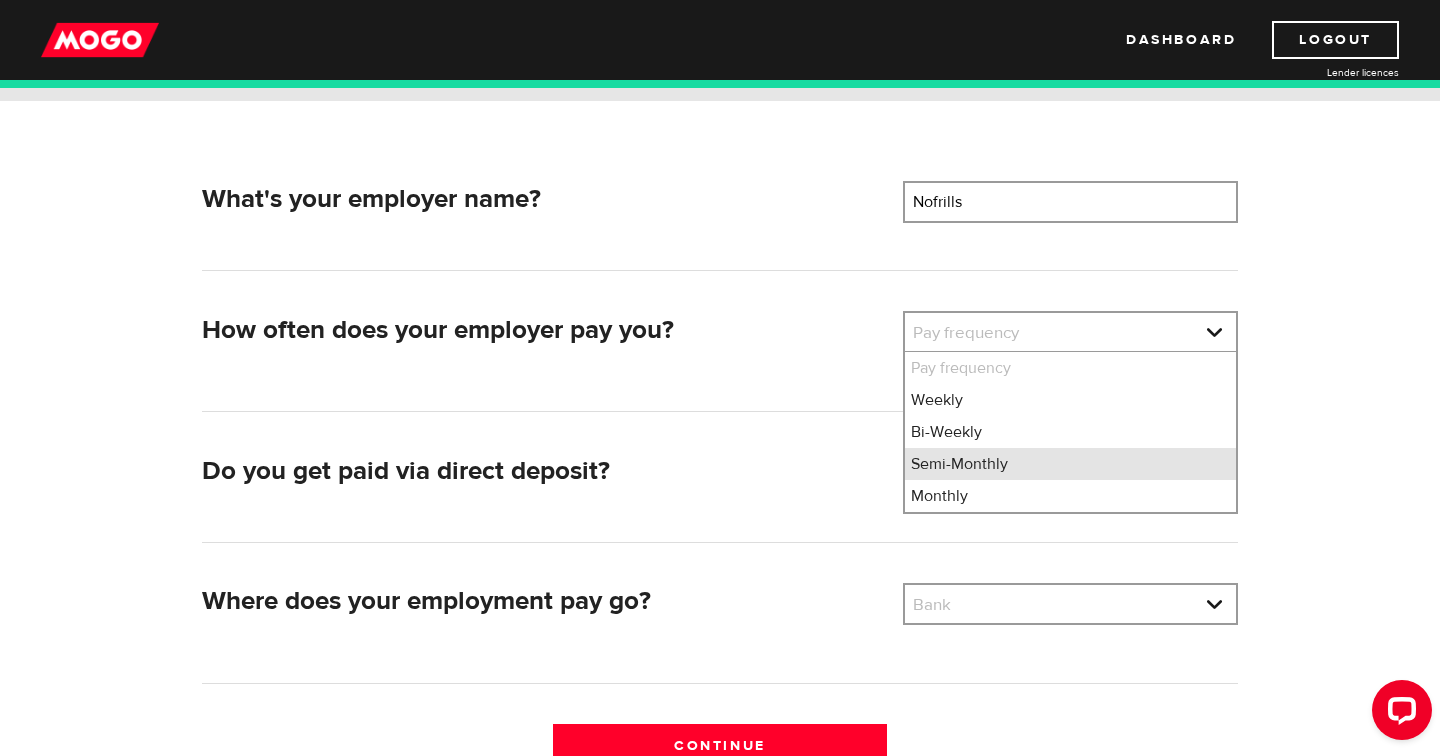 drag, startPoint x: 1027, startPoint y: 439, endPoint x: 1034, endPoint y: 454, distance: 16.552946 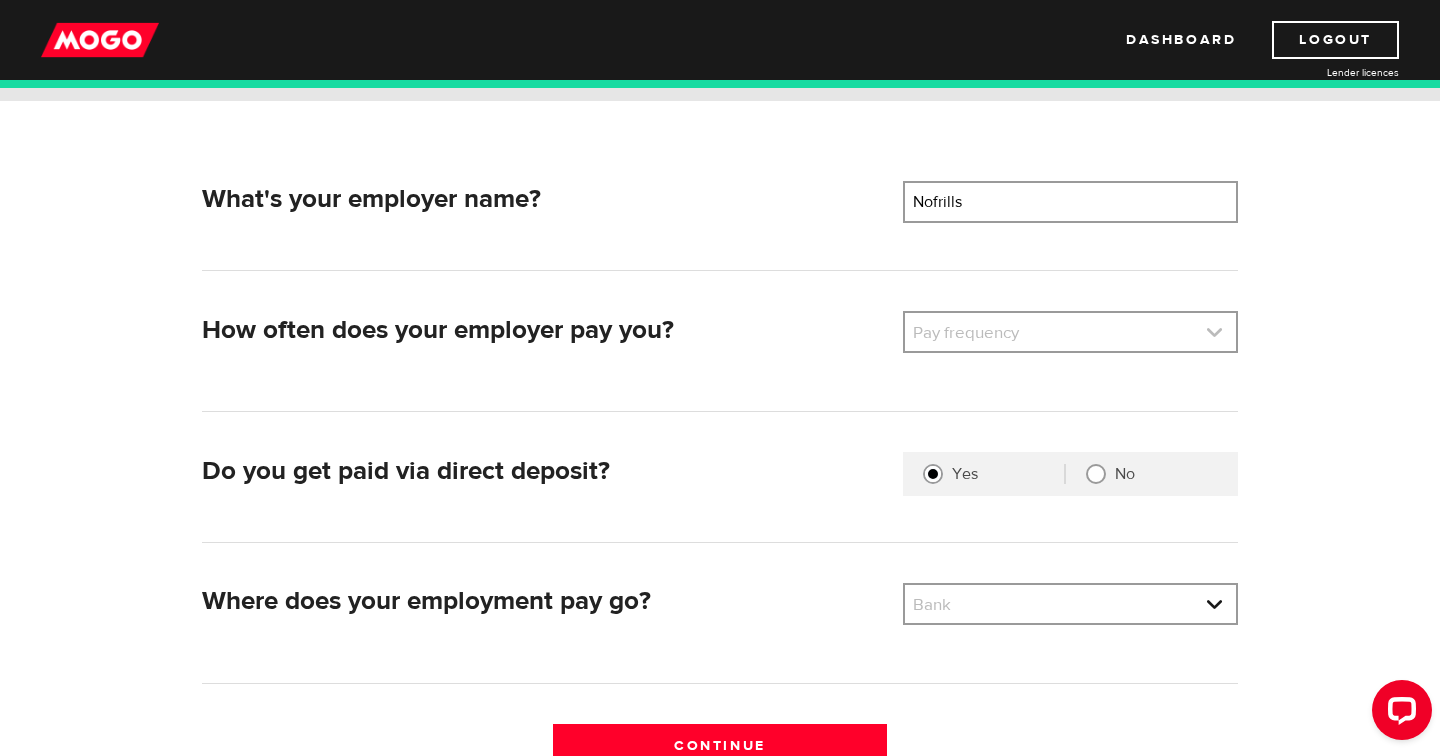 click at bounding box center (1070, 332) 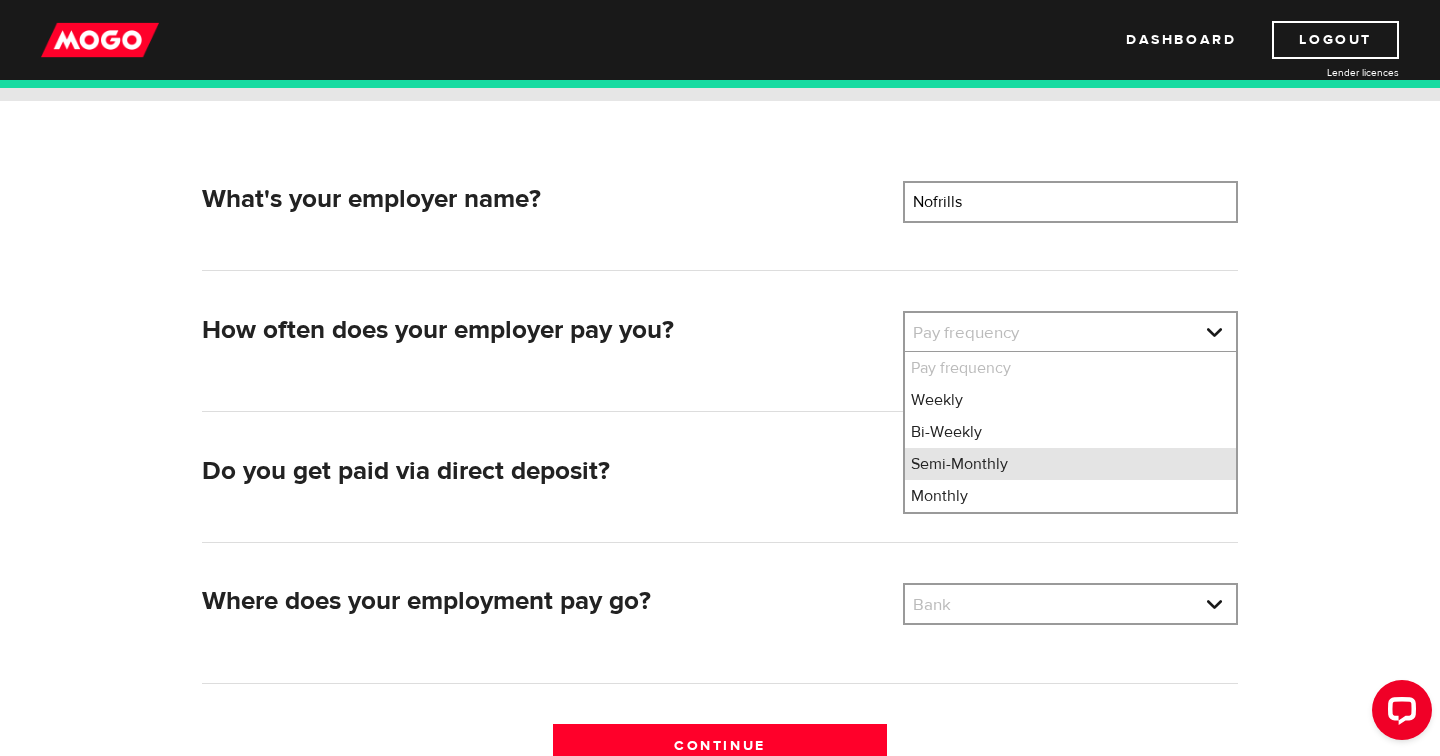 click on "Semi-Monthly" at bounding box center (1070, 464) 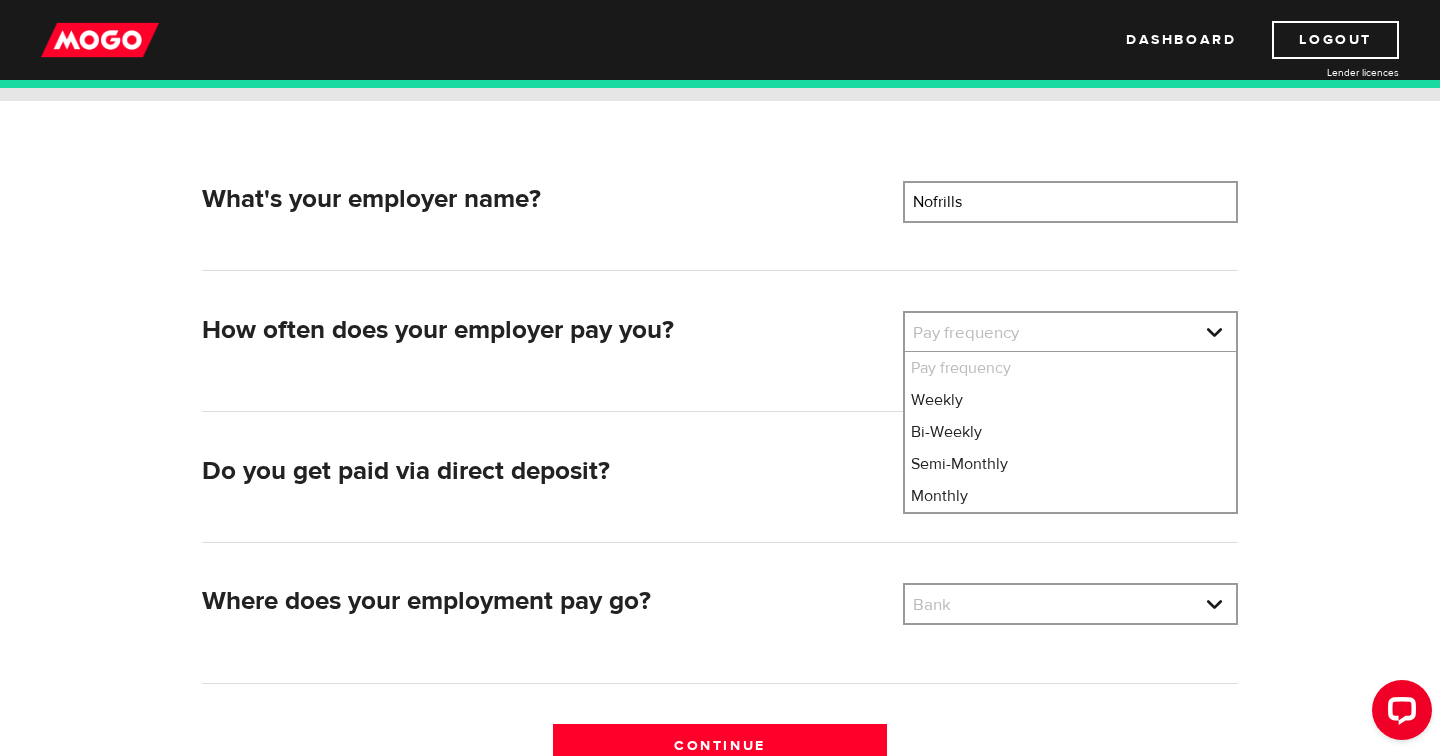 select on "3" 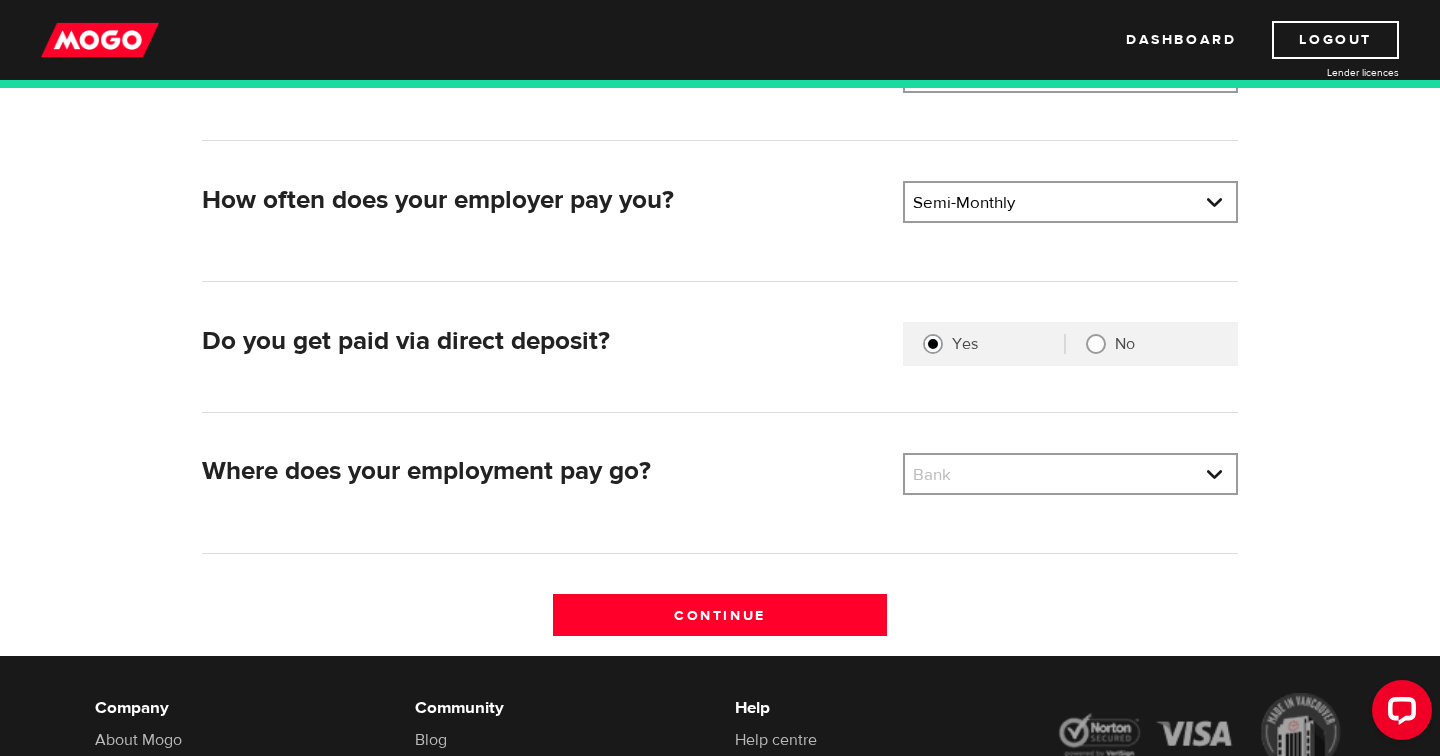 scroll, scrollTop: 379, scrollLeft: 0, axis: vertical 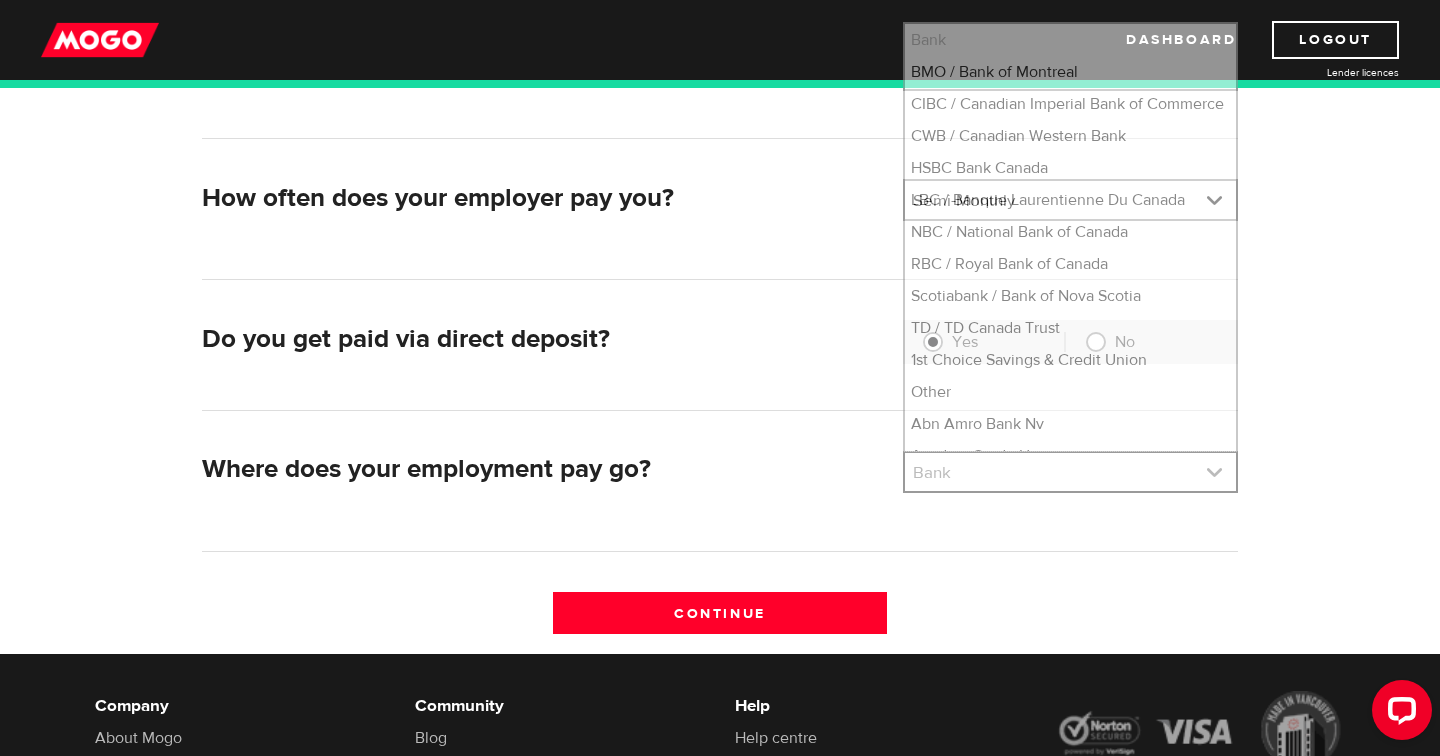 click at bounding box center (1070, 472) 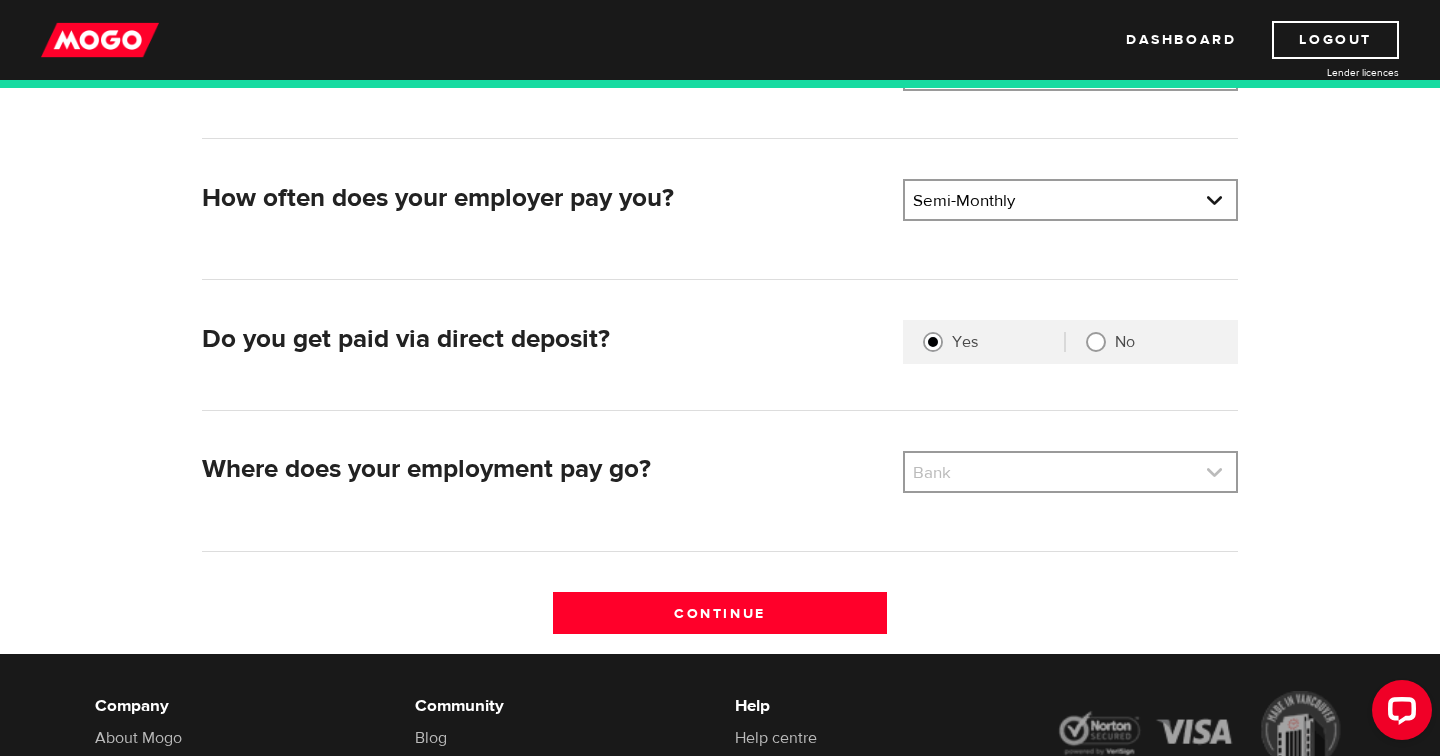 click at bounding box center [1070, 472] 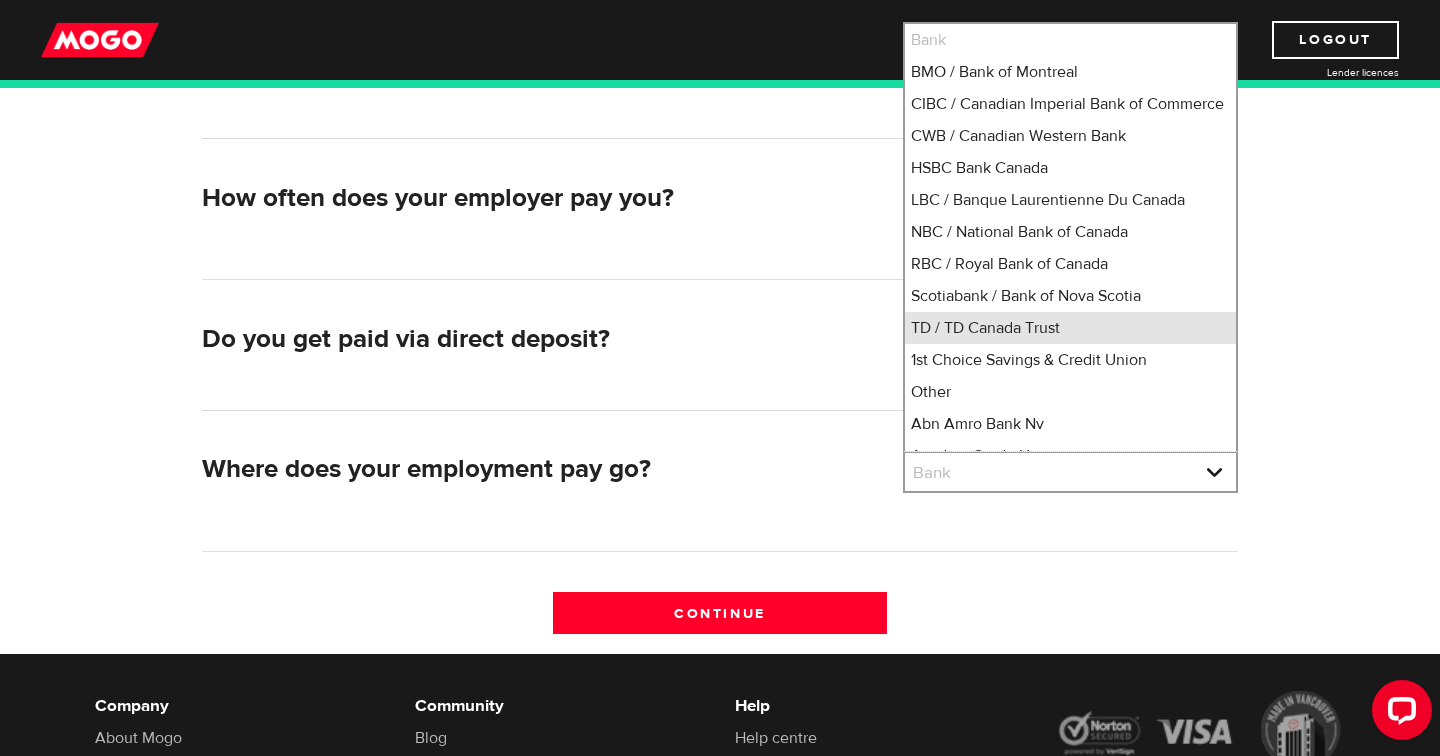 scroll, scrollTop: 13, scrollLeft: 0, axis: vertical 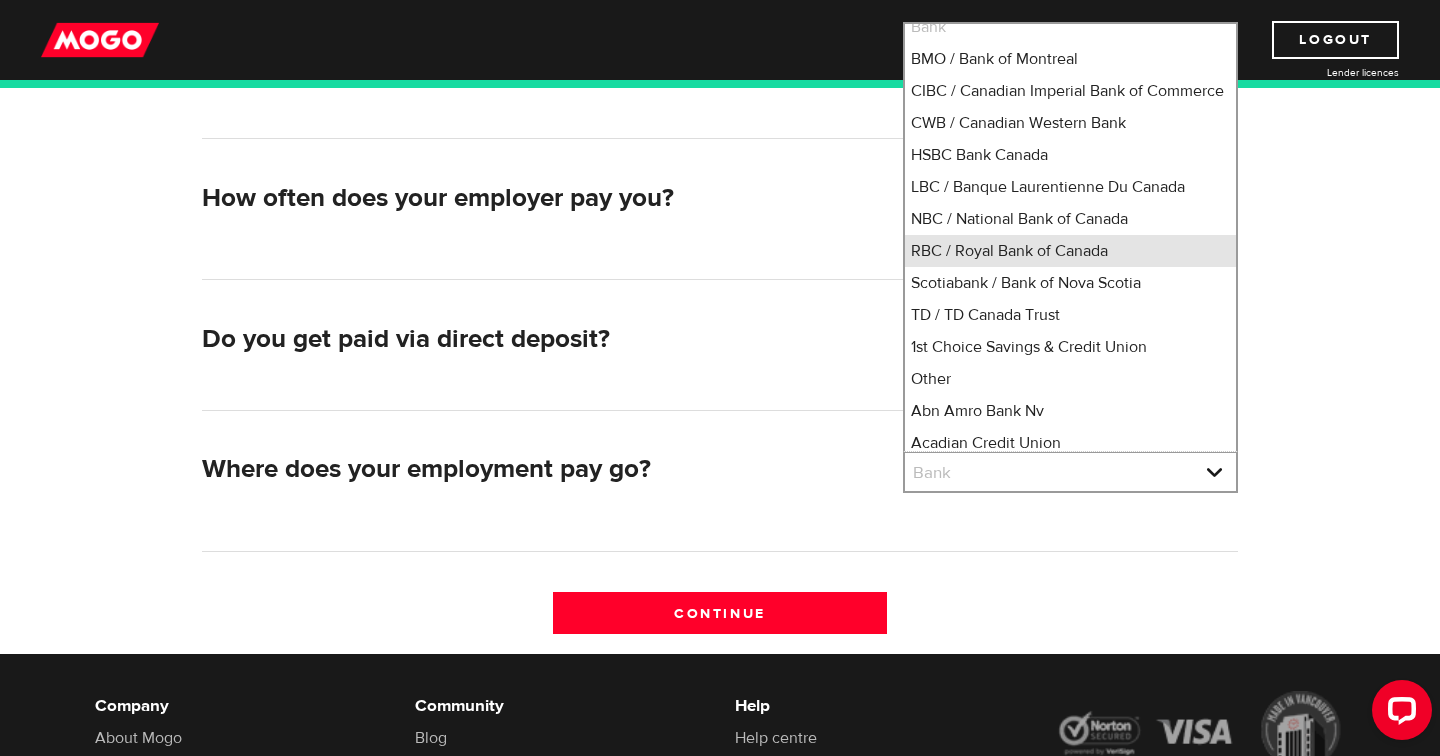 click on "RBC / Royal Bank of Canada" at bounding box center (1070, 251) 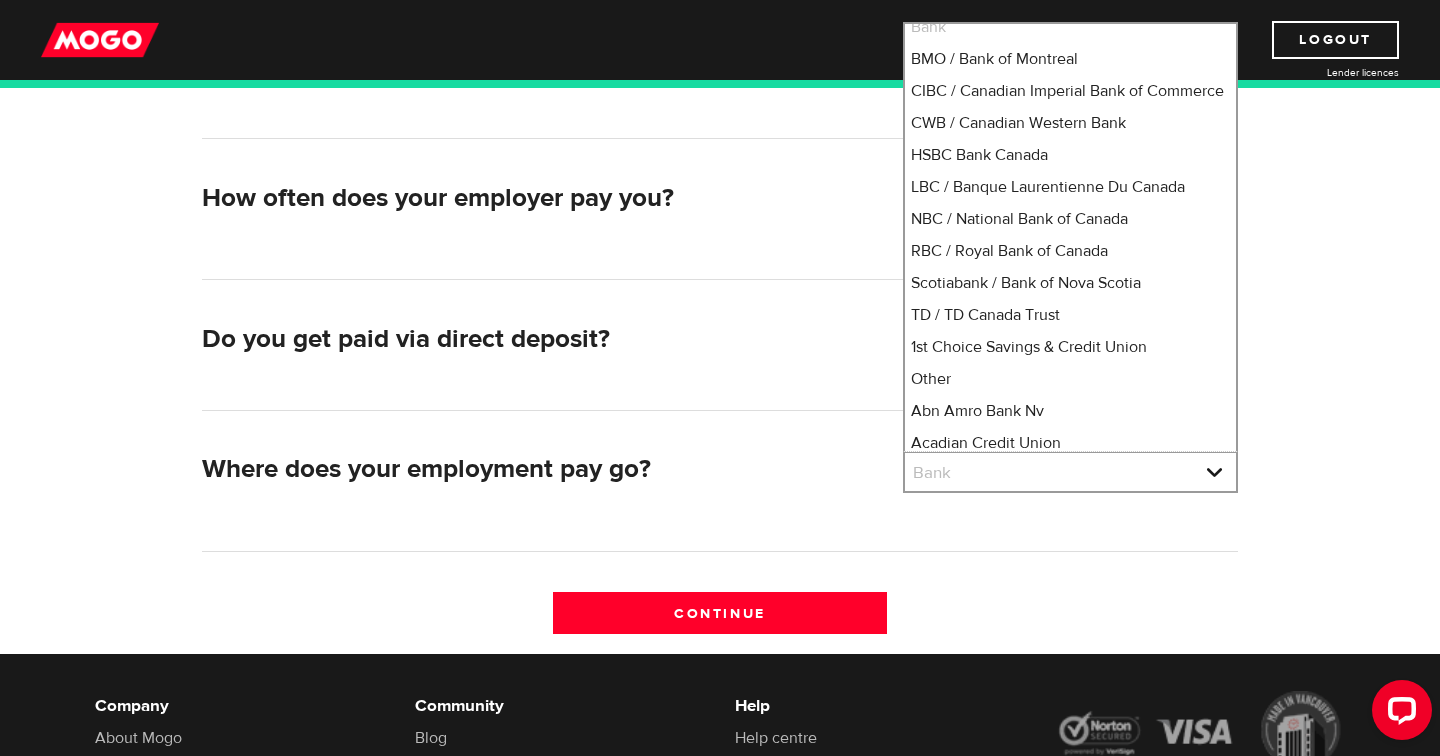 select on "8" 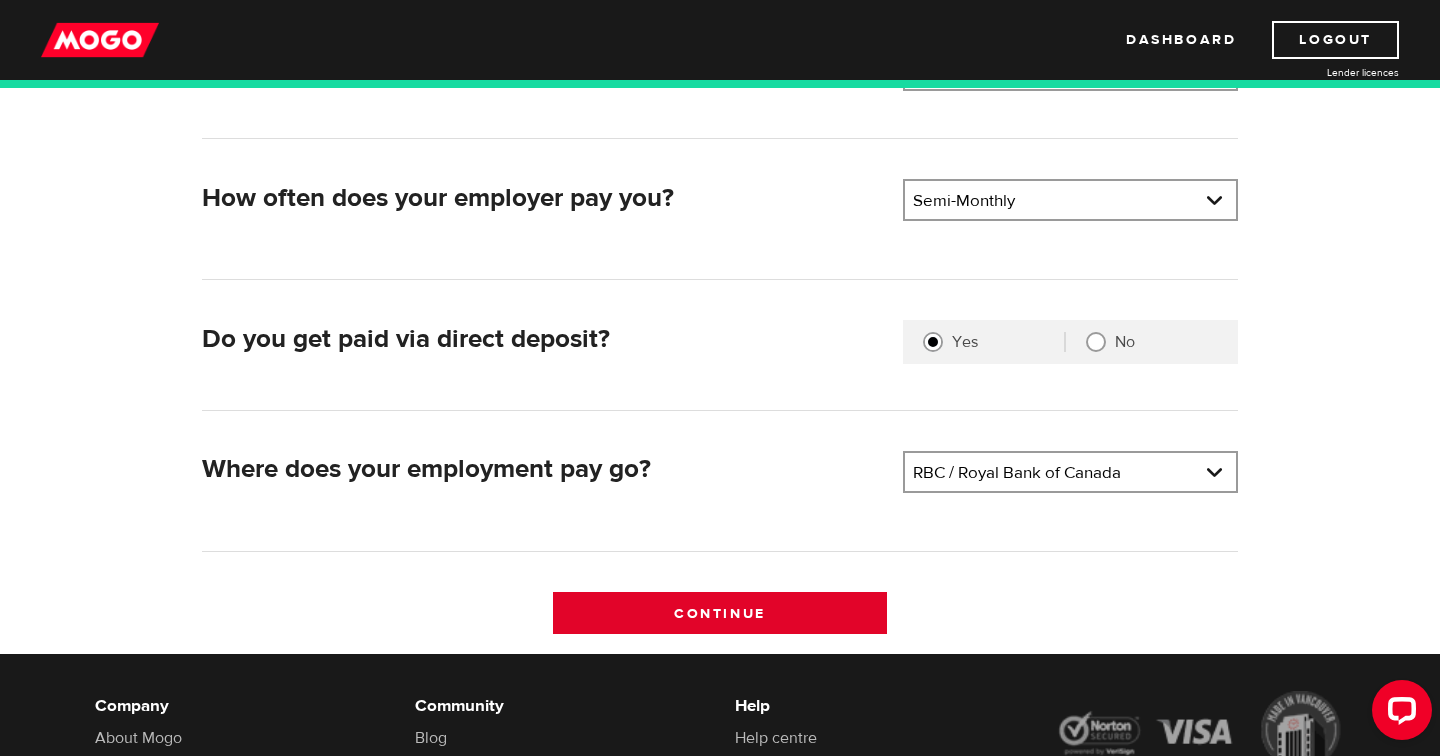 click on "Continue" at bounding box center (720, 613) 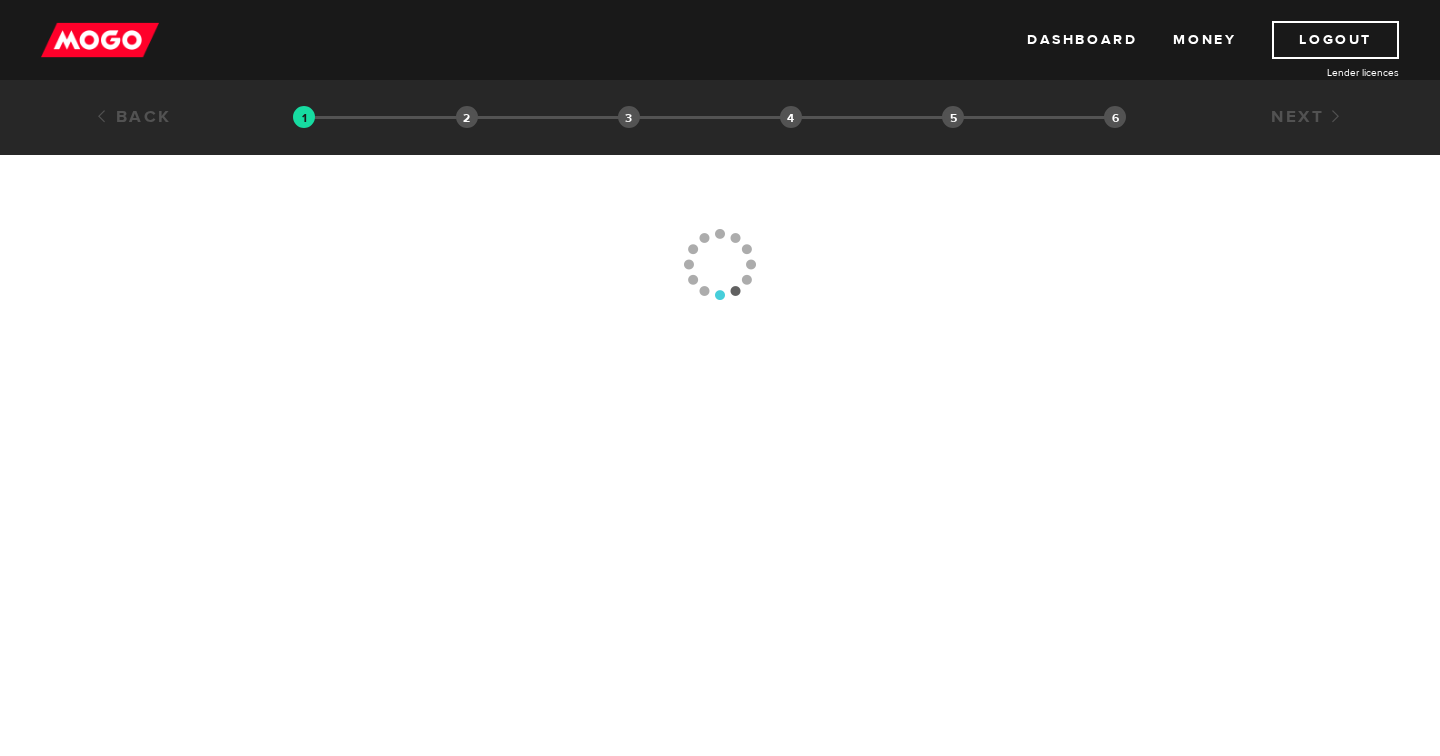 scroll, scrollTop: 0, scrollLeft: 0, axis: both 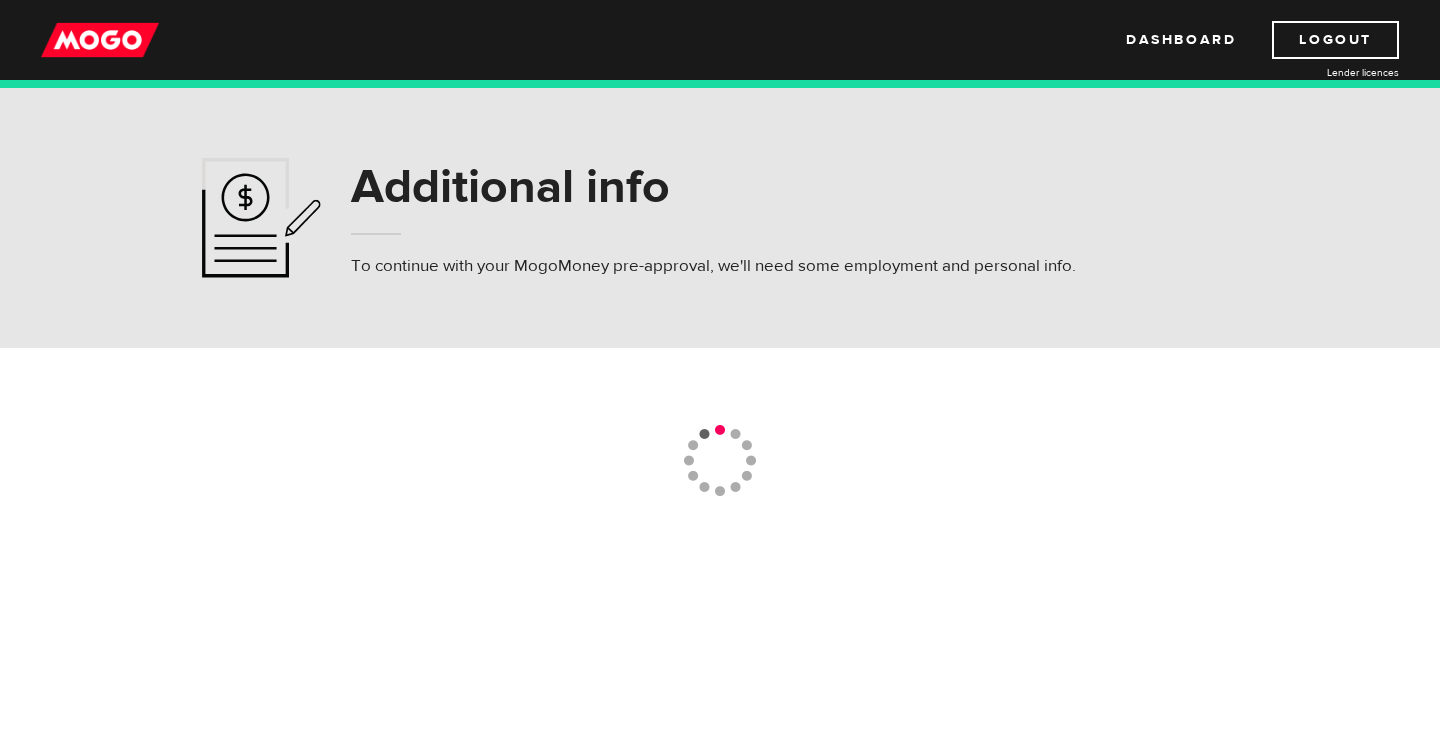 select on "3" 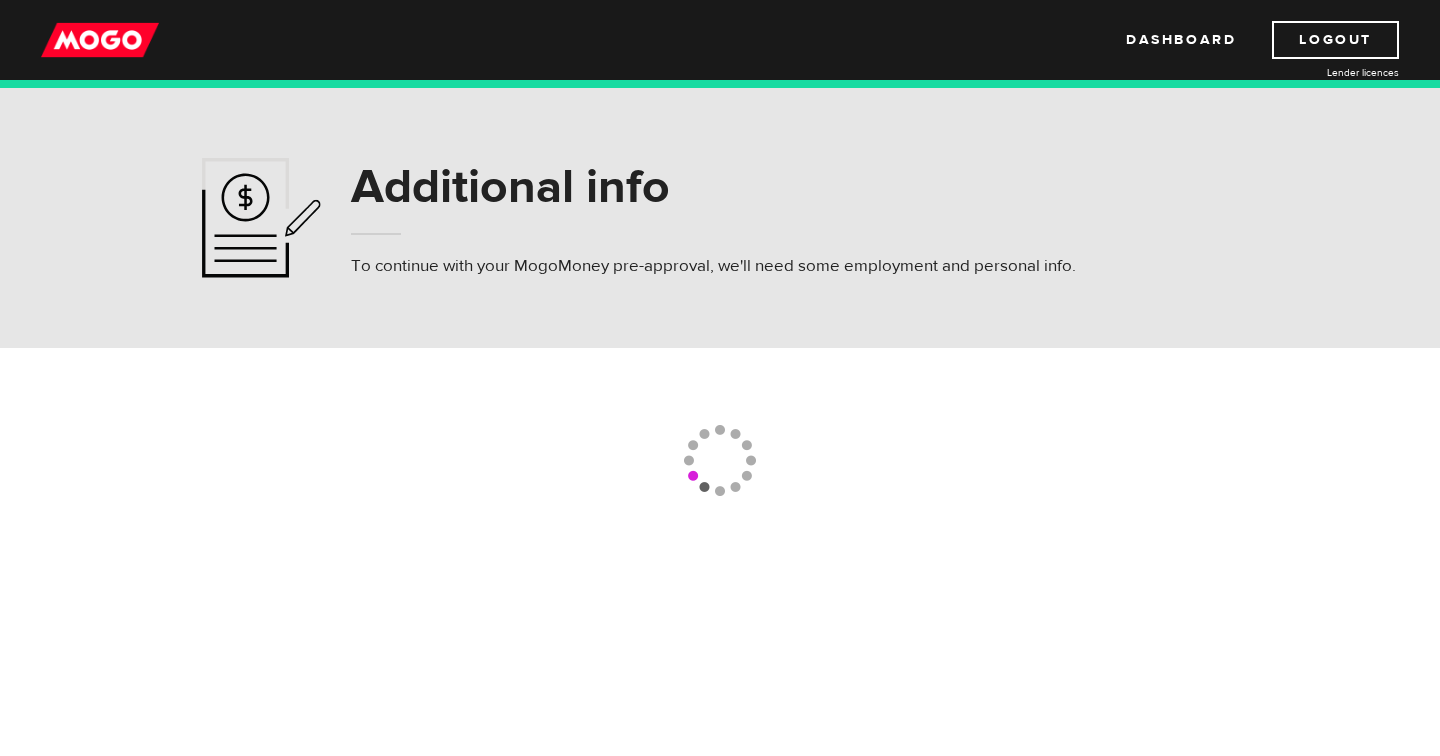 select on "8" 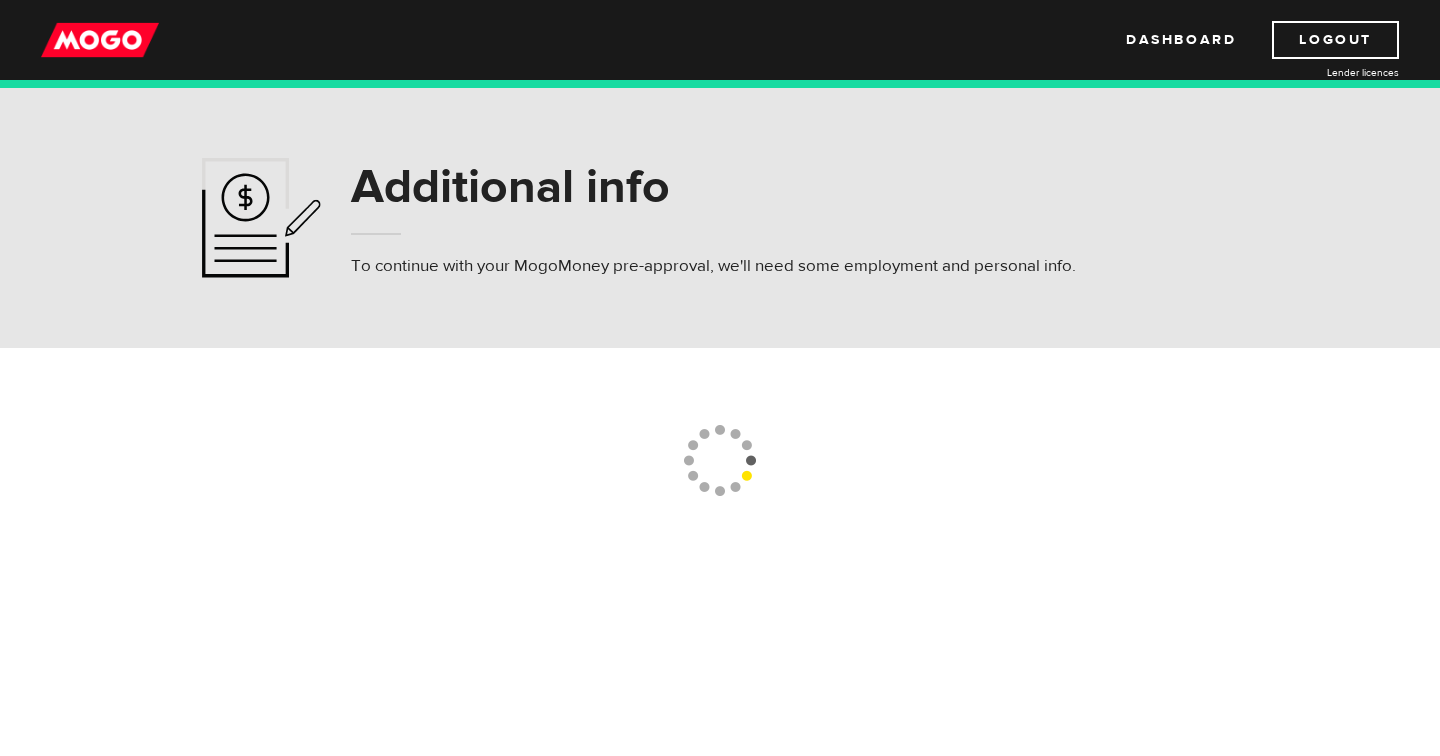 scroll, scrollTop: 0, scrollLeft: 0, axis: both 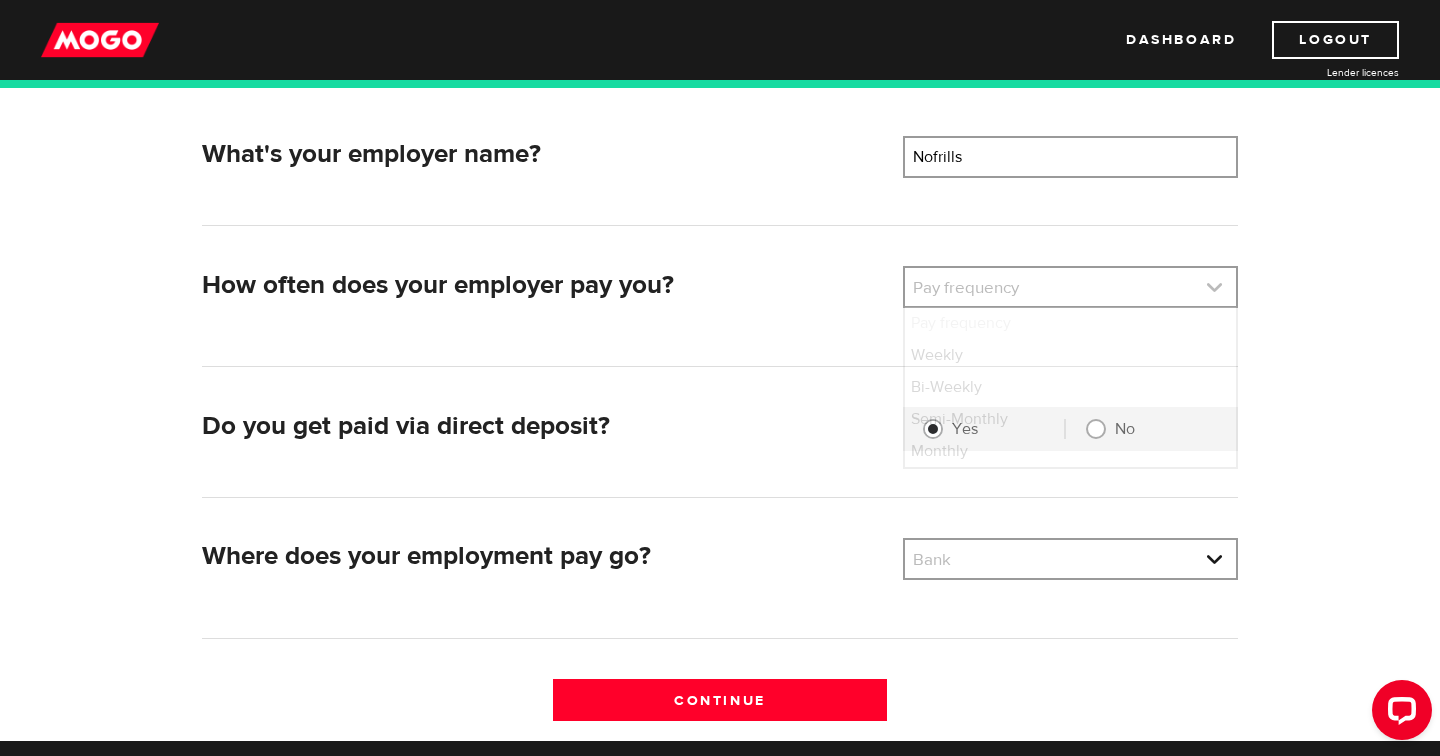 click at bounding box center (1070, 287) 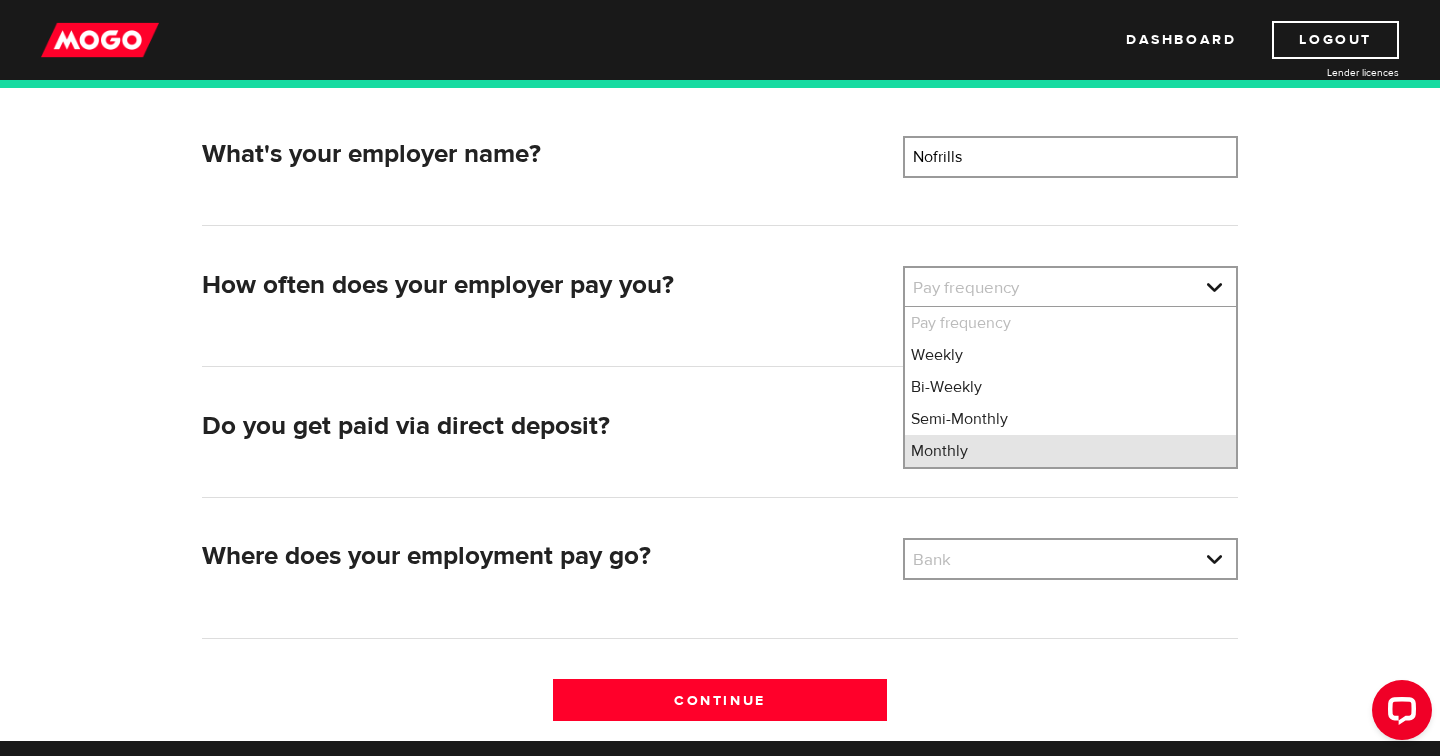 click on "Monthly" at bounding box center (1070, 451) 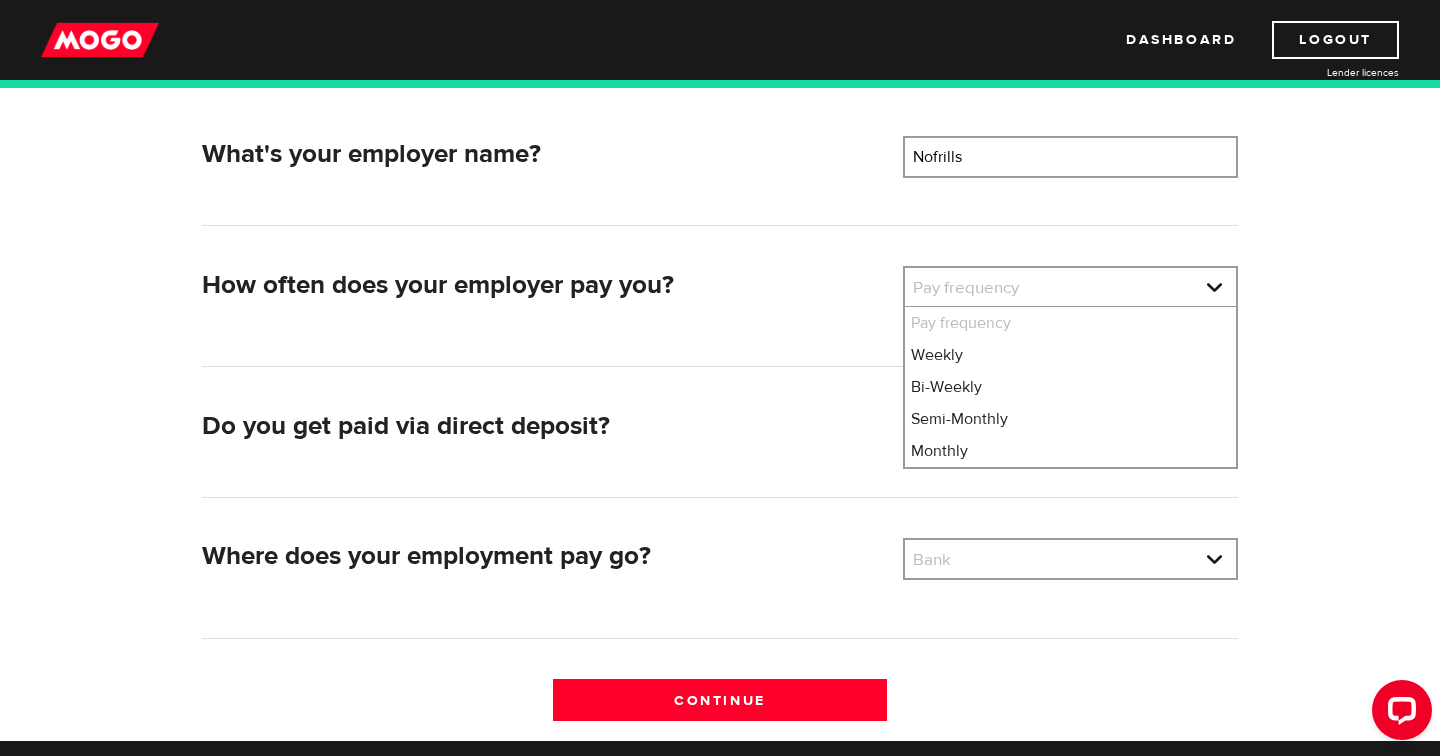 select on "4" 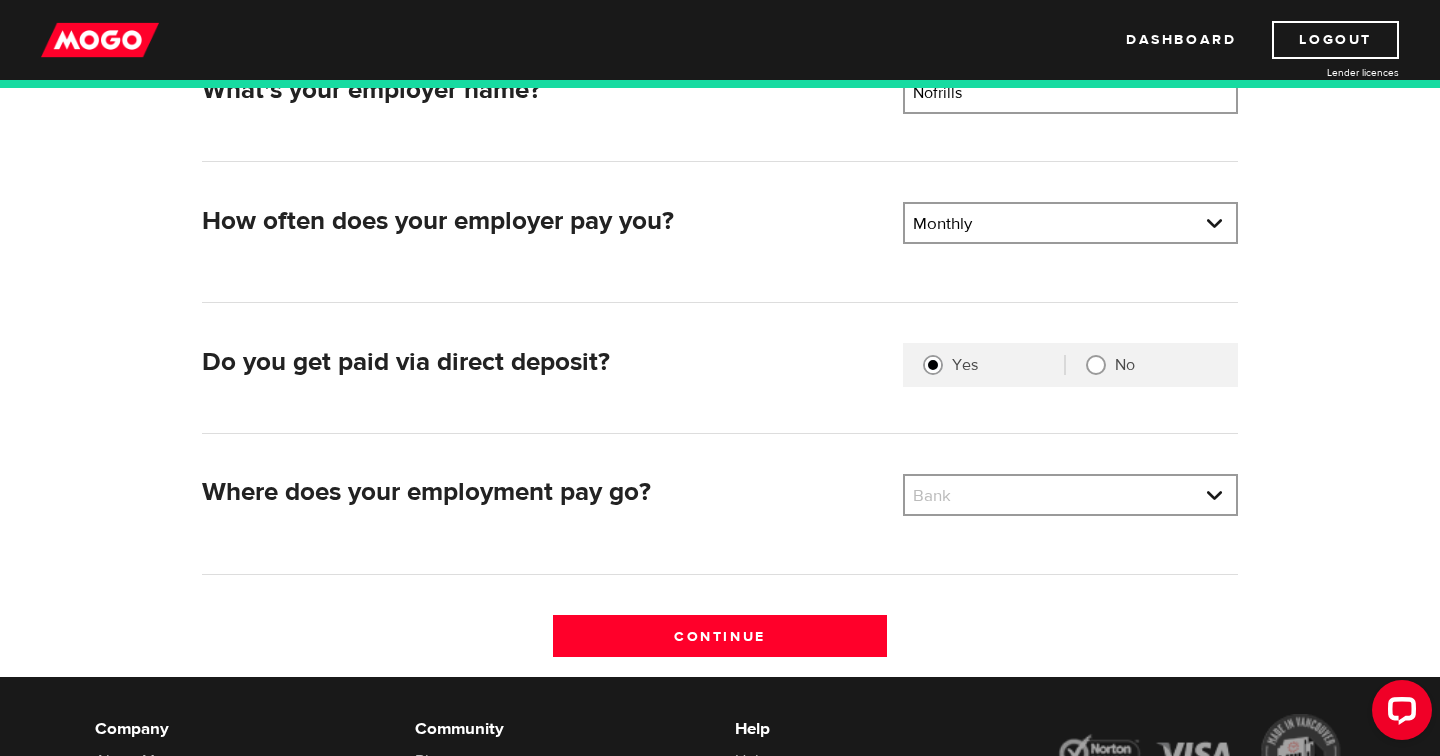 scroll, scrollTop: 382, scrollLeft: 0, axis: vertical 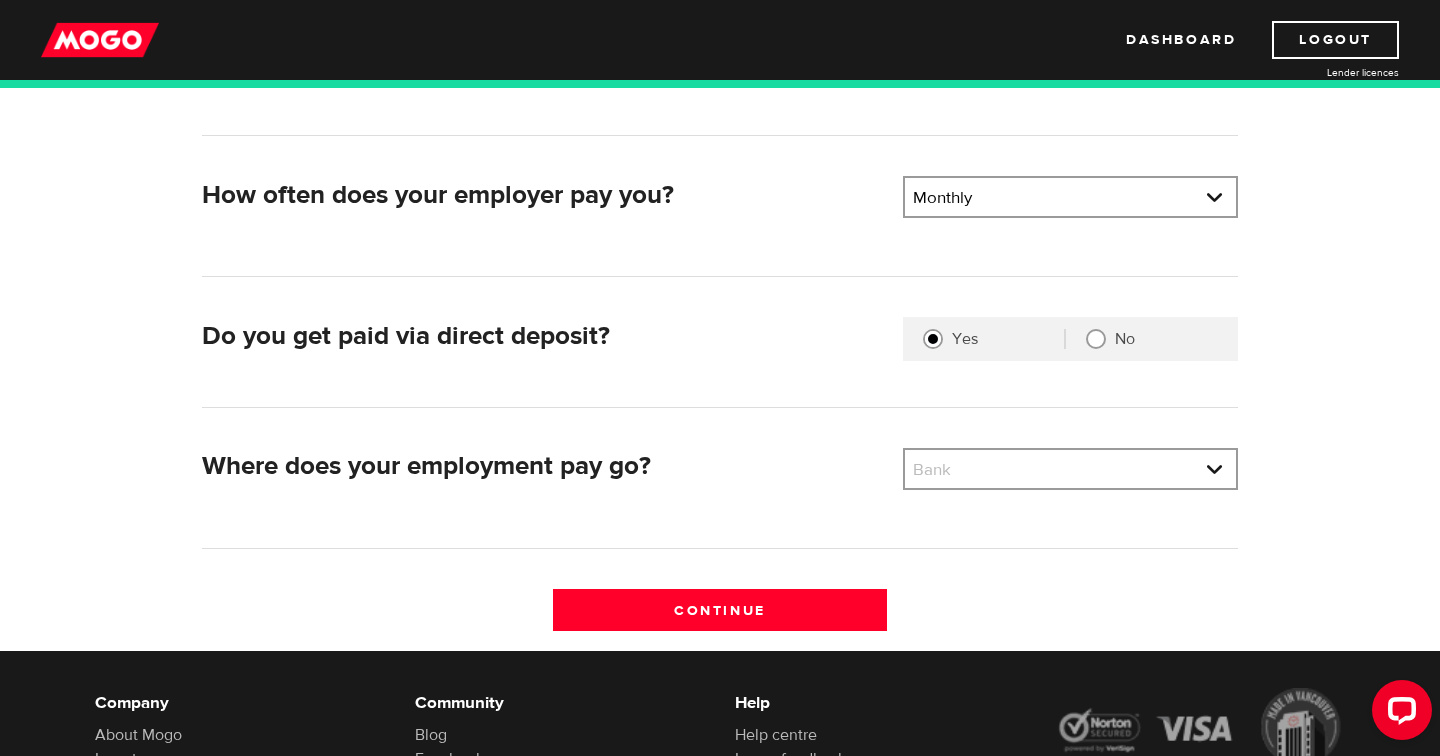 click on "Bank Please select your bank Bank Bank BMO / Bank of Montreal
CIBC / Canadian Imperial Bank of Commerce
CWB / Canadian Western Bank
HSBC Bank Canada
LBC / Banque Laurentienne Du Canada
NBC / National Bank of Canada
RBC / Royal Bank of Canada
Scotiabank / Bank of Nova Scotia
TD / TD Canada Trust
1st Choice Savings & Credit Union
Other
Abn Amro Bank Nv
Acadian Credit Union
Accelerate Financial
Accent Credit Union
Access Credit Union
Achieva Financial
Adjala Credit Union
Advance Savings Credit Union
Advantage Credit Union
Advantage Online - Central Credit Union
AGF Trust Company
Airline Financial Credit Union
Alberta Treasury Branches
Aldergrove Credit Union
All Trans Financial Servs. Credit Union
Alliance Caisses Pop. De L'Ontario
Alterna Savings and Credit Union
Amaranth Credit Union
Amex Bank of Canada
APPLE Credit Union
Arborg Credit Union
Arnstein Community Credit Union
Assiniboine Credit Union
ATB Financial
Austin Credit Union" at bounding box center (1070, 478) 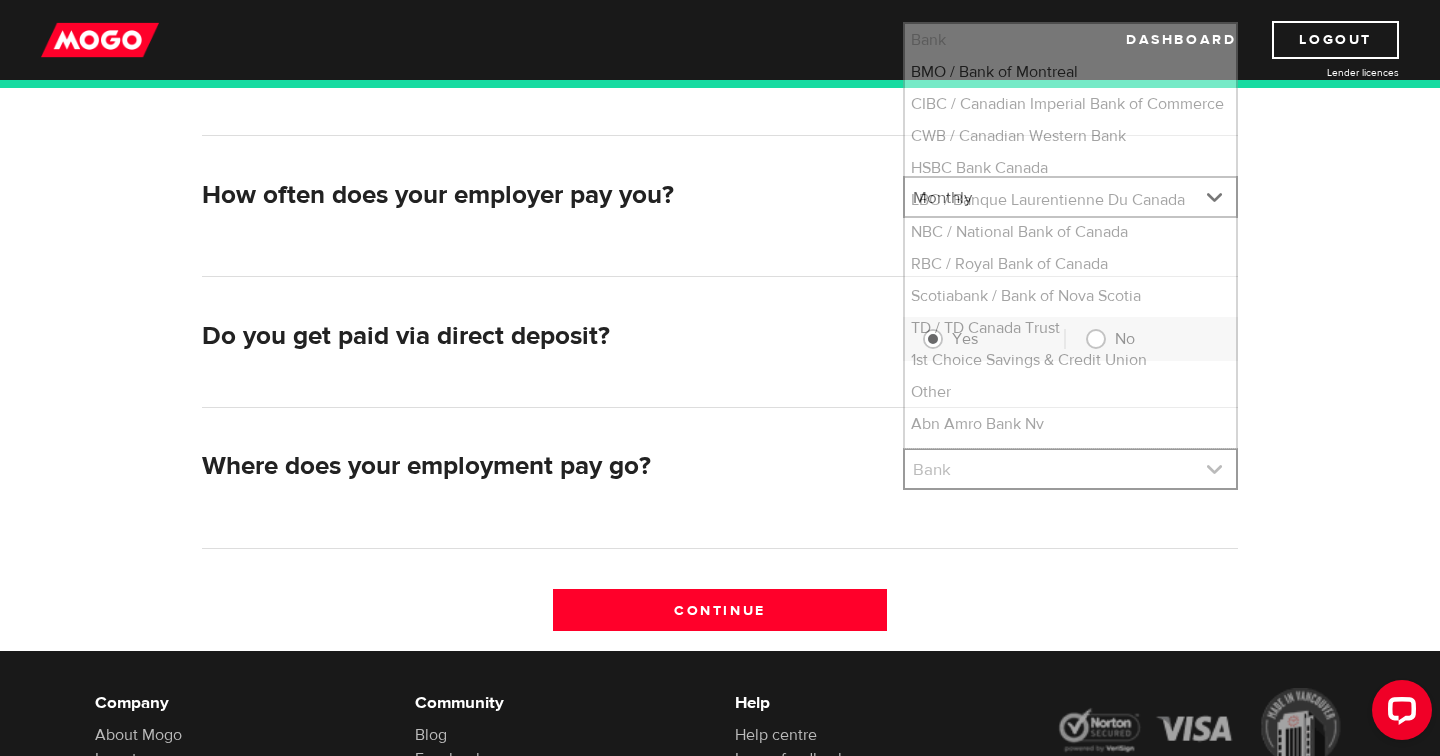 click at bounding box center (1070, 469) 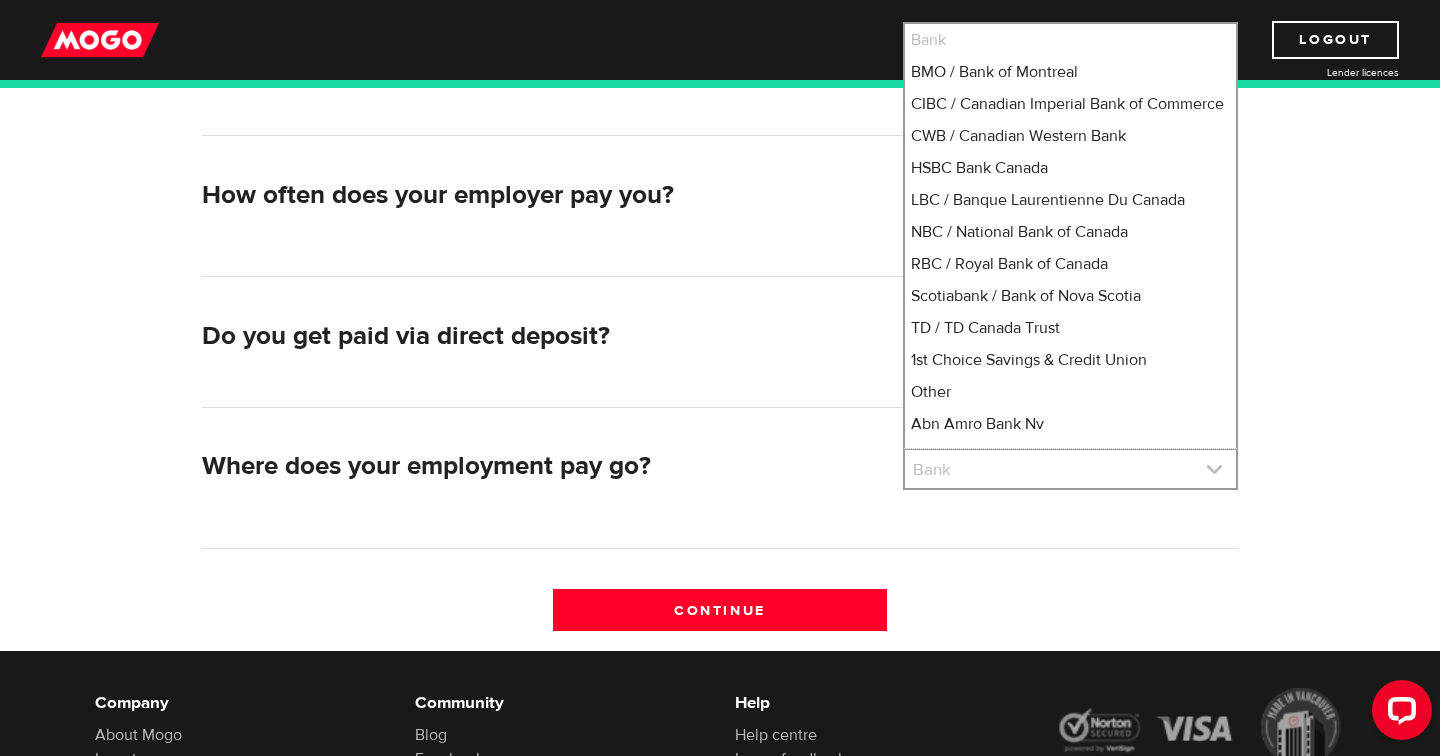 type 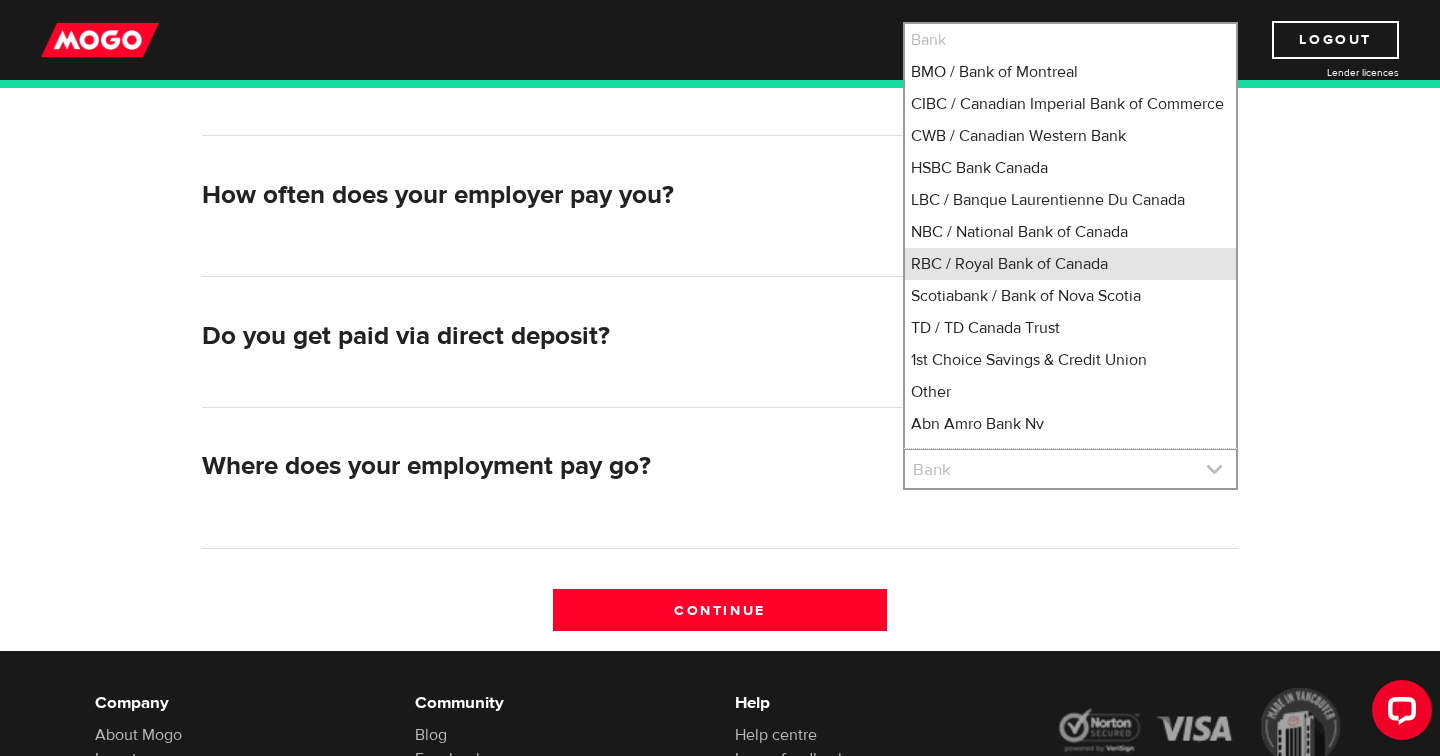 type 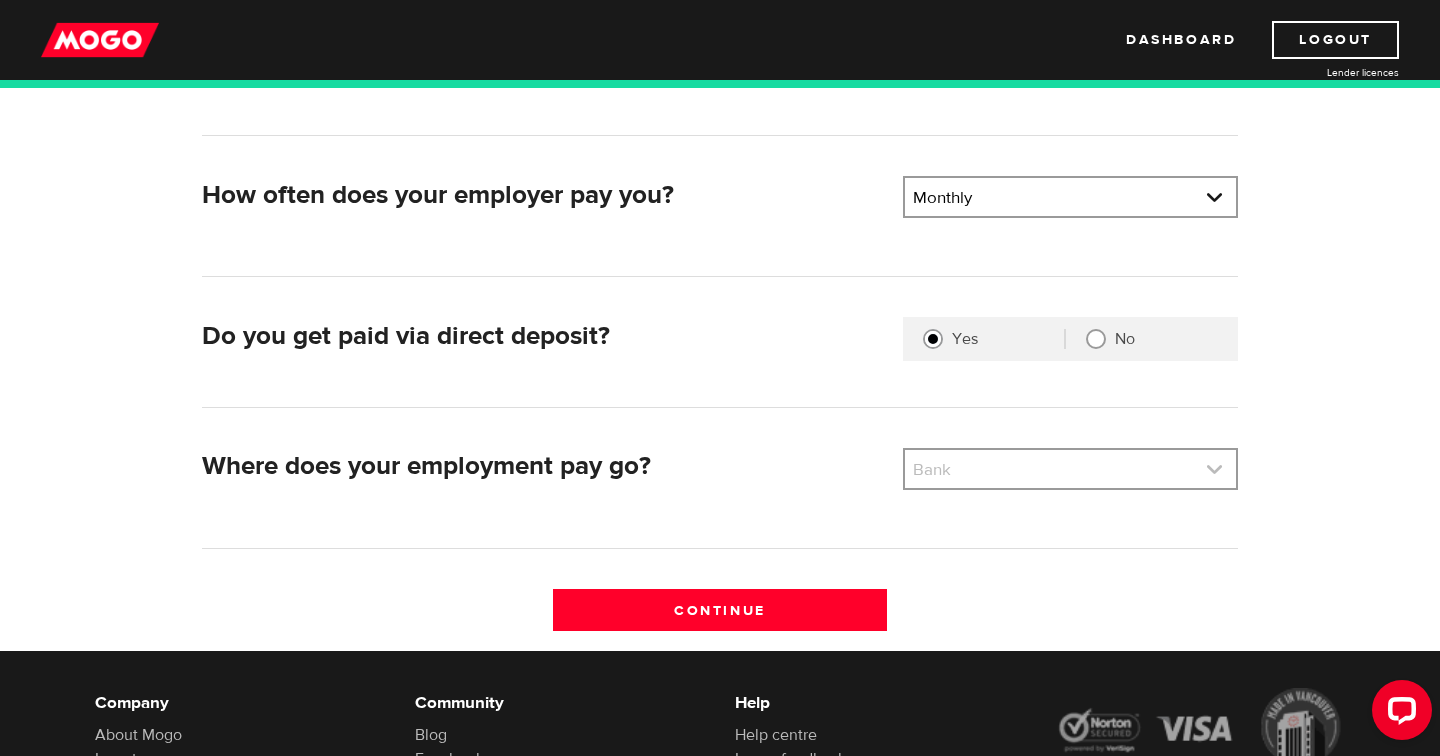 click at bounding box center [1070, 469] 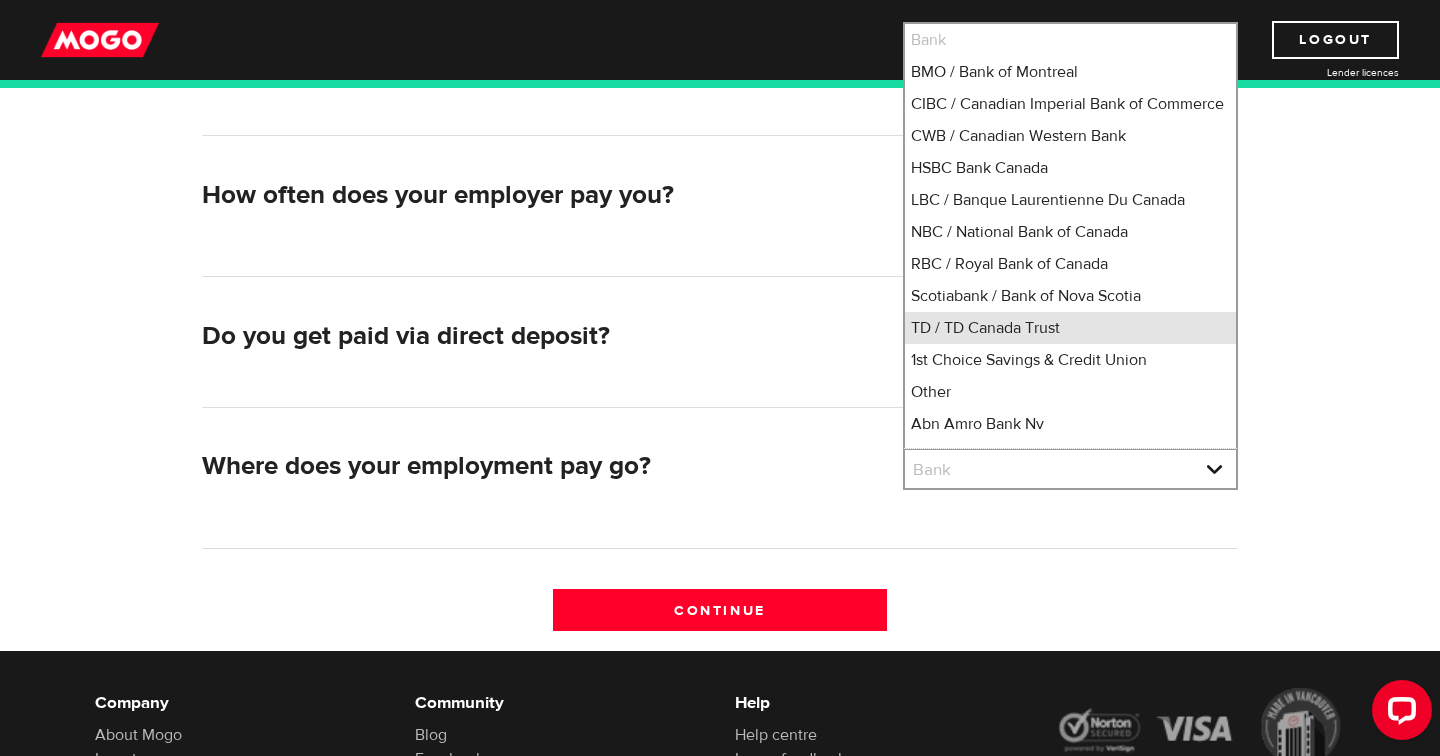 scroll, scrollTop: 16, scrollLeft: 0, axis: vertical 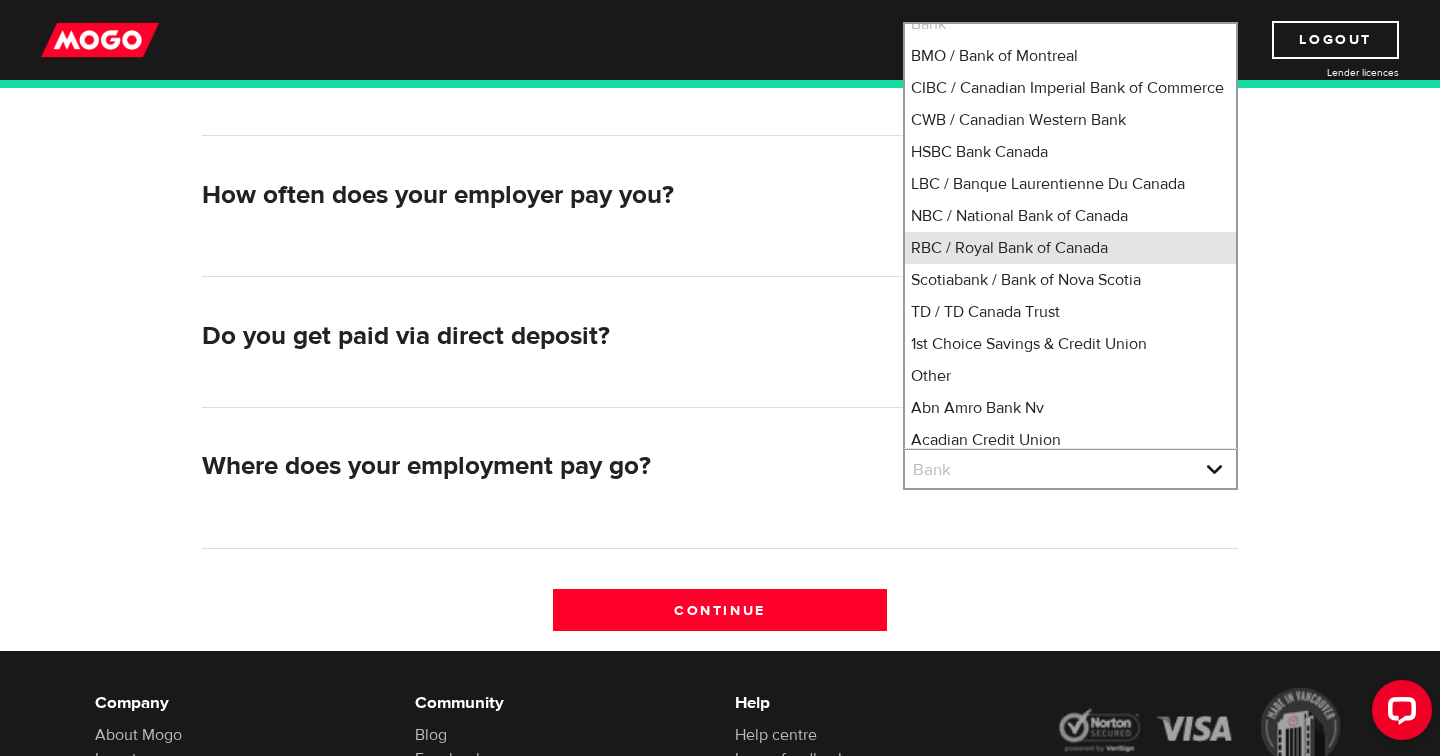click on "RBC / Royal Bank of Canada" at bounding box center (1070, 248) 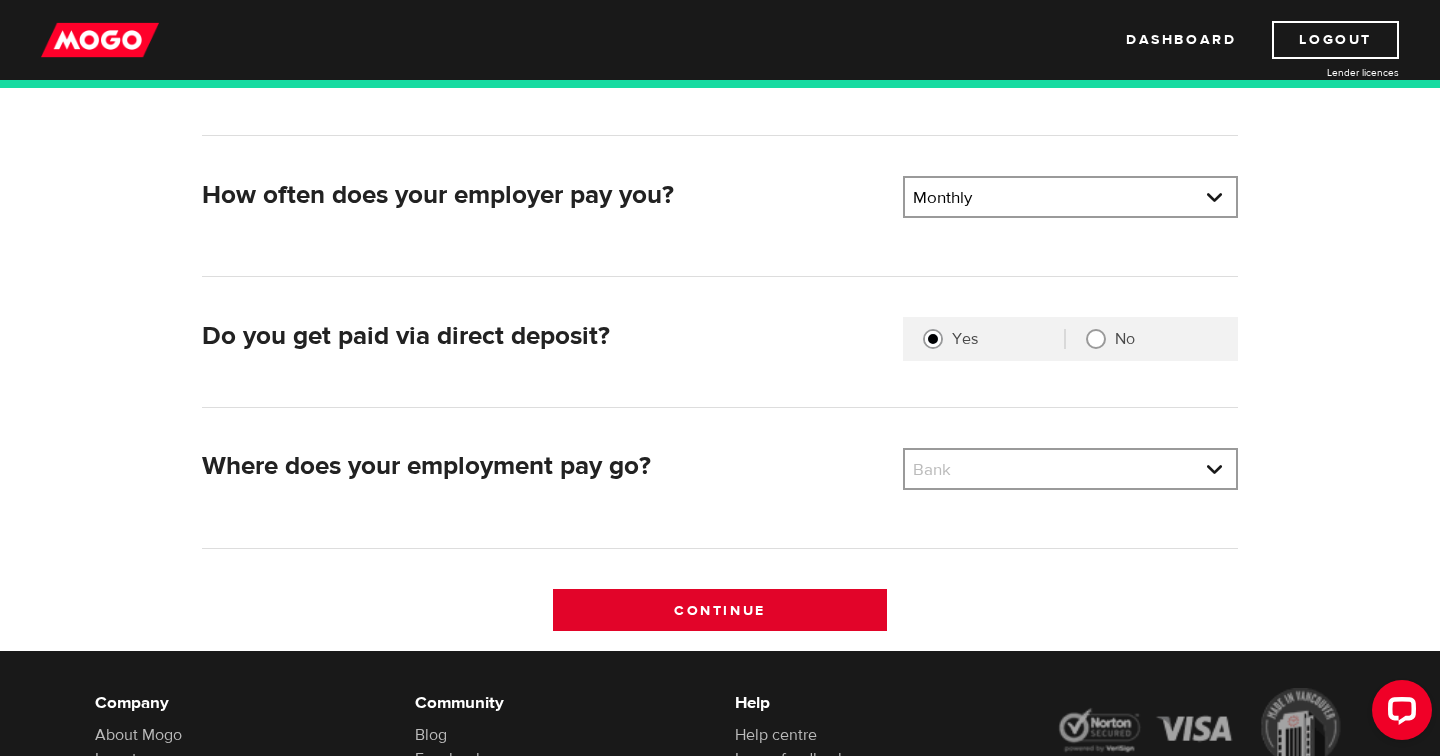 click on "Continue" at bounding box center (720, 610) 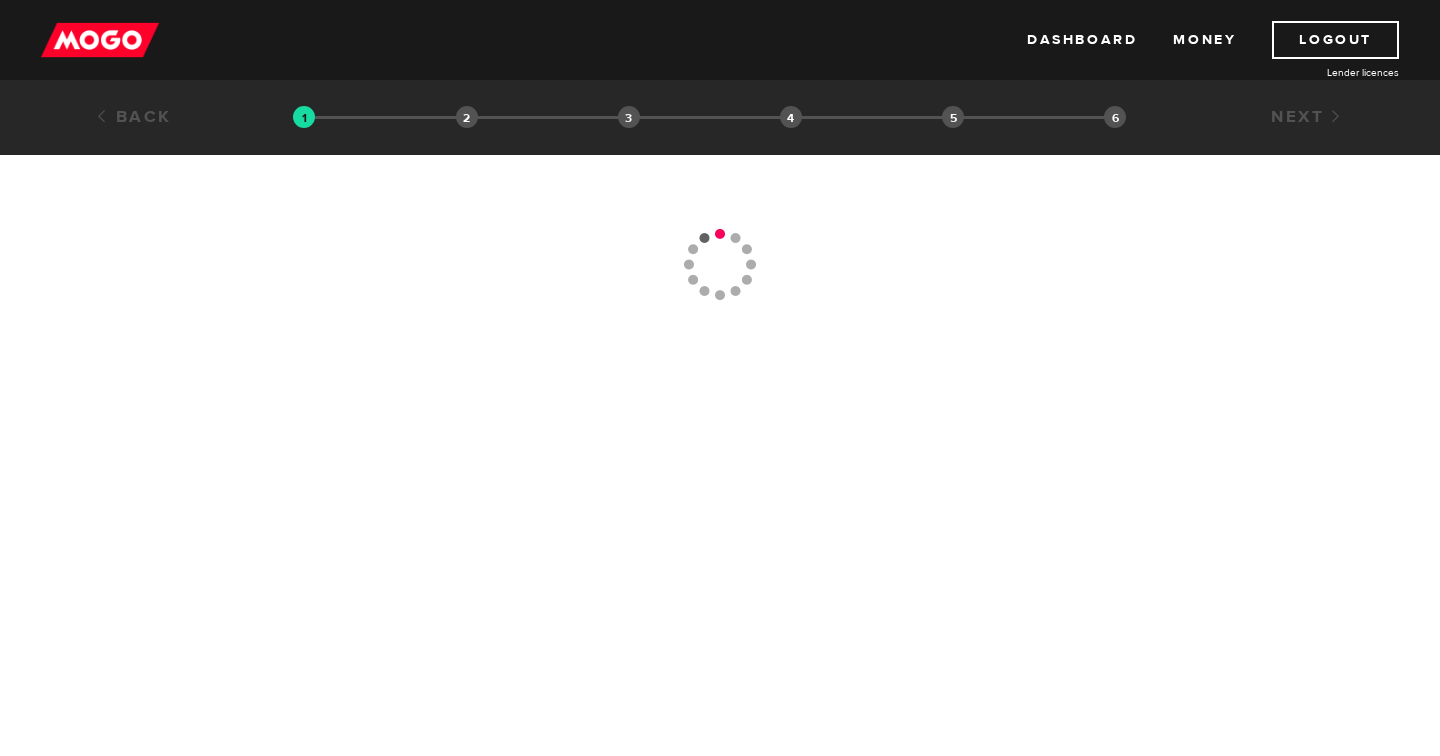 scroll, scrollTop: 0, scrollLeft: 0, axis: both 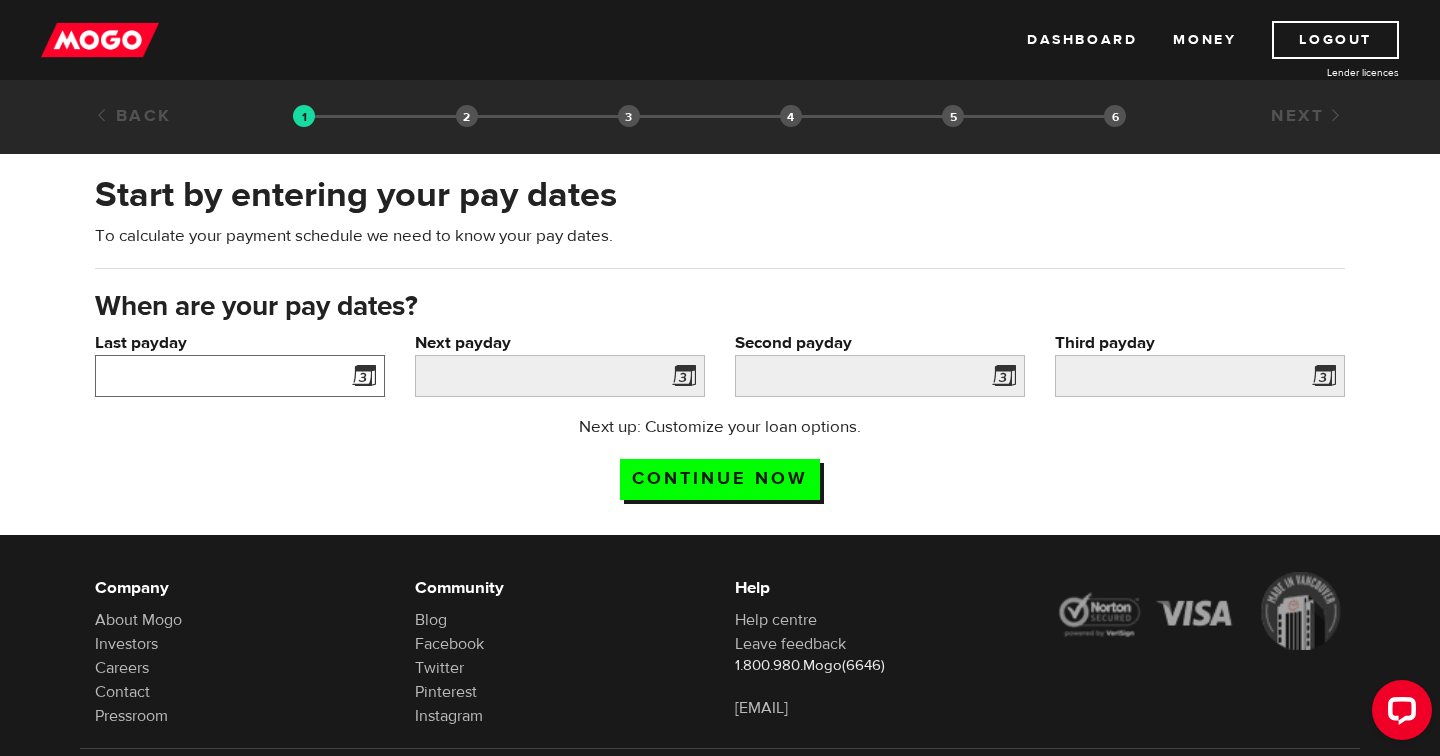 click on "Last payday" at bounding box center (240, 376) 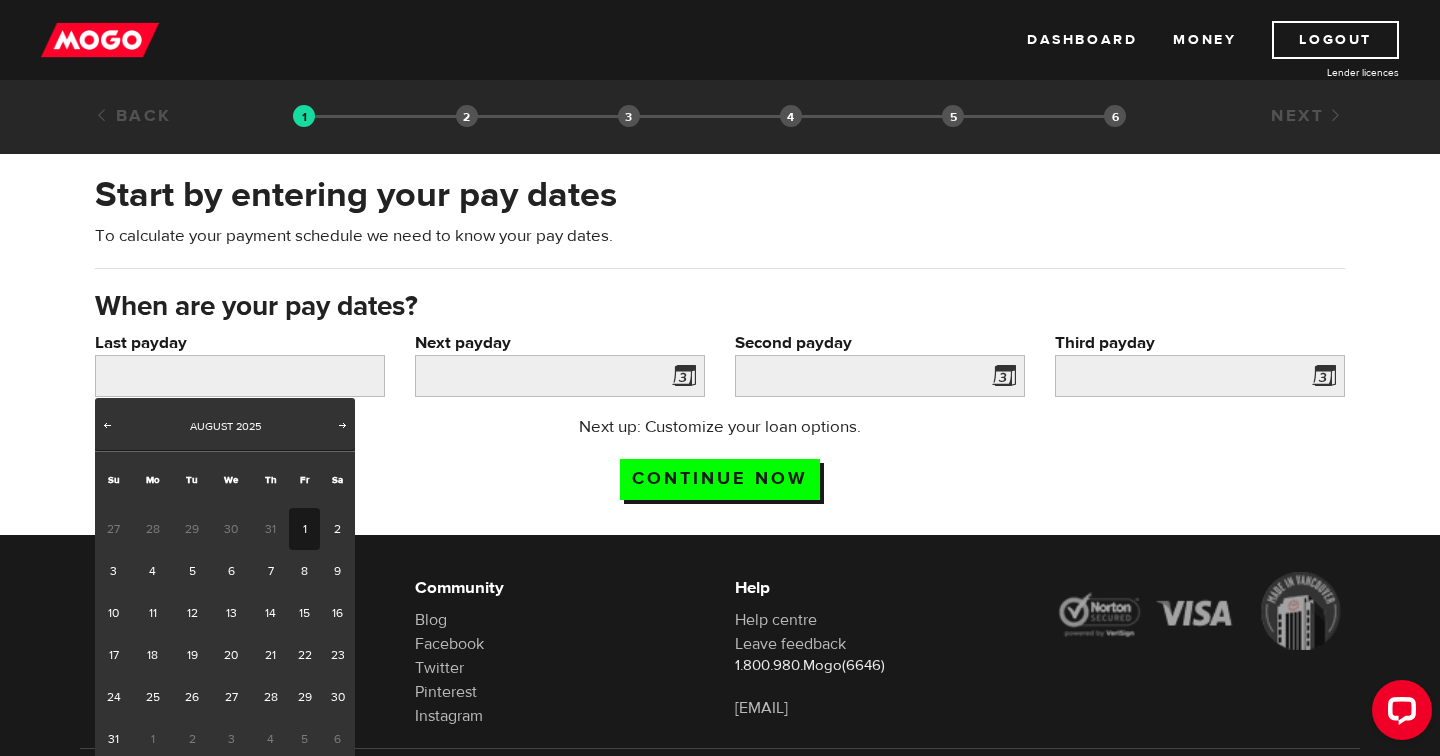 click on "1" at bounding box center [304, 529] 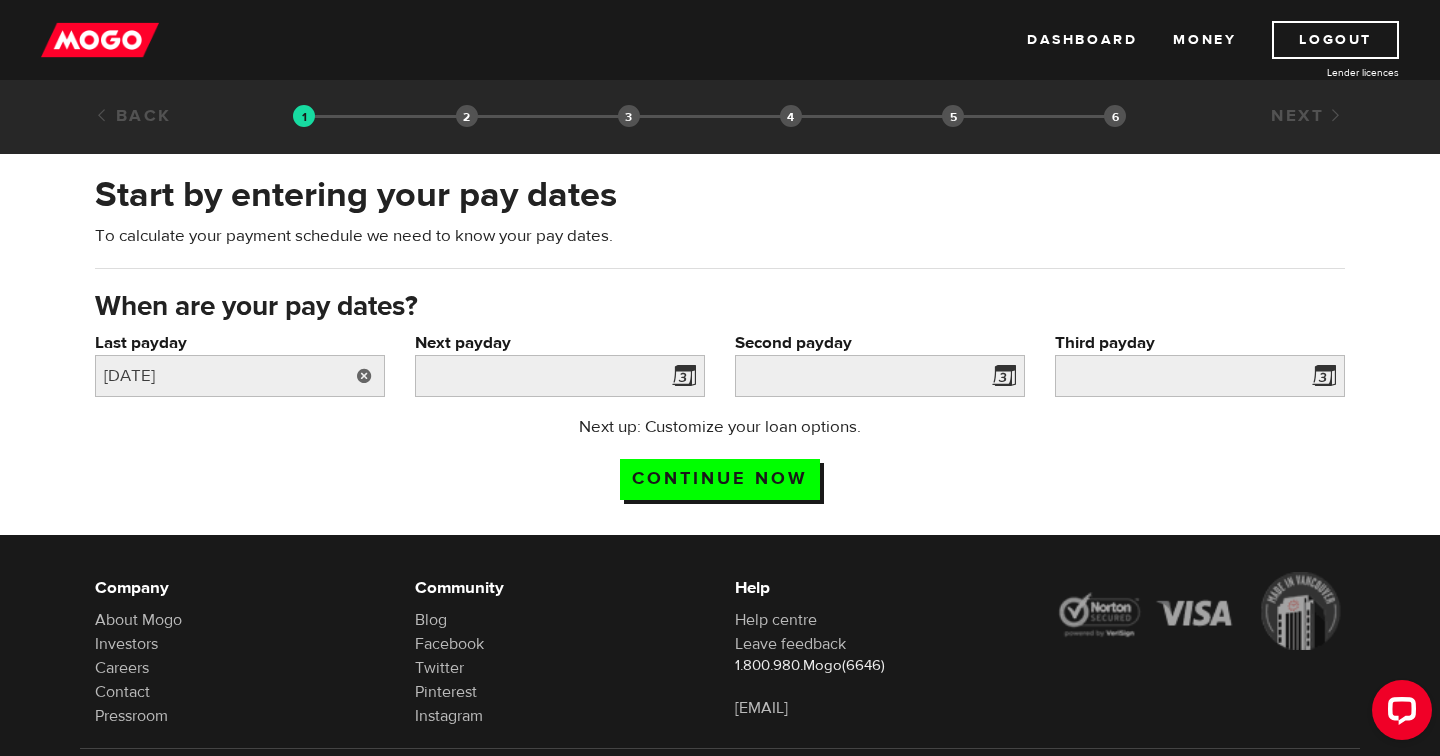 click at bounding box center (364, 376) 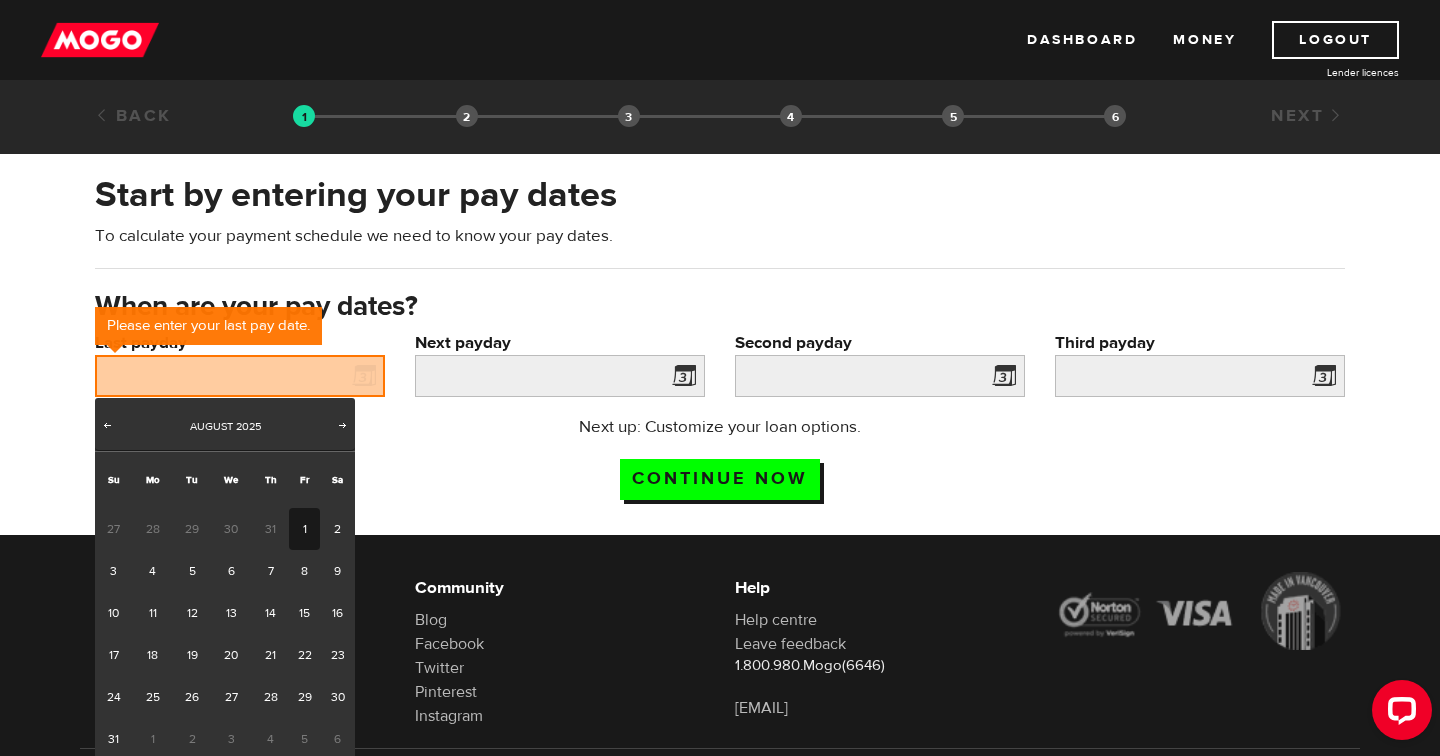 click on "31" at bounding box center [270, 529] 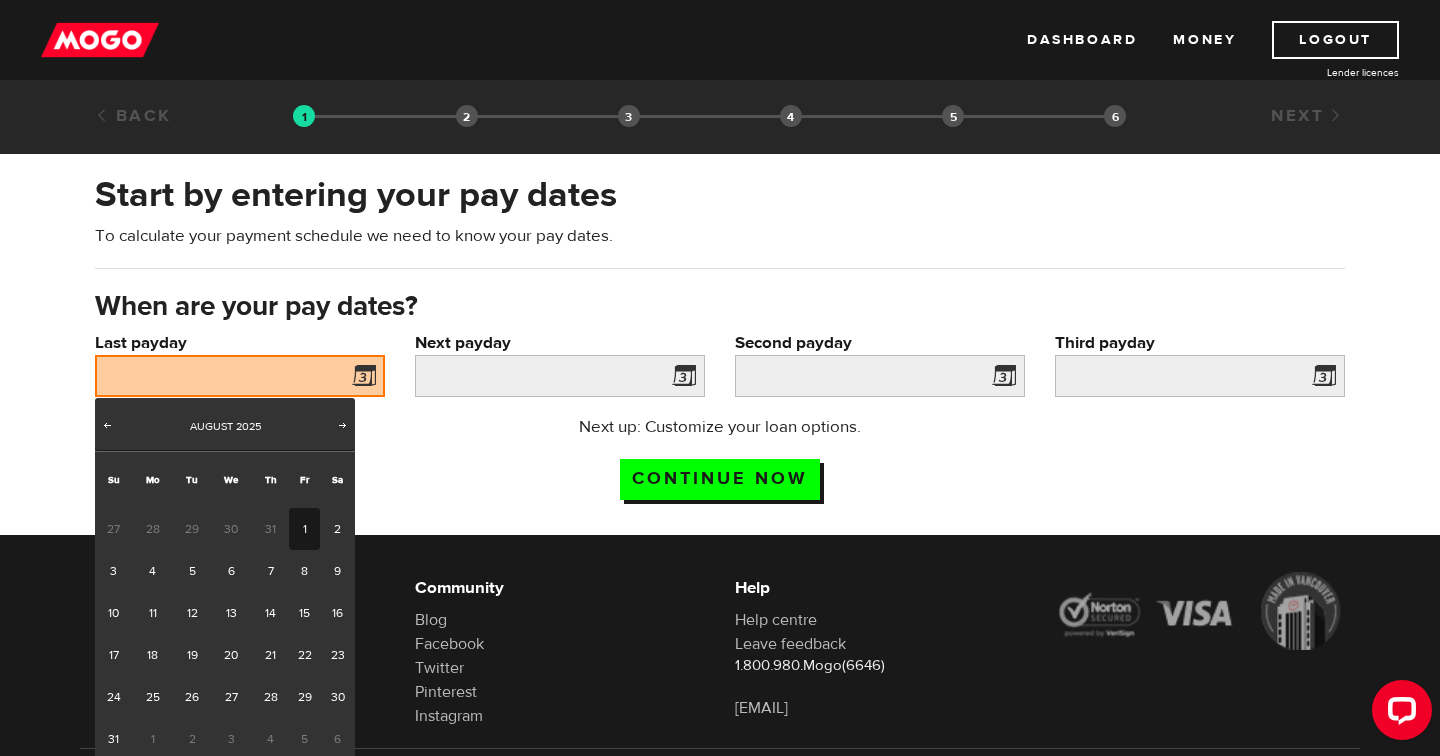click on "1" at bounding box center (304, 529) 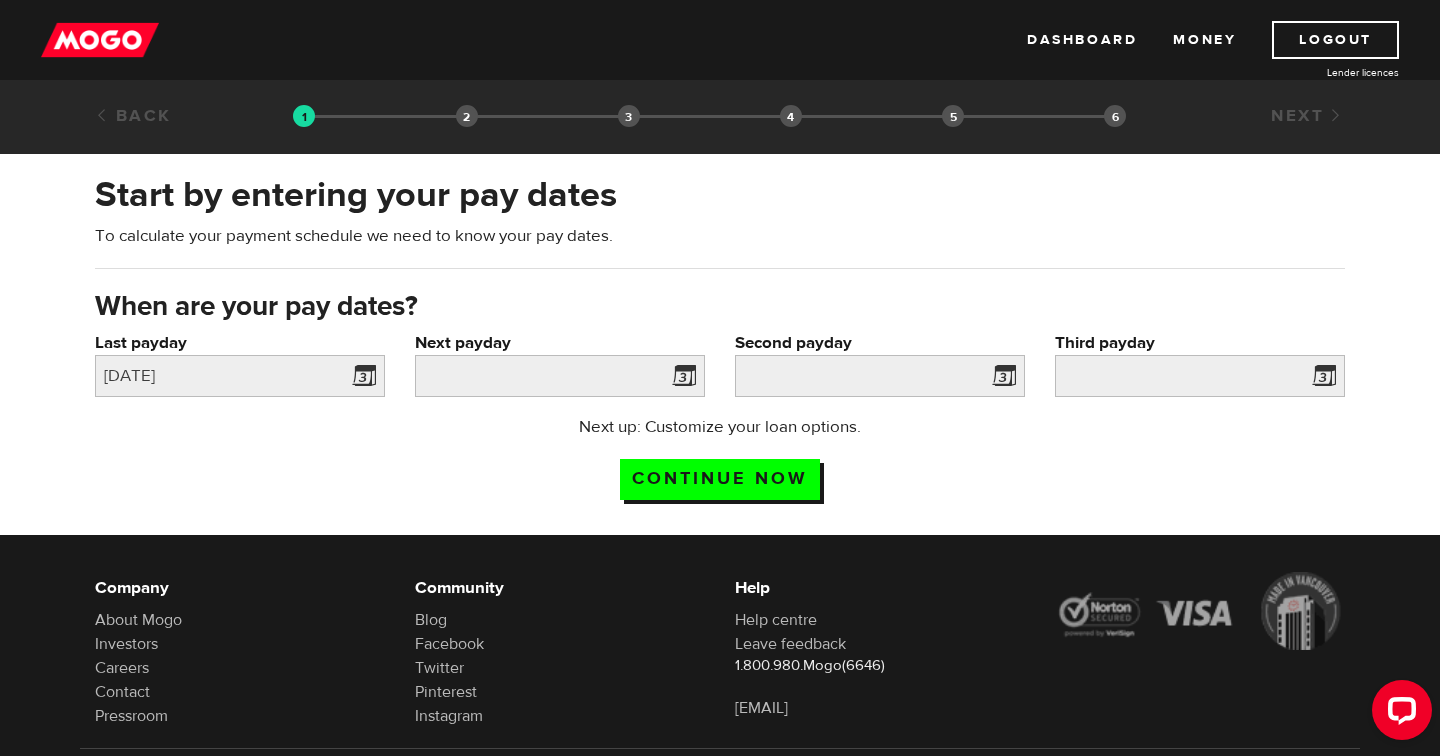 click at bounding box center (680, 379) 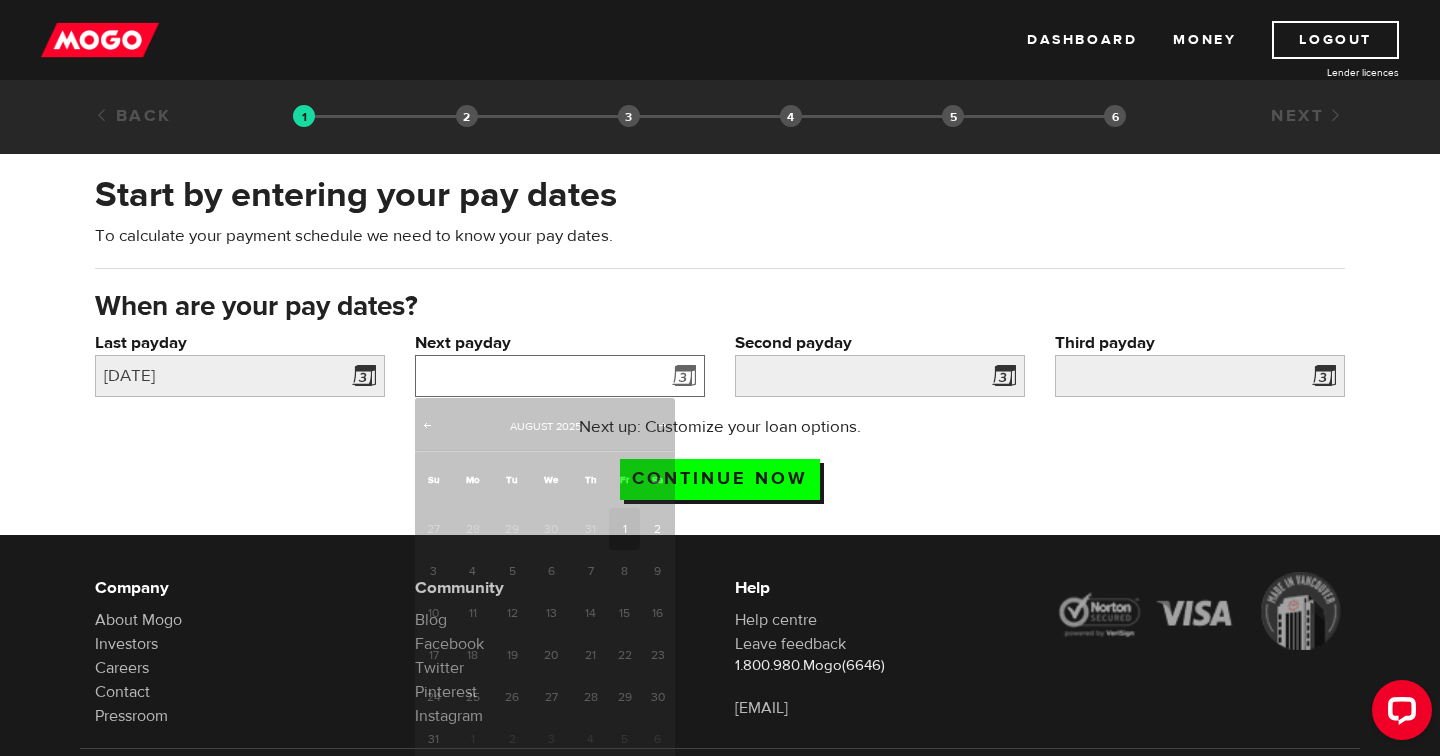 click on "Next payday" at bounding box center [560, 376] 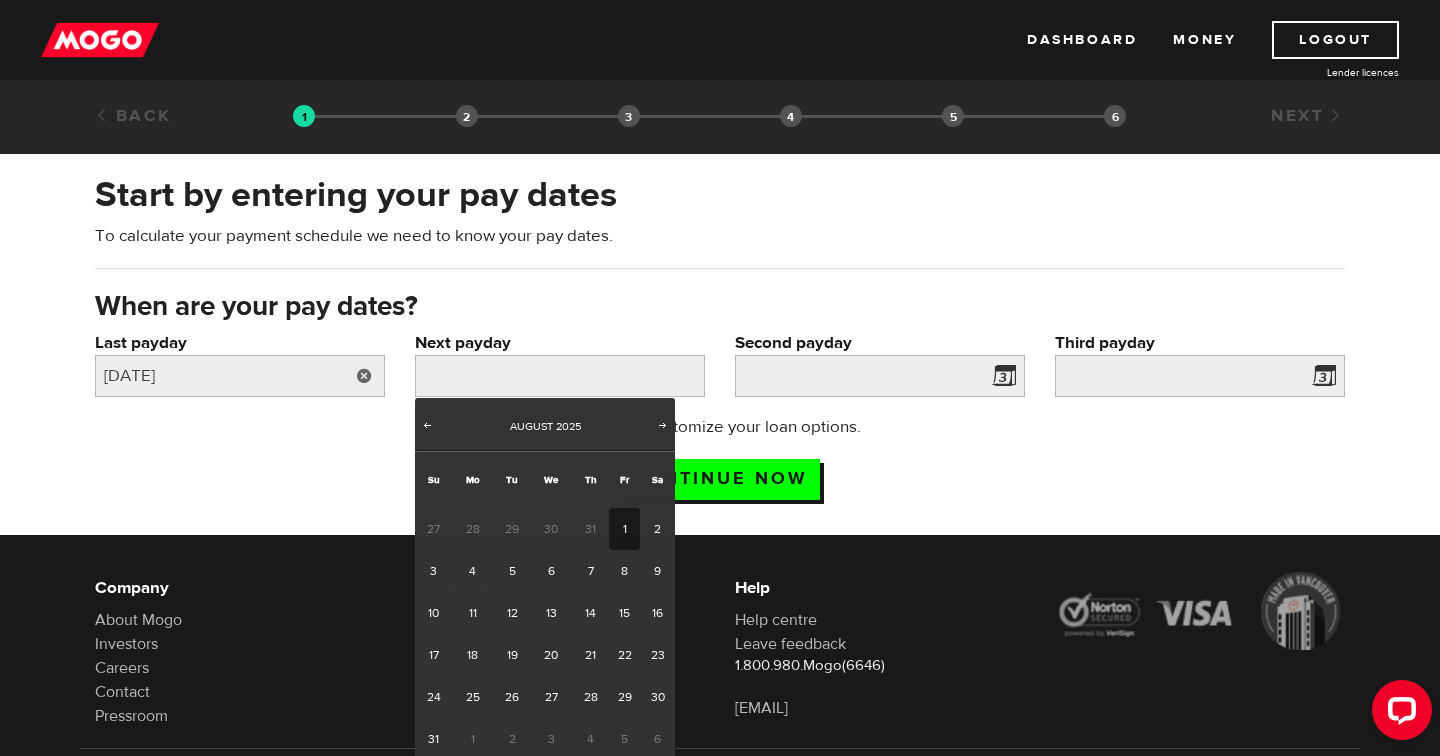click on "Last payday" at bounding box center [240, 343] 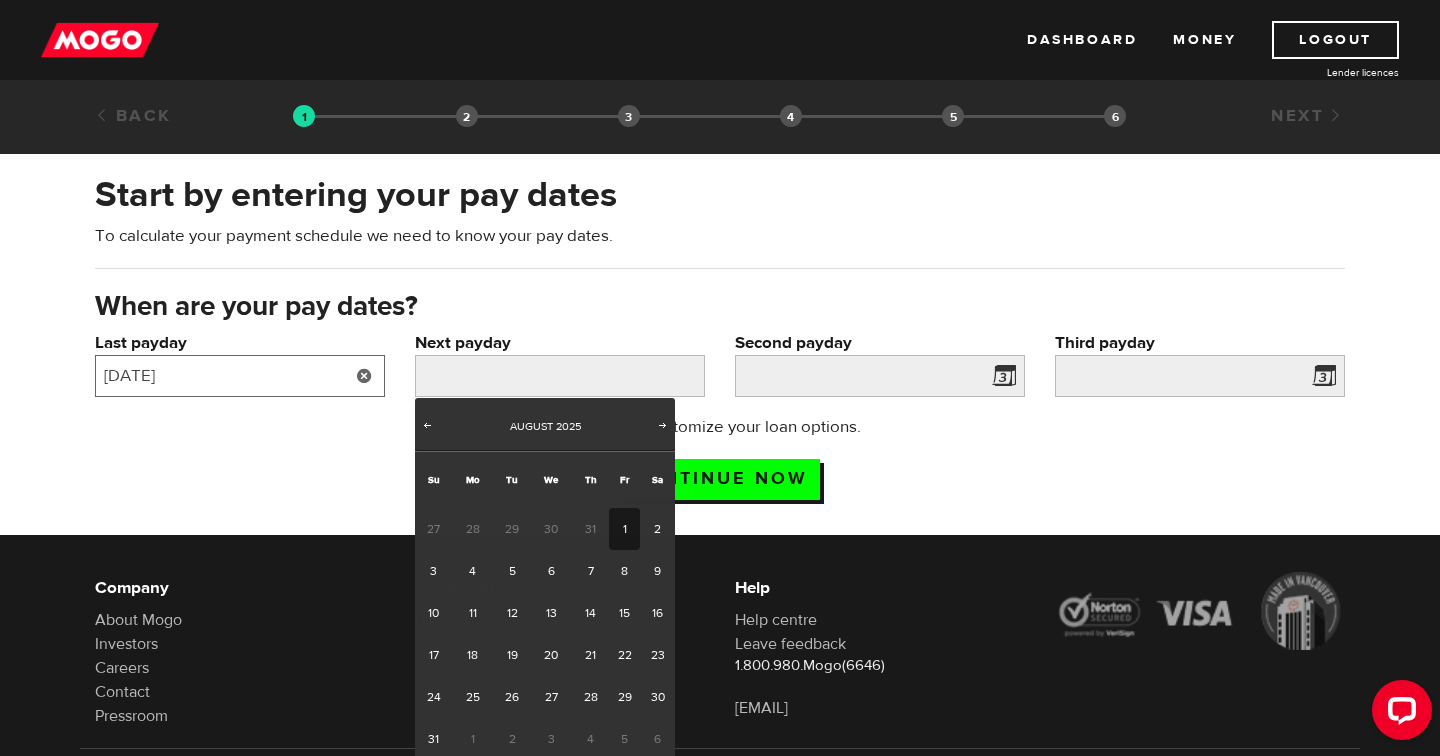 click on "2025/08/01" at bounding box center [240, 376] 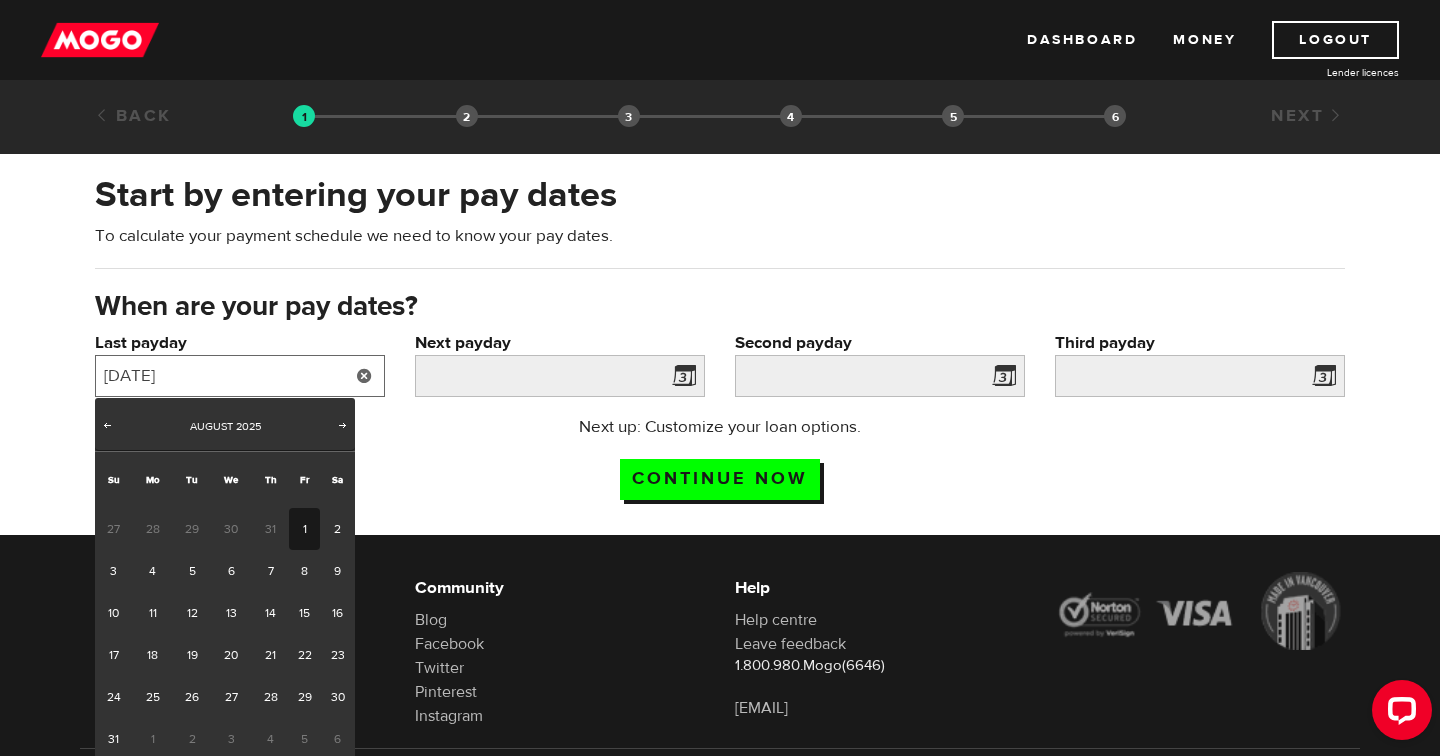 click on "2025/08/01" at bounding box center (240, 376) 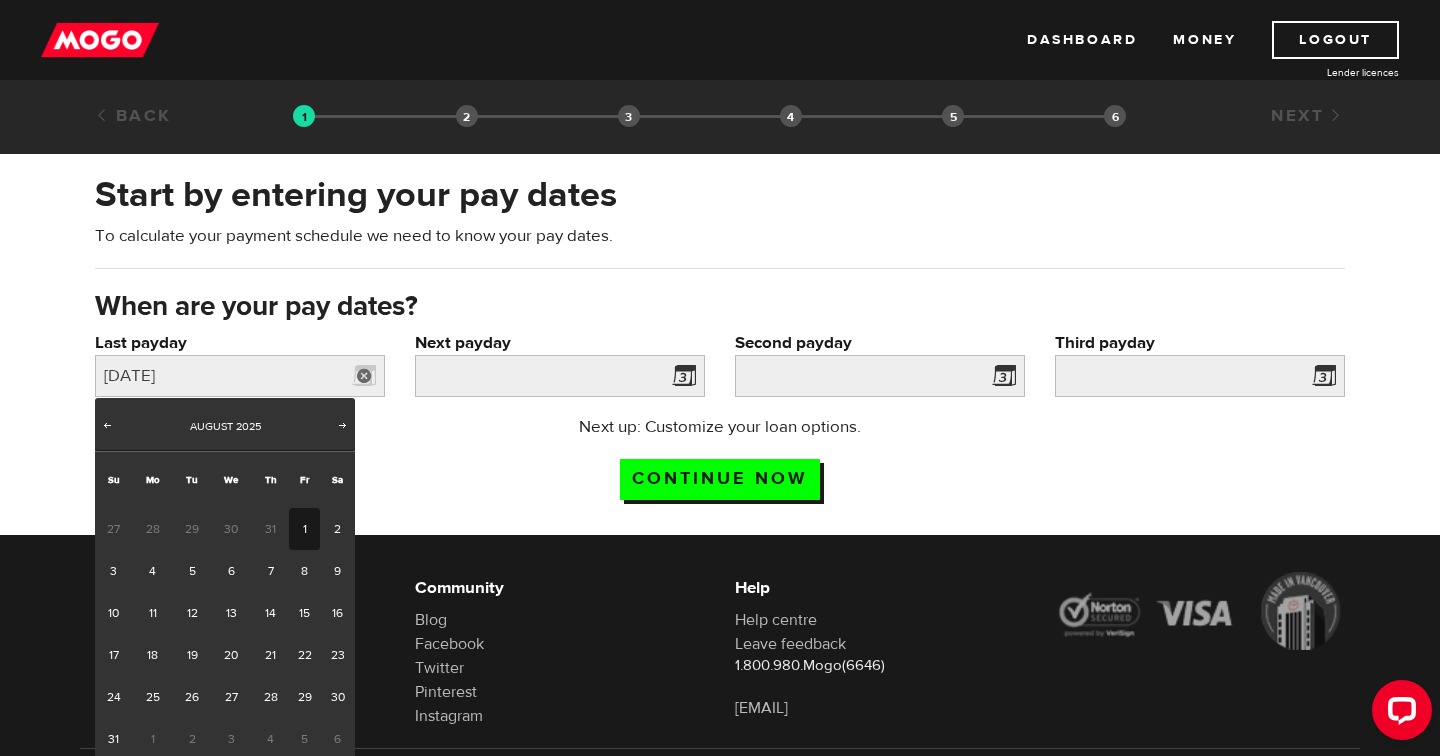 click on "Prev Next August   2025" at bounding box center (225, 424) 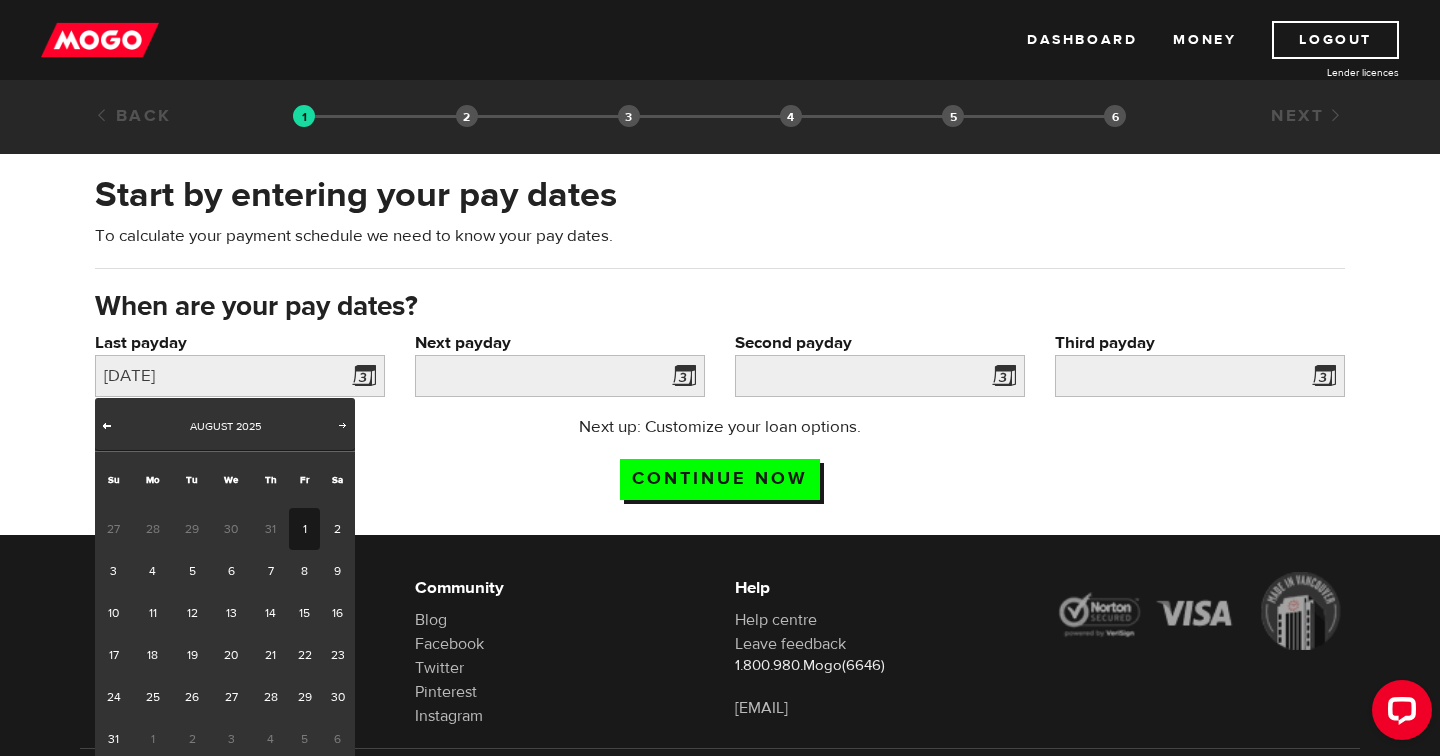 click on "Prev" at bounding box center (107, 425) 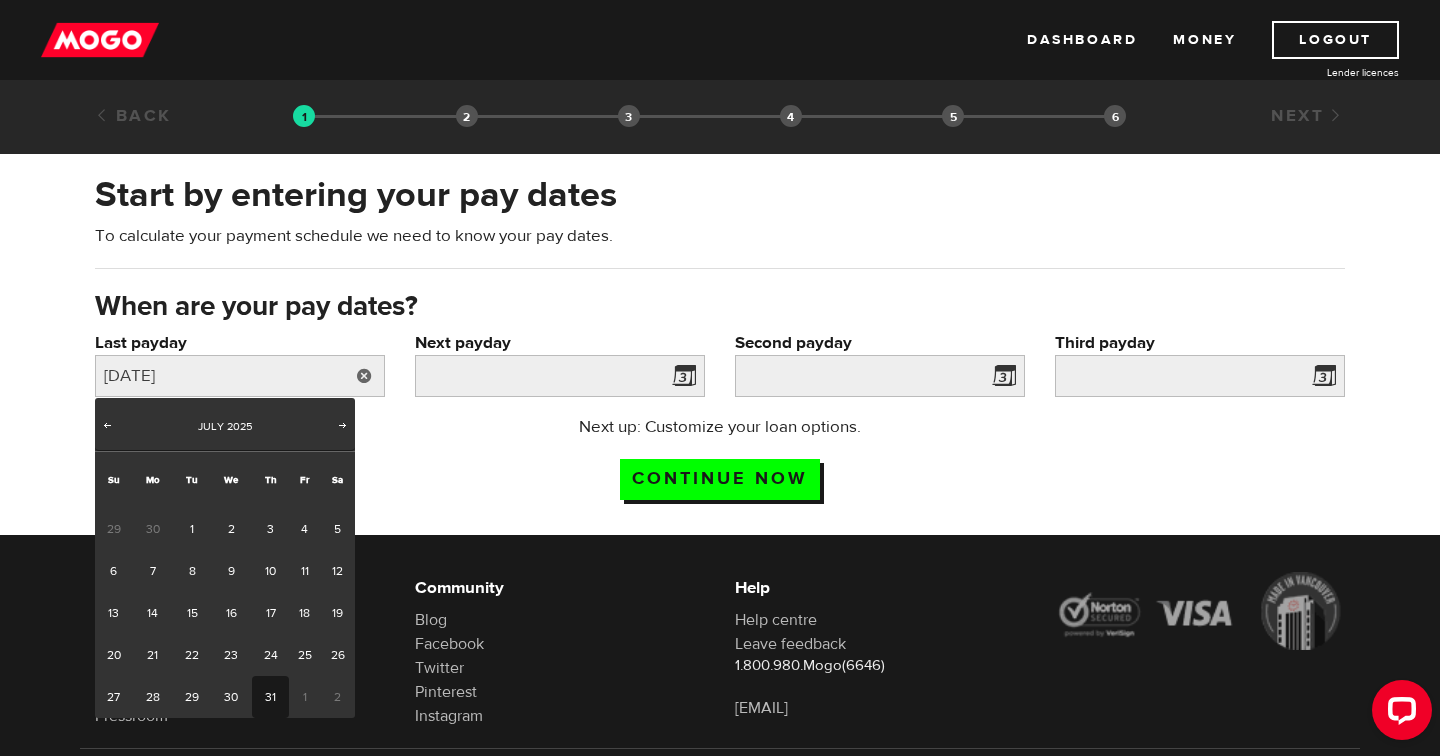 click on "31" at bounding box center [270, 697] 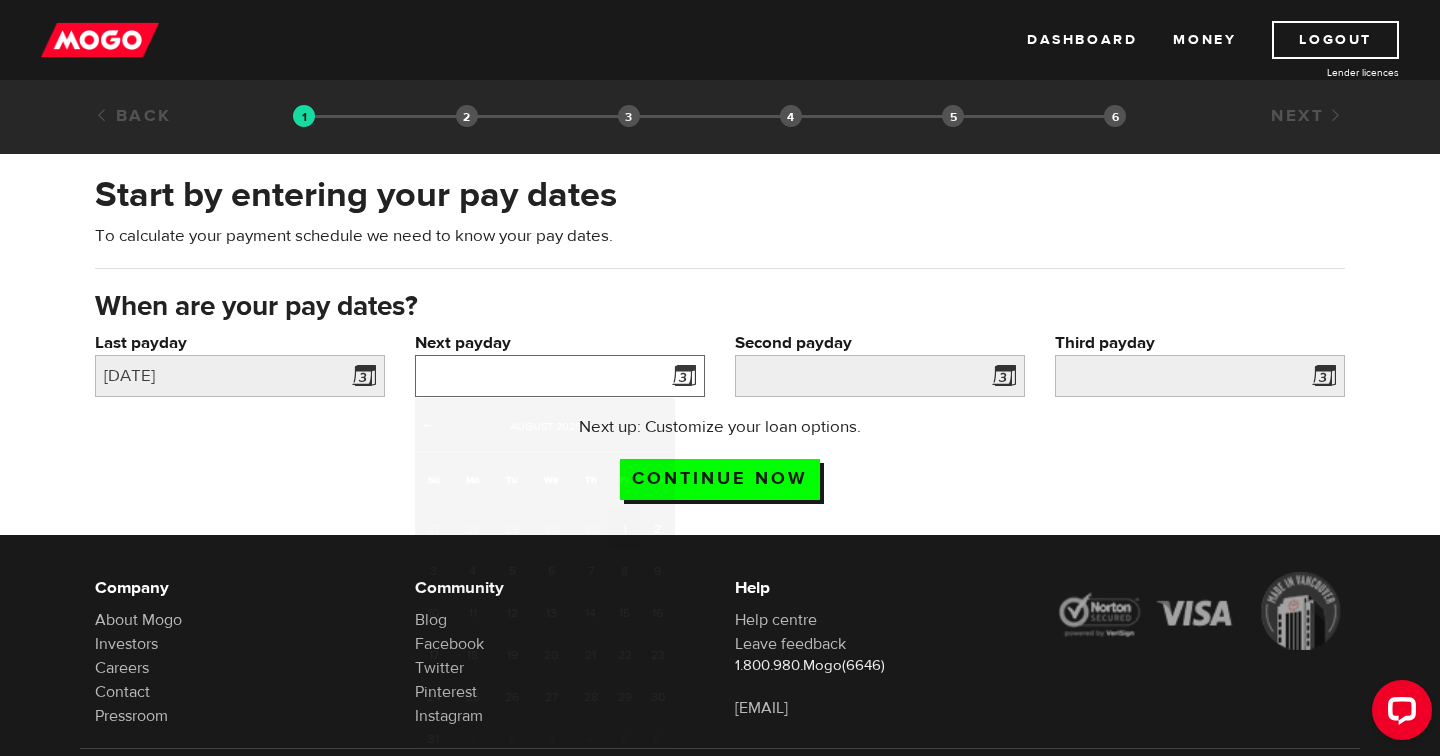 click on "Next payday" at bounding box center [560, 376] 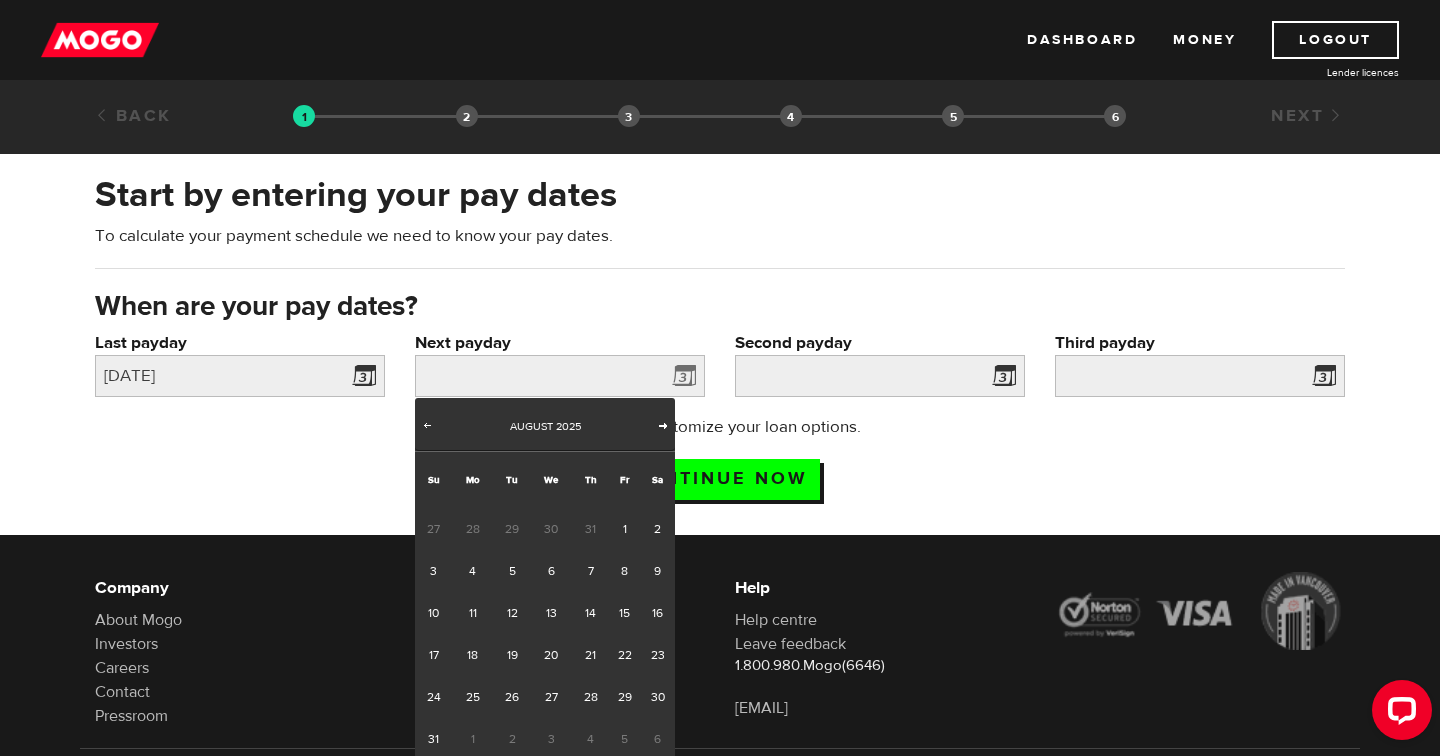 click on "Next" at bounding box center (663, 425) 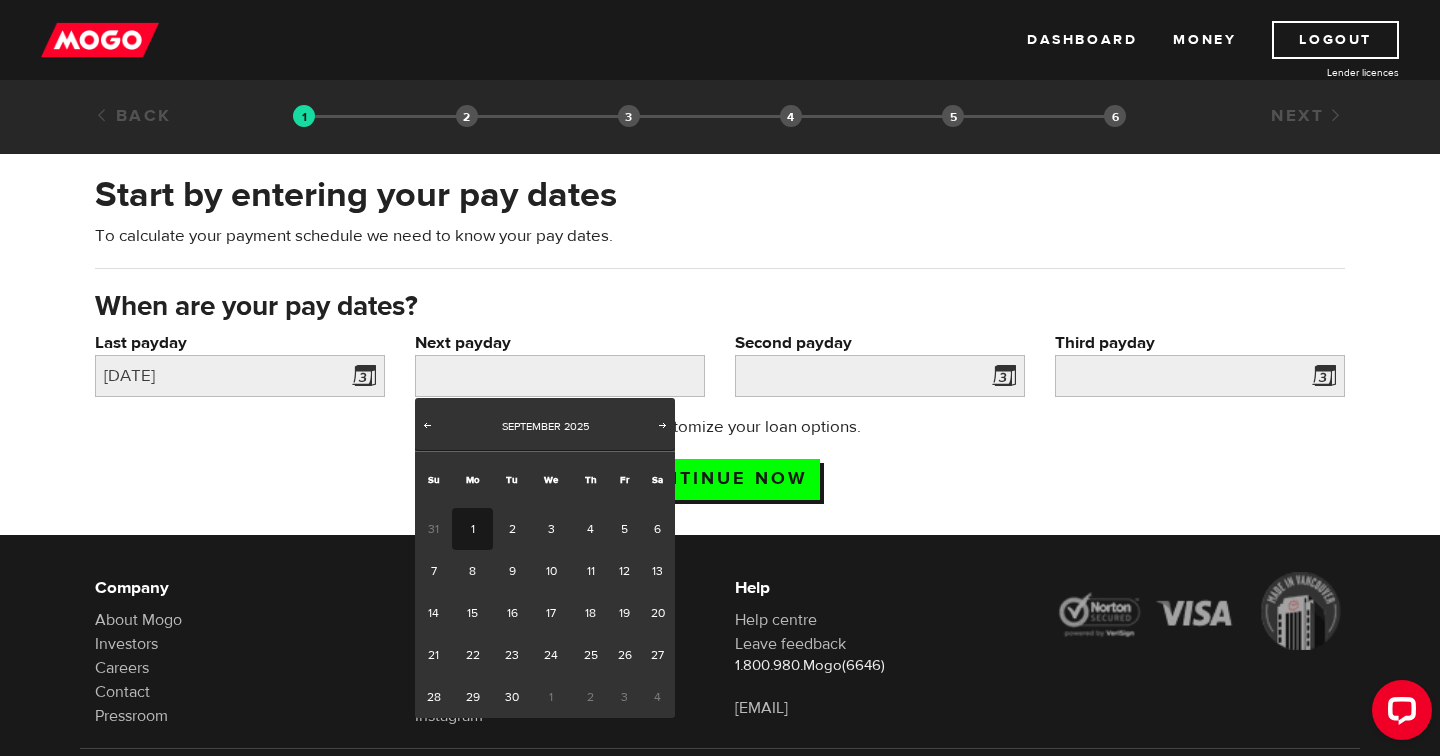 click on "1" at bounding box center (472, 529) 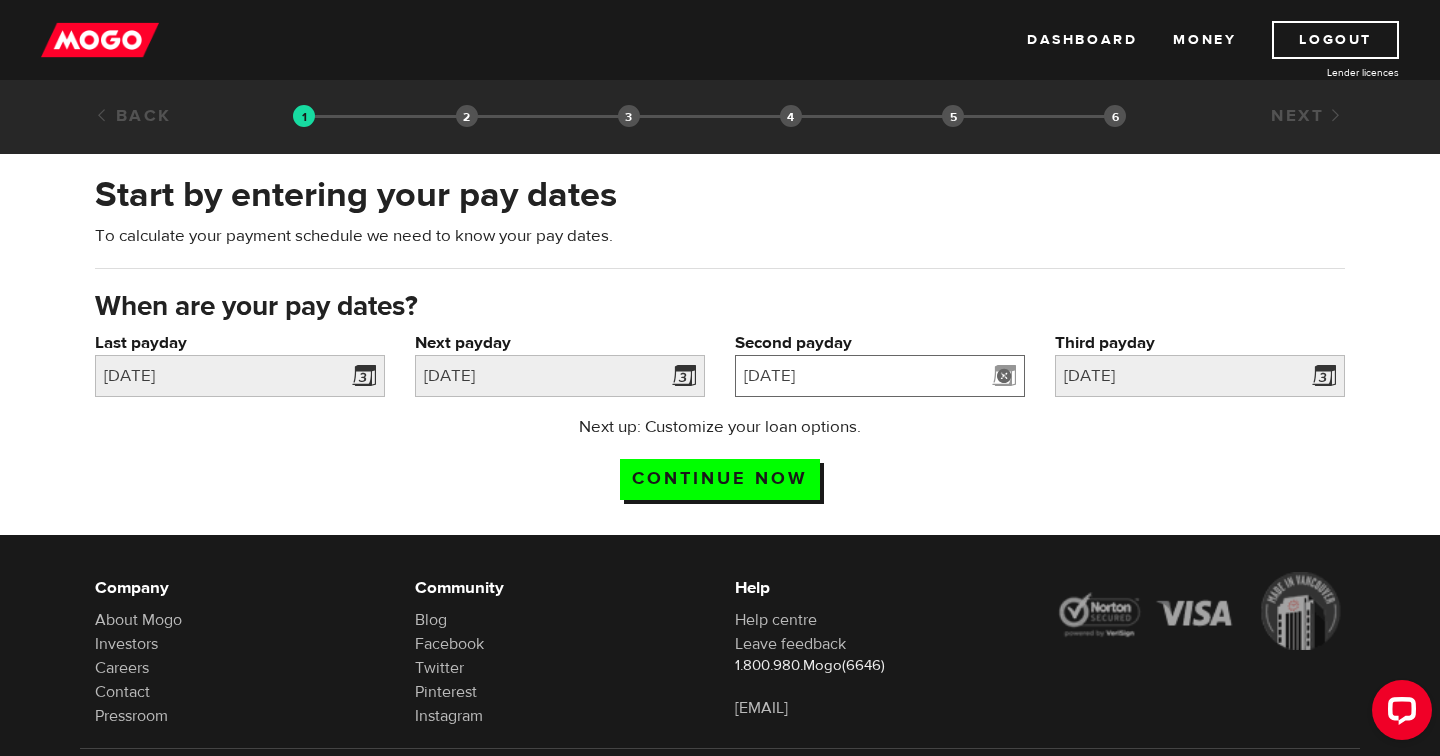 click on "2025/9/16" at bounding box center [880, 376] 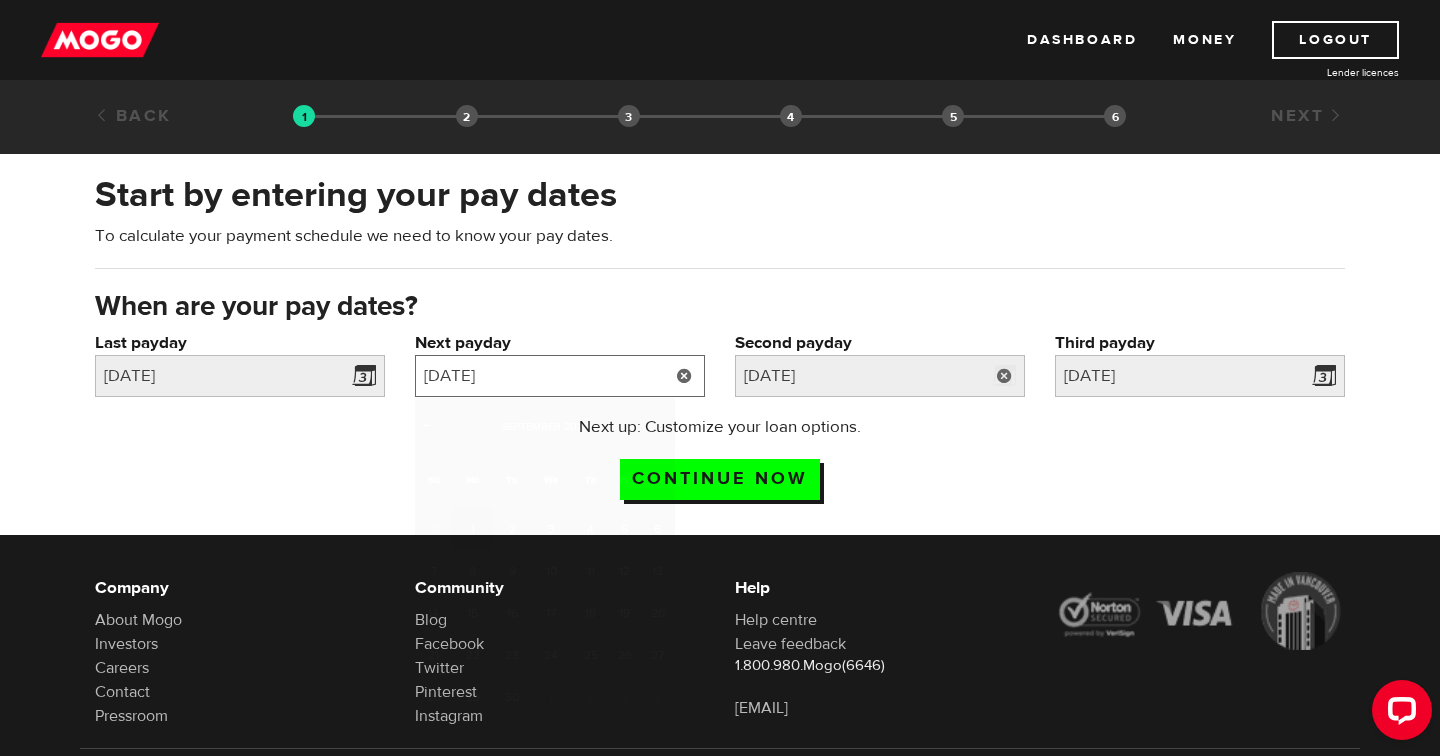 click on "2025/09/01" at bounding box center [560, 376] 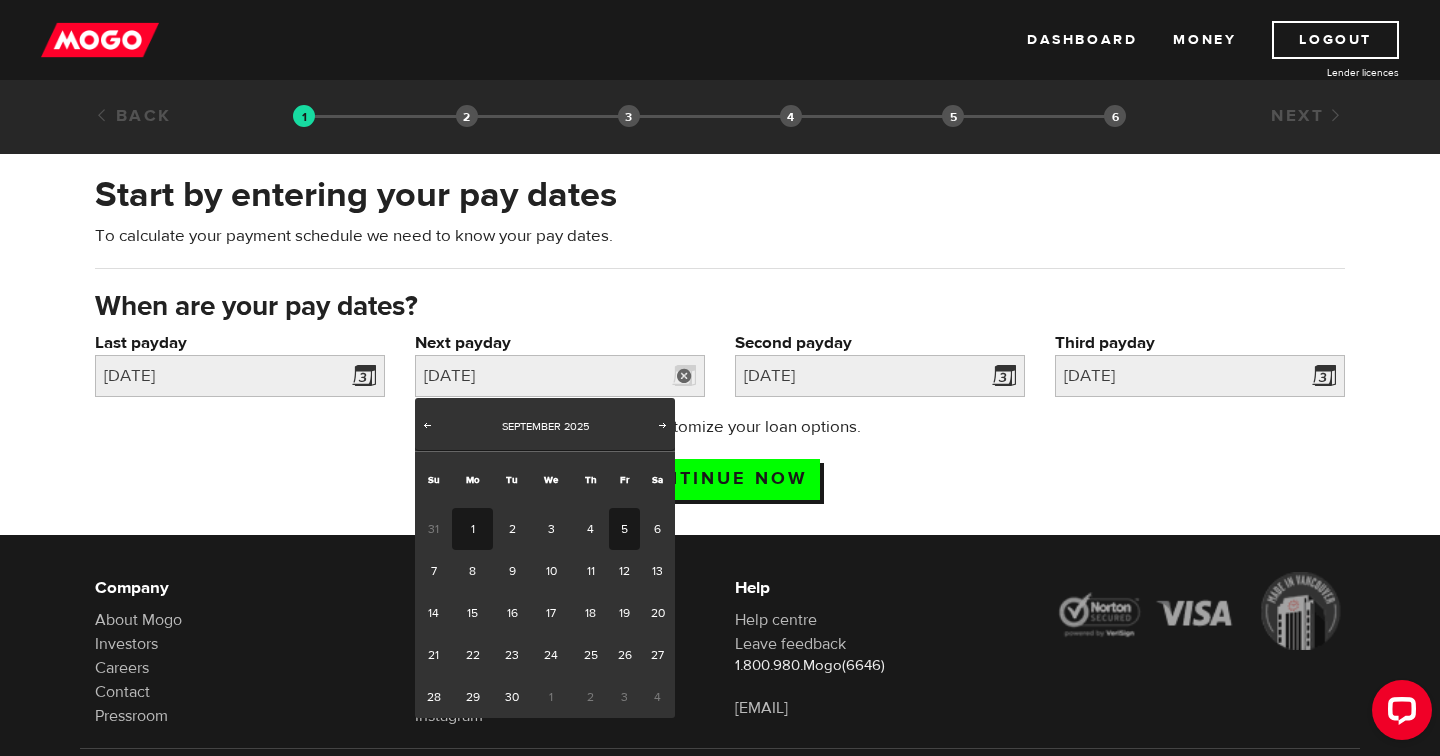 click on "5" at bounding box center [624, 529] 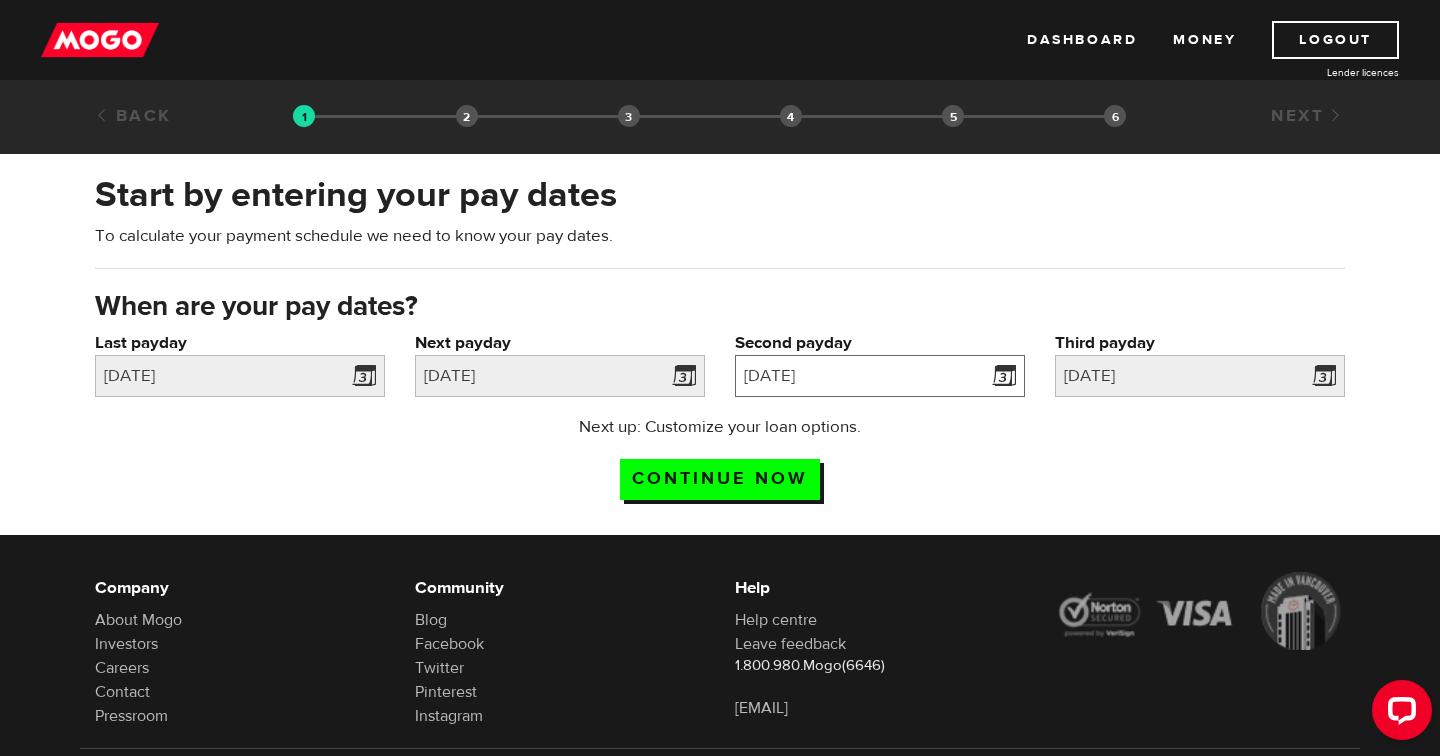 click on "2025/9/20" at bounding box center (880, 376) 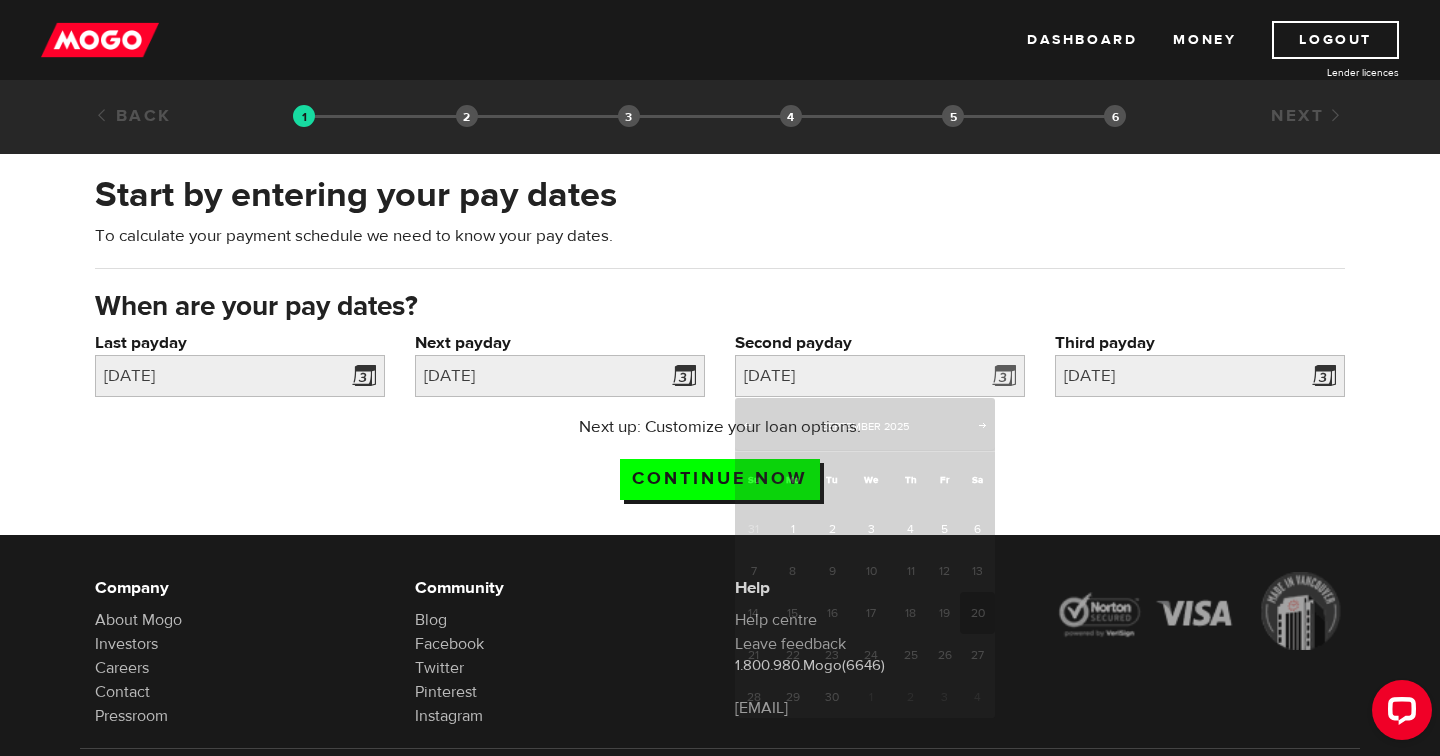 click on "Next up: Customize your loan options. Continue now" at bounding box center (720, 465) 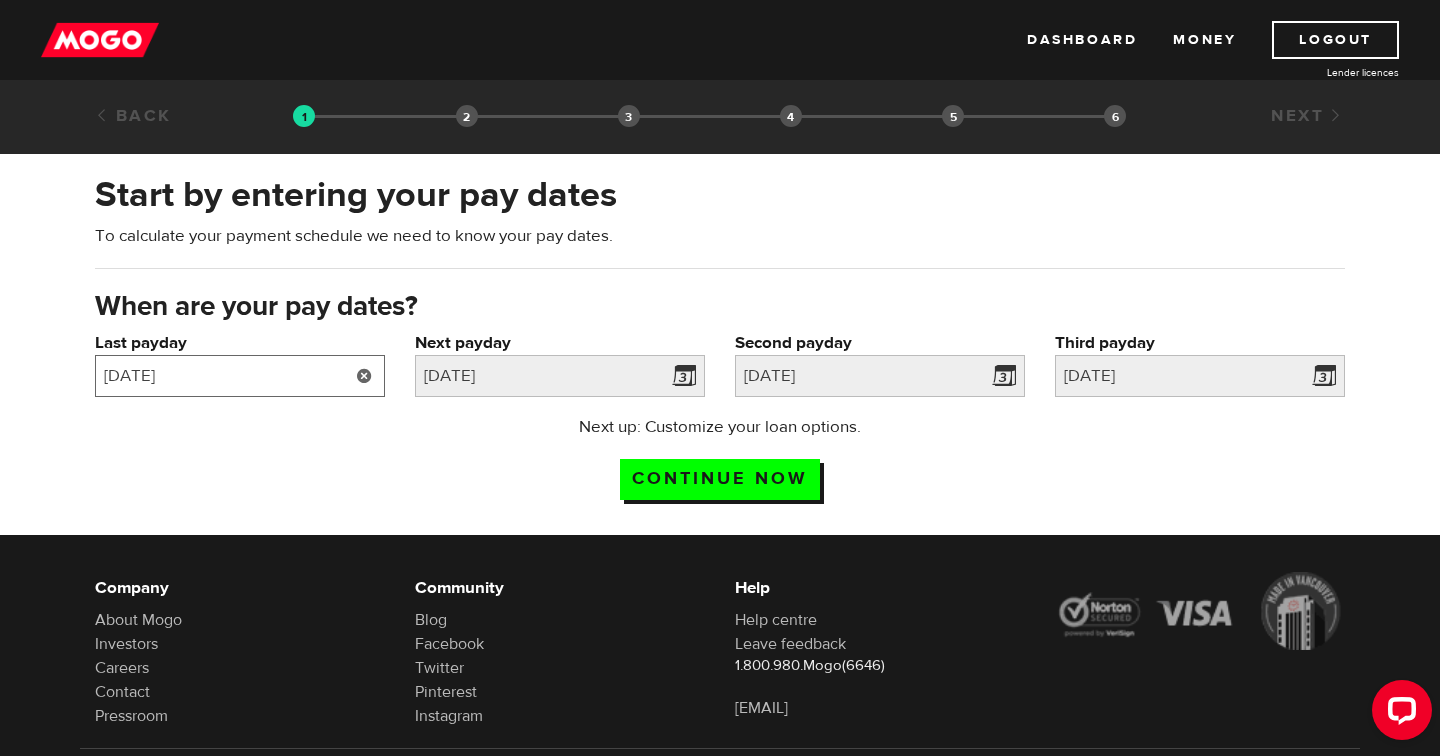 click on "2025/07/31" at bounding box center [240, 376] 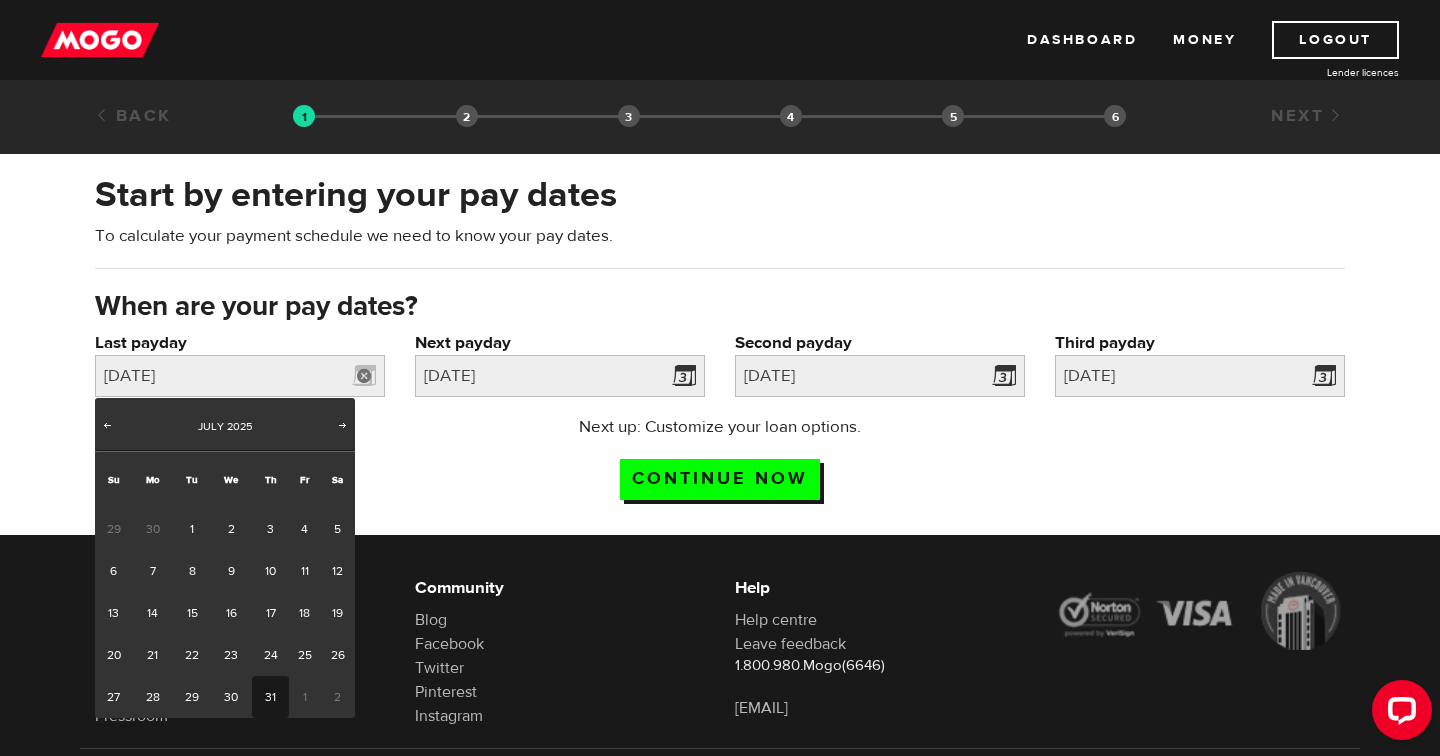 click on "Prev Next July   2025" at bounding box center [225, 424] 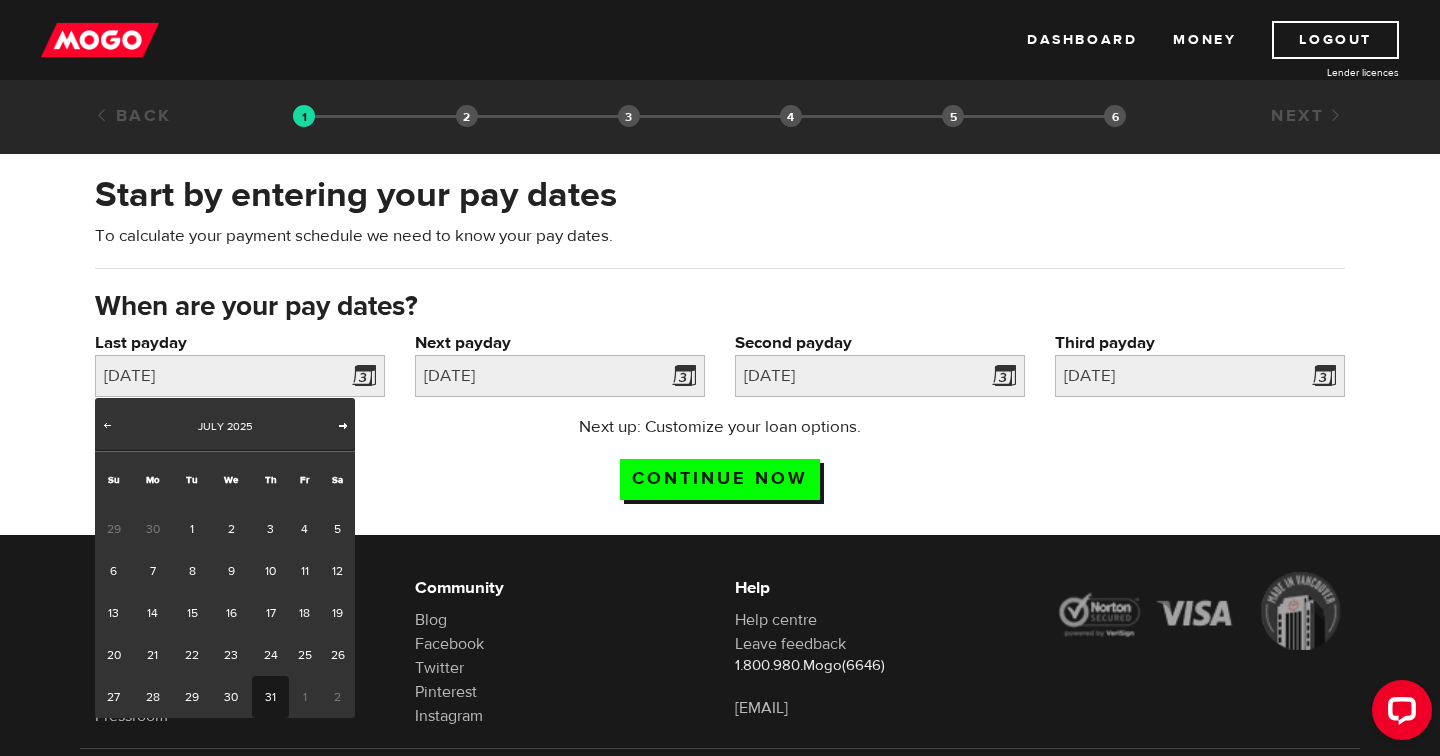 click on "Next" at bounding box center [343, 425] 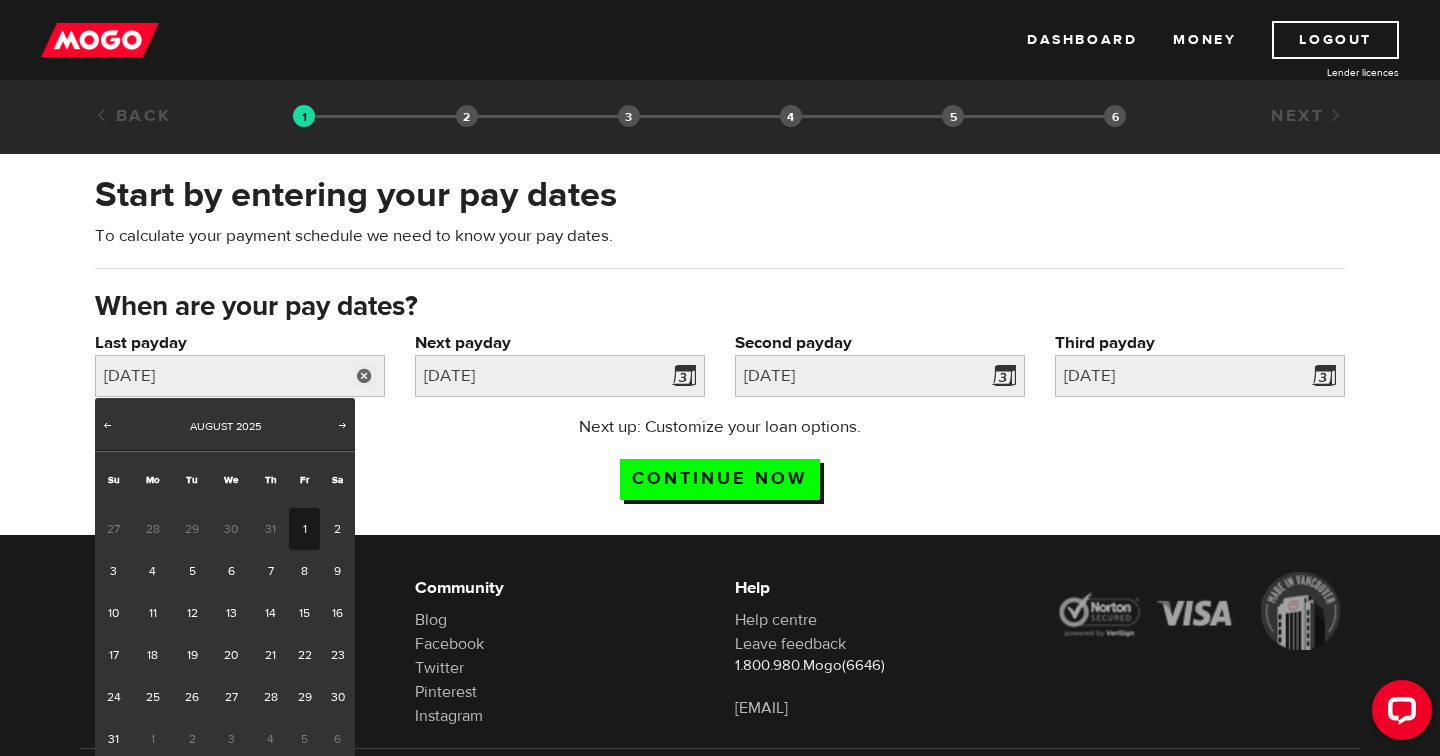 click on "1" at bounding box center [304, 529] 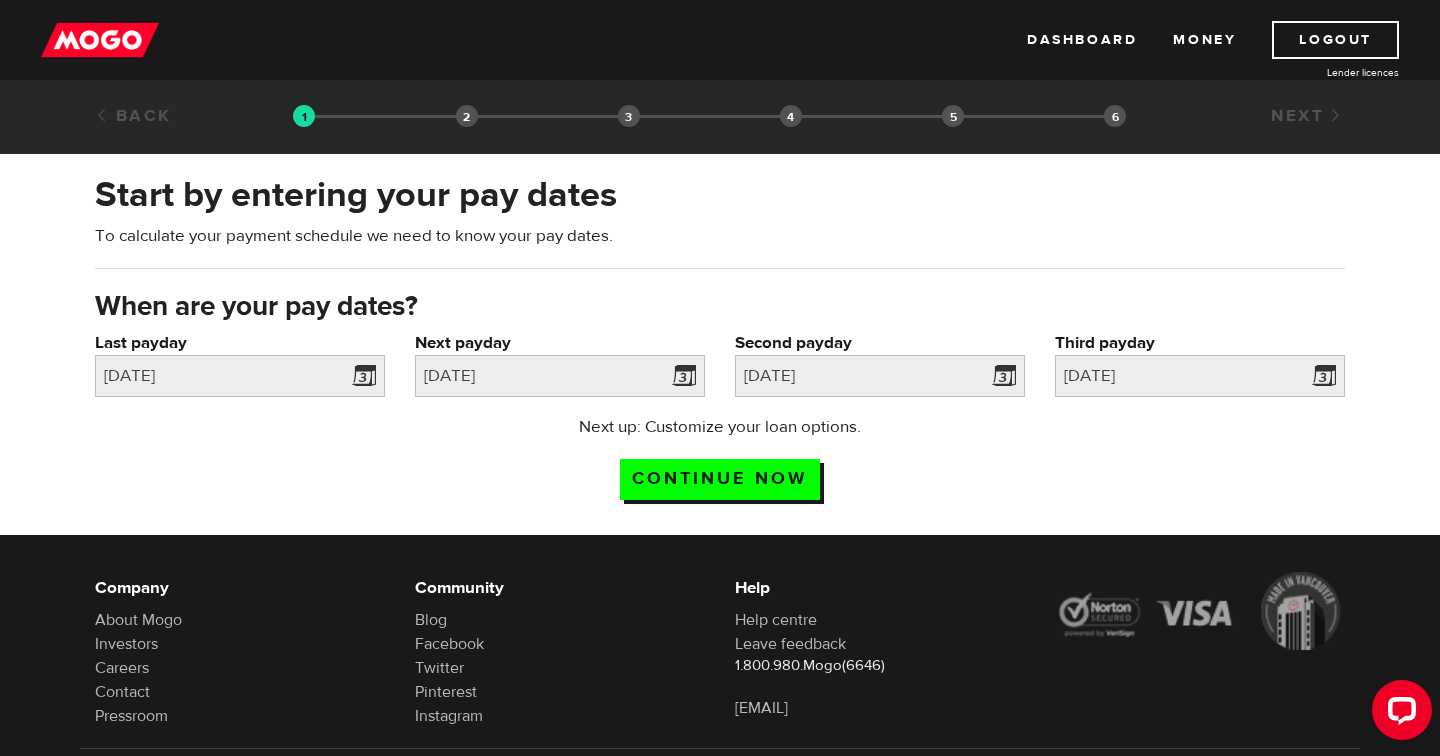 click on "Next up: Customize your loan options. Continue now" at bounding box center [720, 465] 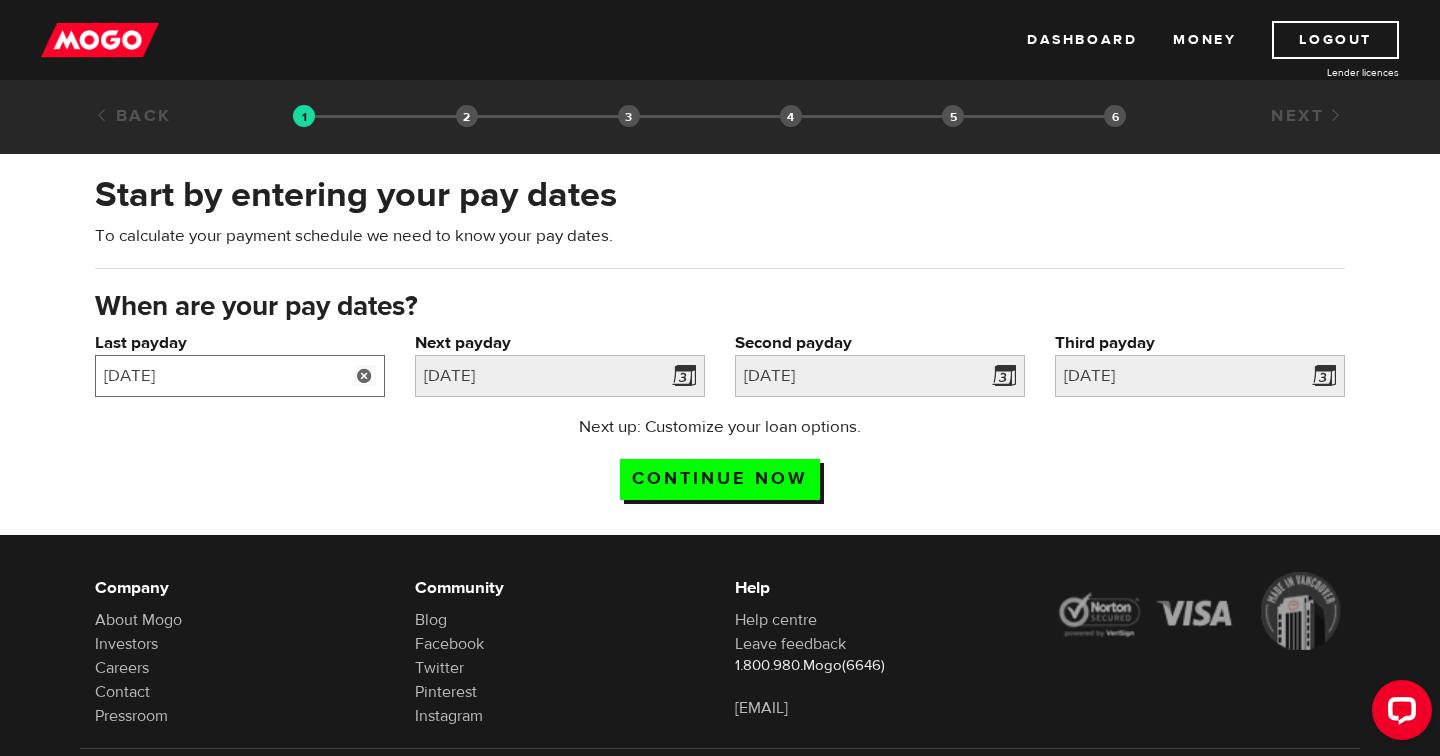 click on "2025/08/01" at bounding box center [240, 376] 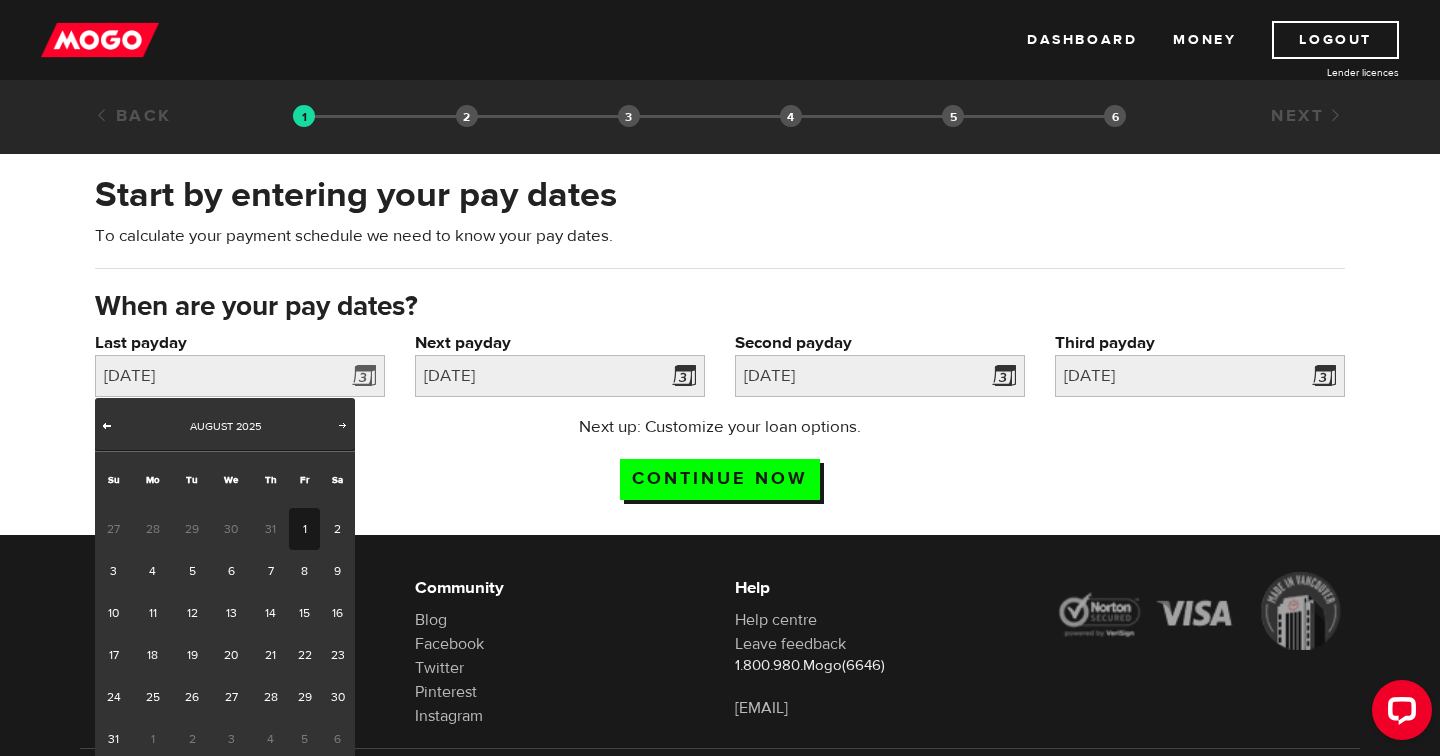 click on "Prev" at bounding box center [107, 425] 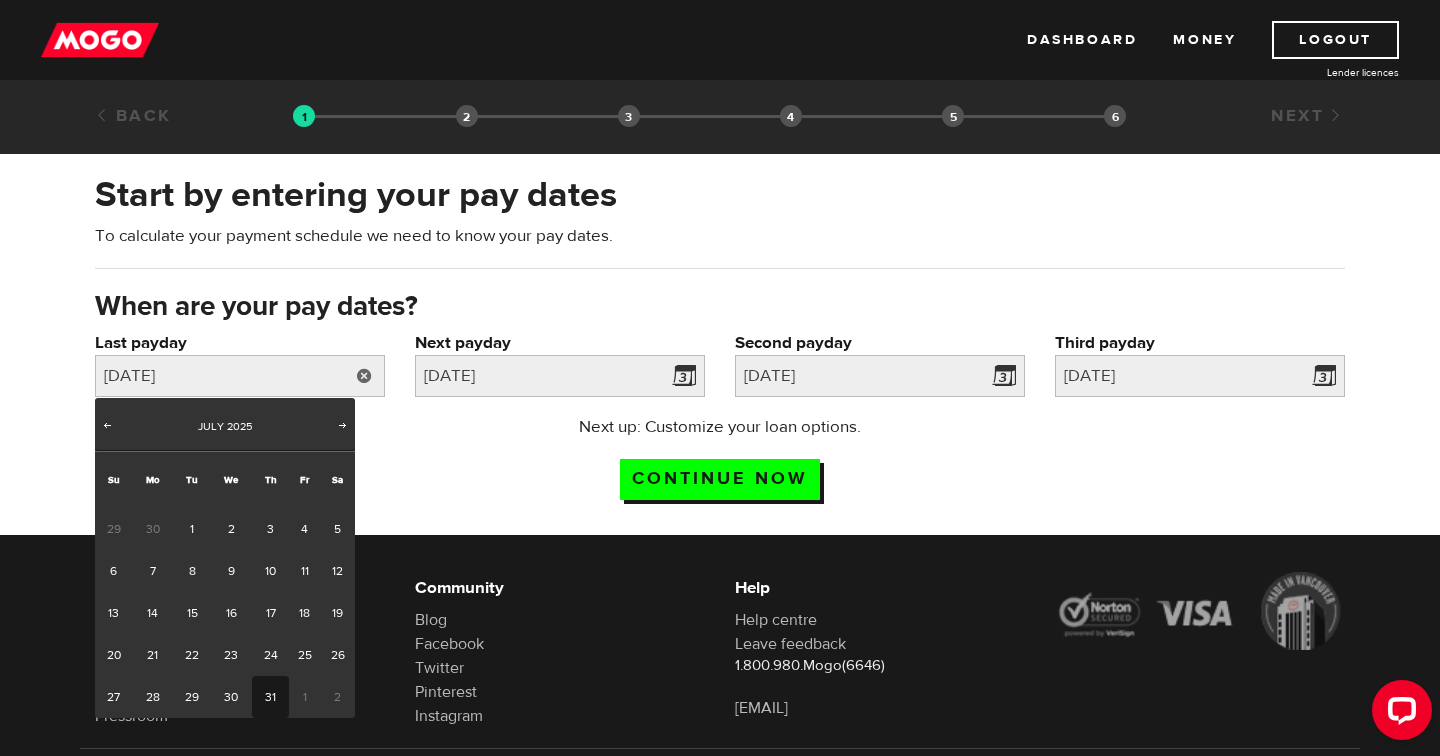 click on "31" at bounding box center (270, 697) 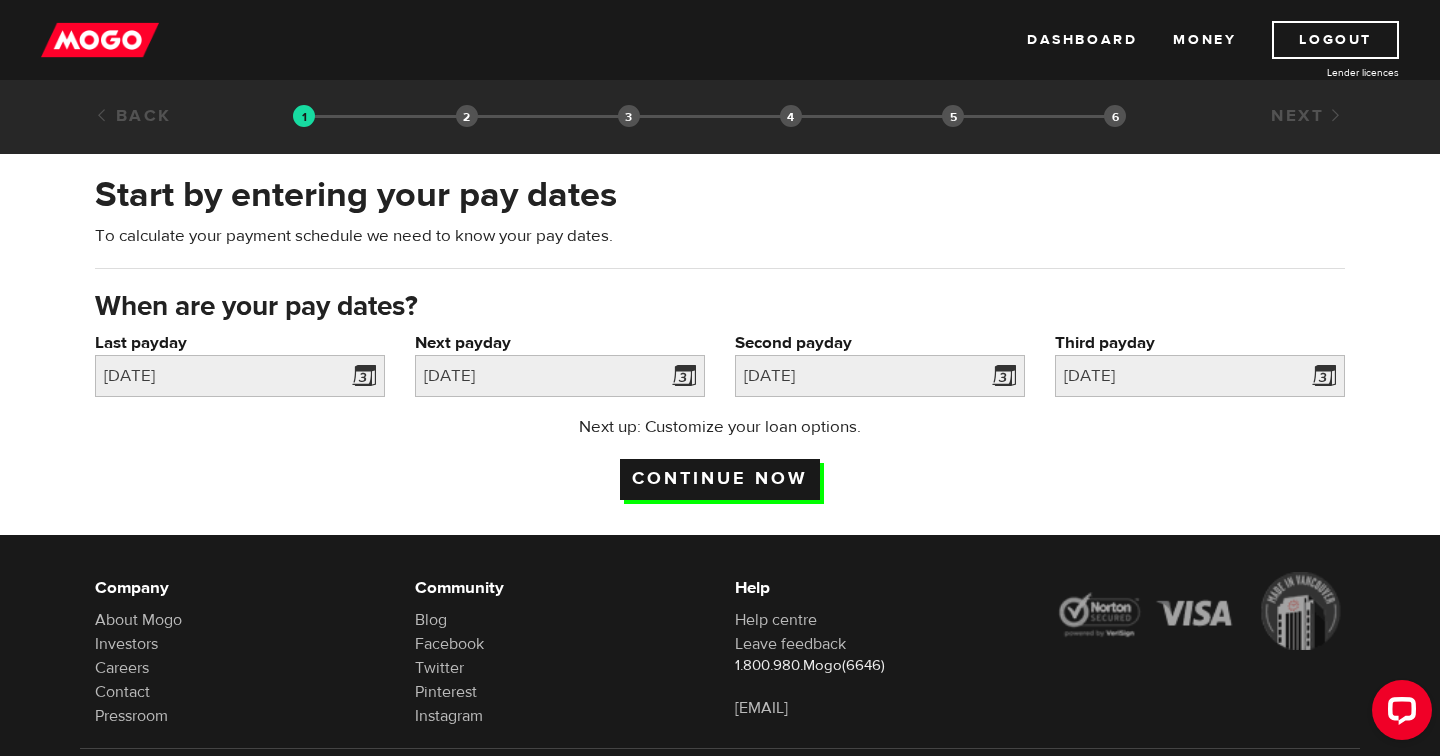 click on "Continue now" at bounding box center (720, 479) 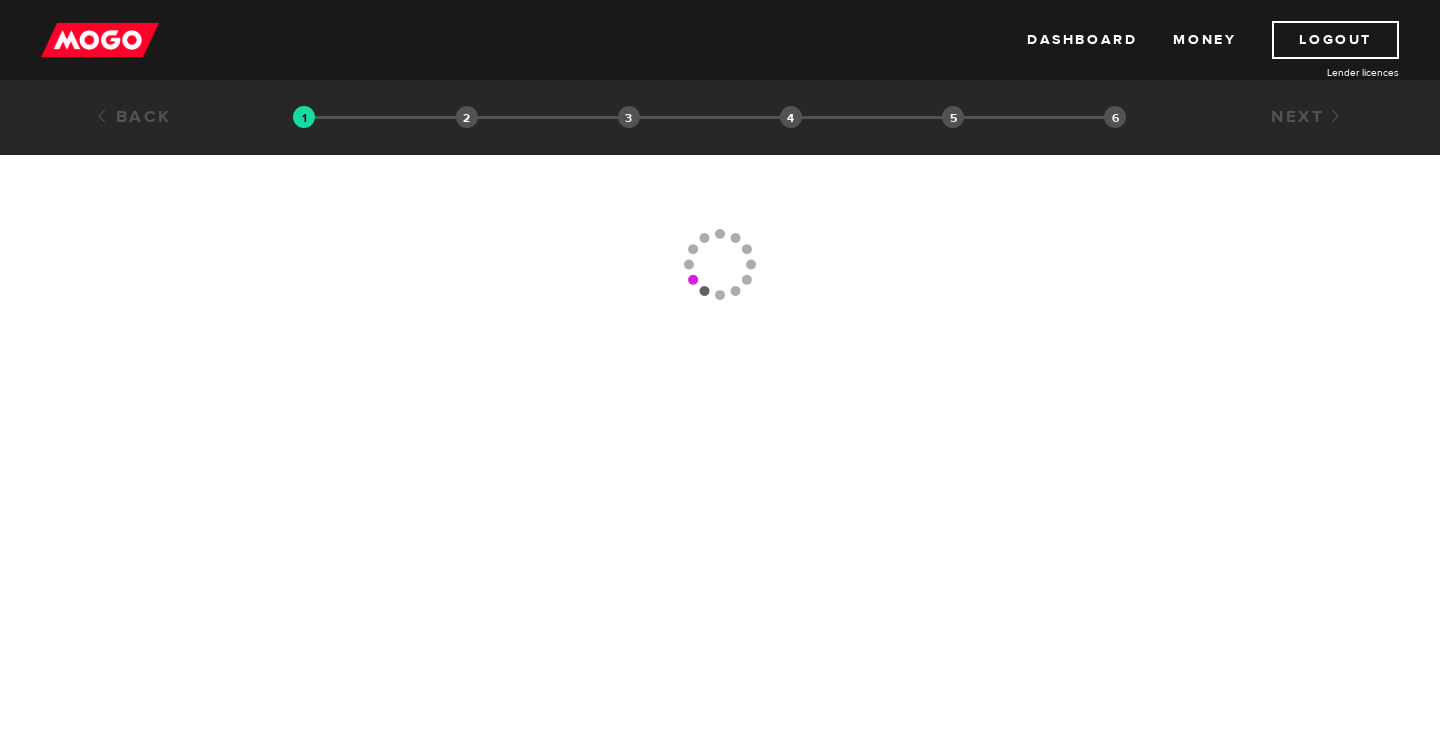 scroll, scrollTop: 0, scrollLeft: 0, axis: both 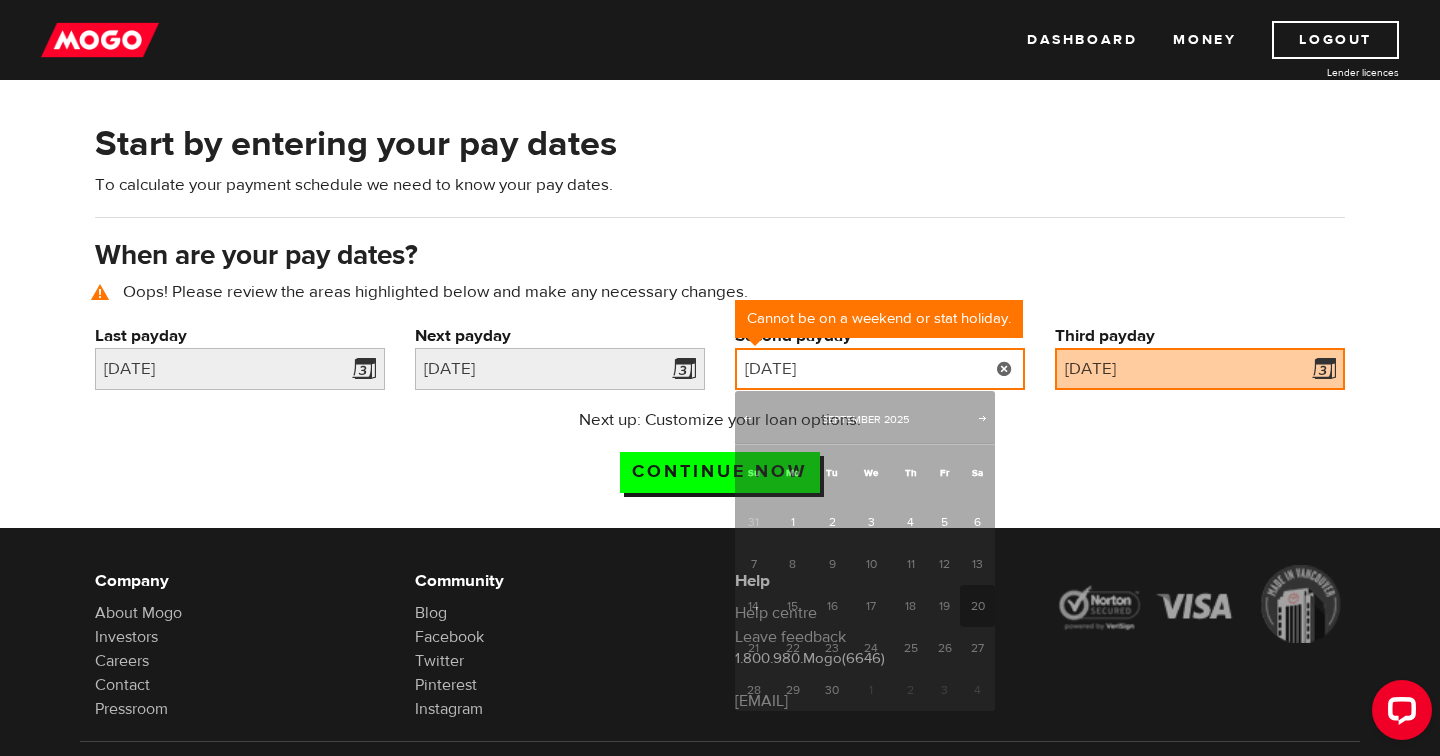 click on "2025/09/20" at bounding box center [880, 369] 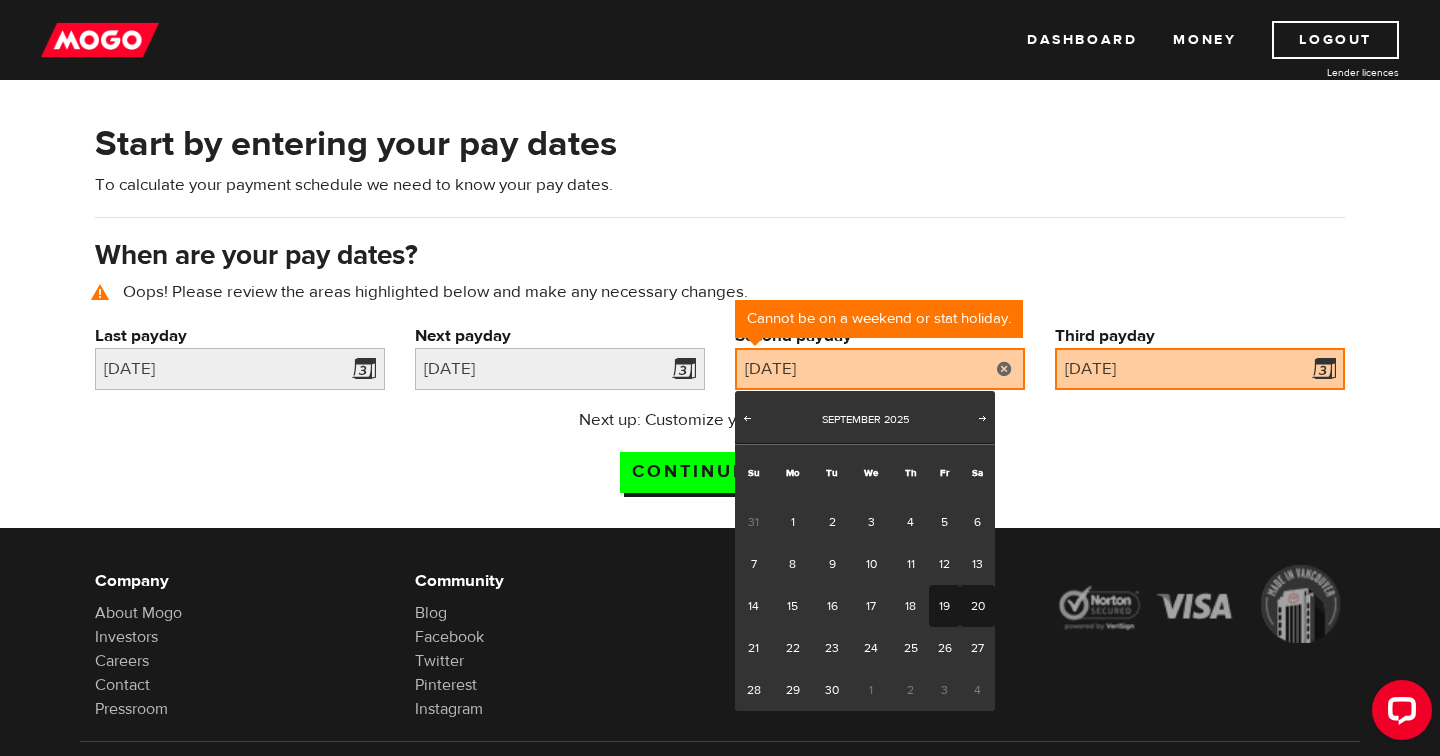 click on "19" at bounding box center [944, 606] 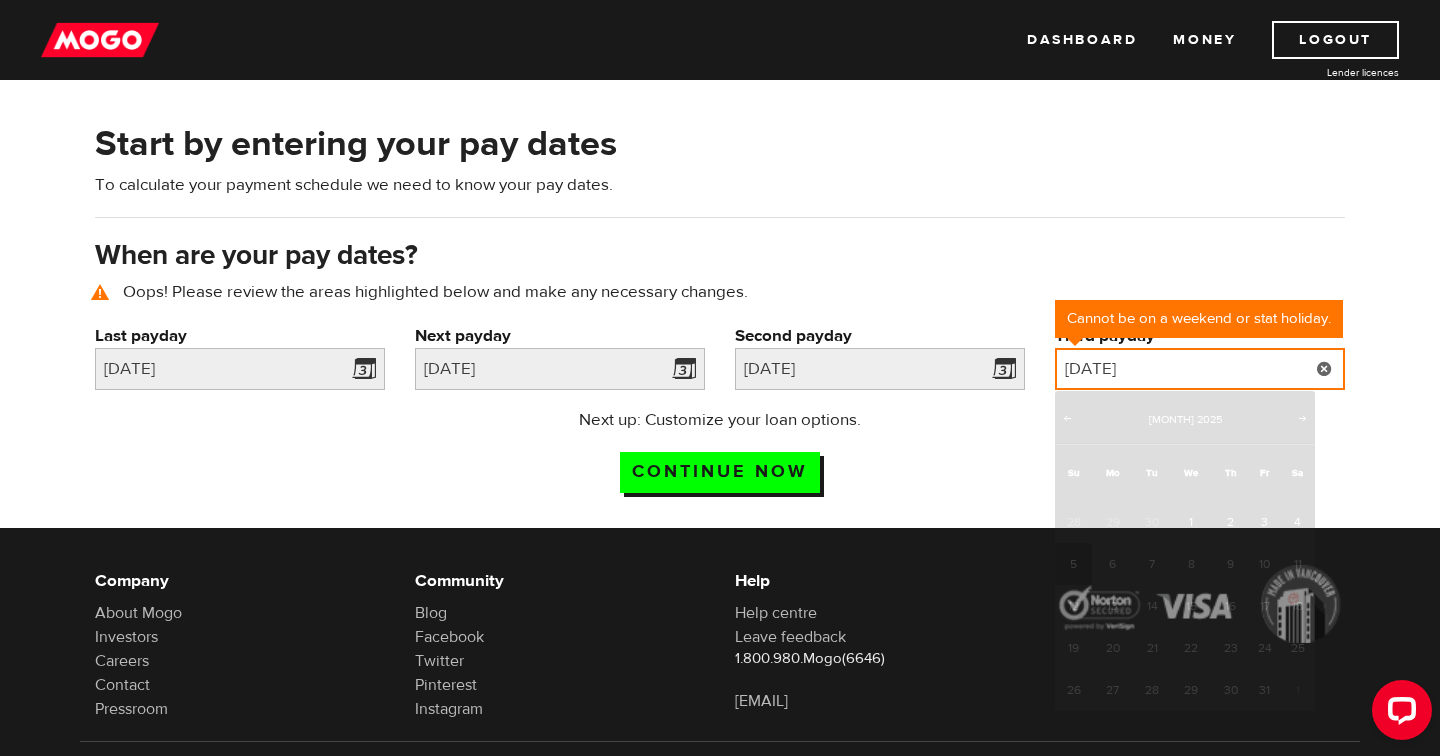 click on "2025/10/05" at bounding box center [1200, 369] 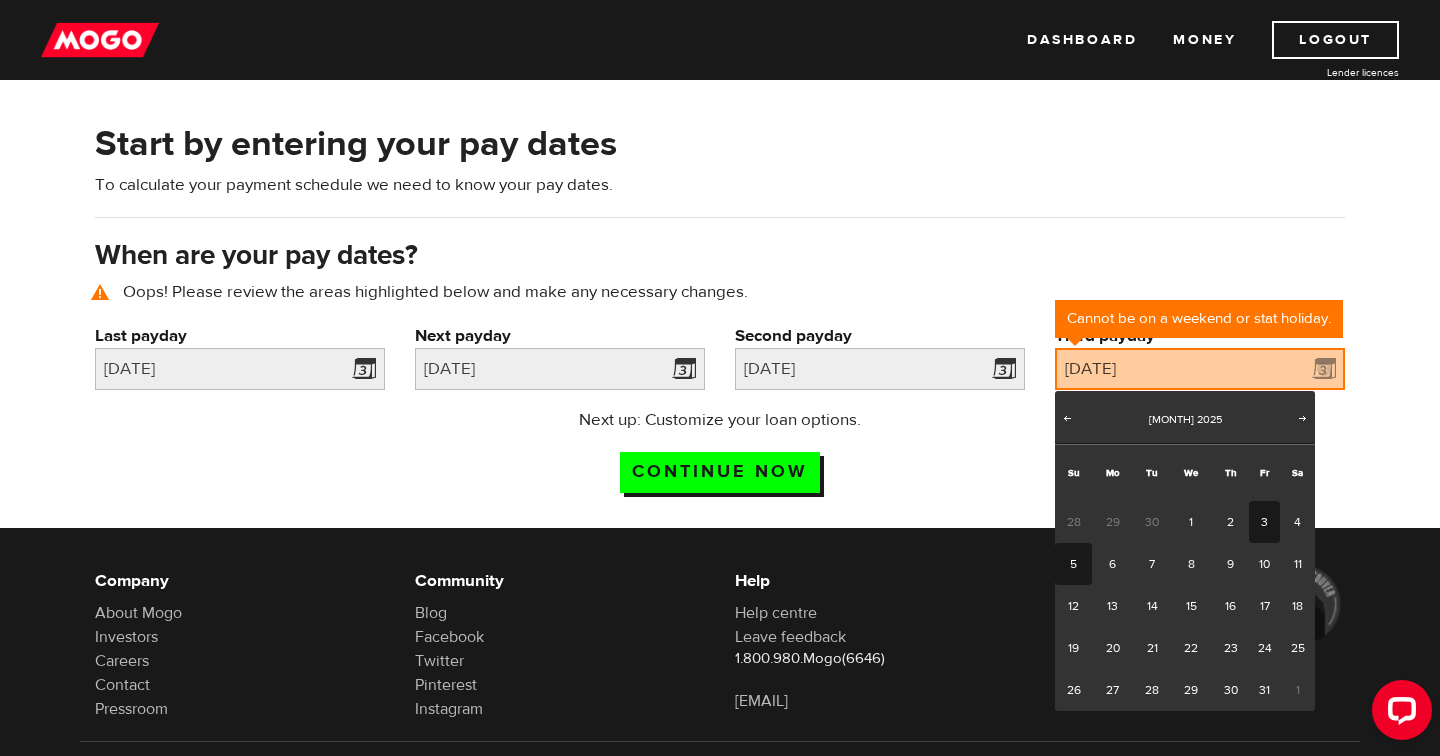 click on "3" at bounding box center (1264, 522) 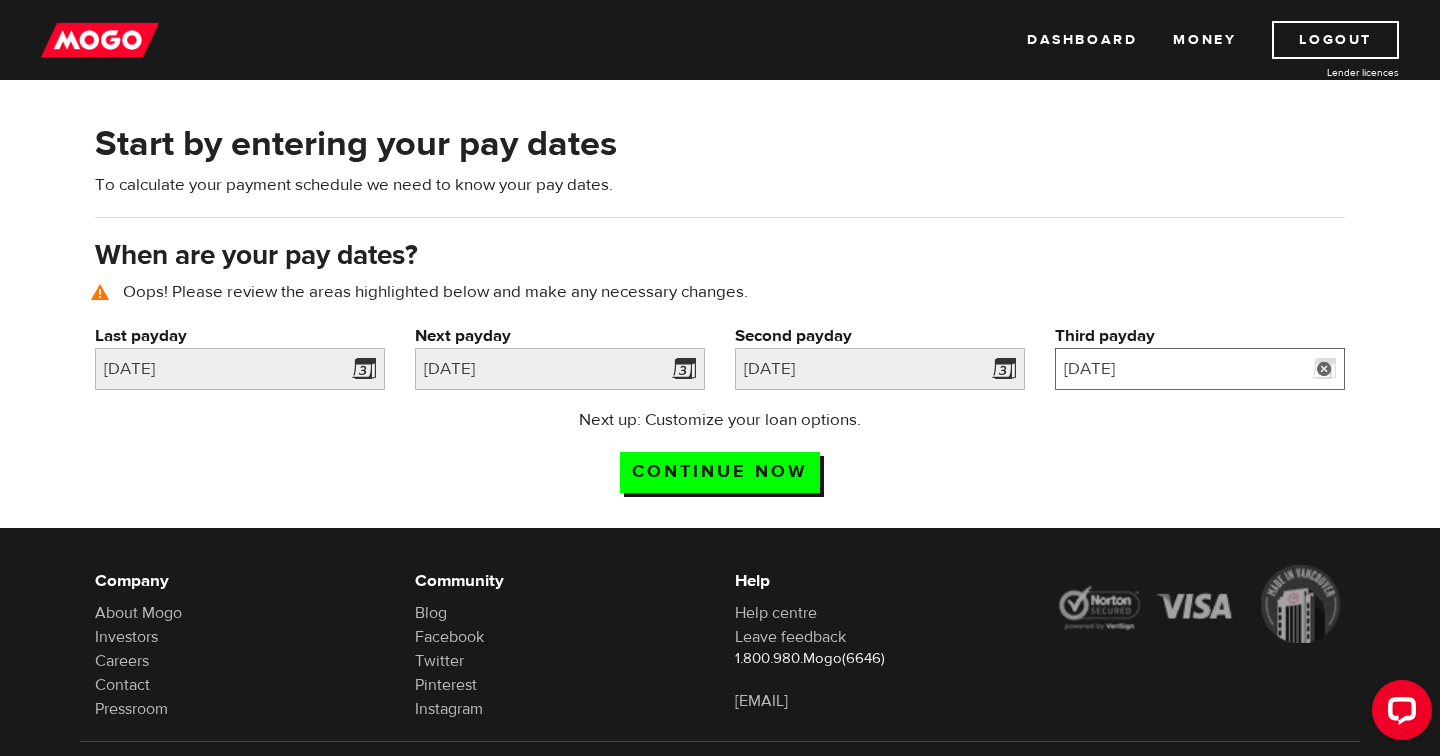 click on "2025/10/03" at bounding box center (1200, 369) 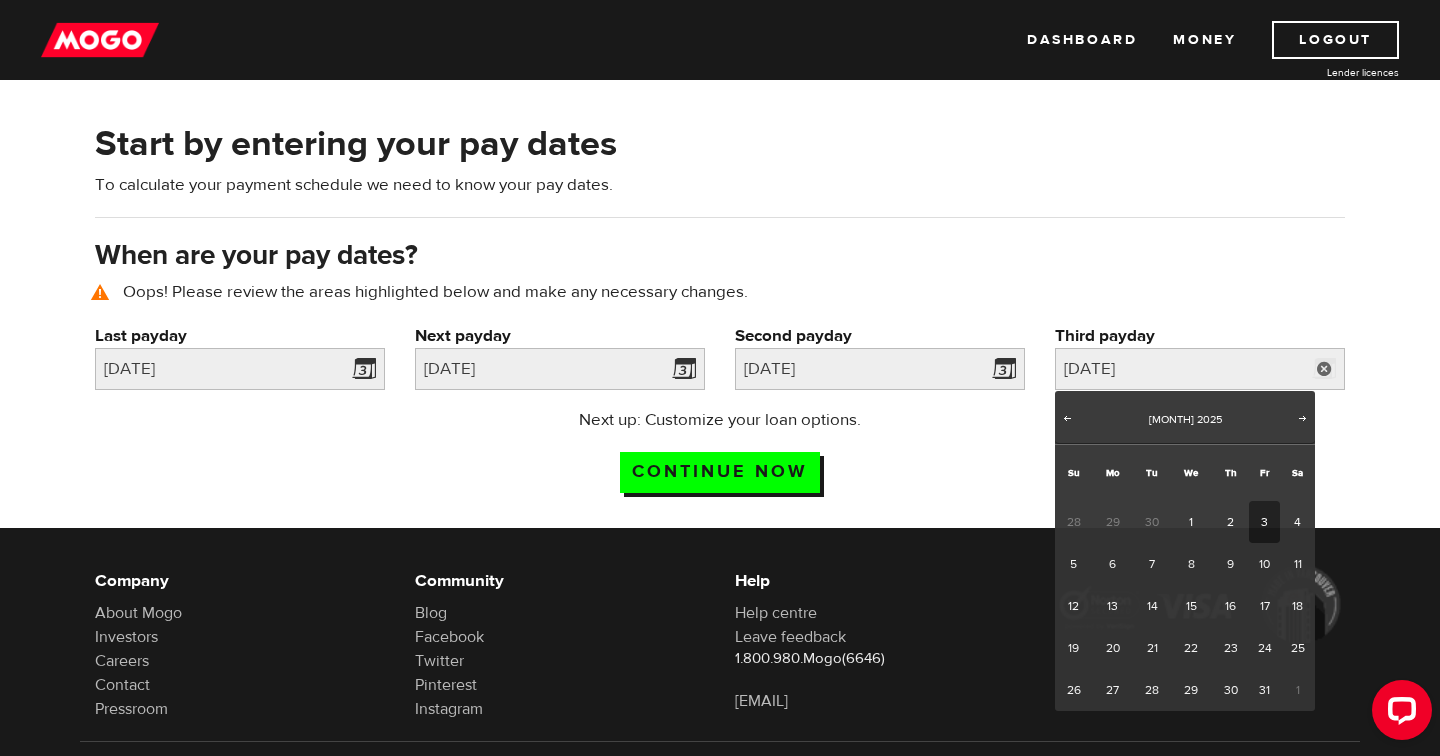click on "Next up: Customize your loan options. Continue now" at bounding box center [720, 458] 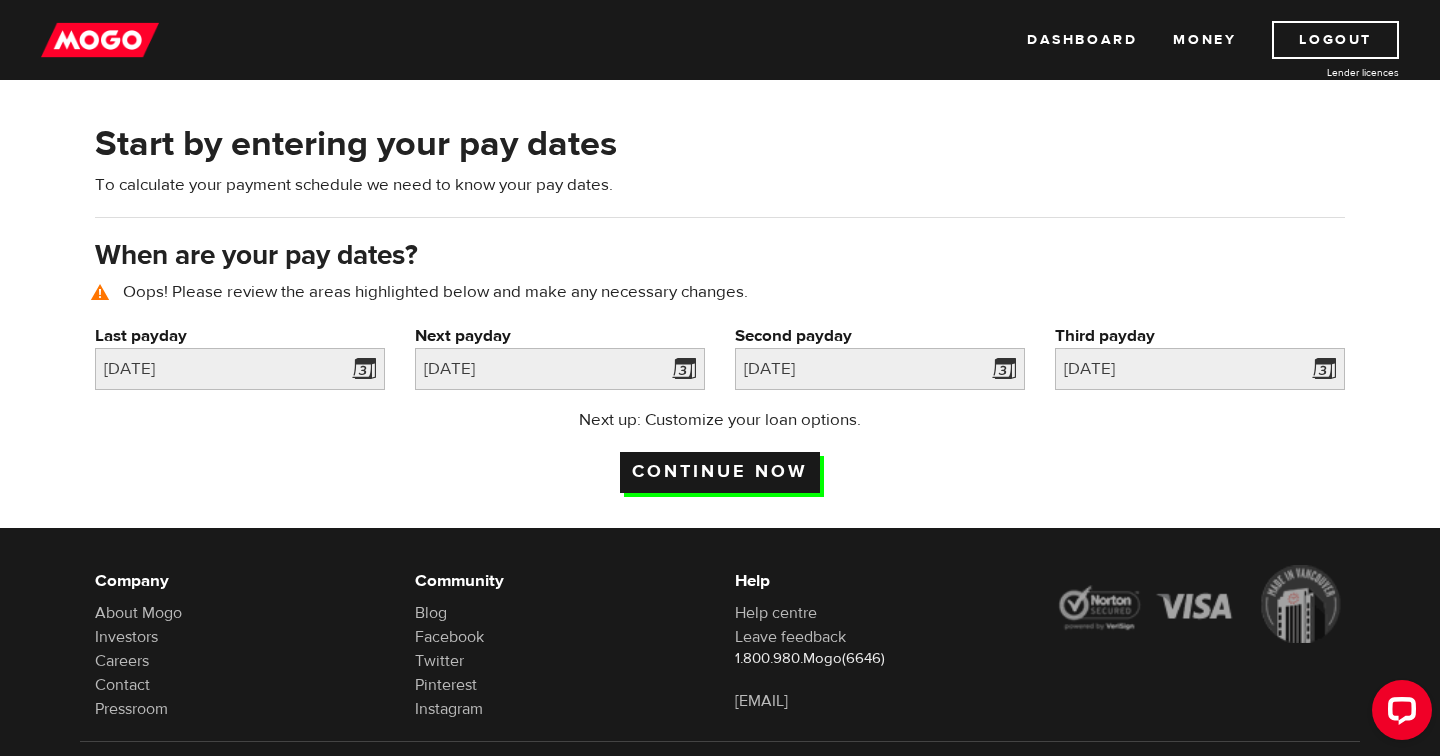 click on "Continue now" at bounding box center (720, 472) 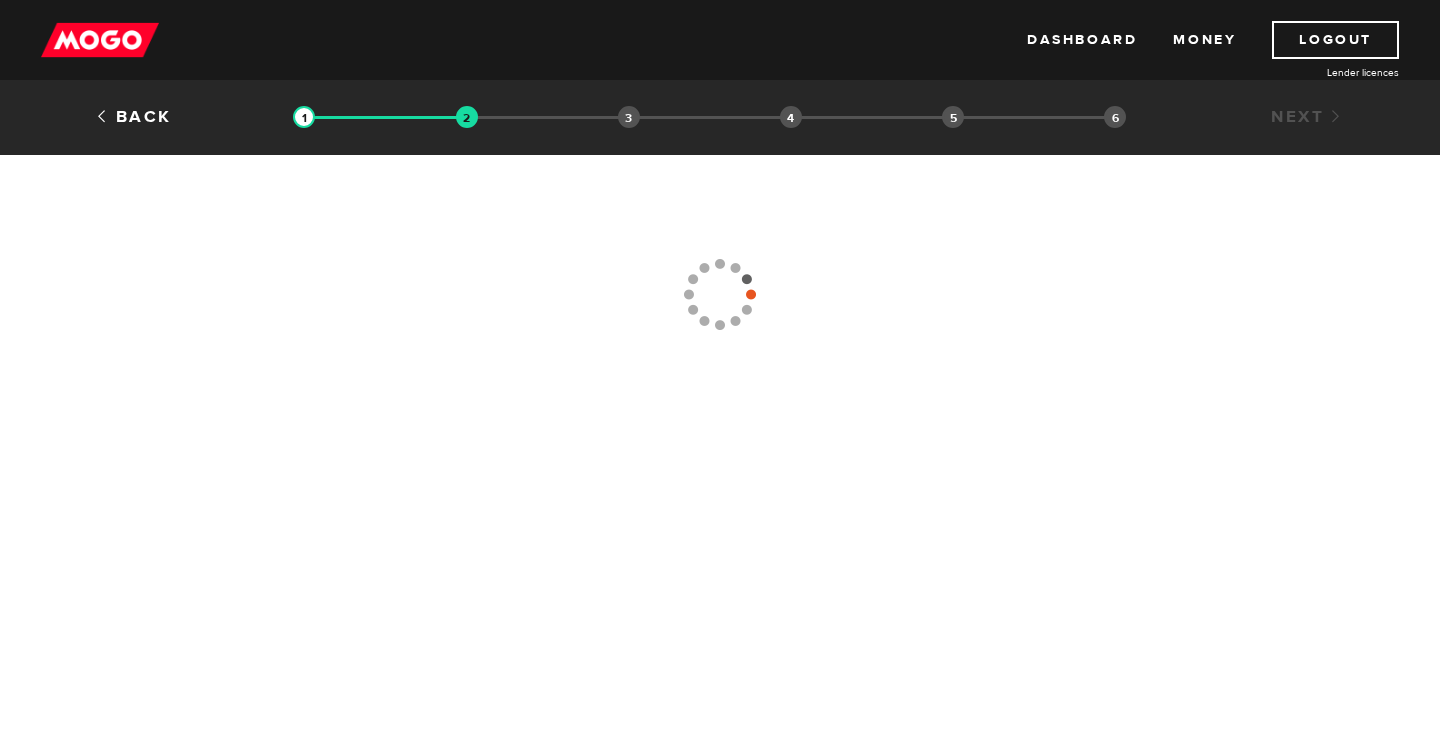 scroll, scrollTop: 0, scrollLeft: 0, axis: both 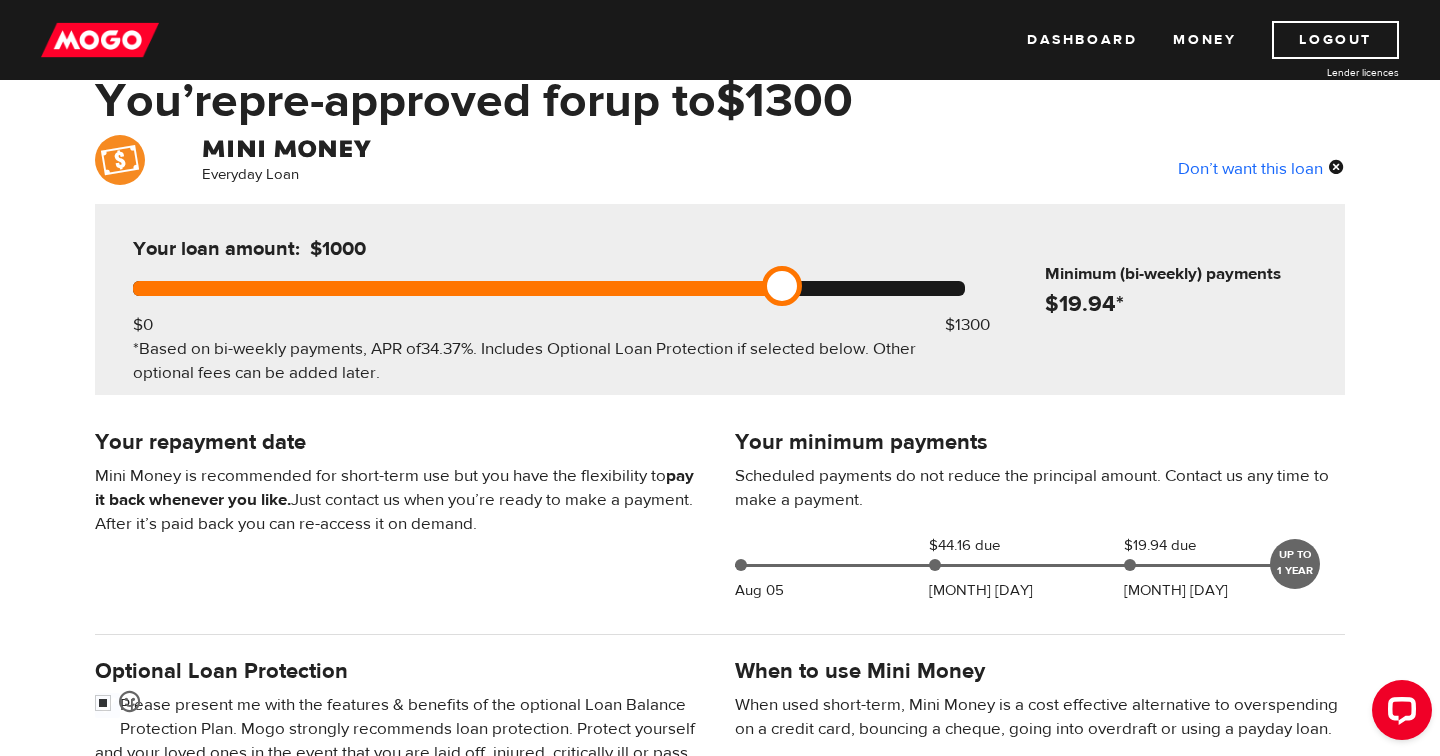 drag, startPoint x: 972, startPoint y: 299, endPoint x: 802, endPoint y: 312, distance: 170.49634 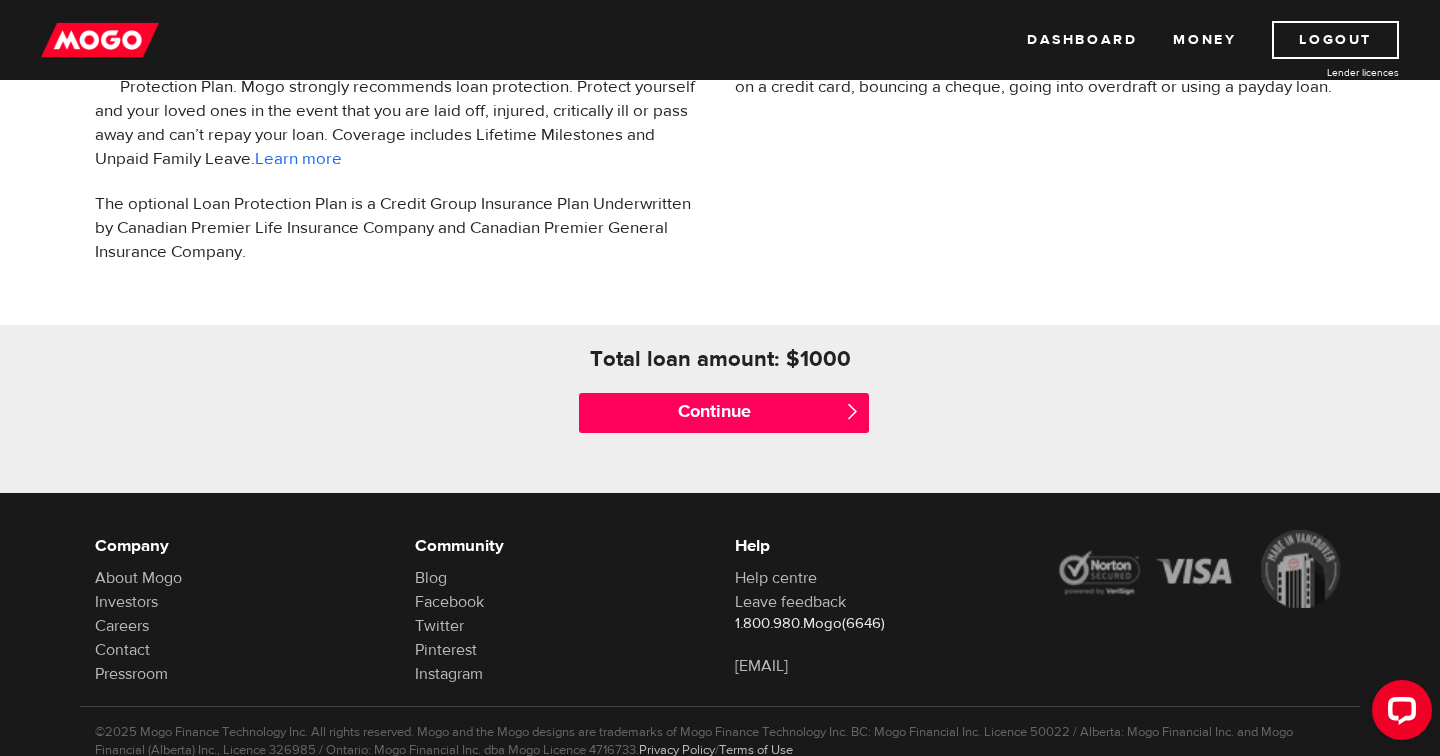 scroll, scrollTop: 777, scrollLeft: 0, axis: vertical 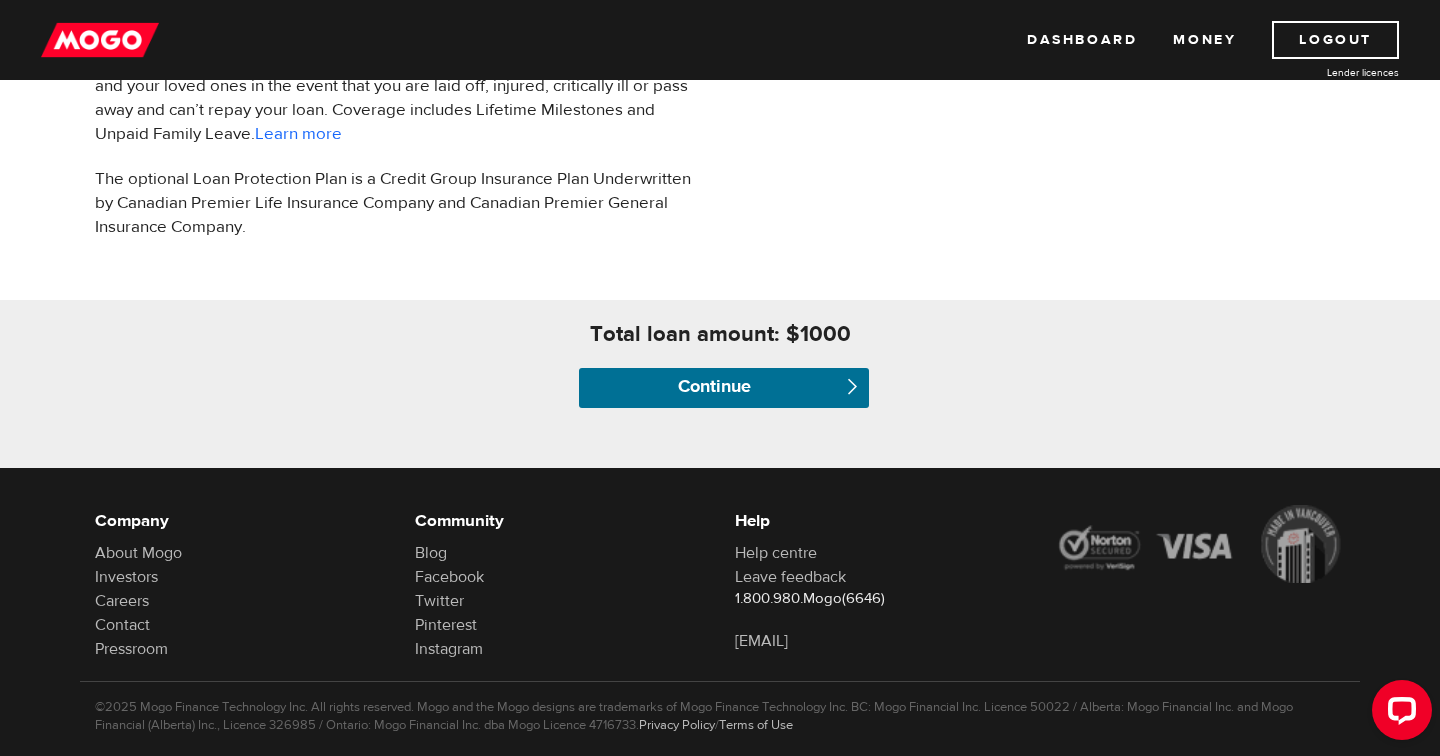 drag, startPoint x: 682, startPoint y: 380, endPoint x: 670, endPoint y: 349, distance: 33.24154 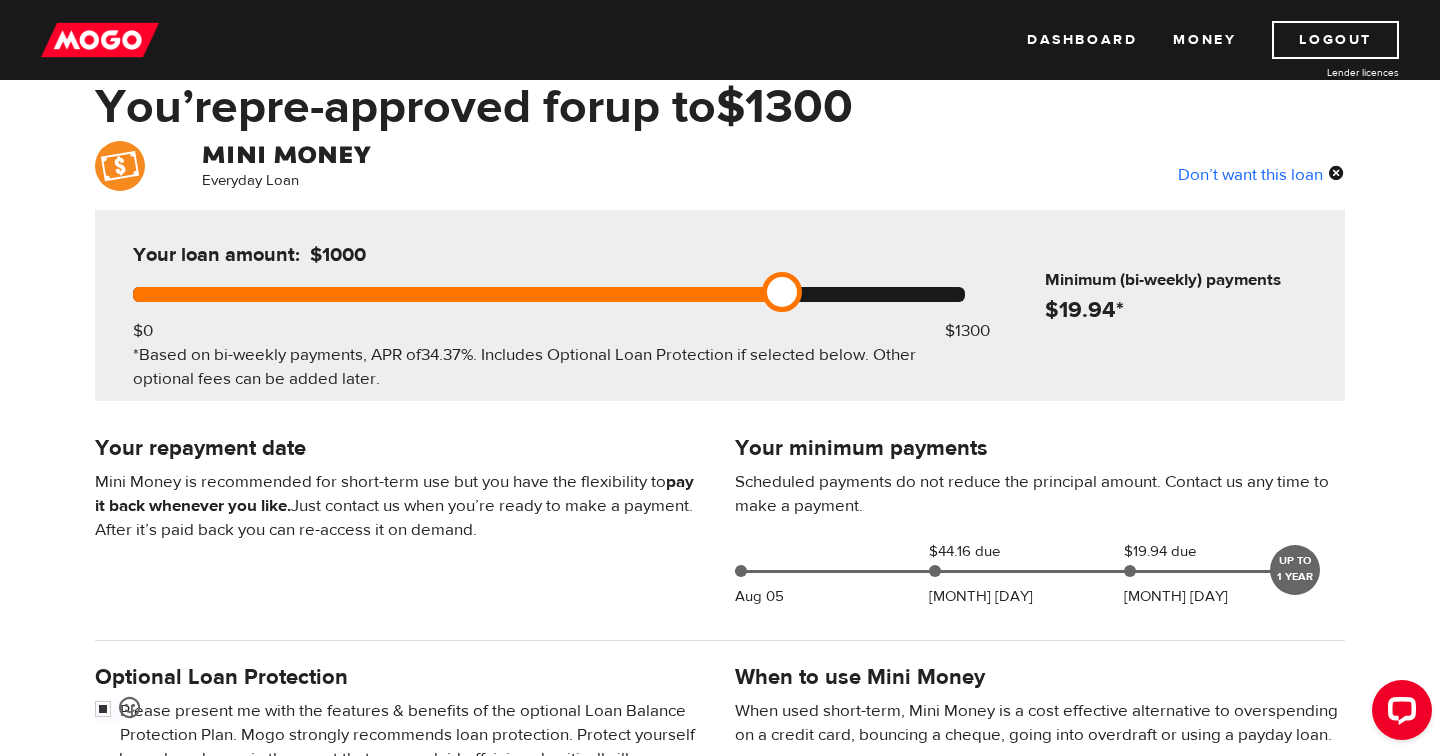 scroll, scrollTop: 0, scrollLeft: 0, axis: both 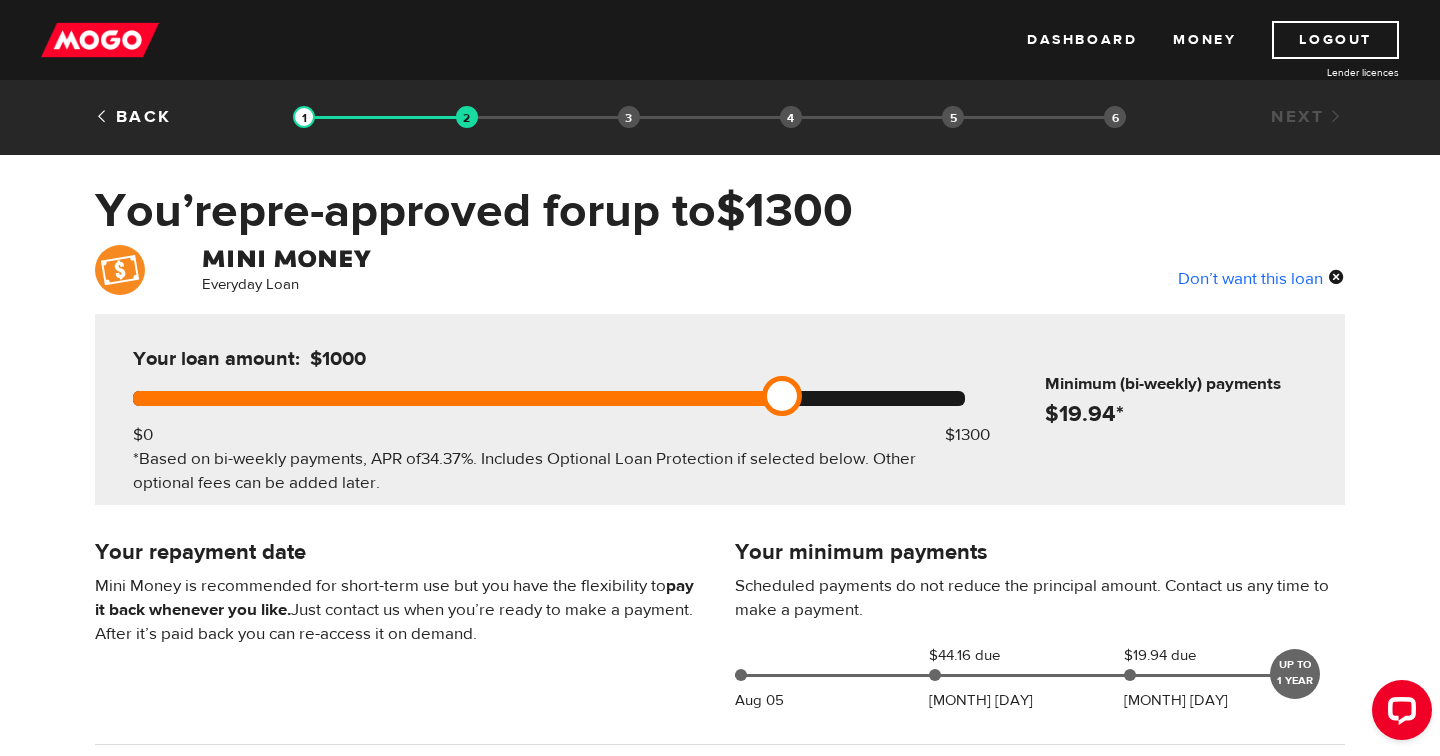 drag, startPoint x: 775, startPoint y: 403, endPoint x: 733, endPoint y: 396, distance: 42.579338 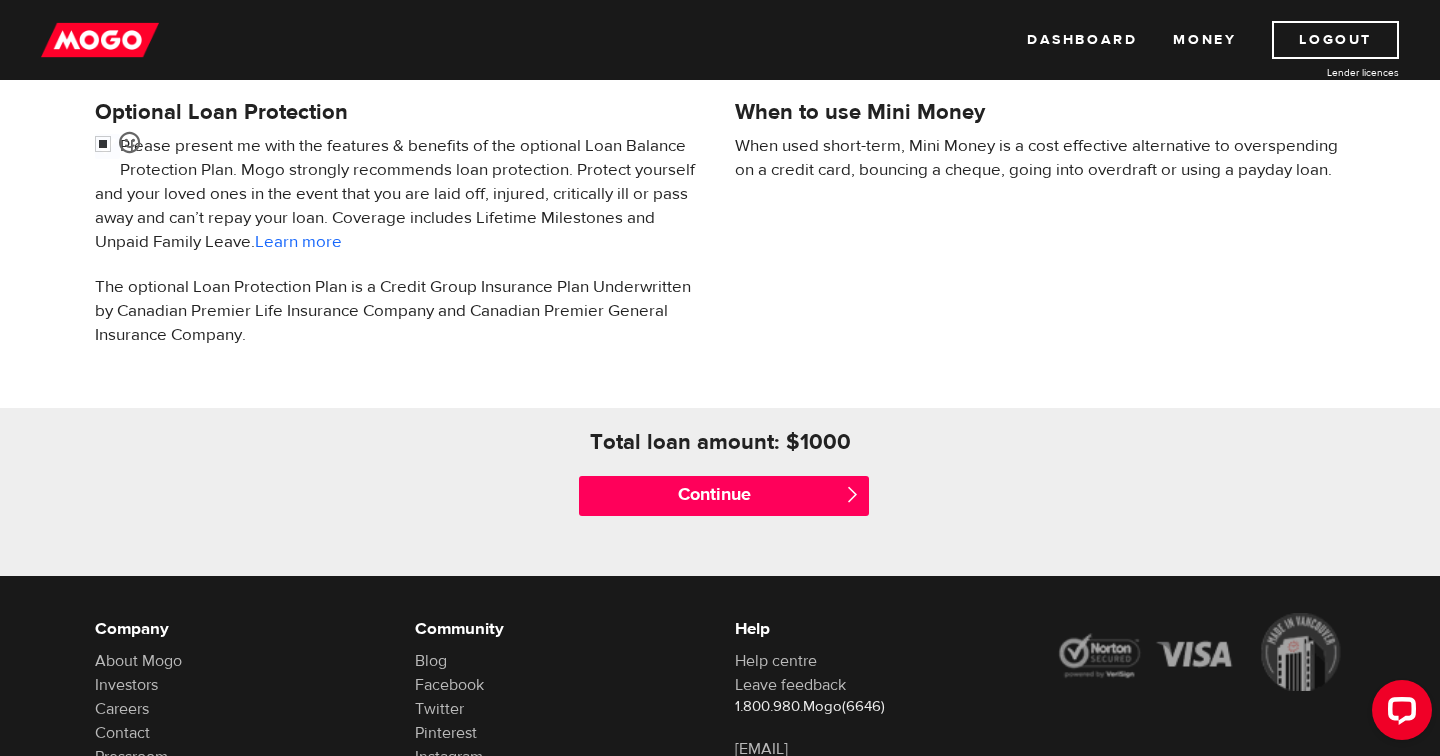scroll, scrollTop: 812, scrollLeft: 0, axis: vertical 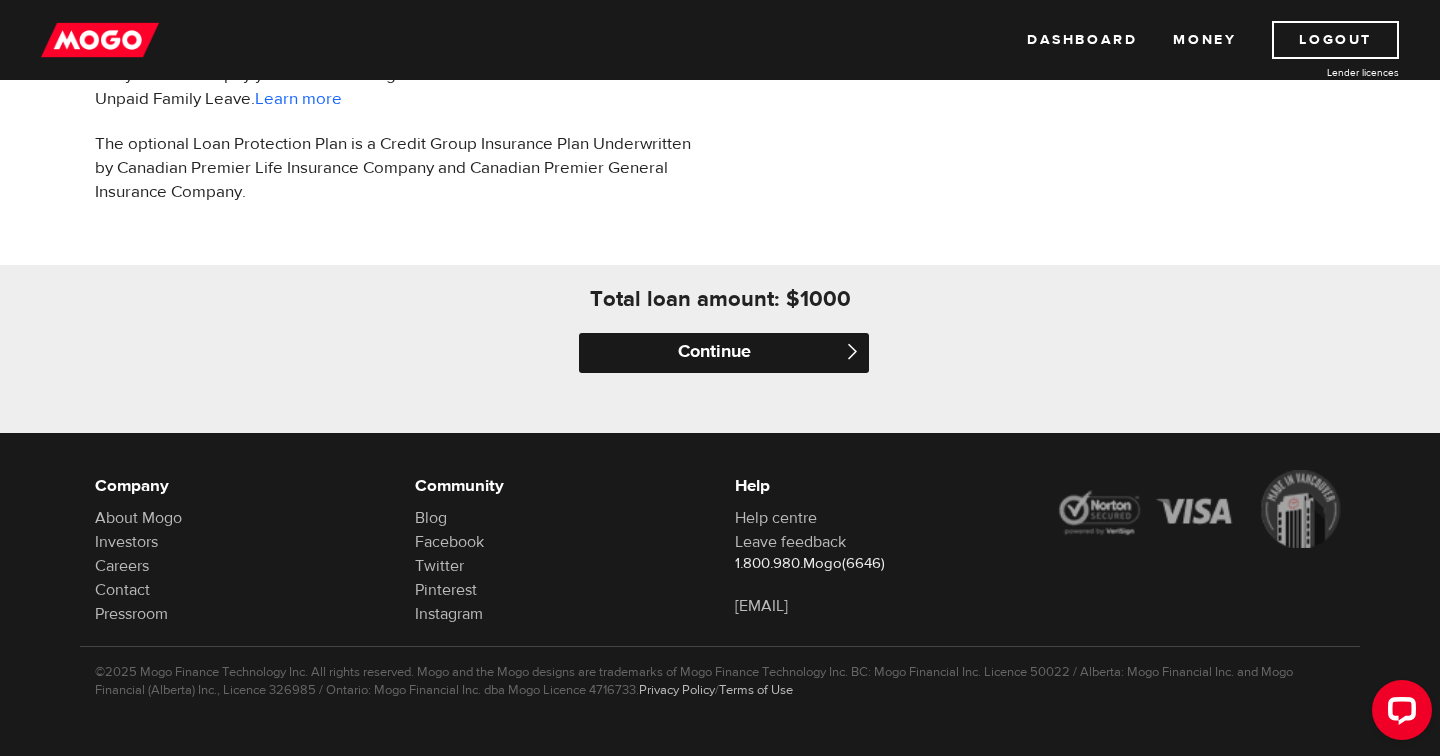 click on "Continue" at bounding box center (724, 353) 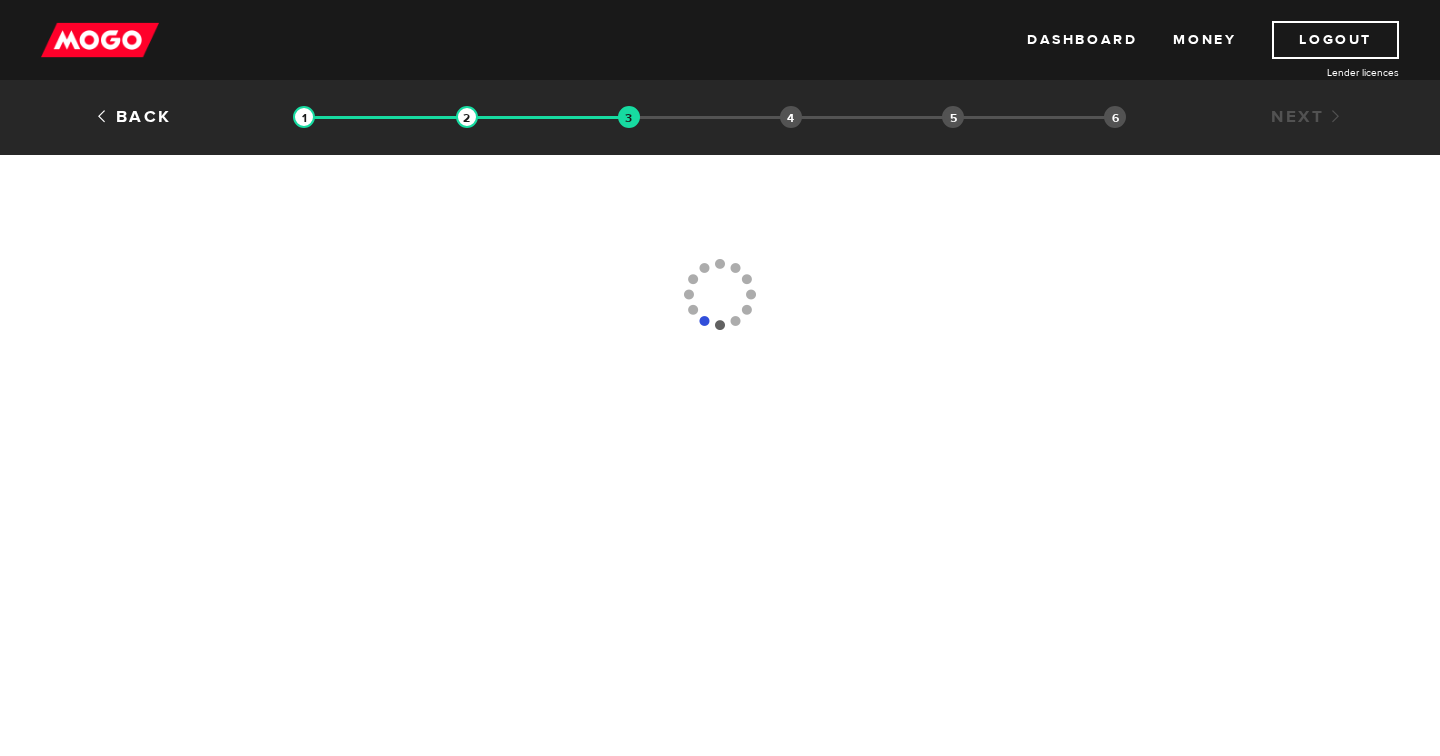 scroll, scrollTop: 0, scrollLeft: 0, axis: both 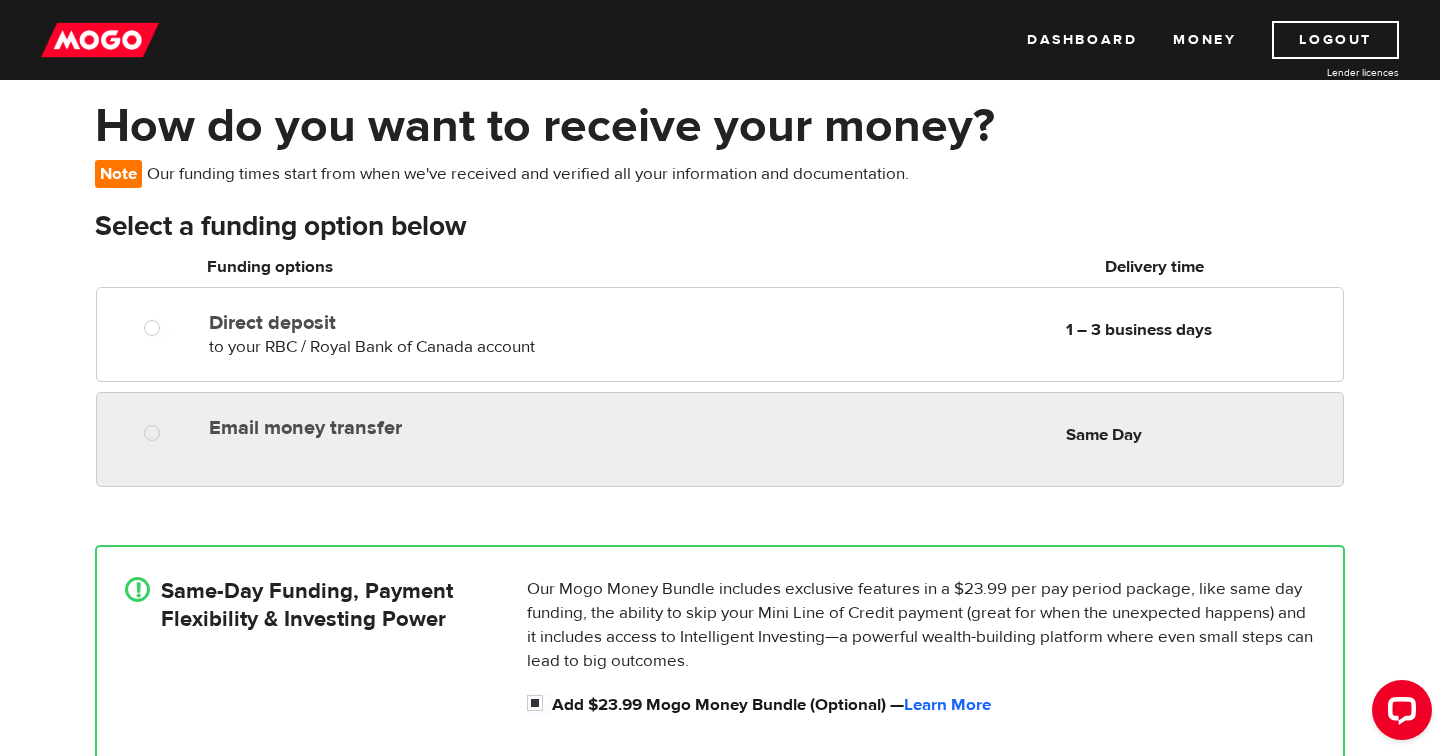radio on "true" 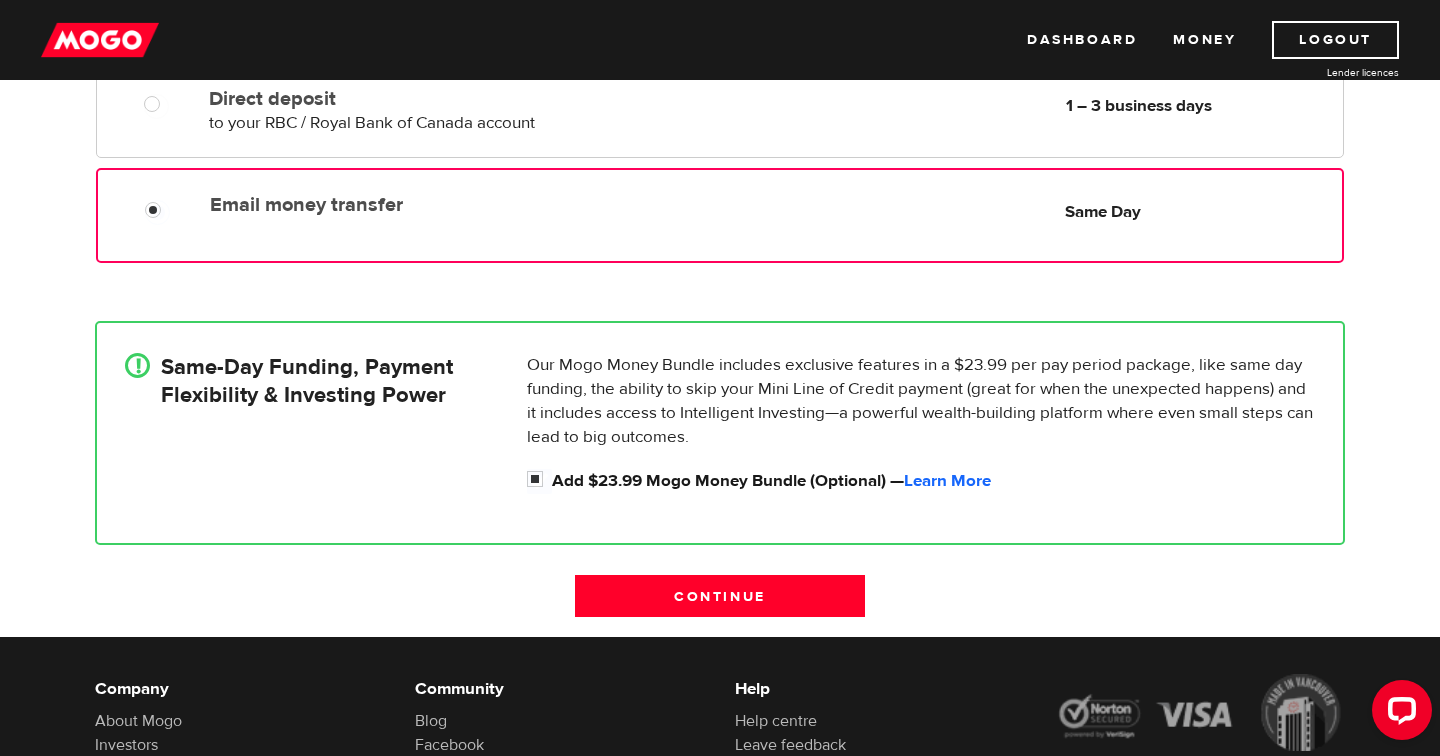 scroll, scrollTop: 321, scrollLeft: 0, axis: vertical 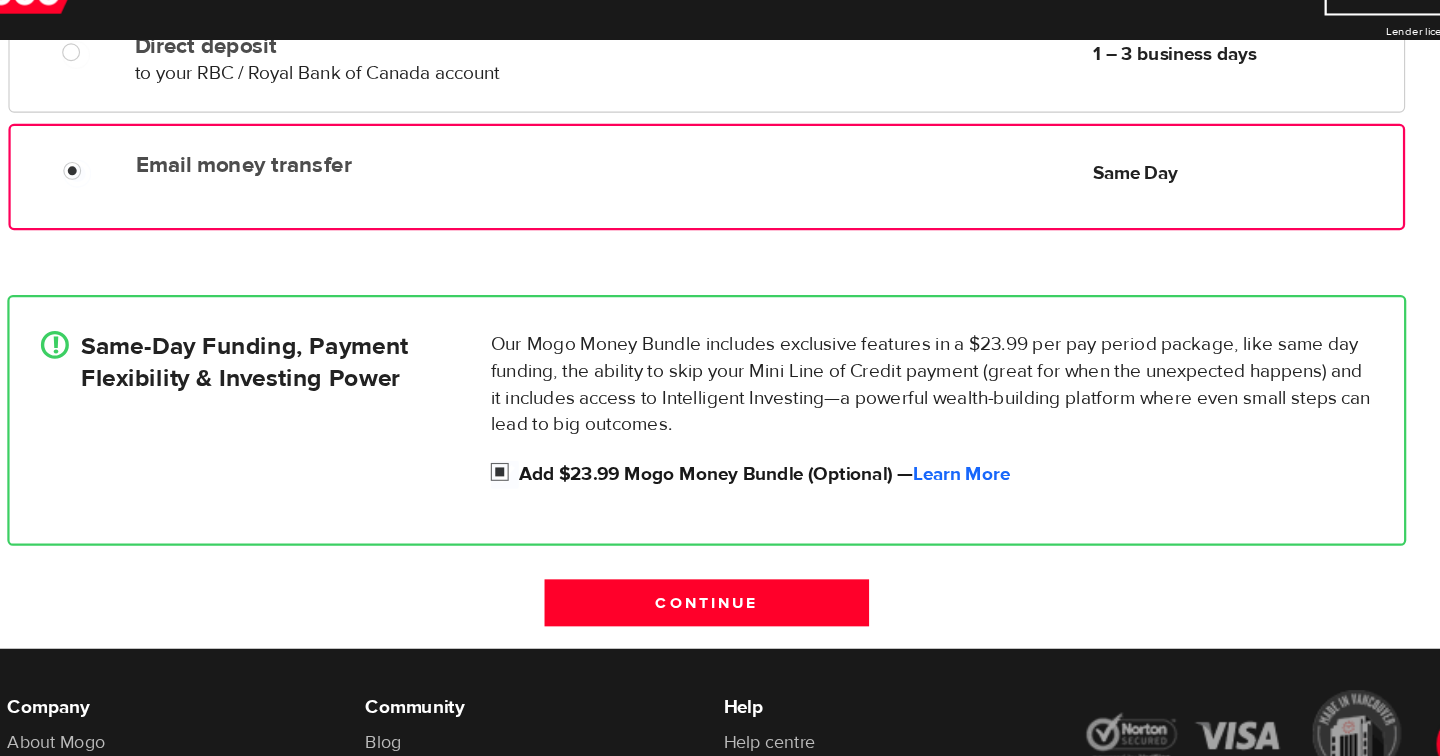 click on "Add $23.99 Mogo Money Bundle (Optional) —  Learn More" at bounding box center (933, 469) 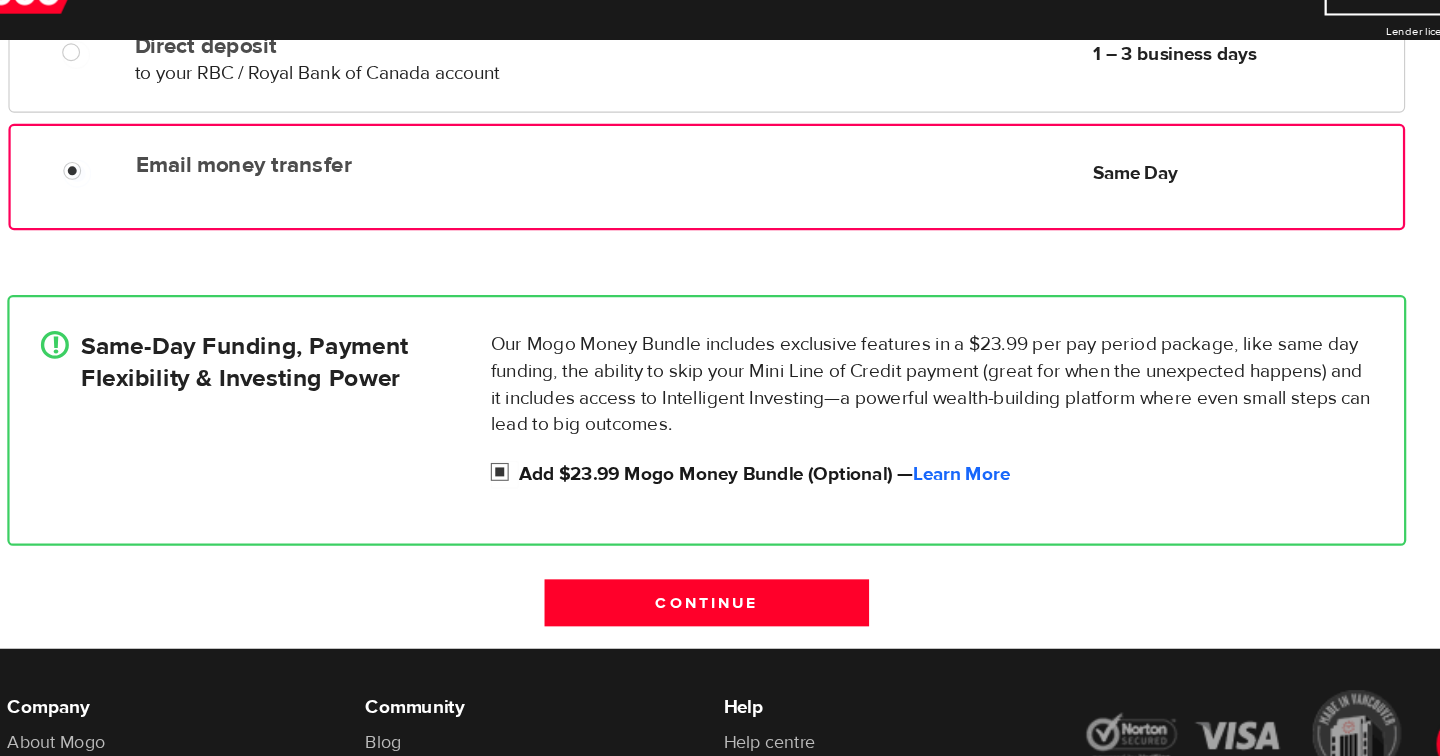 radio on "false" 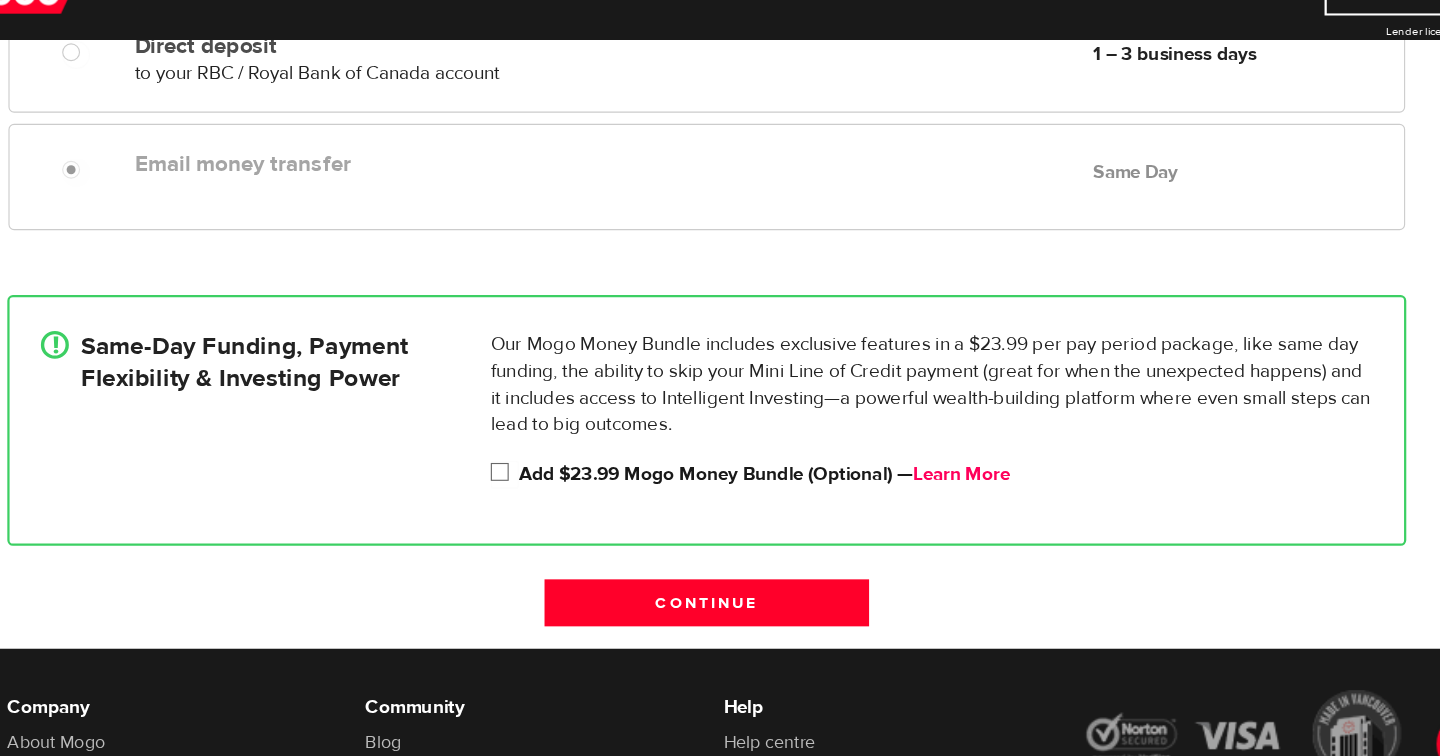 click on "Learn More" at bounding box center [947, 469] 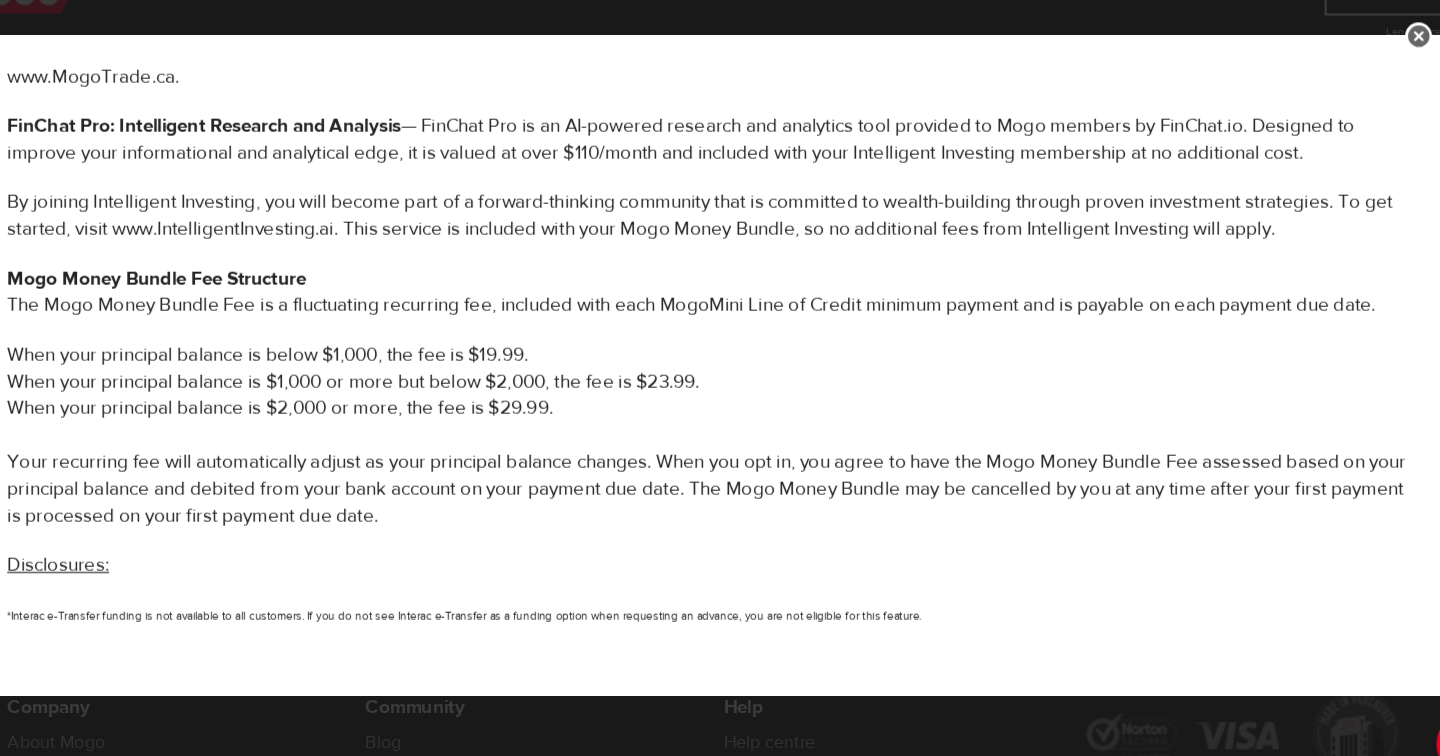 scroll, scrollTop: 1057, scrollLeft: 0, axis: vertical 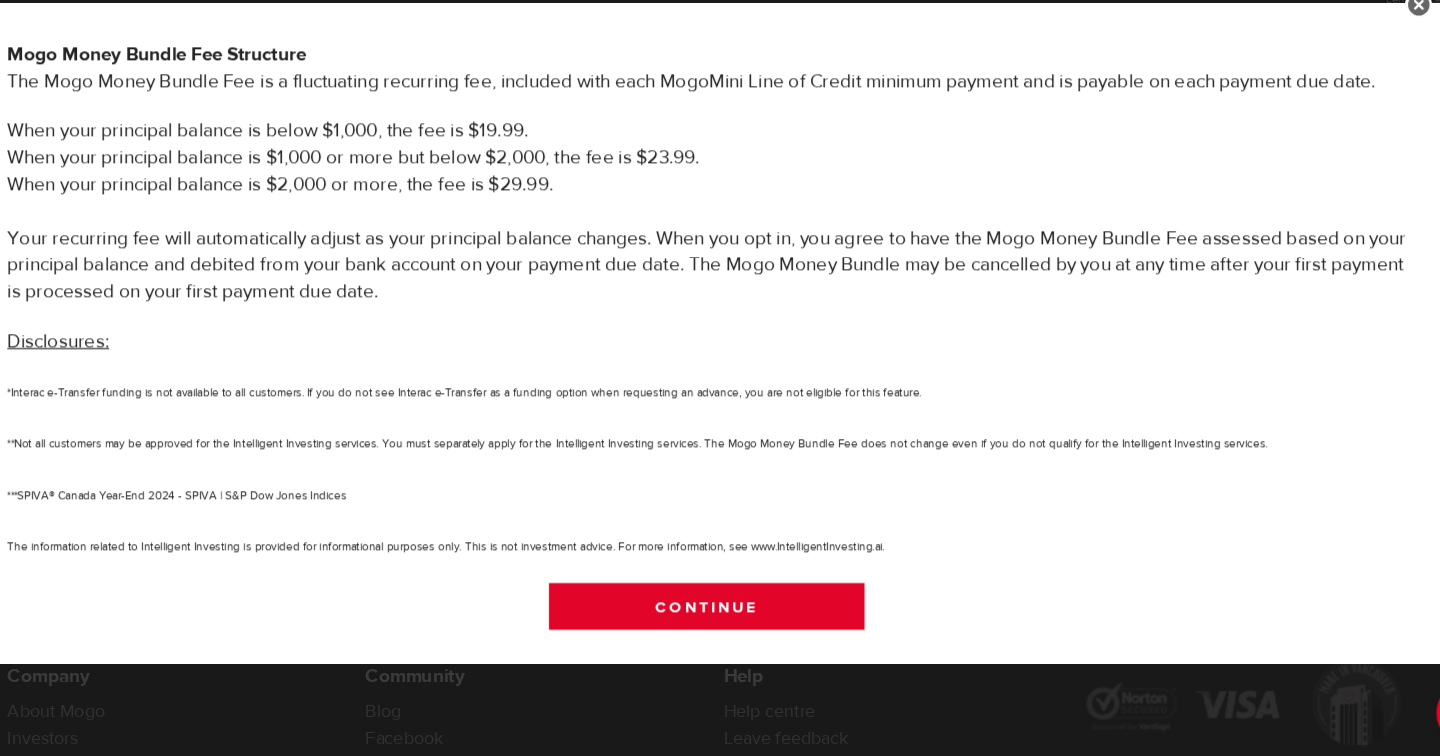 click on "Continue" at bounding box center [720, 615] 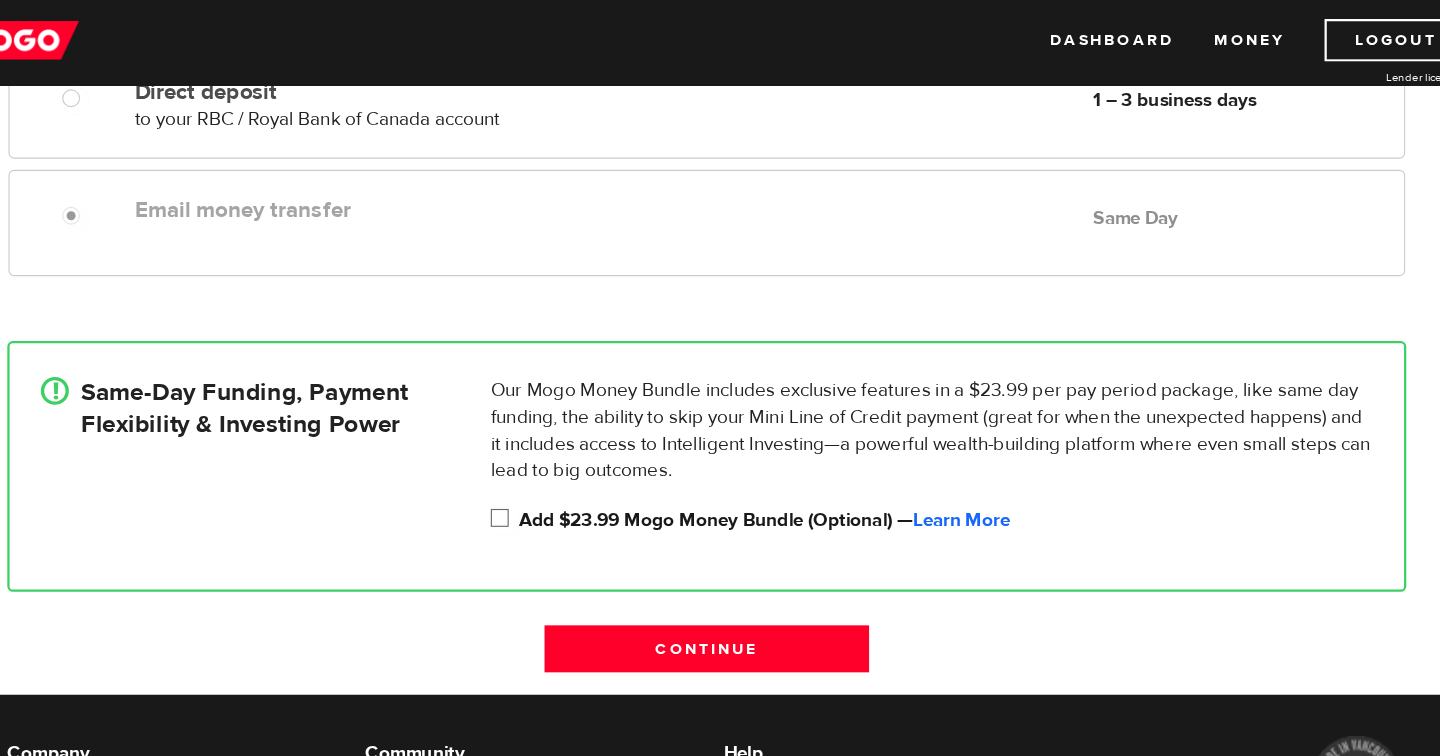 scroll, scrollTop: 256, scrollLeft: 0, axis: vertical 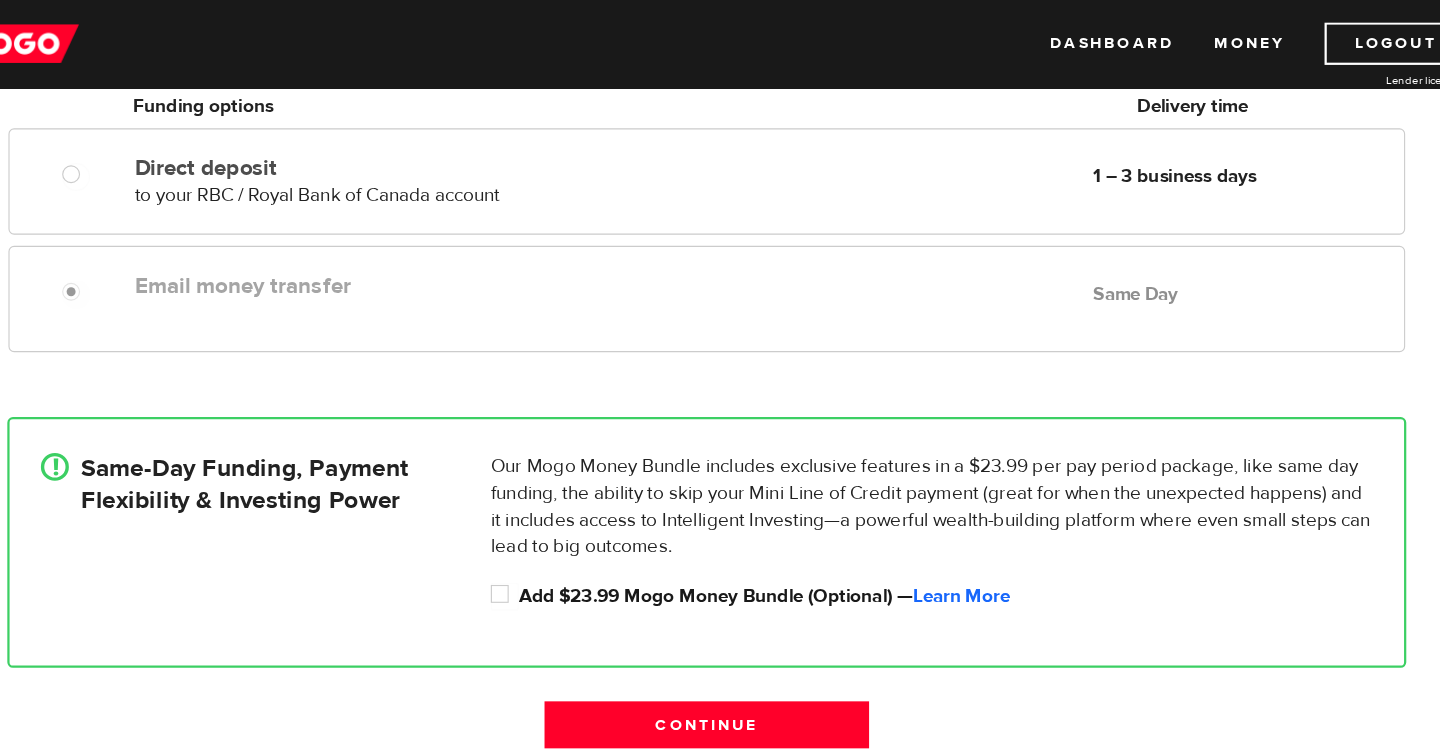 click on "Email money transfer Delivery in  Same Day Same Day" at bounding box center (772, 256) 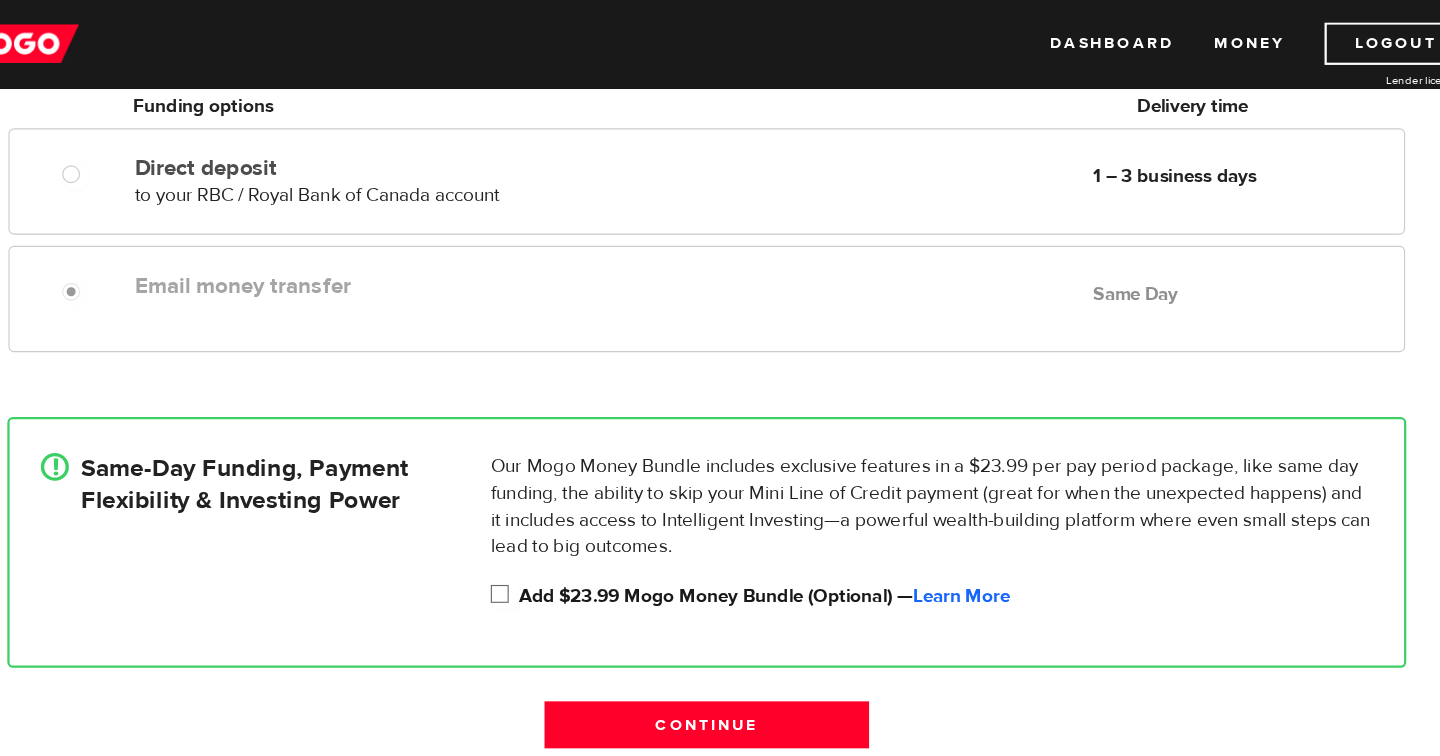 click on "Add $23.99 Mogo Money Bundle (Optional) —  Learn More" at bounding box center [539, 534] 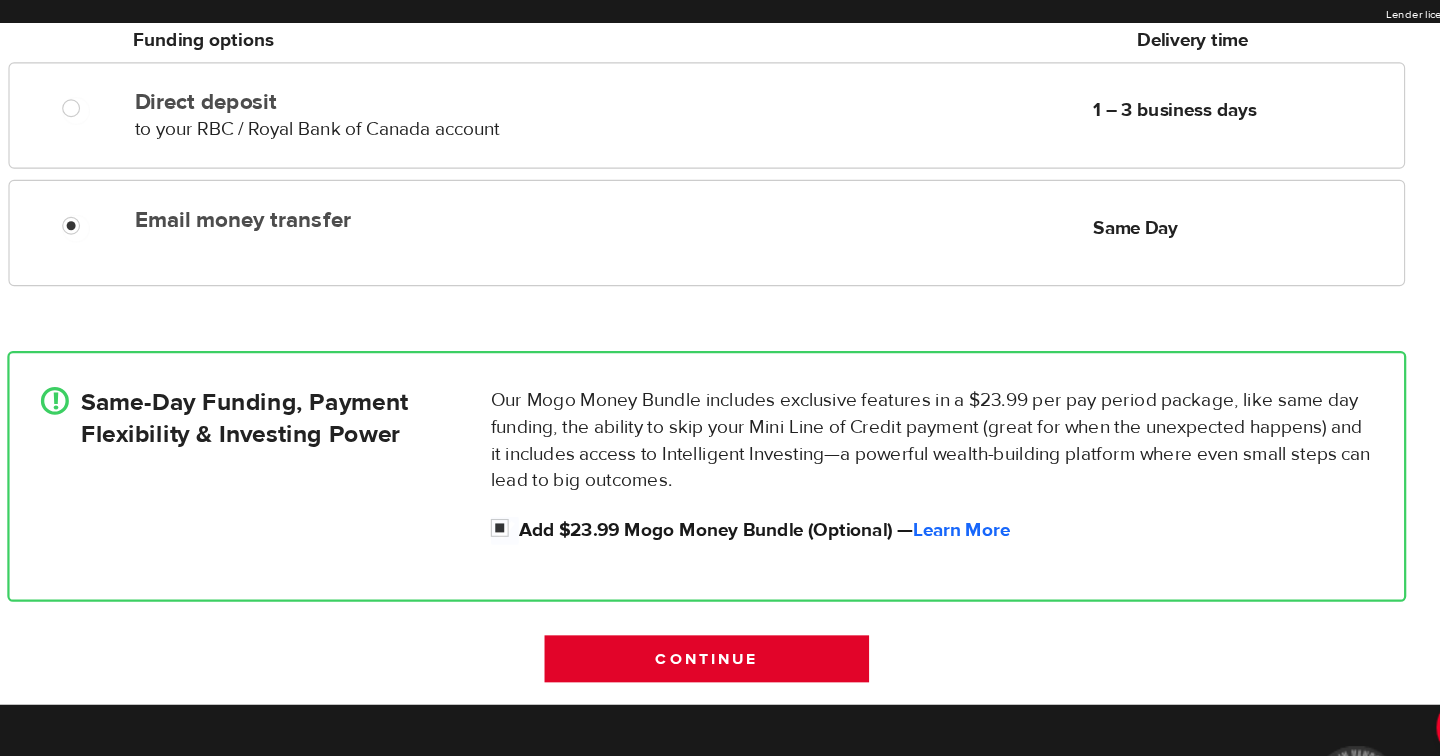 click on "Continue" at bounding box center [720, 649] 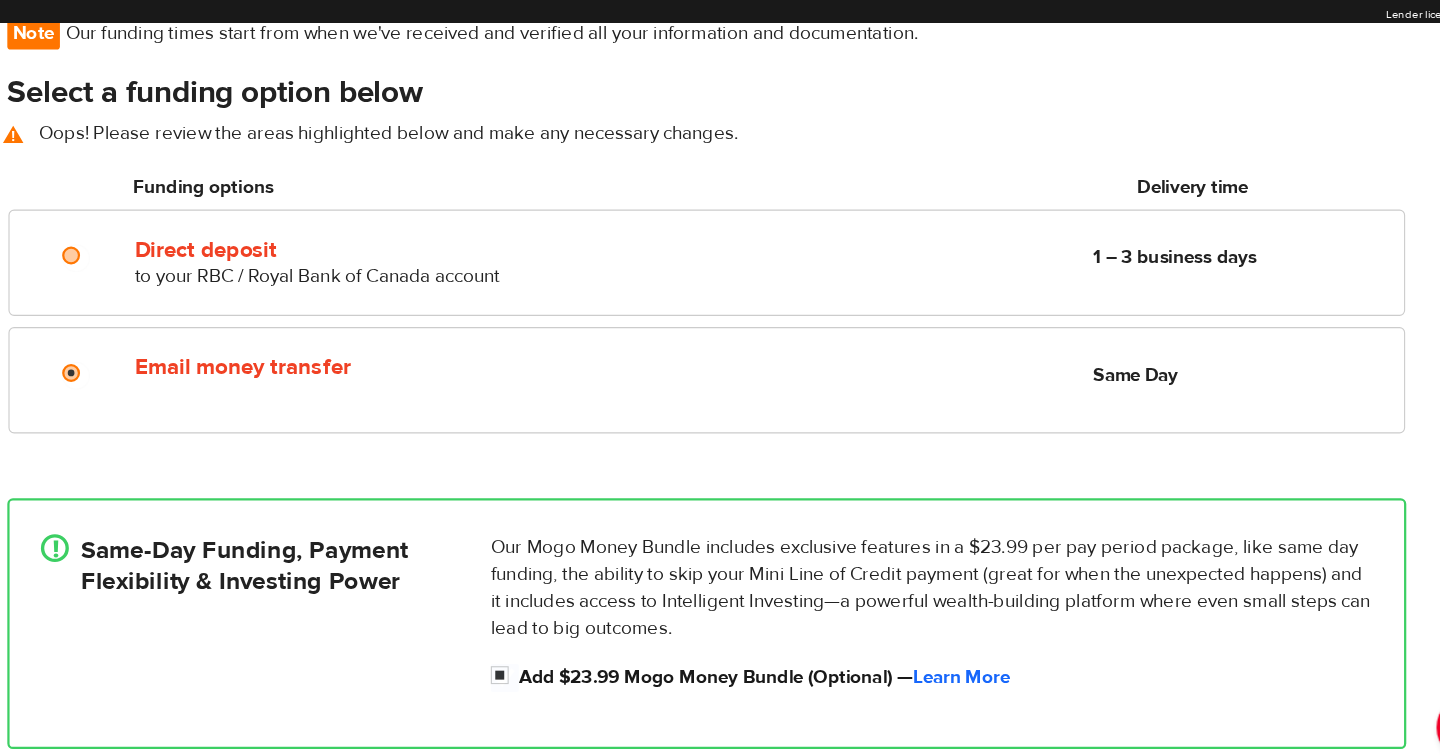 scroll, scrollTop: 146, scrollLeft: 0, axis: vertical 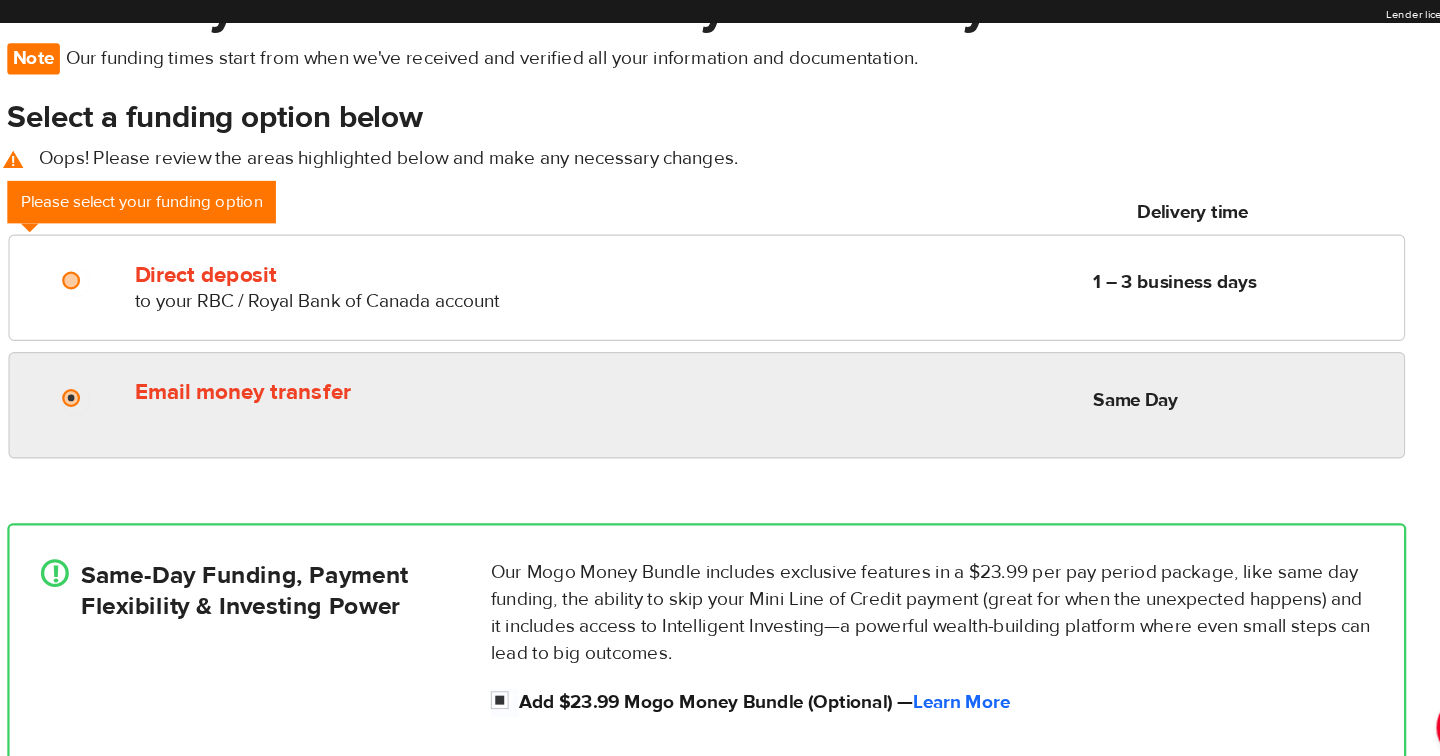 radio on "true" 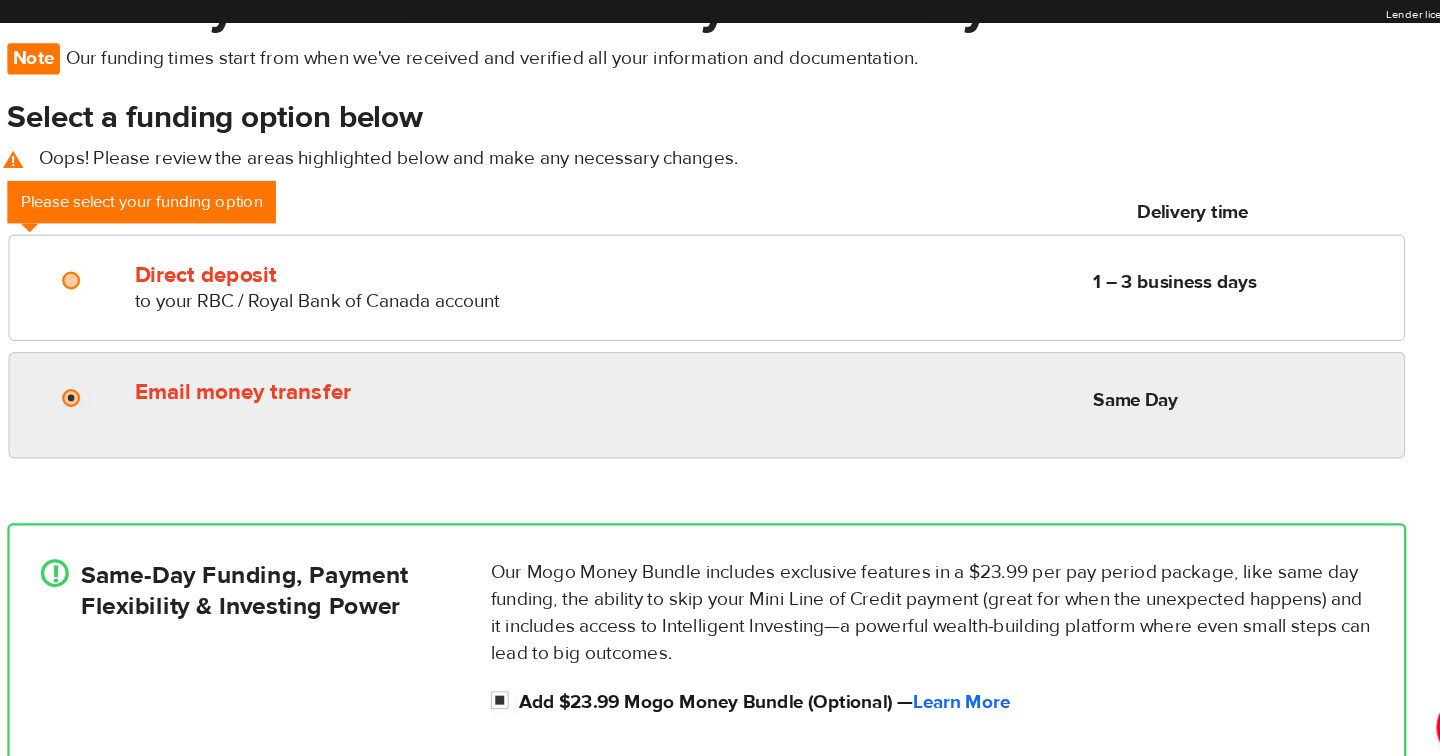 click on "Email money transfer Delivery in  Same Day Same Day" at bounding box center [720, 422] 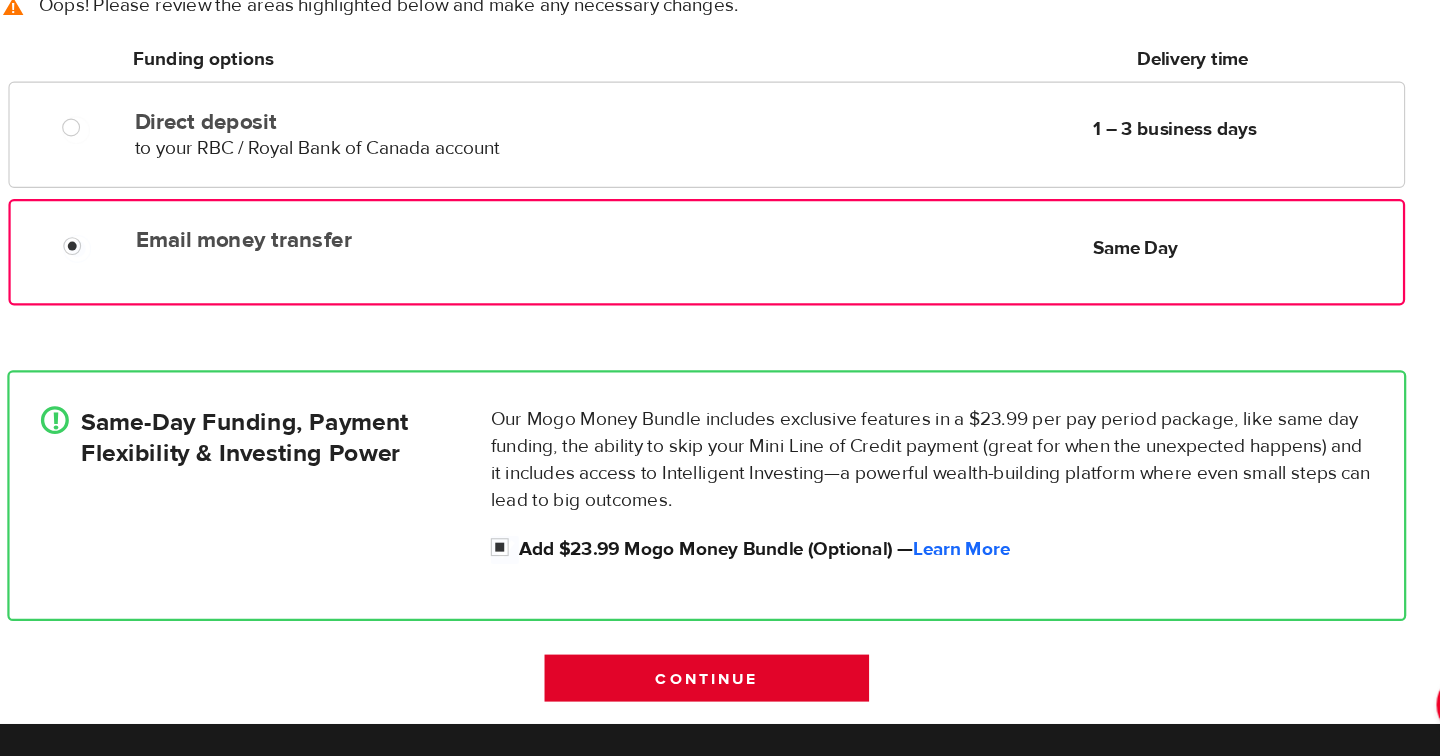 scroll, scrollTop: 276, scrollLeft: 0, axis: vertical 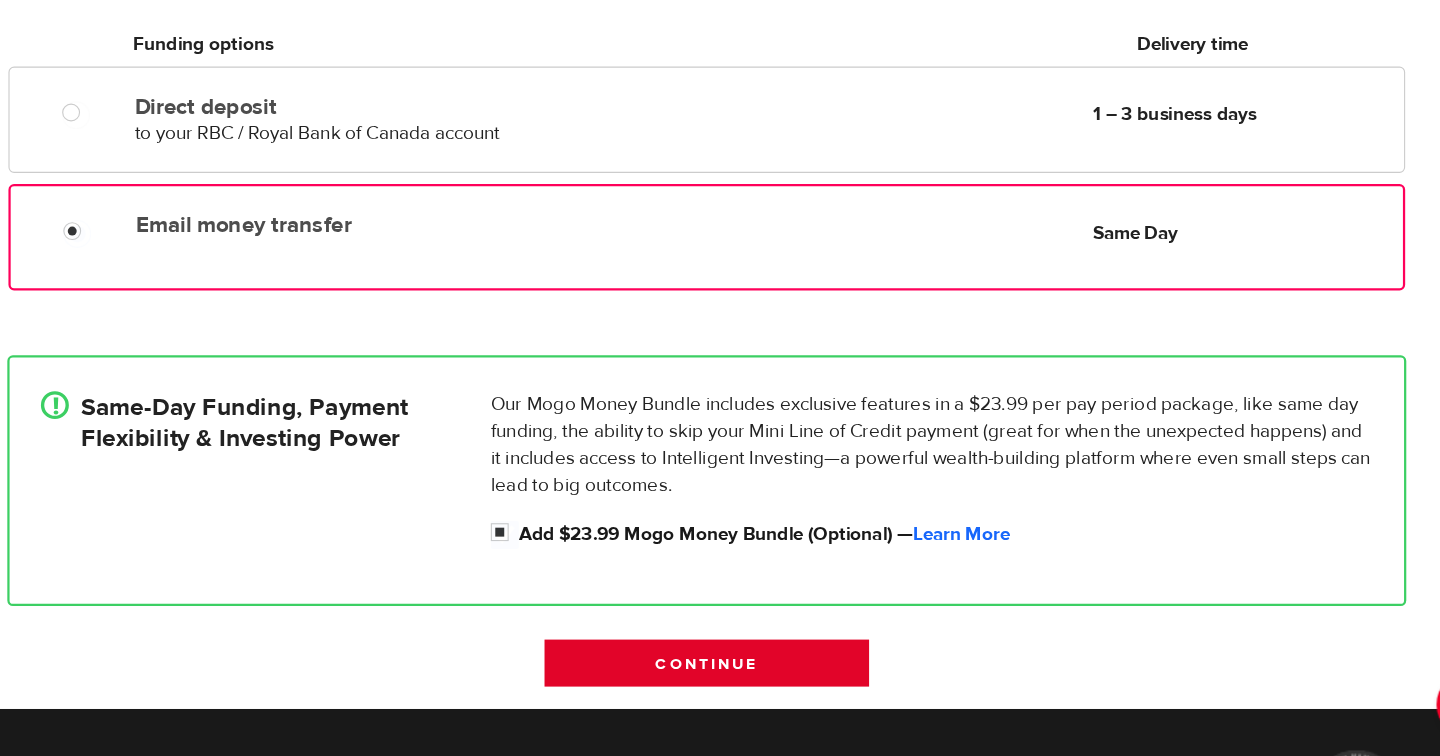 click on "Continue" at bounding box center [720, 673] 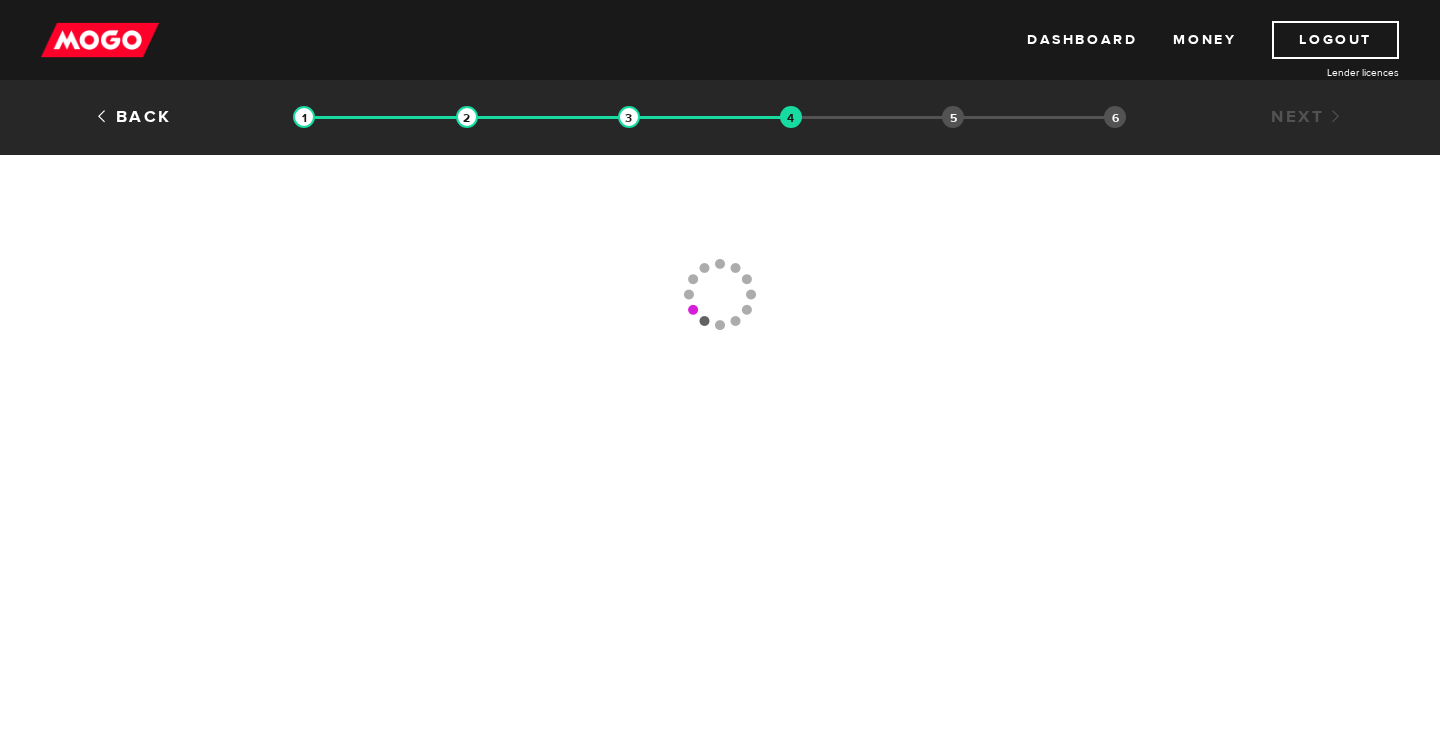 scroll, scrollTop: 0, scrollLeft: 0, axis: both 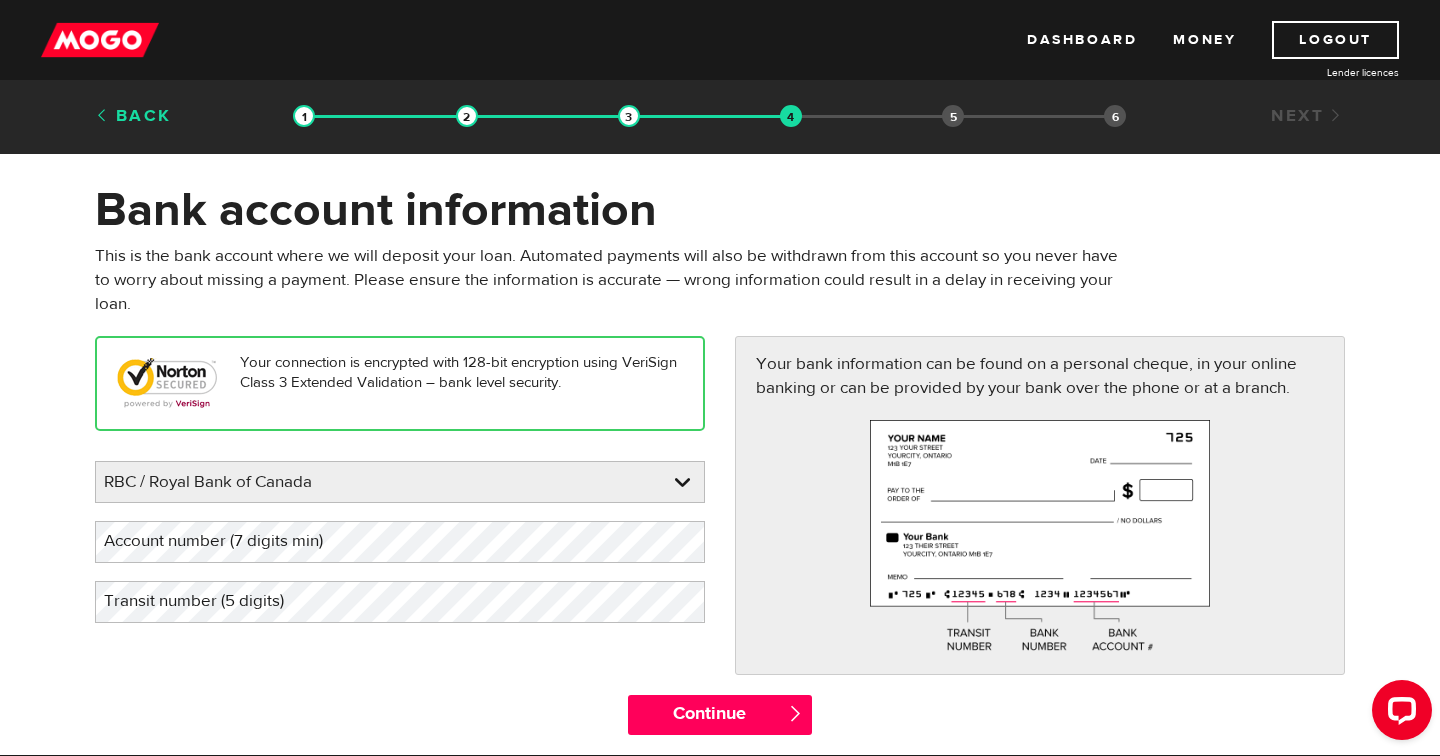 click on "Back" at bounding box center (133, 116) 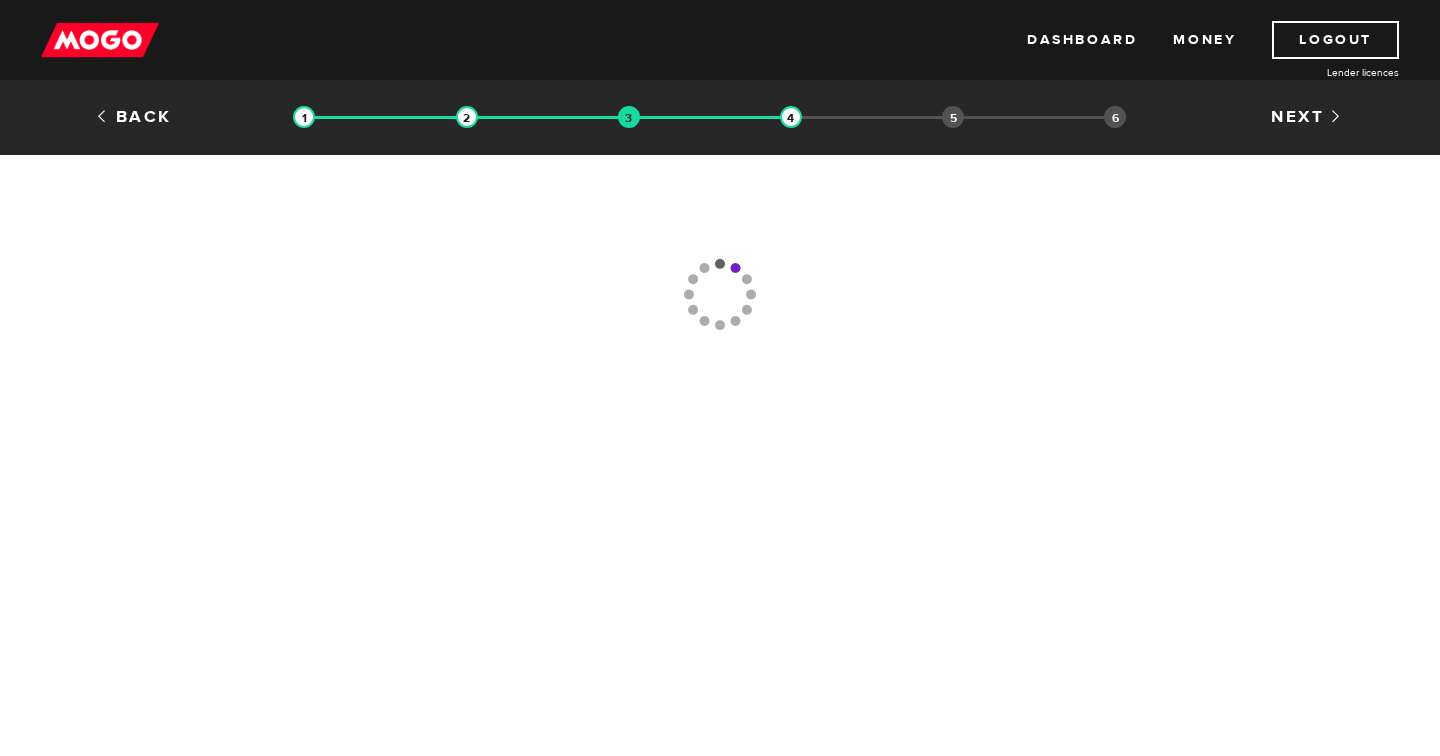scroll, scrollTop: 0, scrollLeft: 0, axis: both 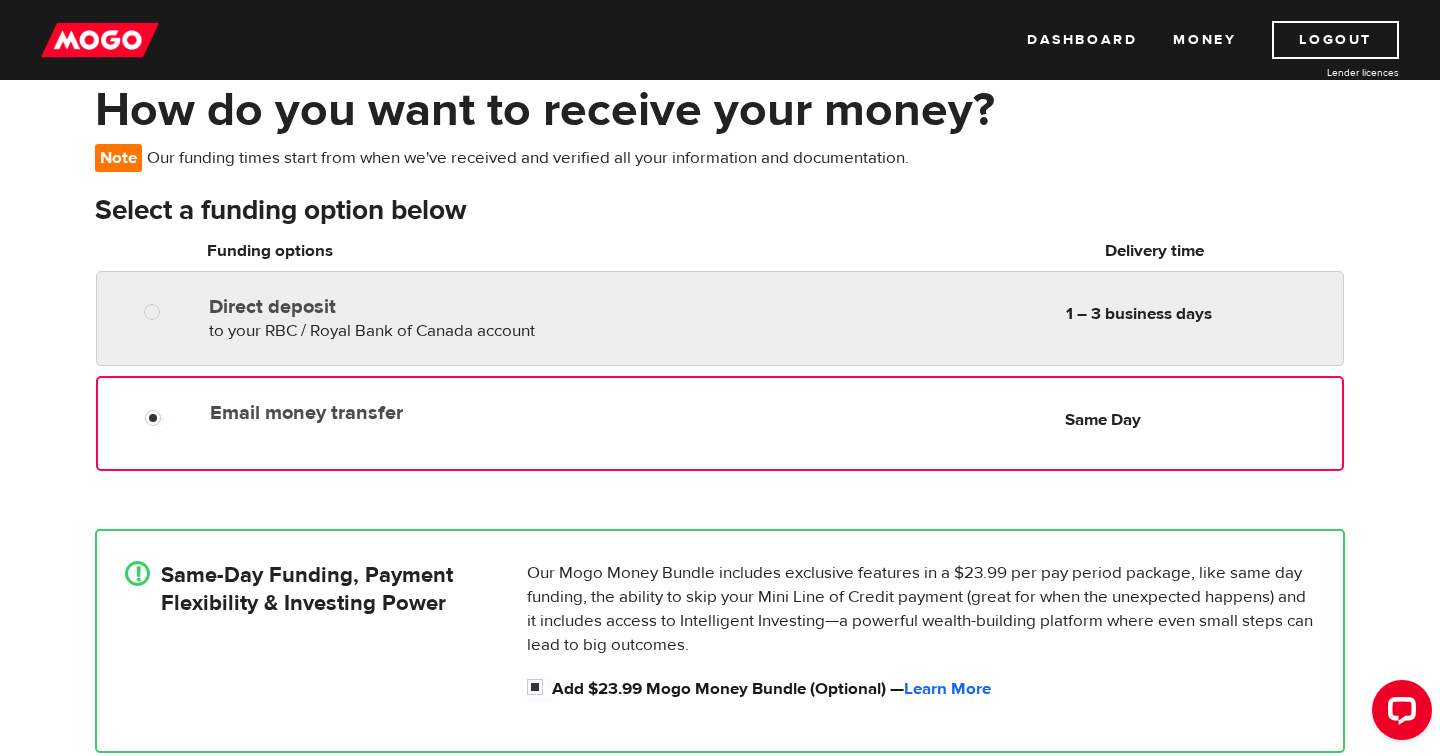radio on "true" 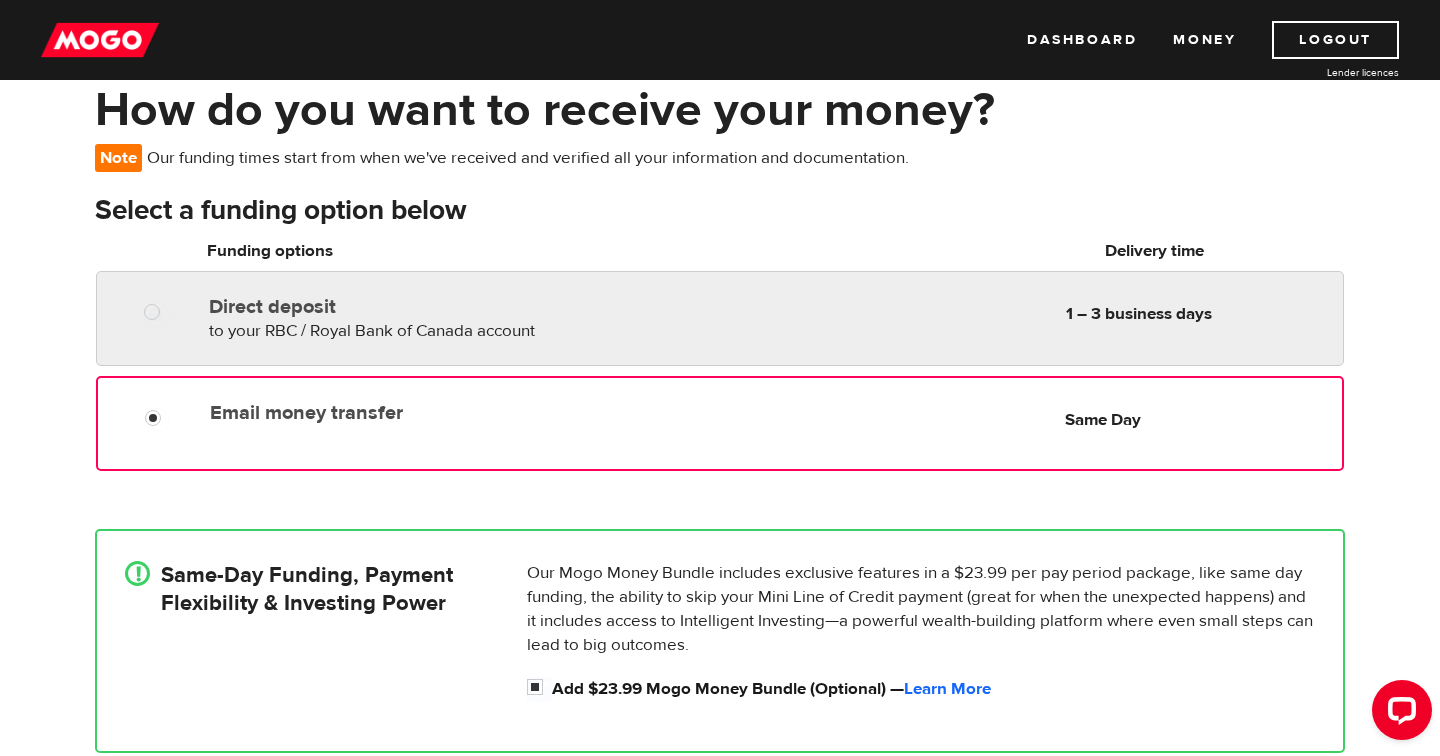 click on "Direct deposit to your RBC / Royal Bank of Canada account Delivery in  1 – 3 business days 1 – 3 business days" at bounding box center [720, 315] 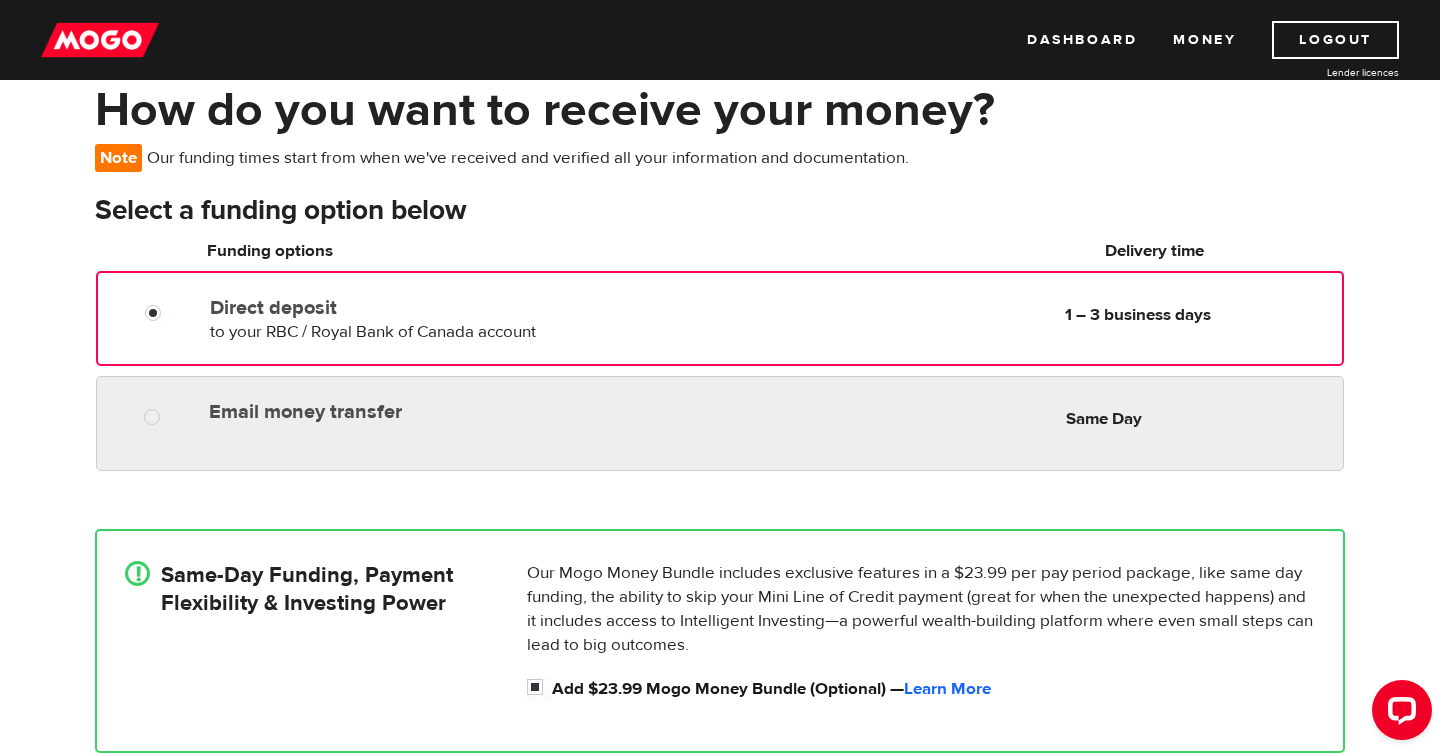 radio on "true" 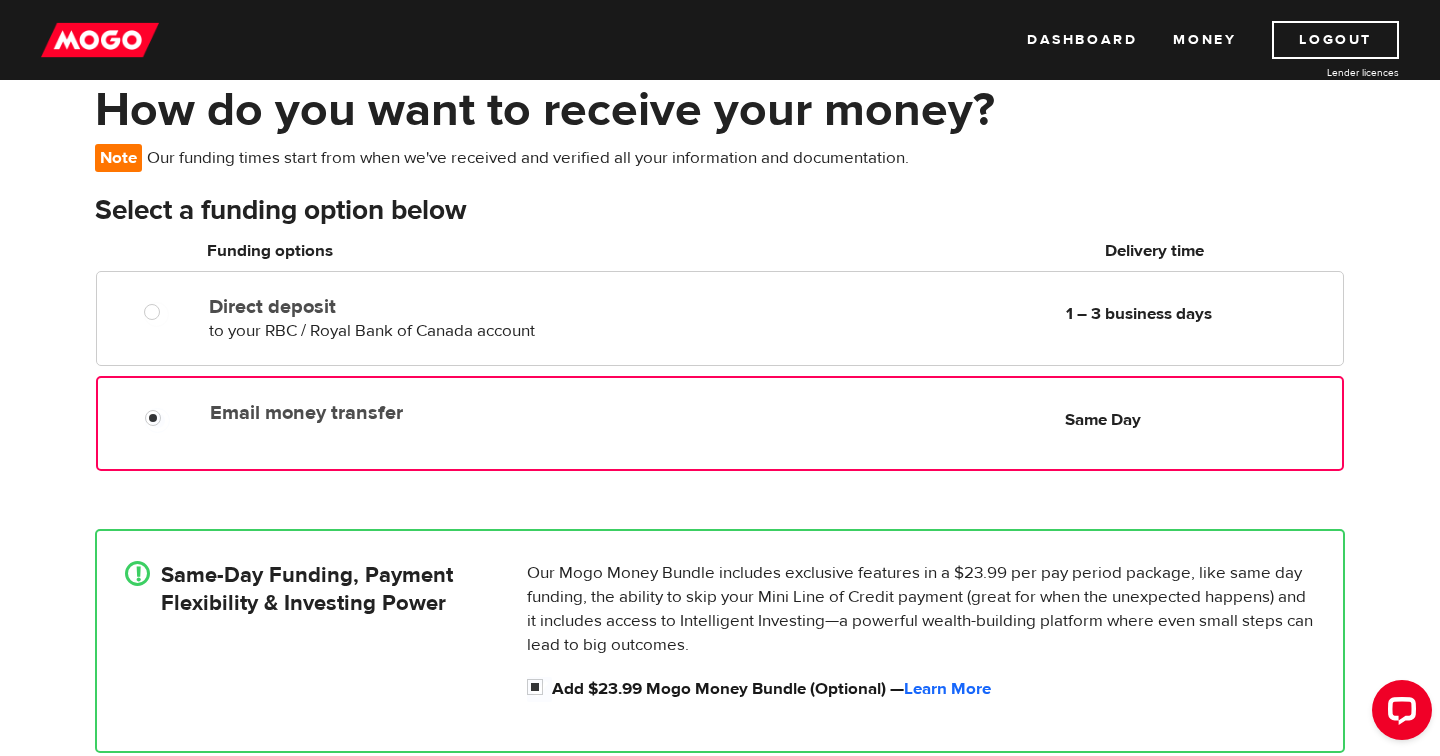 click at bounding box center [160, 420] 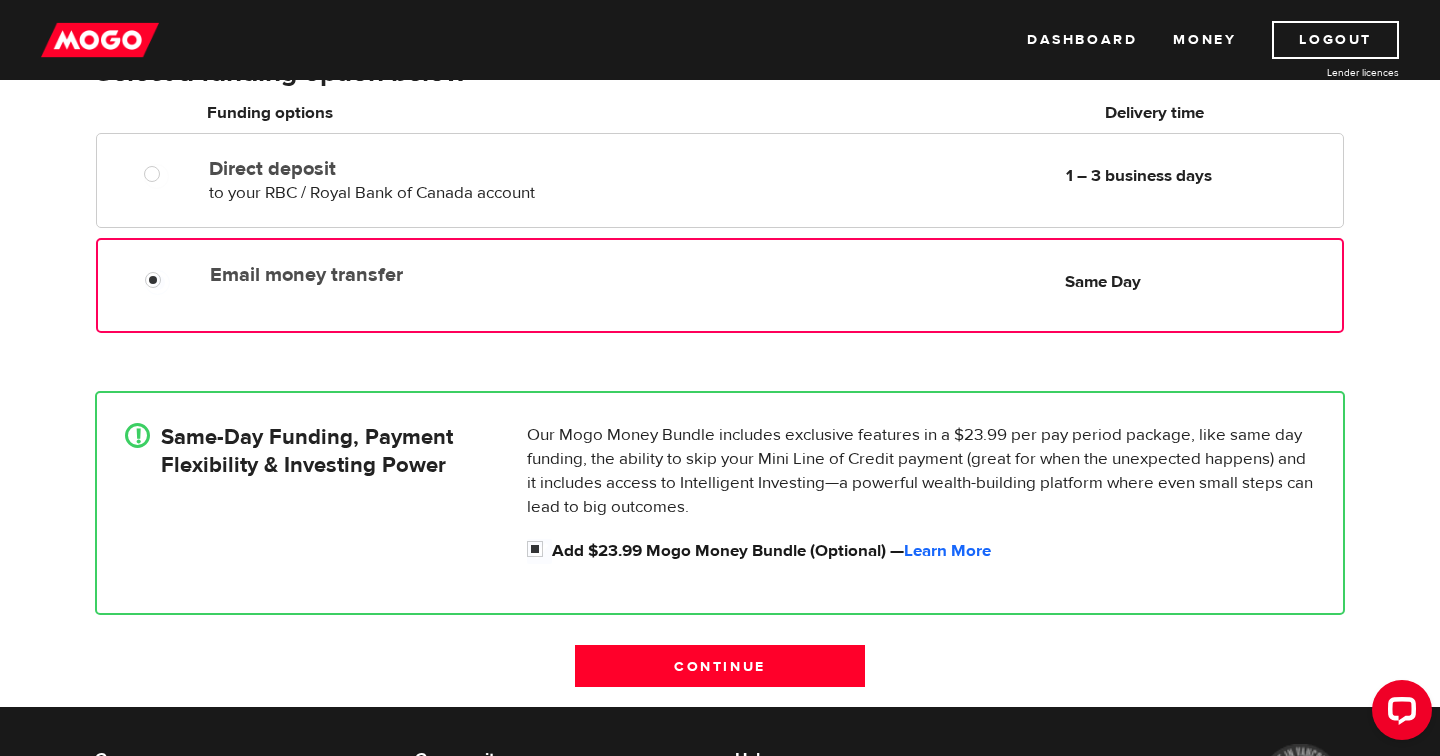 scroll, scrollTop: 274, scrollLeft: 0, axis: vertical 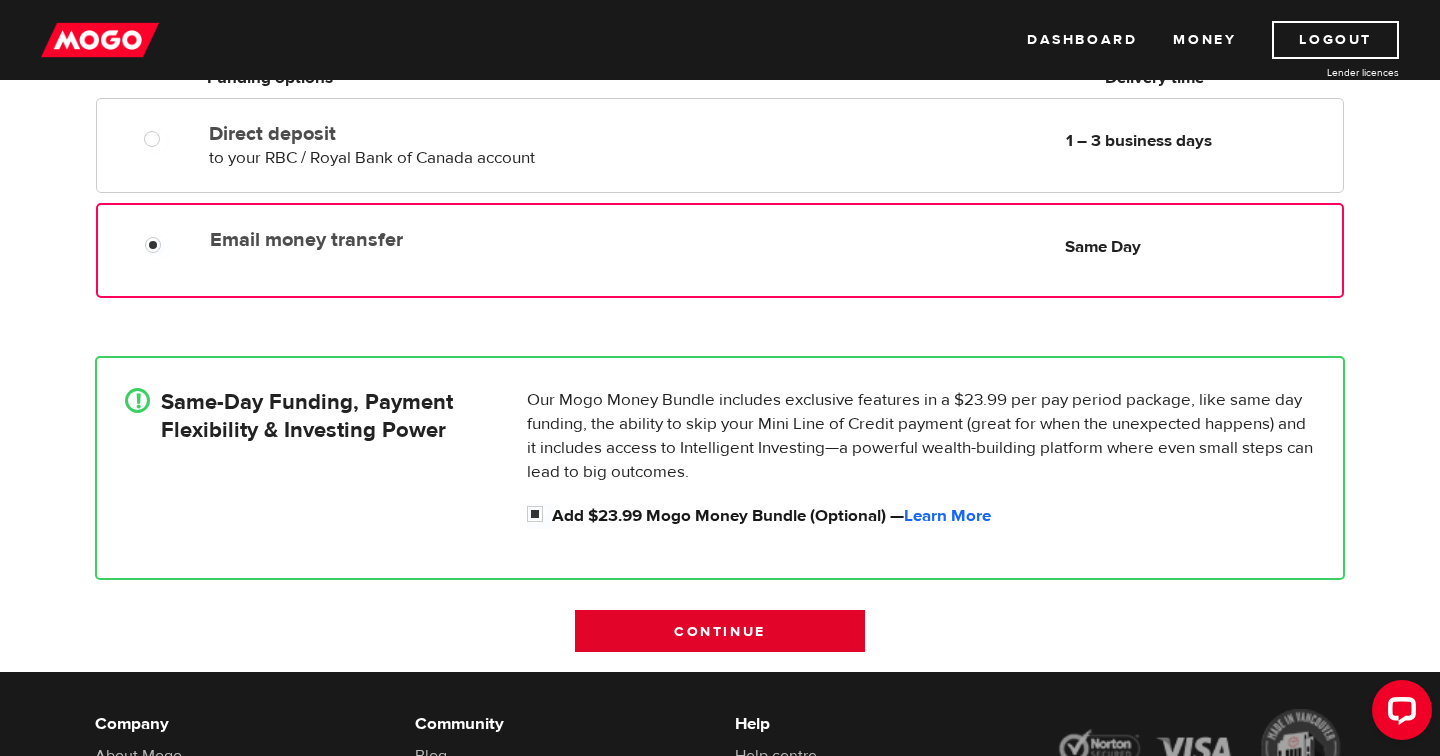 click on "Continue" at bounding box center (720, 631) 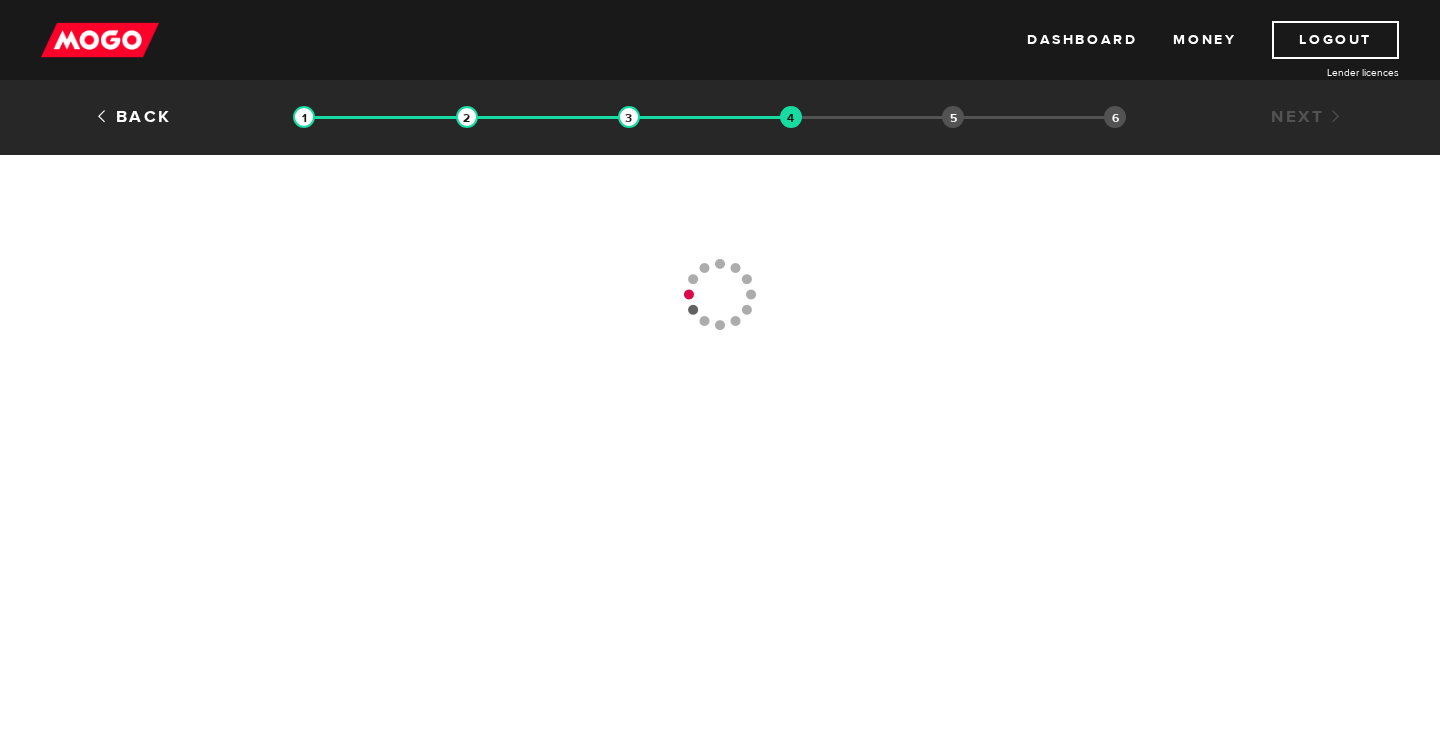 scroll, scrollTop: 0, scrollLeft: 0, axis: both 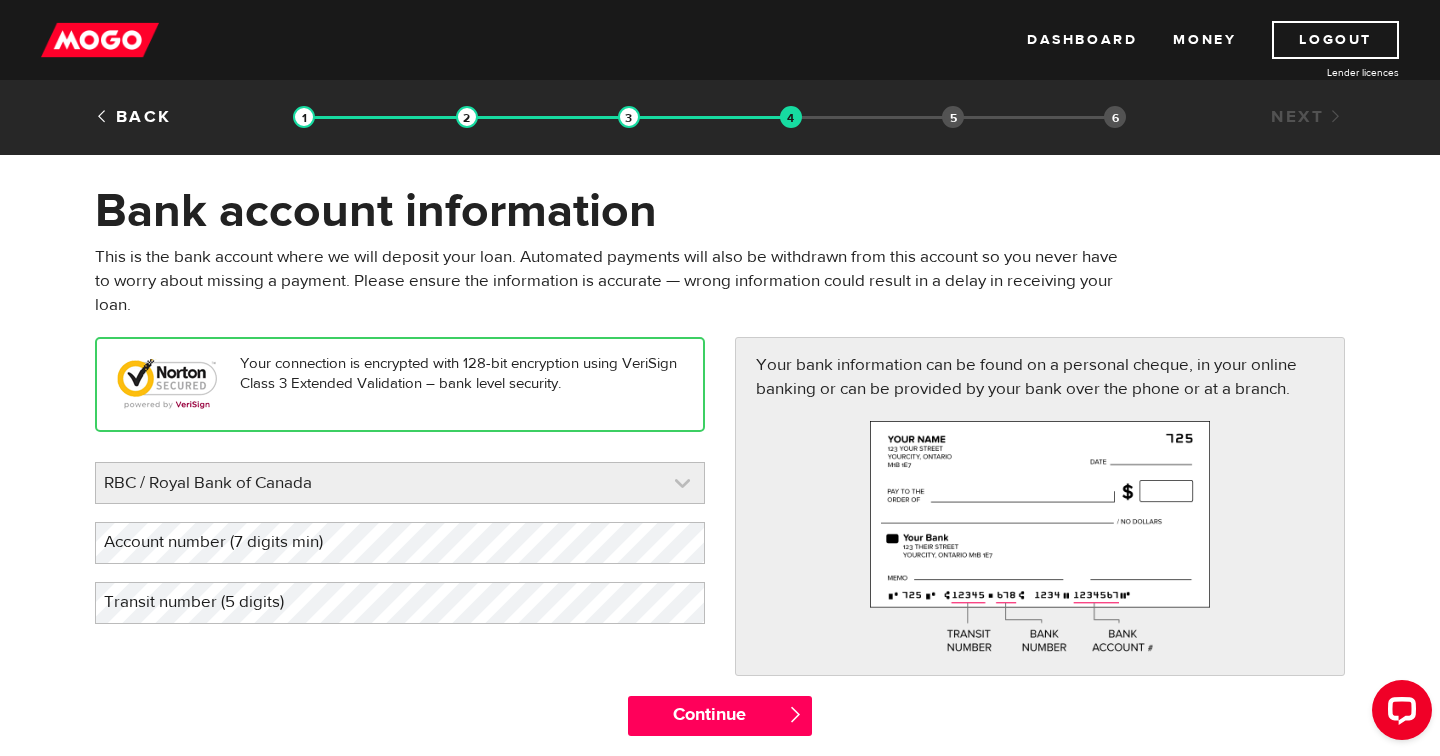 click at bounding box center [400, 483] 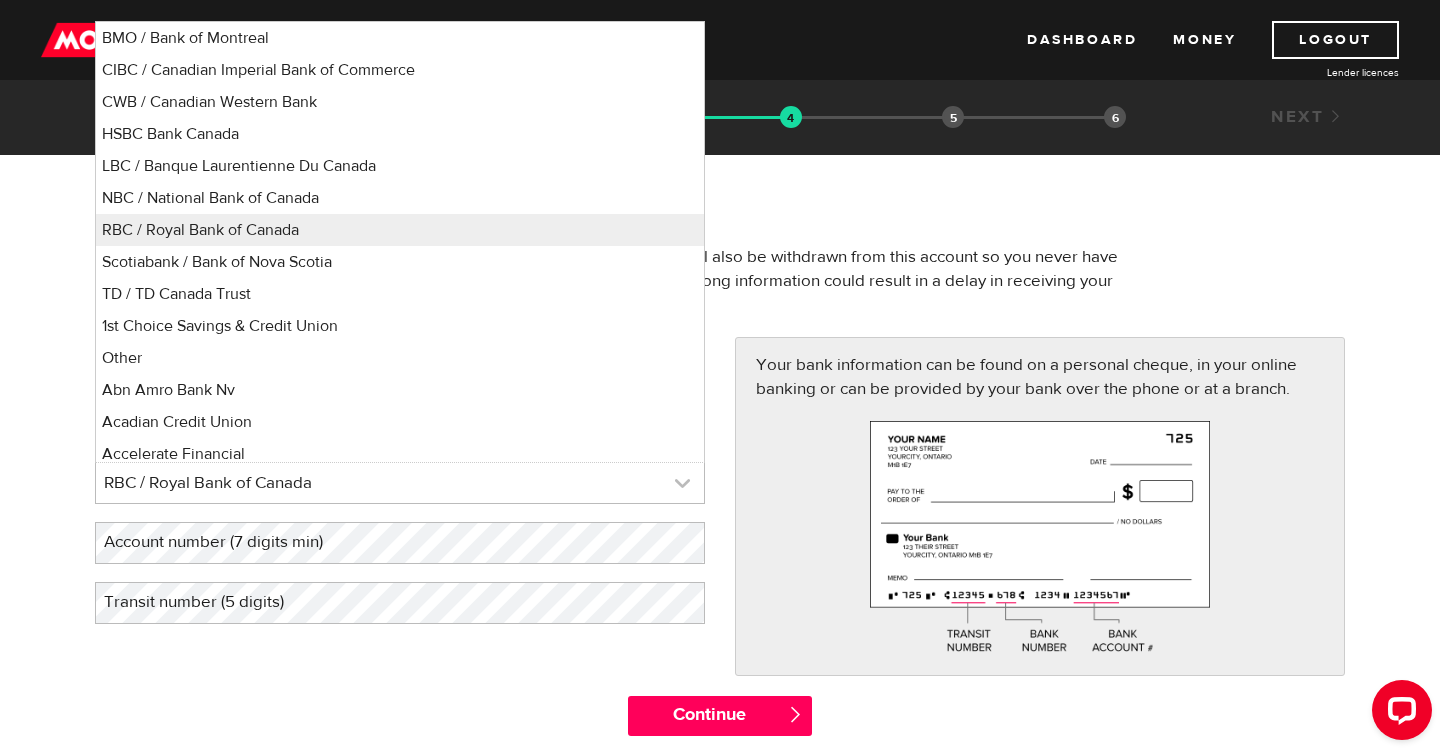 click at bounding box center (400, 483) 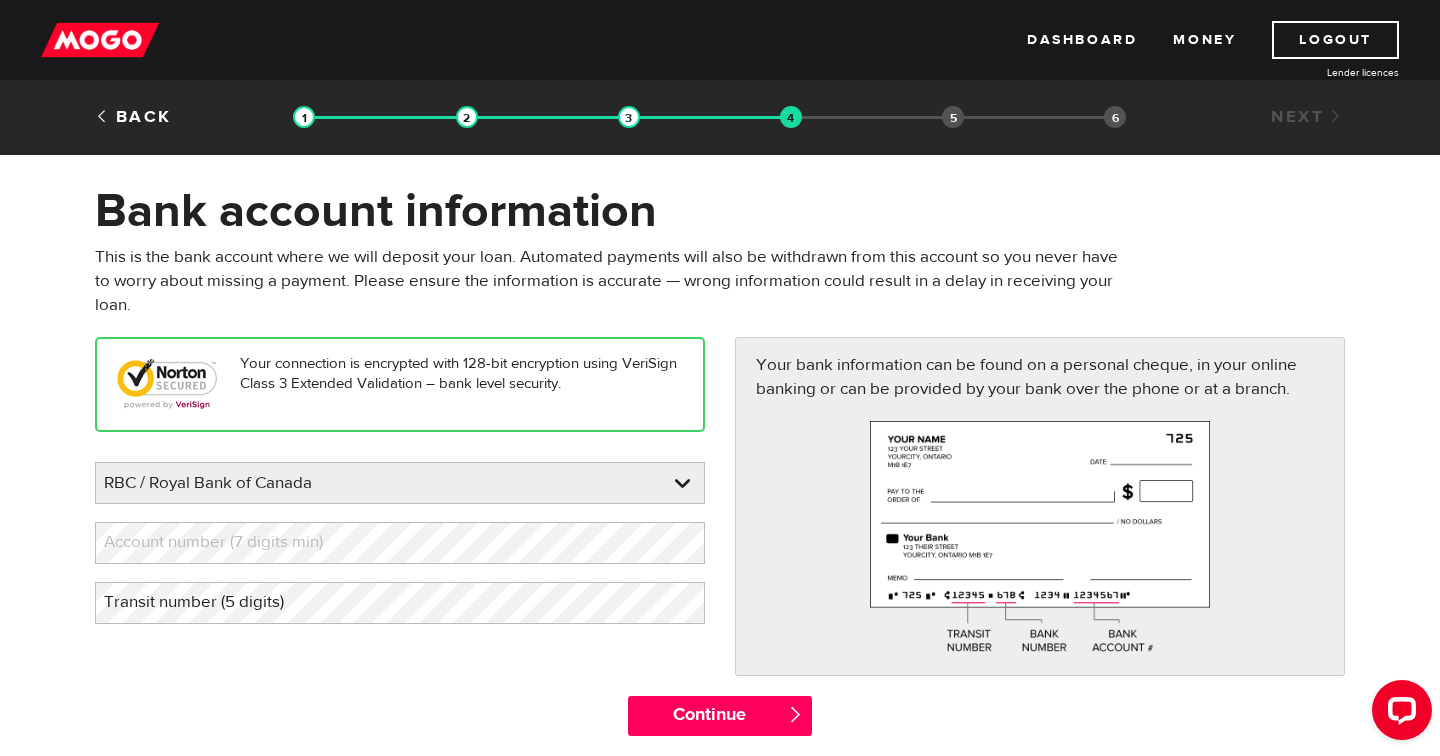 click on "Please enter your bank RBC / Royal Bank of Canada BMO / Bank of Montreal
CIBC / Canadian Imperial Bank of Commerce
CWB / Canadian Western Bank
HSBC Bank Canada
LBC / Banque Laurentienne Du Canada
NBC / National Bank of Canada
RBC / Royal Bank of Canada
Scotiabank / Bank of Nova Scotia
TD / TD Canada Trust
1st Choice Savings & Credit Union
Other
Abn Amro Bank Nv
Acadian Credit Union
Accelerate Financial
Accent Credit Union
Access Credit Union
Achieva Financial
Adjala Credit Union
Advance Savings Credit Union
Advantage Credit Union
Advantage Online - Central Credit Union
AGF Trust Company
Airline Financial Credit Union
Alberta Treasury Branches
Aldergrove Credit Union
All Trans Financial Servs. Credit Union
Alliance Caisses Pop. De L'Ontario
Alterna Savings and Credit Union
Amaranth Credit Union
Amex Bank of Canada
APPLE Credit Union
Arborg Credit Union
Arnstein Community Credit Union
Assiniboine Credit Union
ATB Financial
Austin Credit Union" at bounding box center (400, 543) 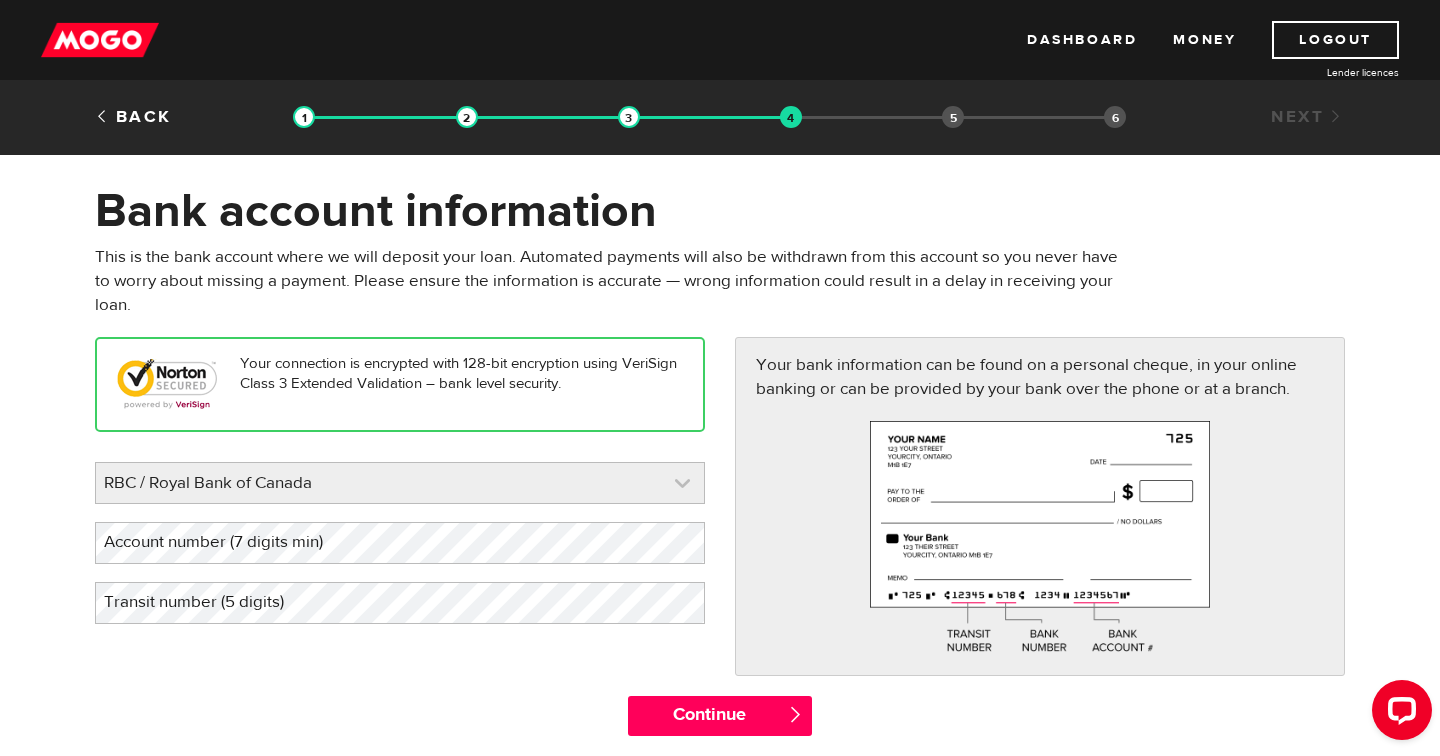 click at bounding box center (400, 483) 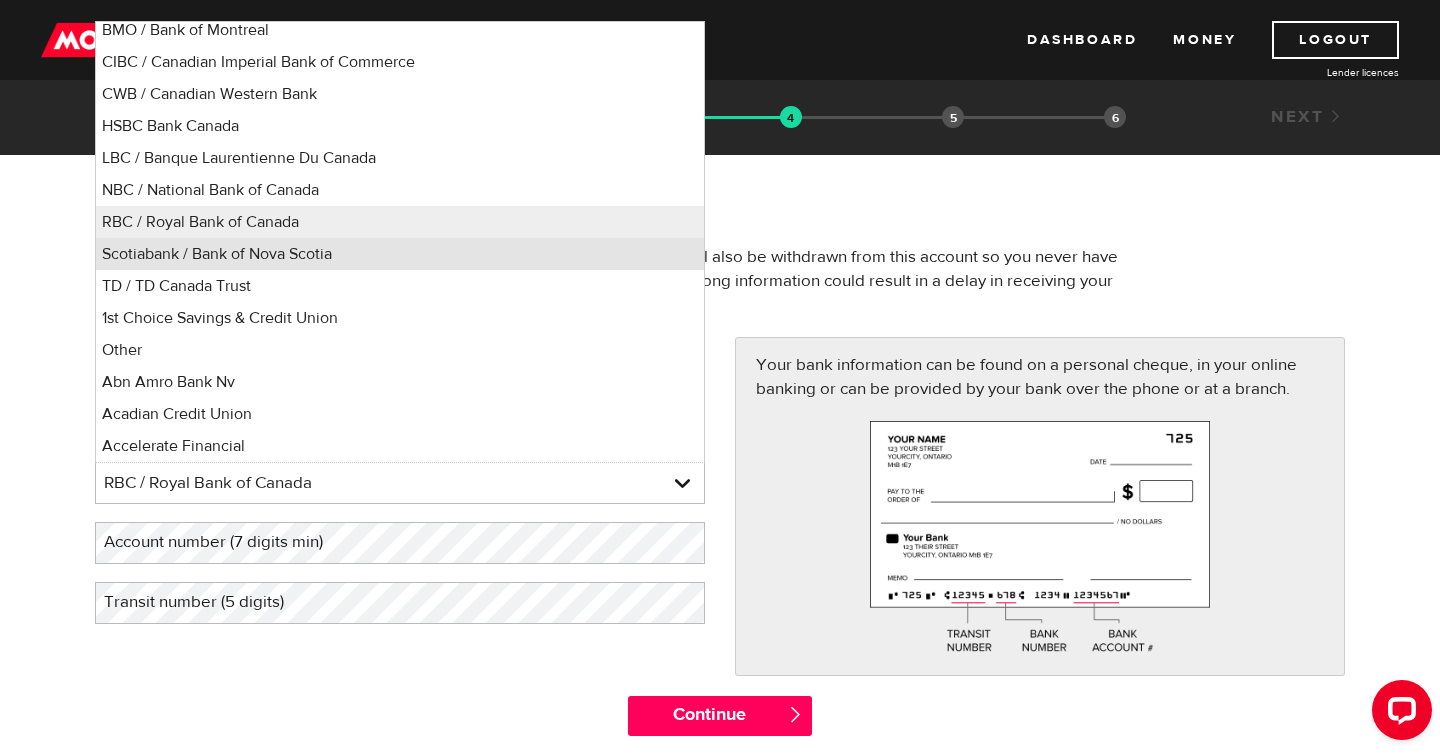scroll, scrollTop: 0, scrollLeft: 0, axis: both 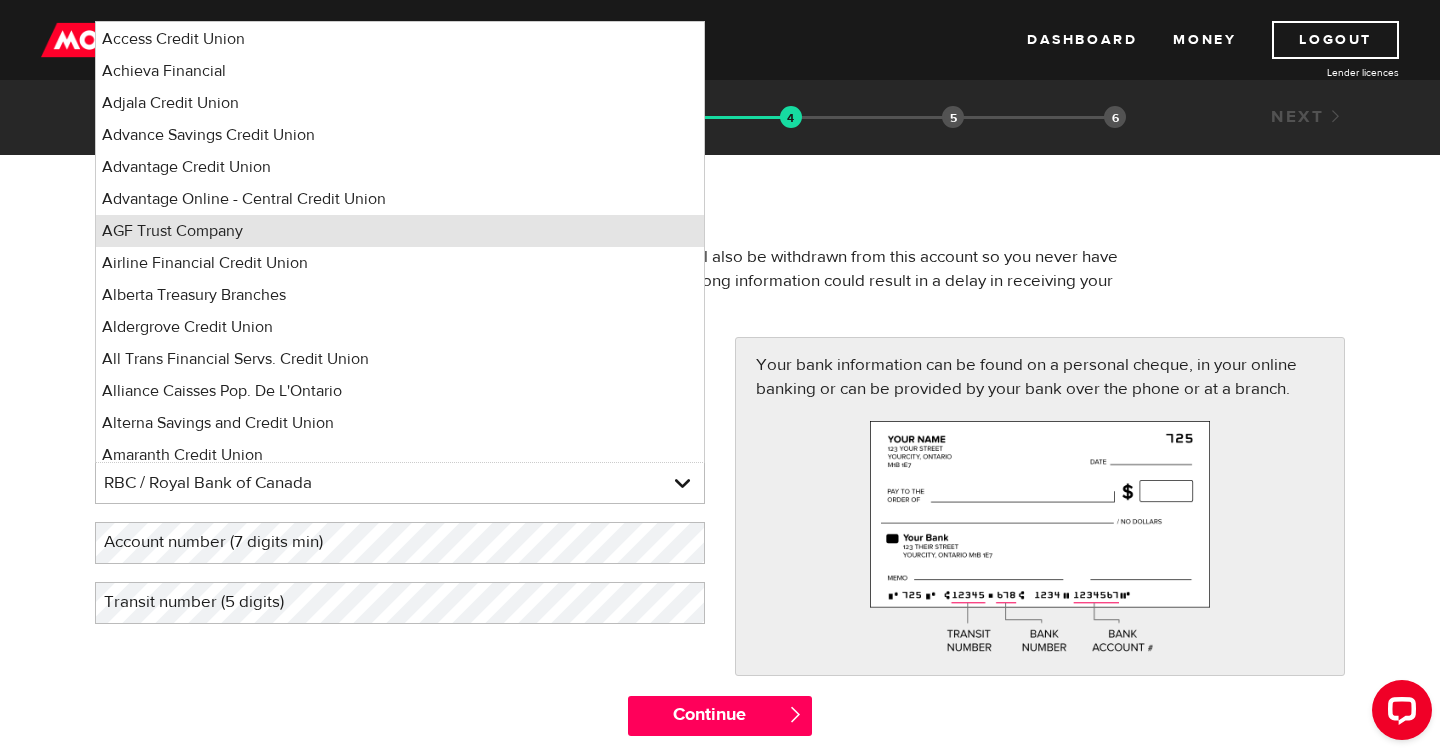 type 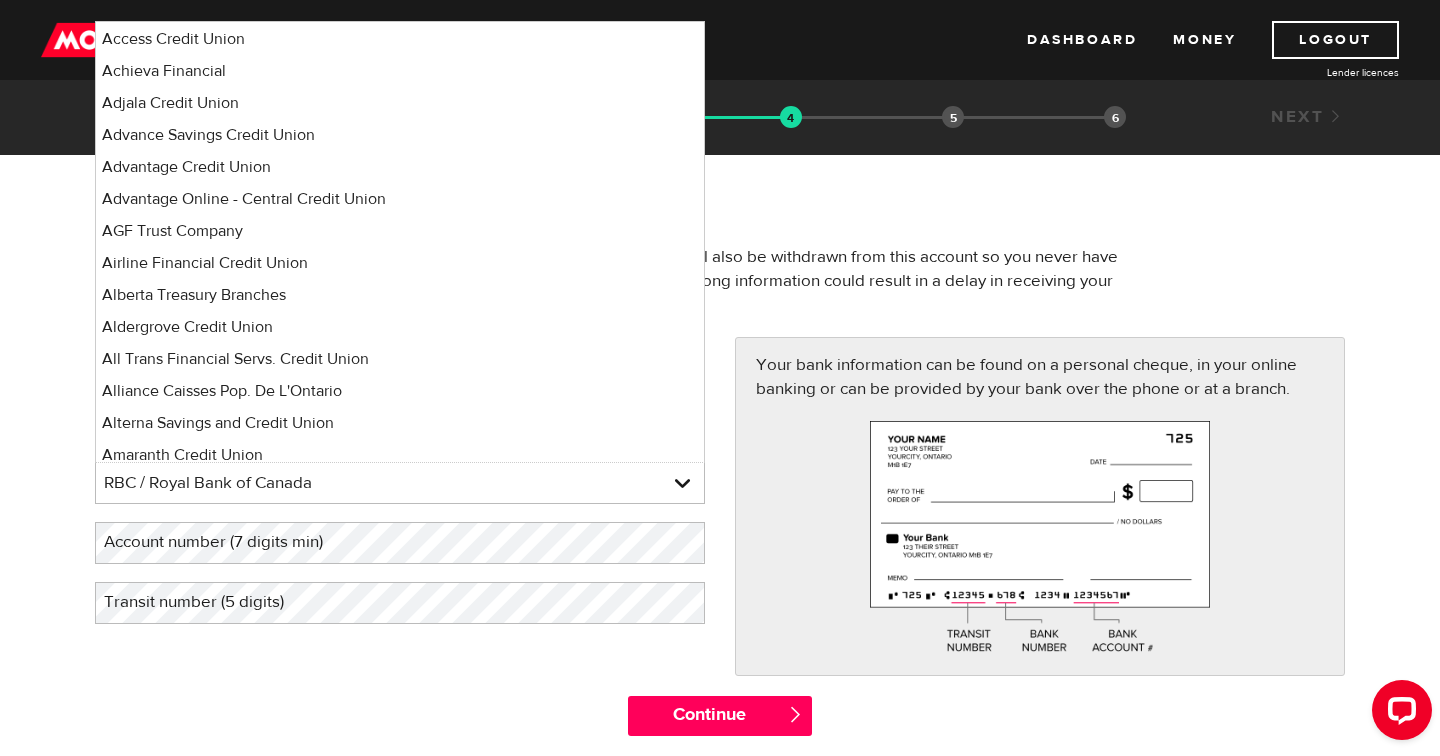 scroll, scrollTop: 10900, scrollLeft: 0, axis: vertical 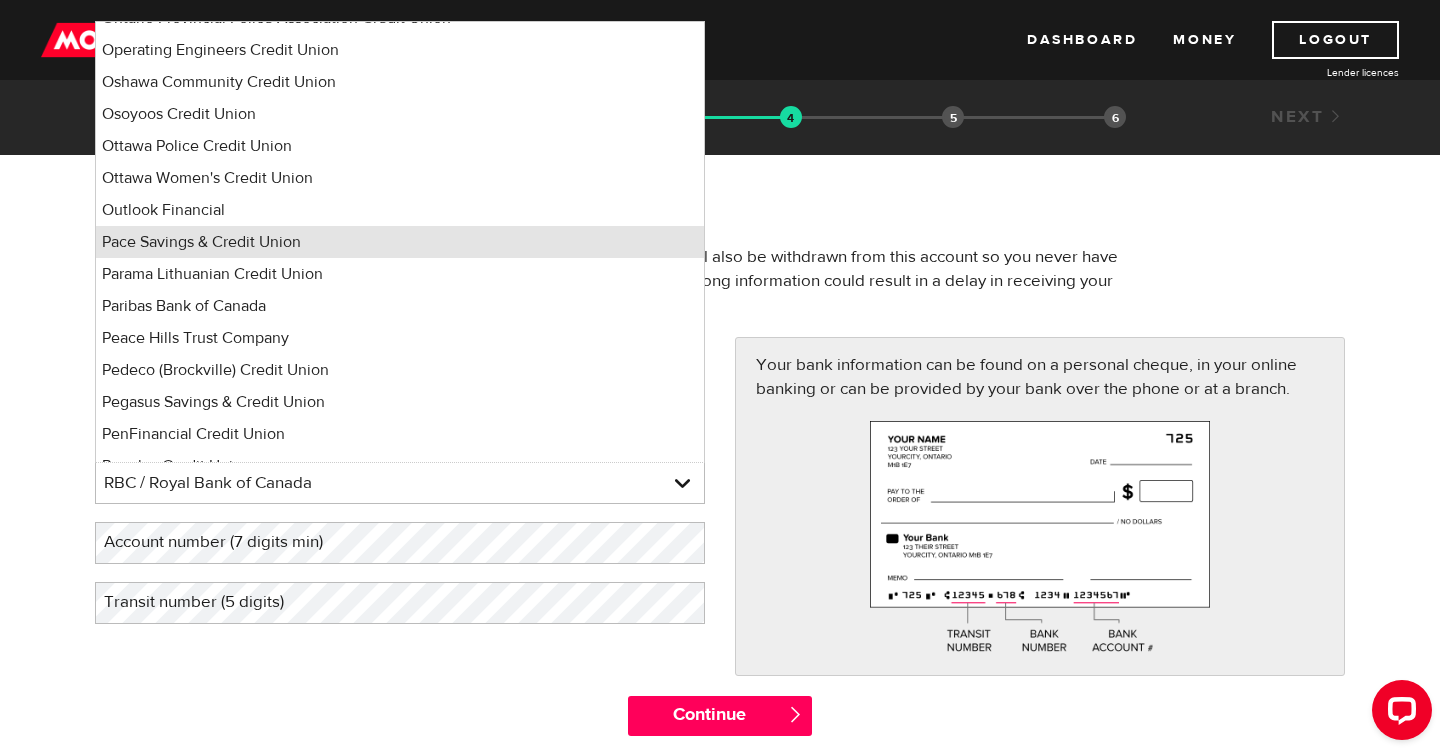 type 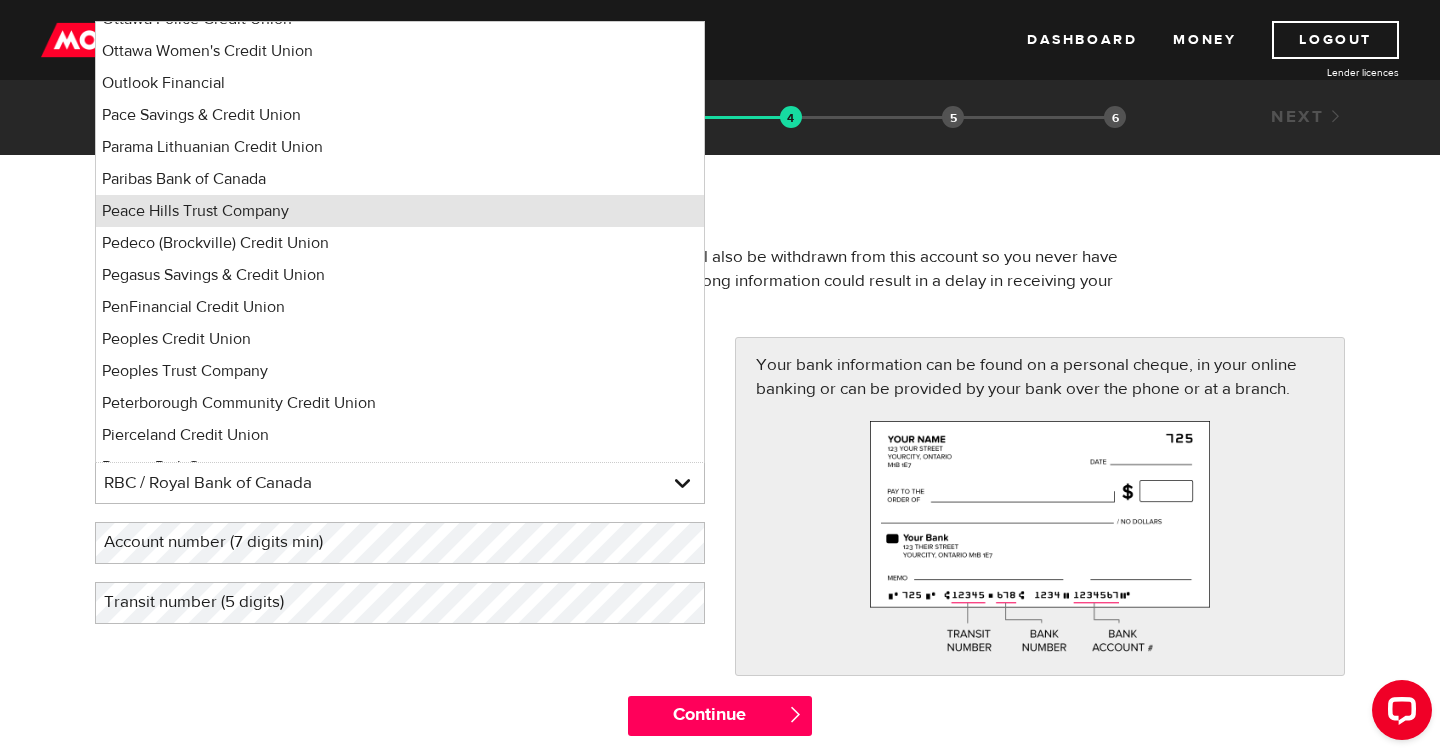scroll, scrollTop: 11033, scrollLeft: 0, axis: vertical 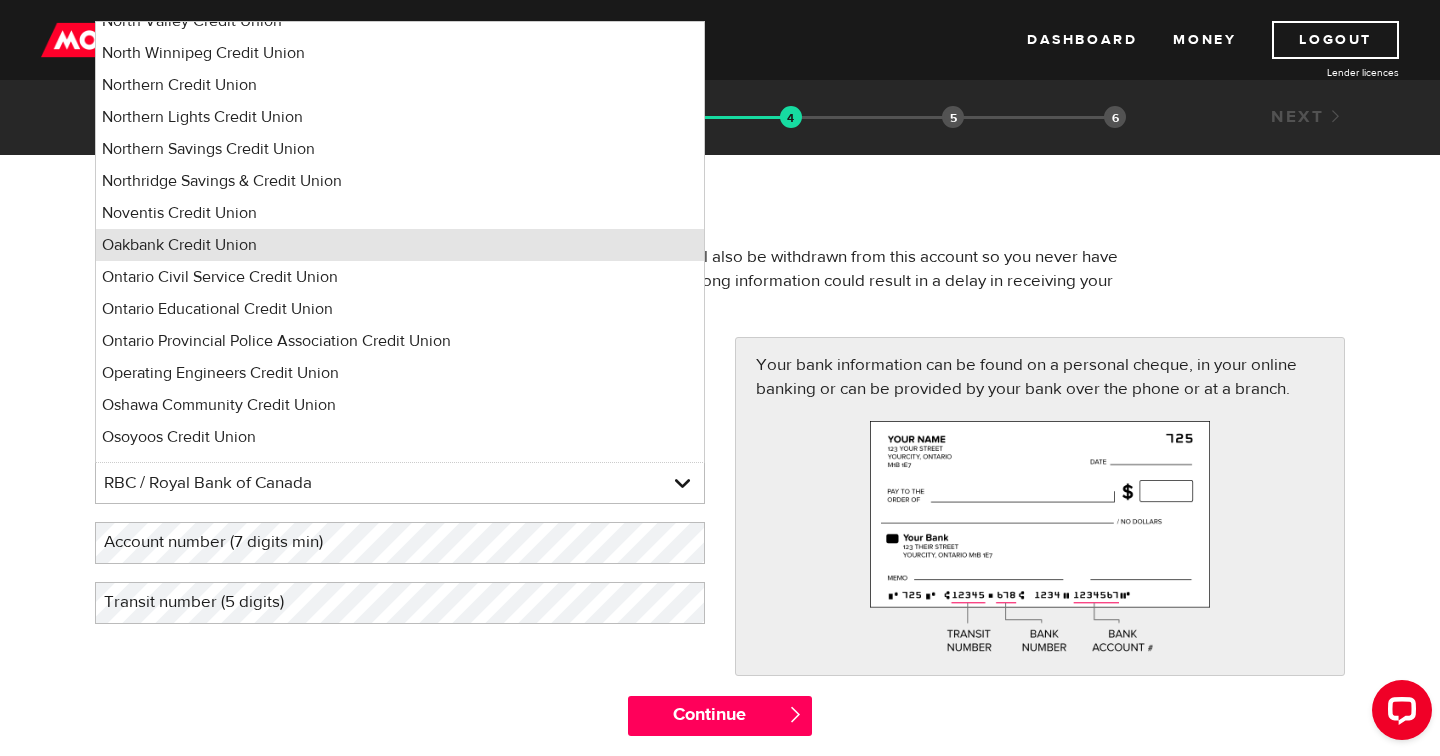 type 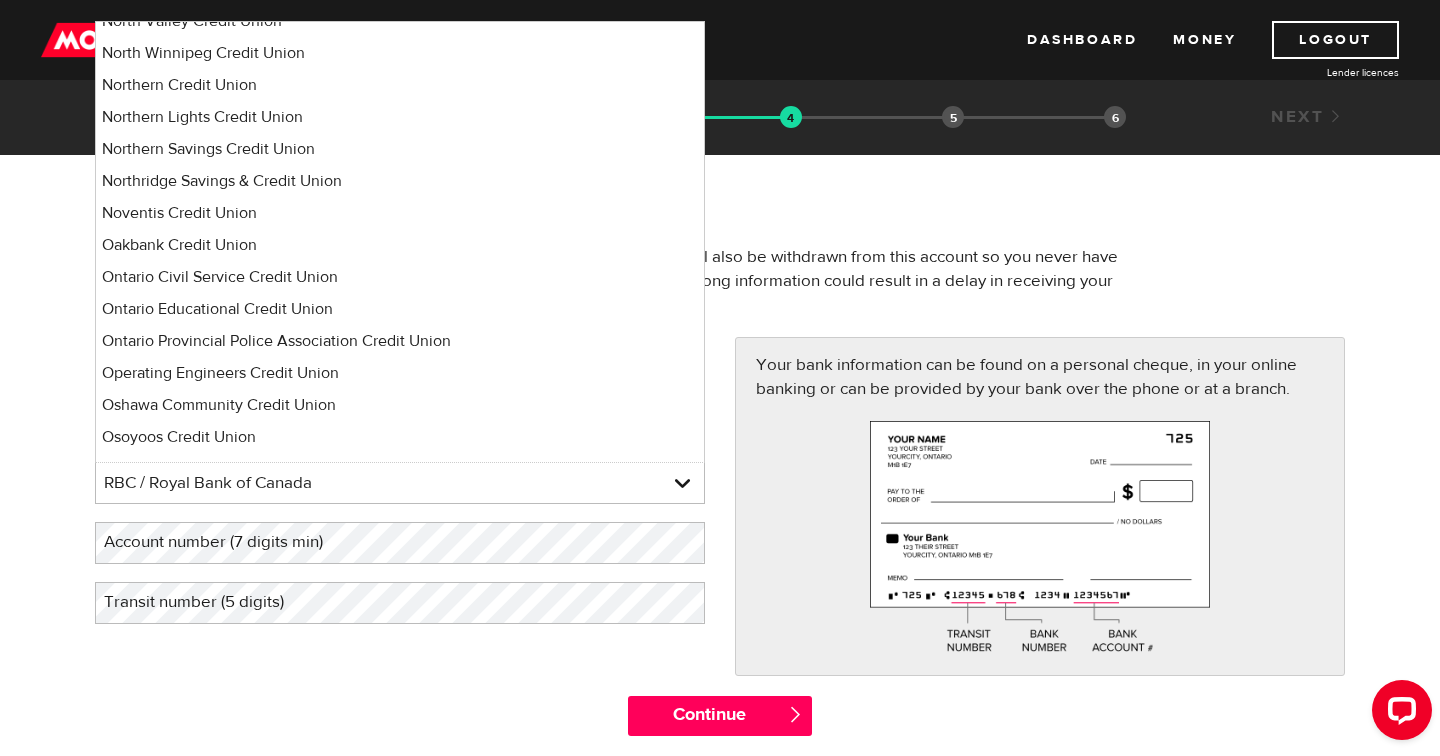 scroll, scrollTop: 0, scrollLeft: 0, axis: both 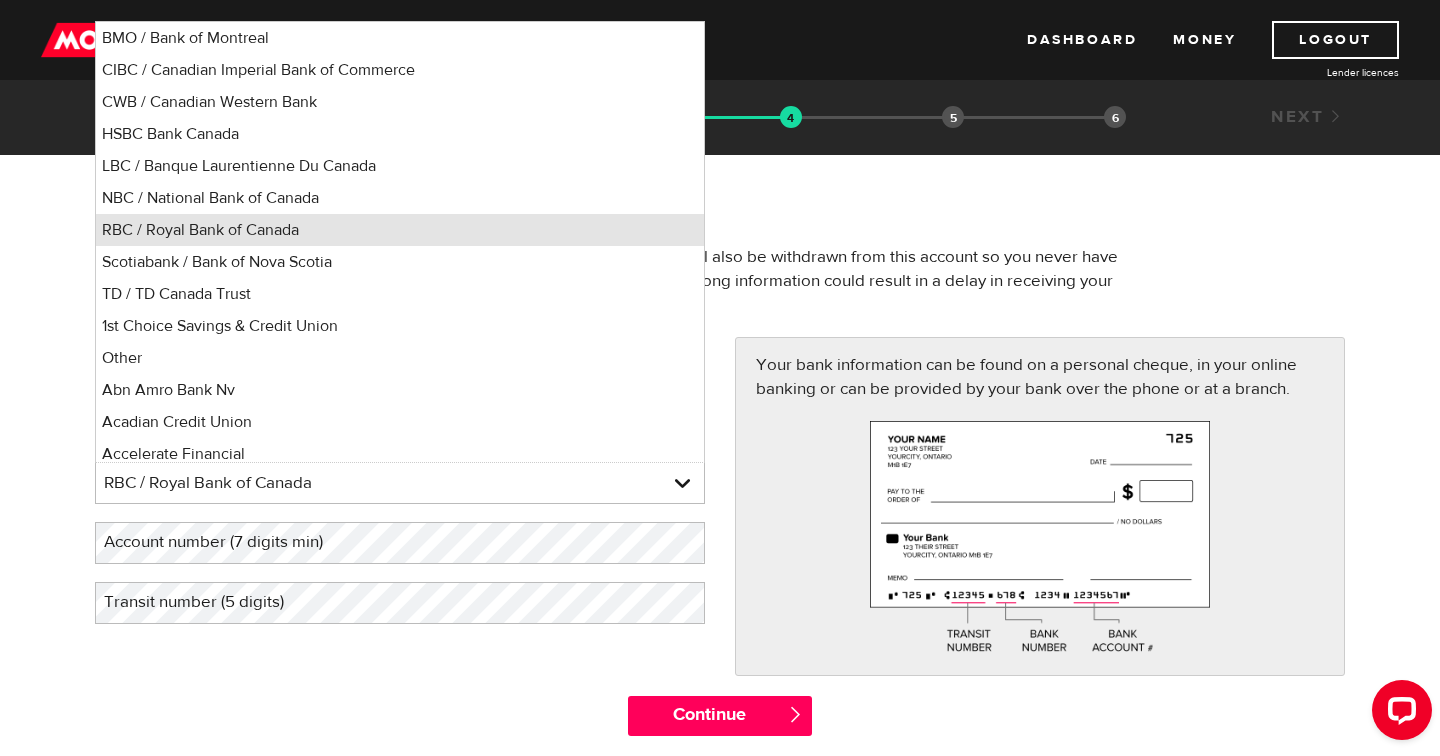 type 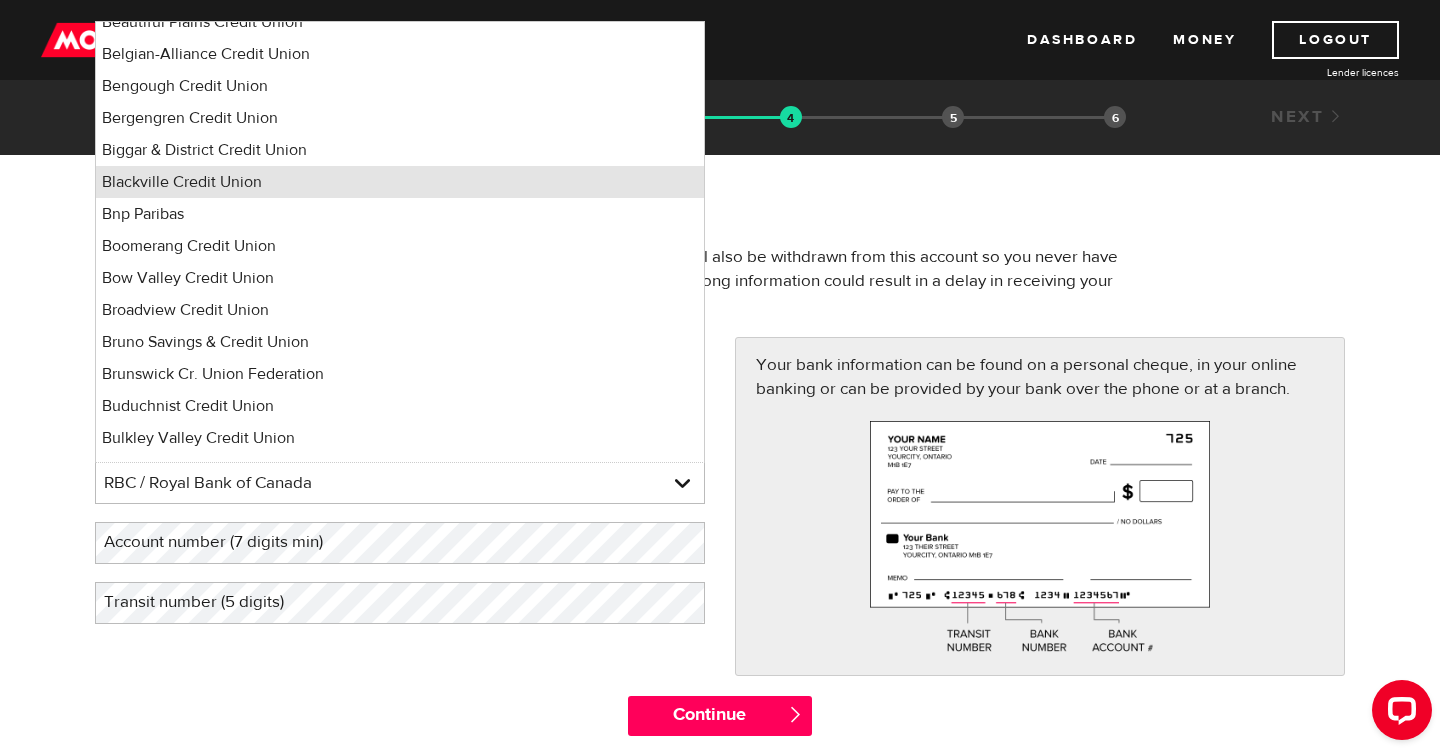 scroll, scrollTop: 1730, scrollLeft: 0, axis: vertical 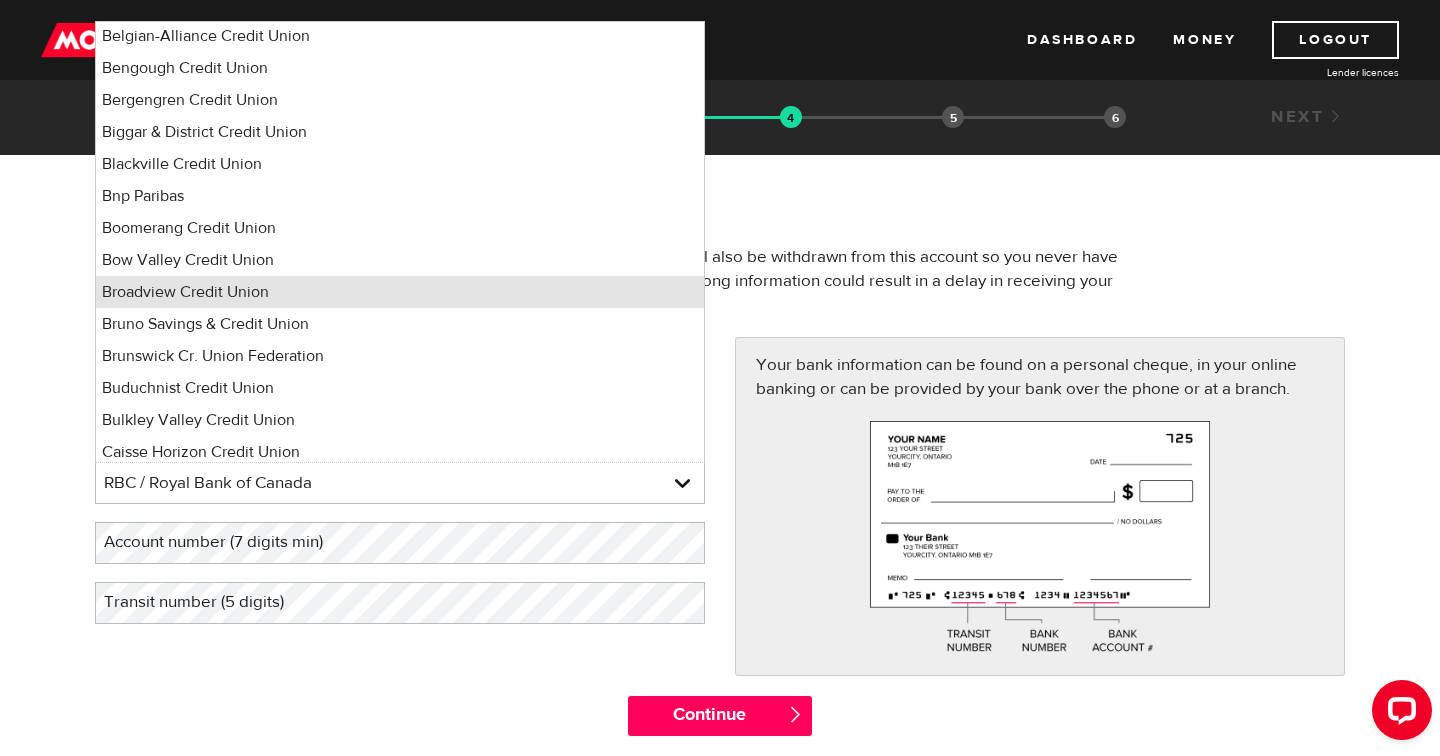 type 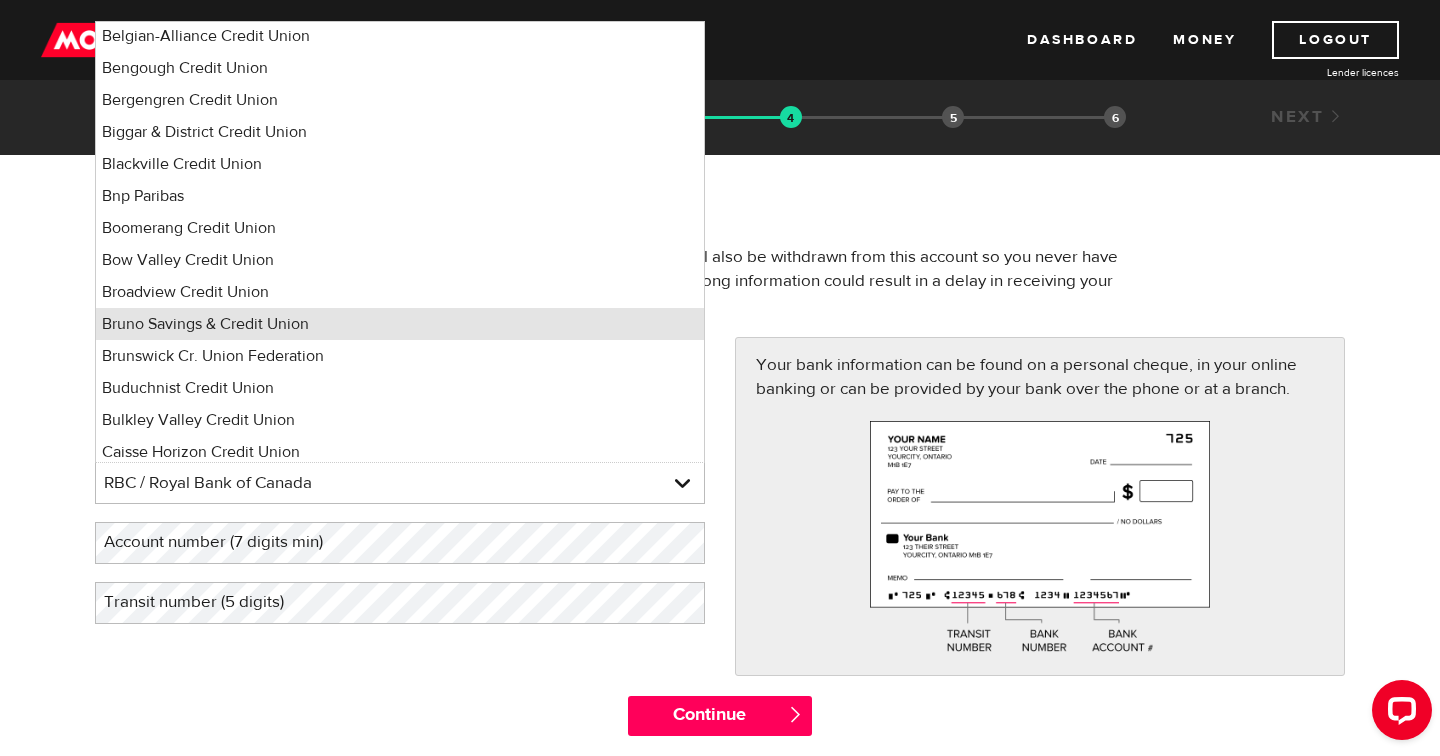 scroll, scrollTop: 1736, scrollLeft: 0, axis: vertical 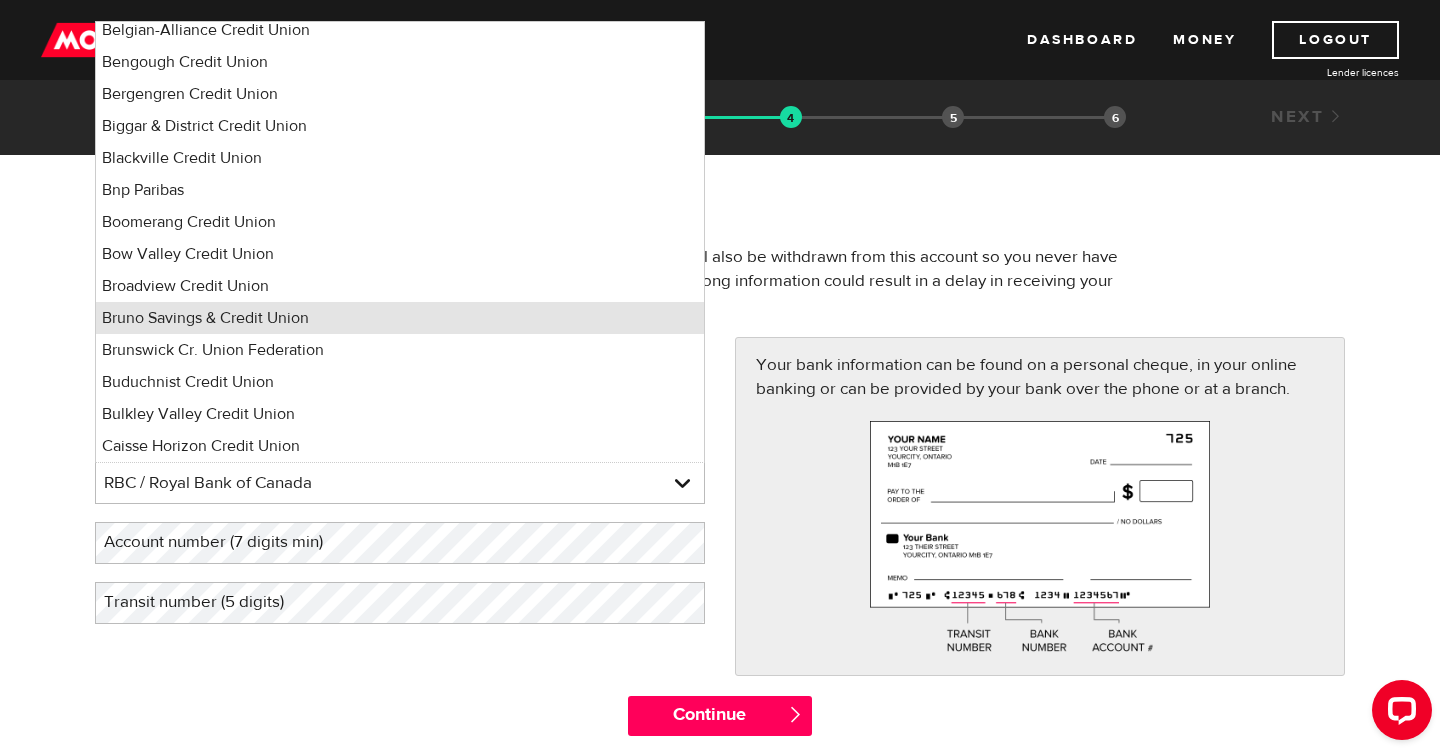type 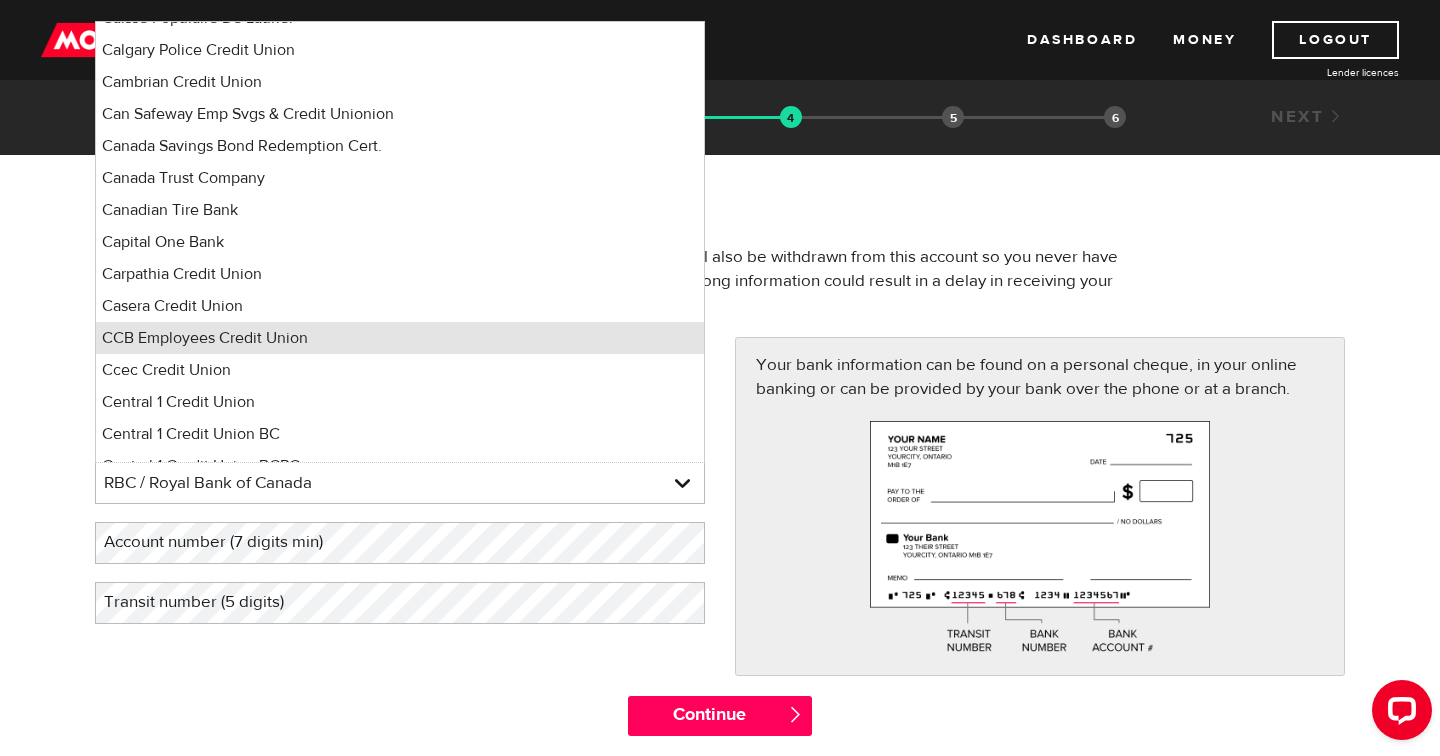 scroll, scrollTop: 2317, scrollLeft: 0, axis: vertical 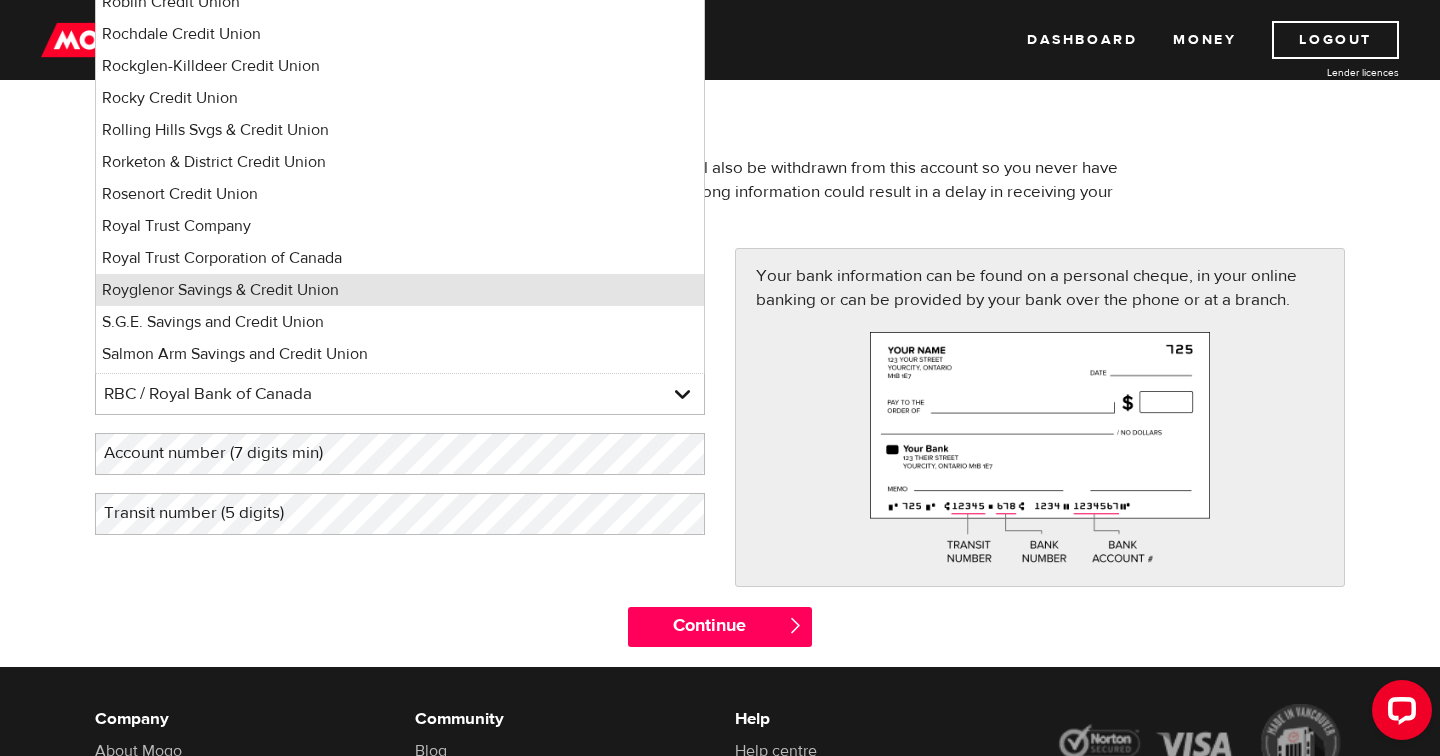 type 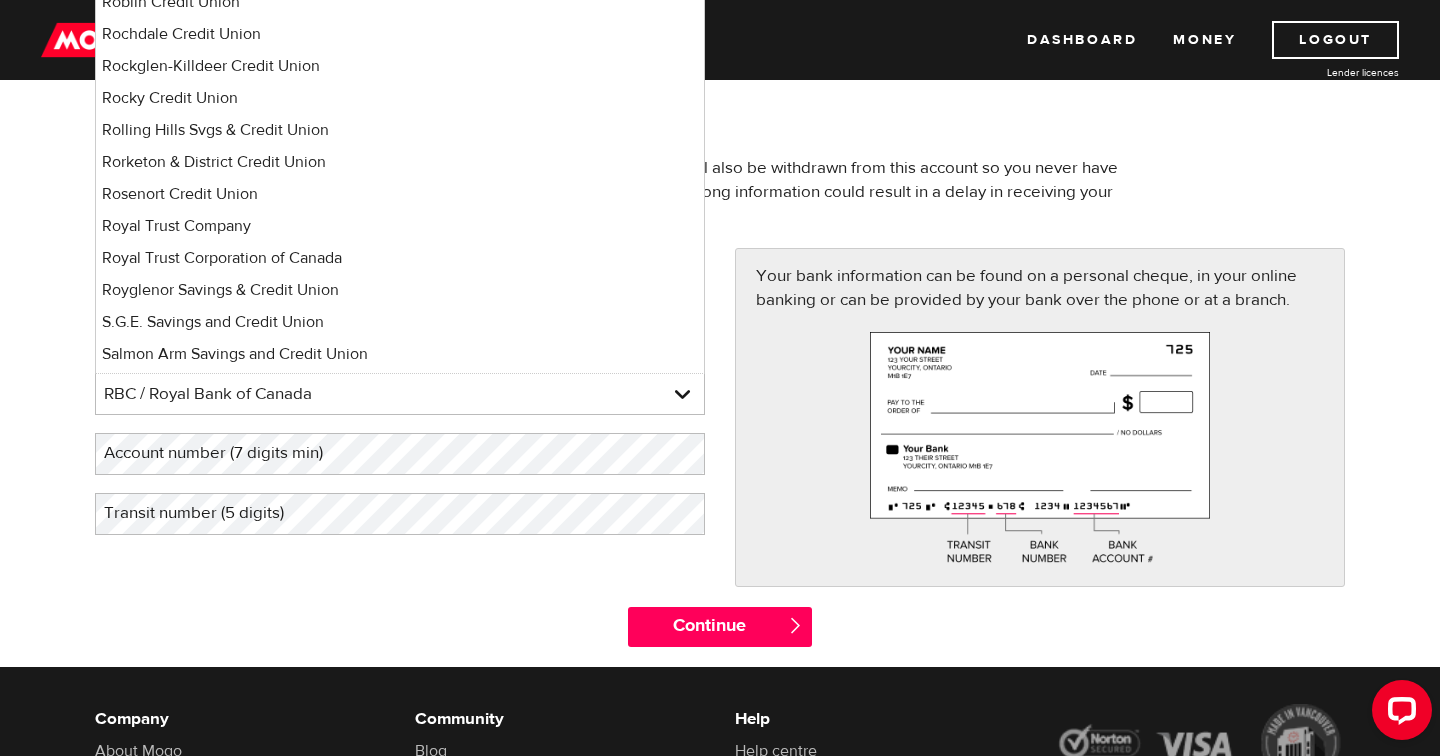 scroll, scrollTop: 10900, scrollLeft: 0, axis: vertical 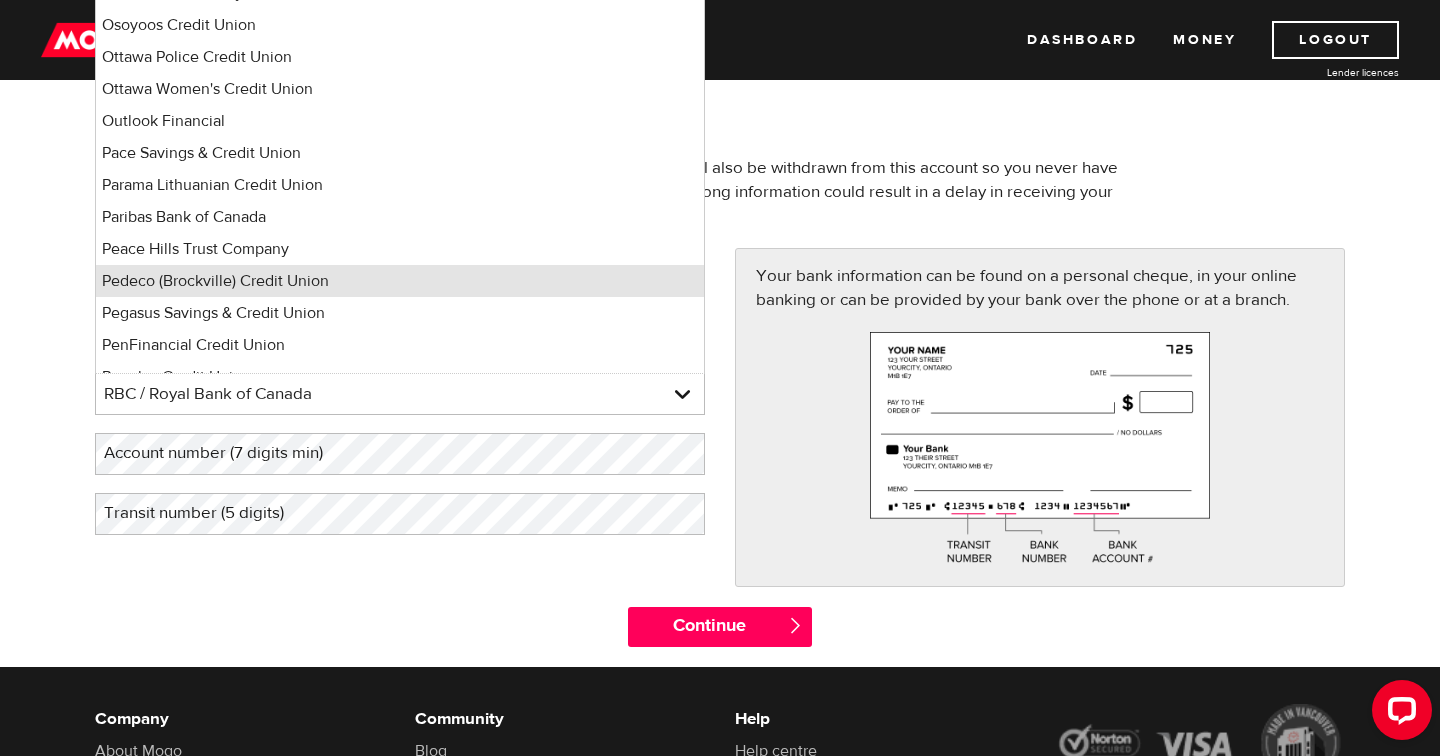 type 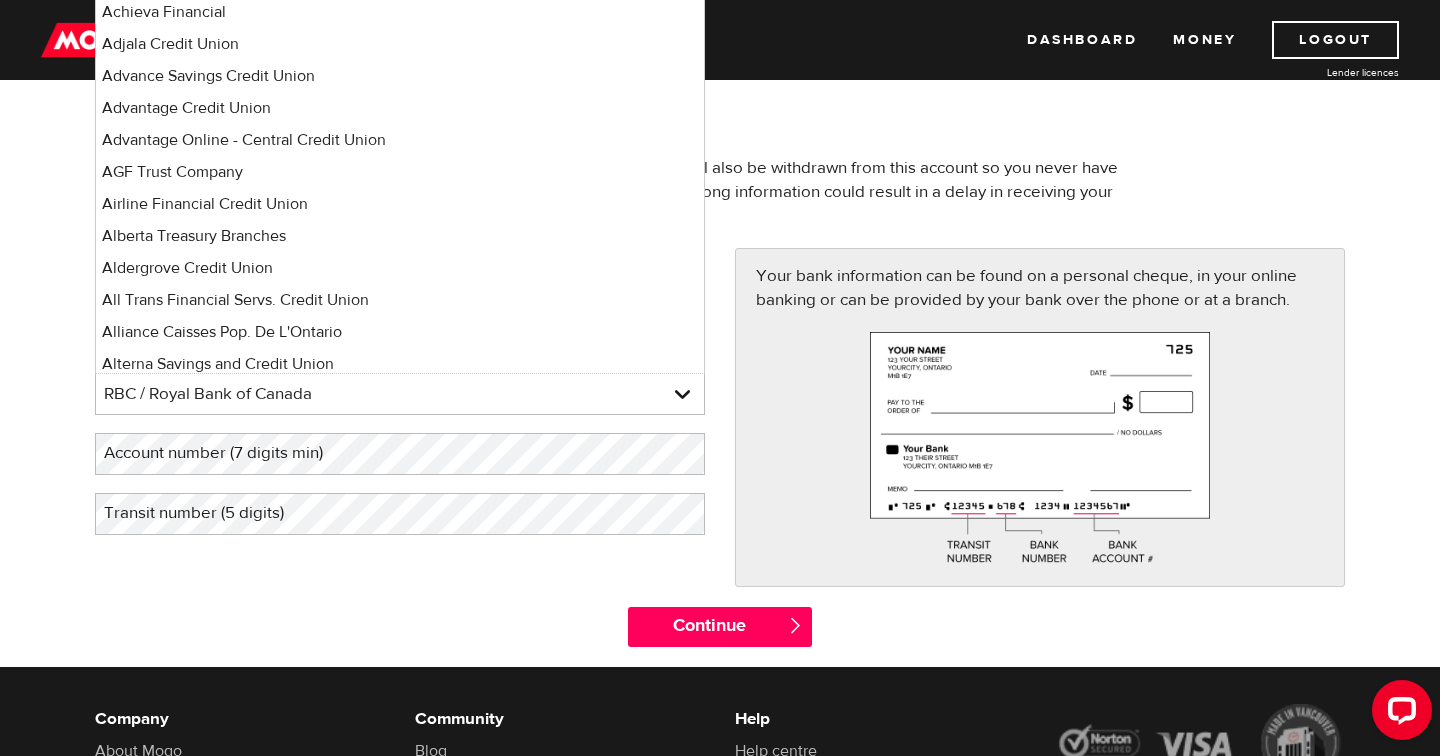 scroll, scrollTop: 0, scrollLeft: 0, axis: both 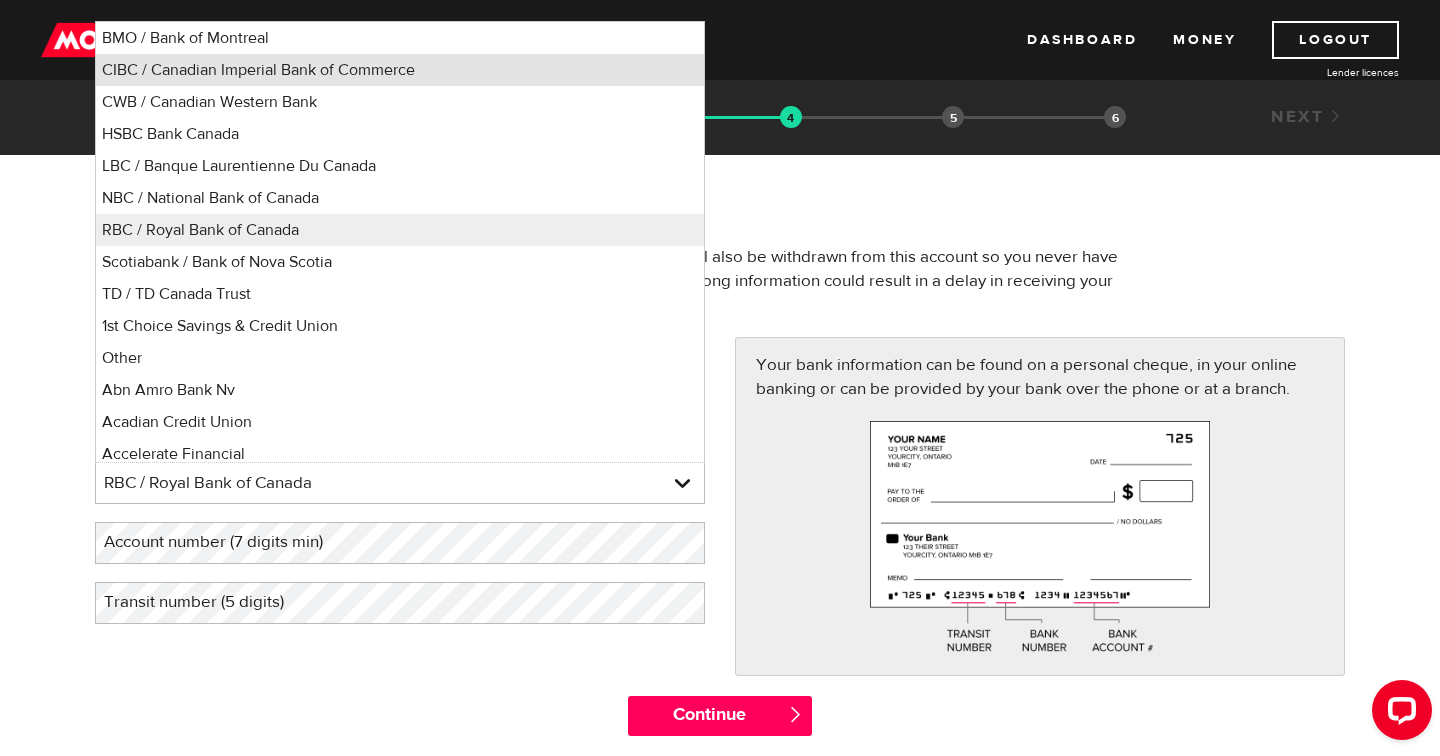 click on "CIBC / Canadian Imperial Bank of Commerce" at bounding box center (400, 70) 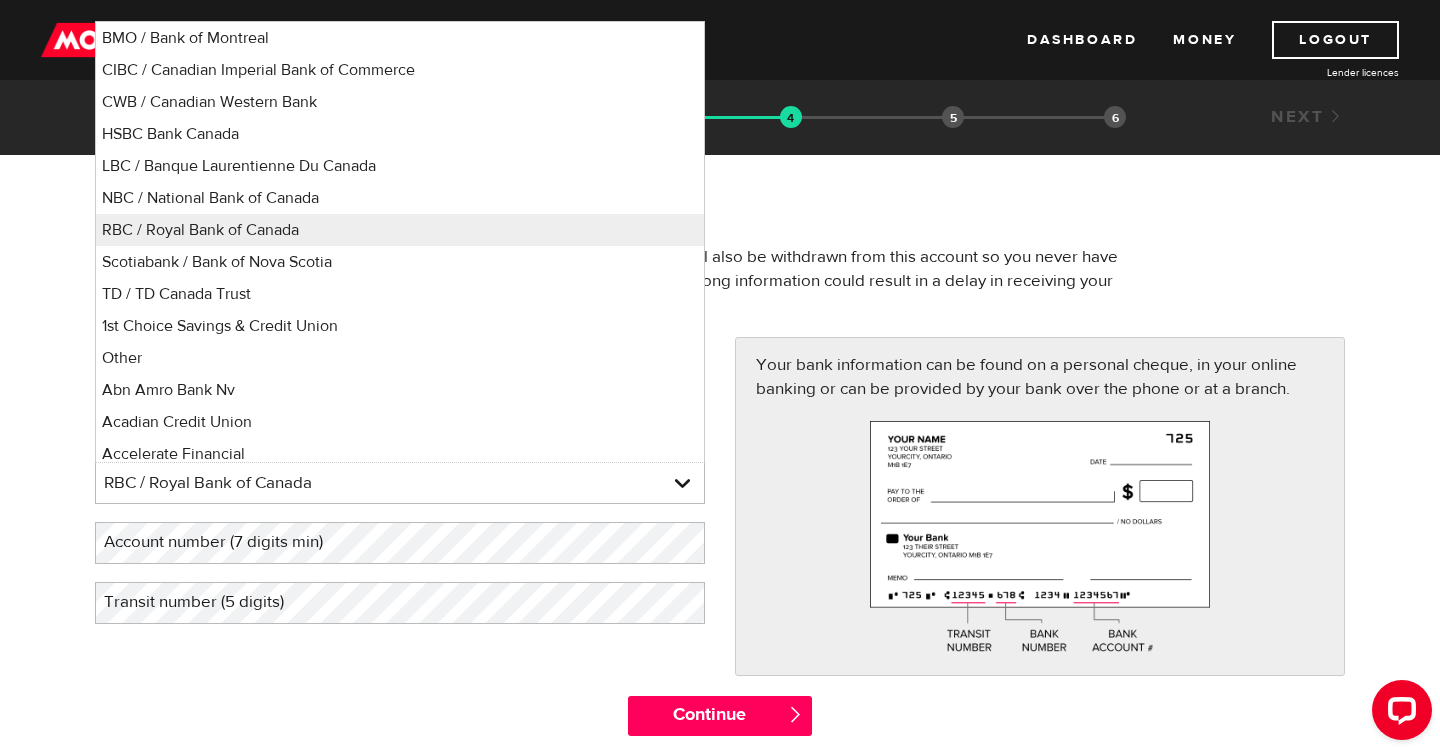 select on "4" 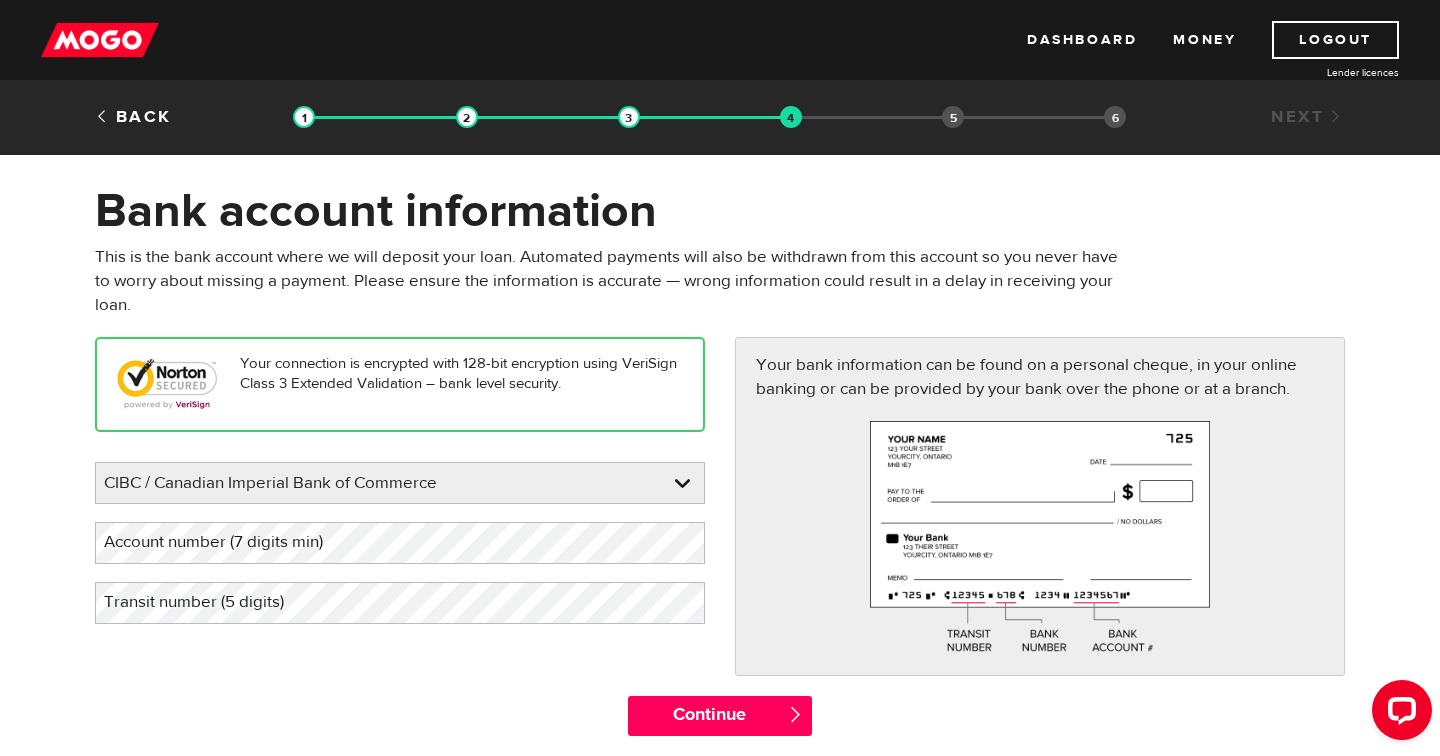 click on "Your connection is encrypted with 128-bit encryption using VeriSign Class 3 Extended Validation – bank level security. Please enter your bank CIBC / Canadian Imperial Bank of Commerce BMO / Bank of Montreal
CIBC / Canadian Imperial Bank of Commerce
CWB / Canadian Western Bank
HSBC Bank Canada
LBC / Banque Laurentienne Du Canada
NBC / National Bank of Canada
RBC / Royal Bank of Canada
Scotiabank / Bank of Nova Scotia
TD / TD Canada Trust
1st Choice Savings & Credit Union
Other
Abn Amro Bank Nv
Acadian Credit Union
Accelerate Financial
Accent Credit Union
Access Credit Union
Achieva Financial
Adjala Credit Union
Advance Savings Credit Union
Advantage Credit Union
Advantage Online - Central Credit Union
AGF Trust Company
Airline Financial Credit Union
Alberta Treasury Branches
Aldergrove Credit Union
All Trans Financial Servs. Credit Union
Alliance Caisses Pop. De L'Ontario
Alterna Savings and Credit Union
Amaranth Credit Union
Amex Bank of Canada" at bounding box center [400, 489] 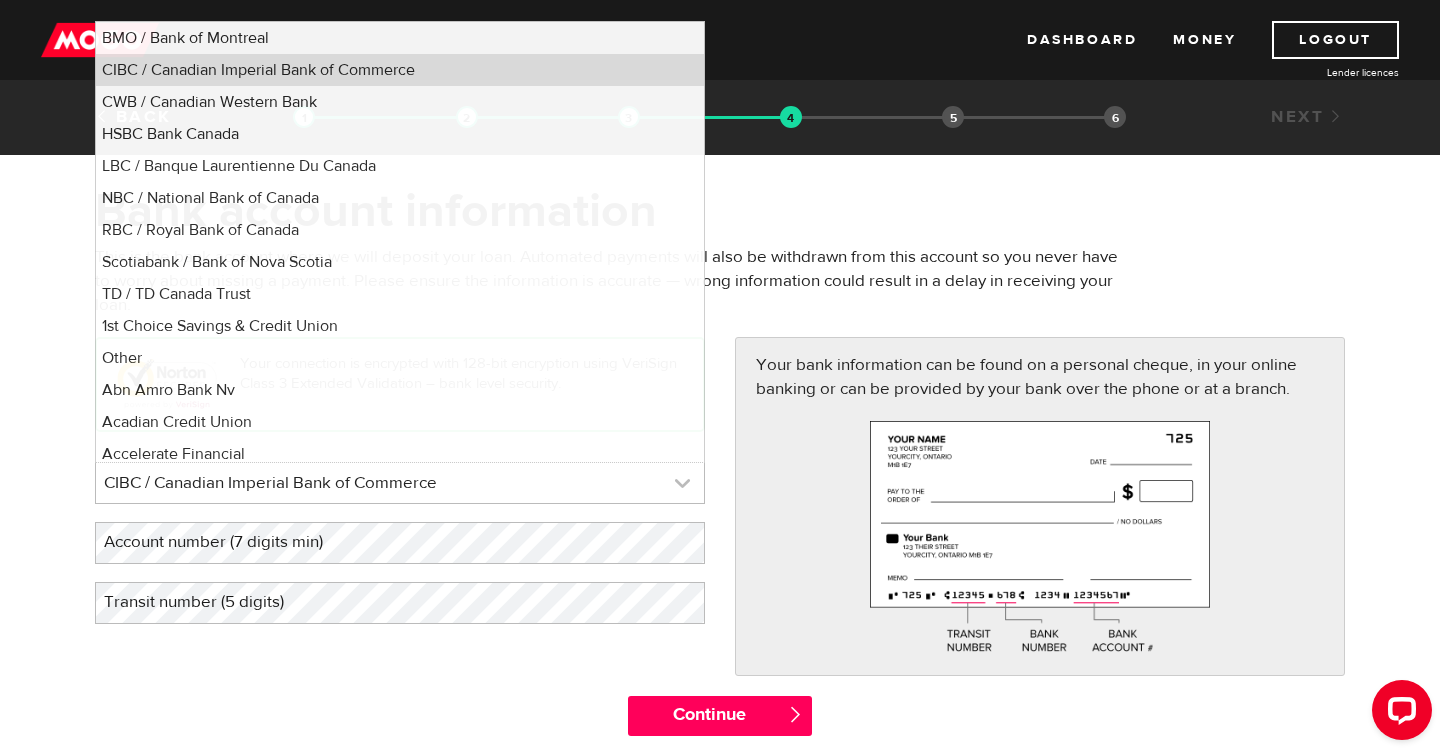 click at bounding box center (400, 483) 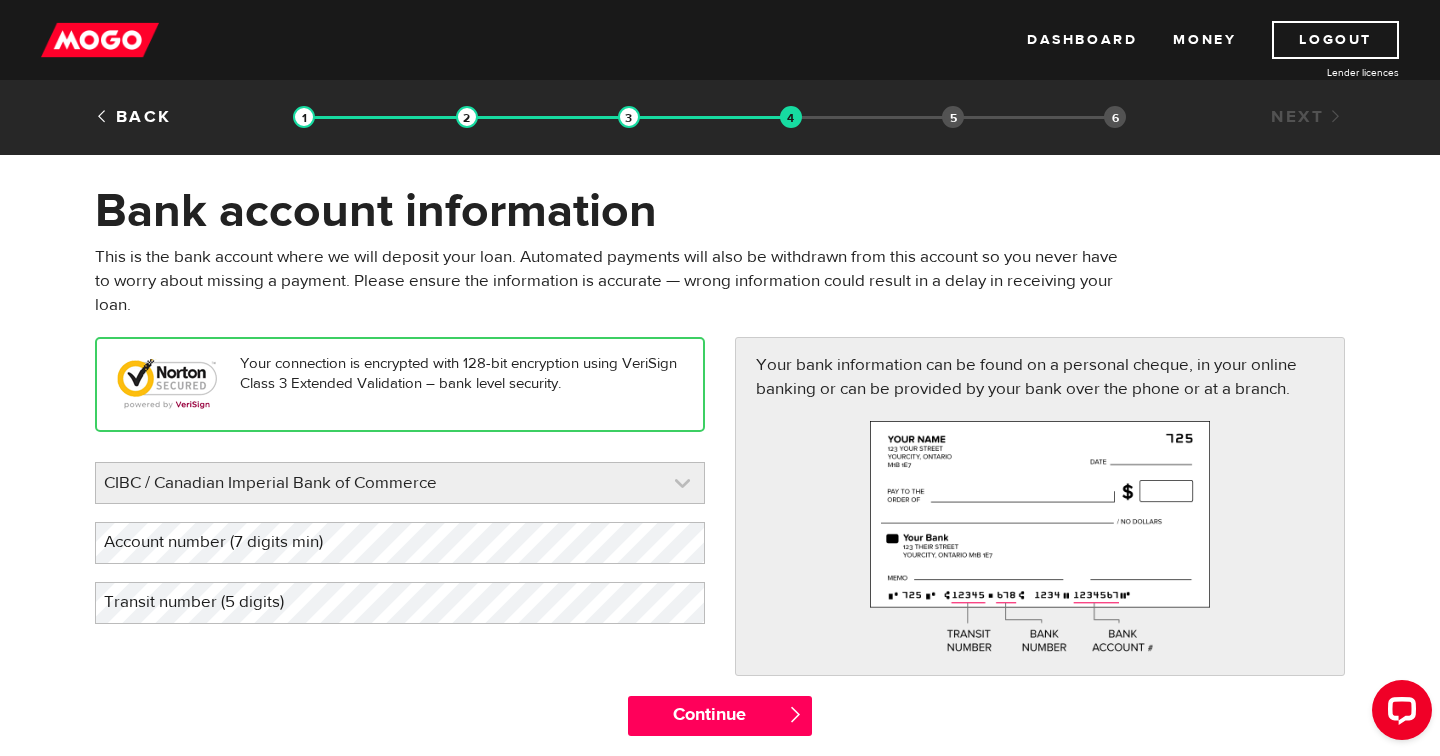 click at bounding box center (400, 483) 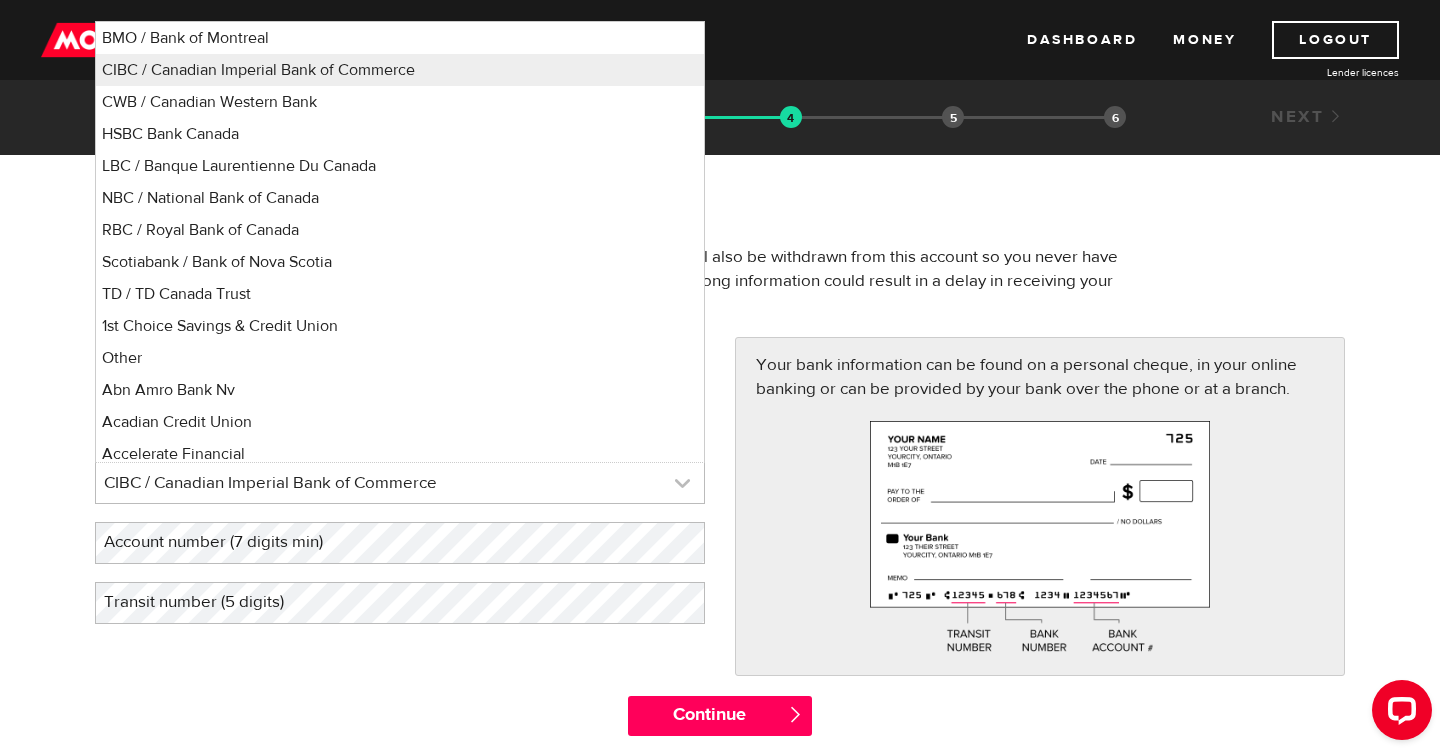 click at bounding box center (400, 483) 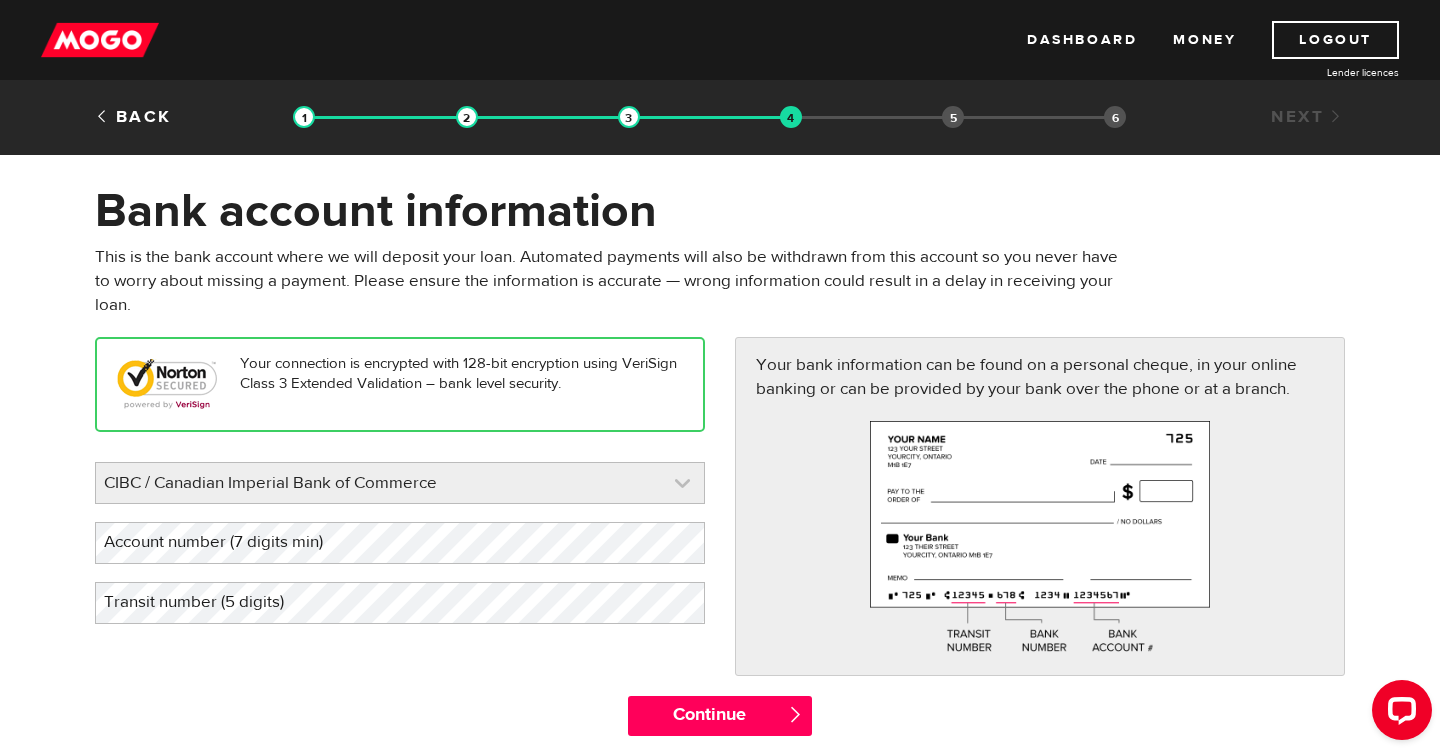 click at bounding box center [400, 483] 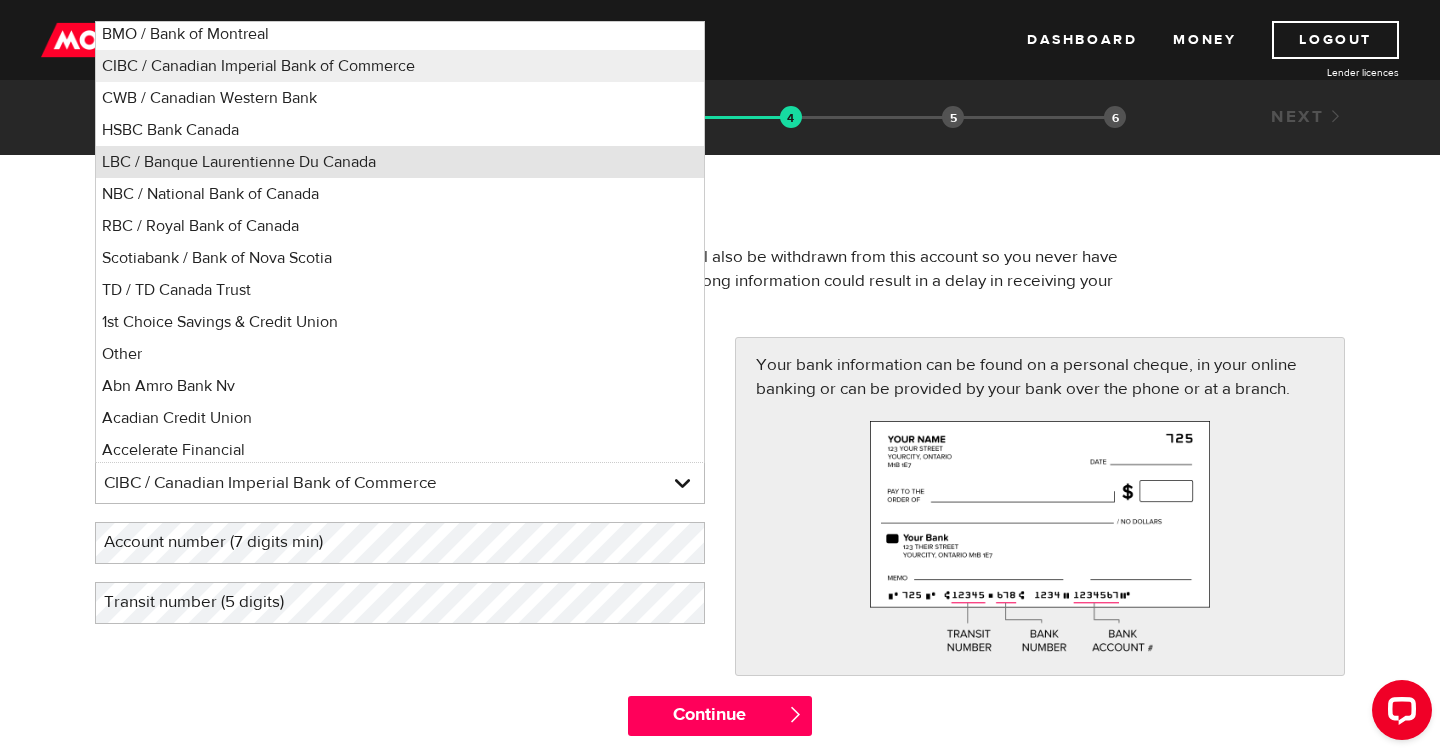 scroll, scrollTop: 0, scrollLeft: 0, axis: both 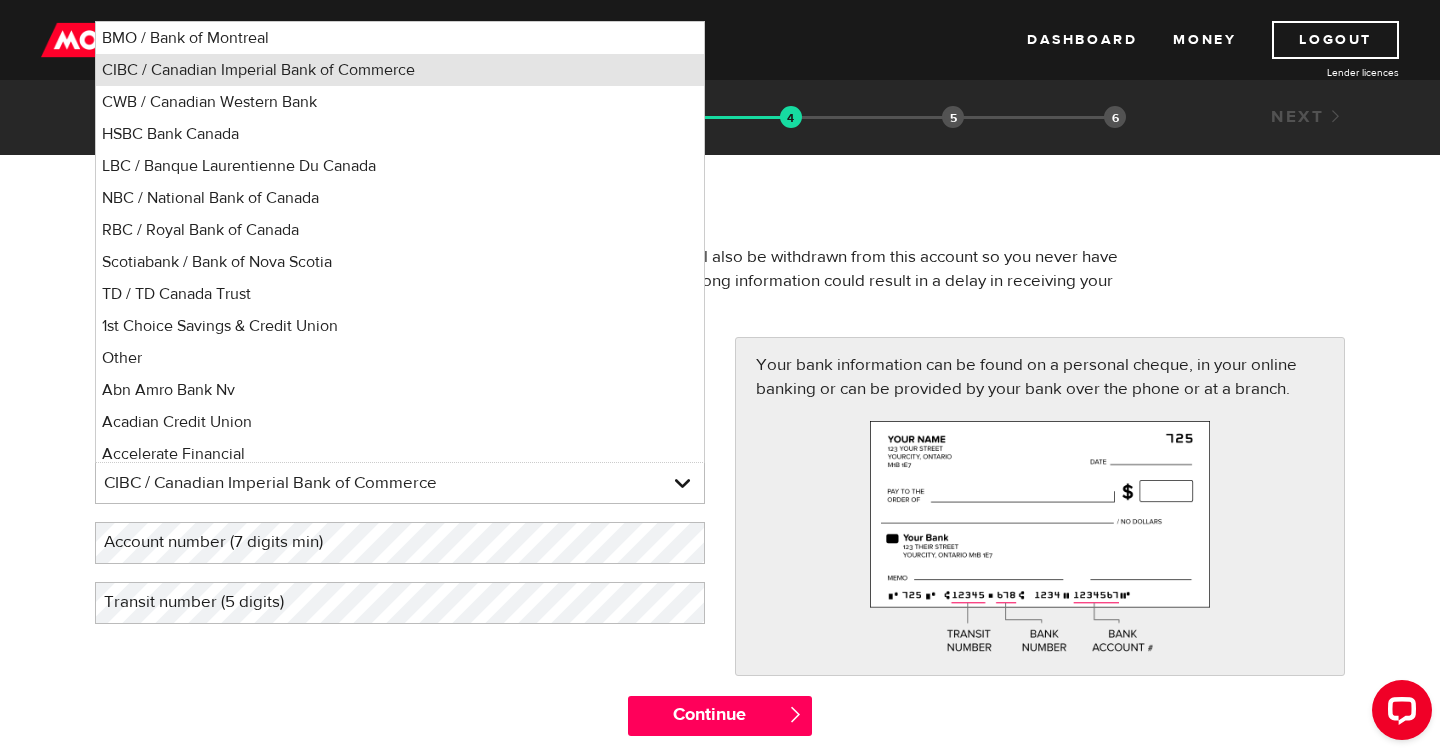click on "CIBC / Canadian Imperial Bank of Commerce" at bounding box center (400, 70) 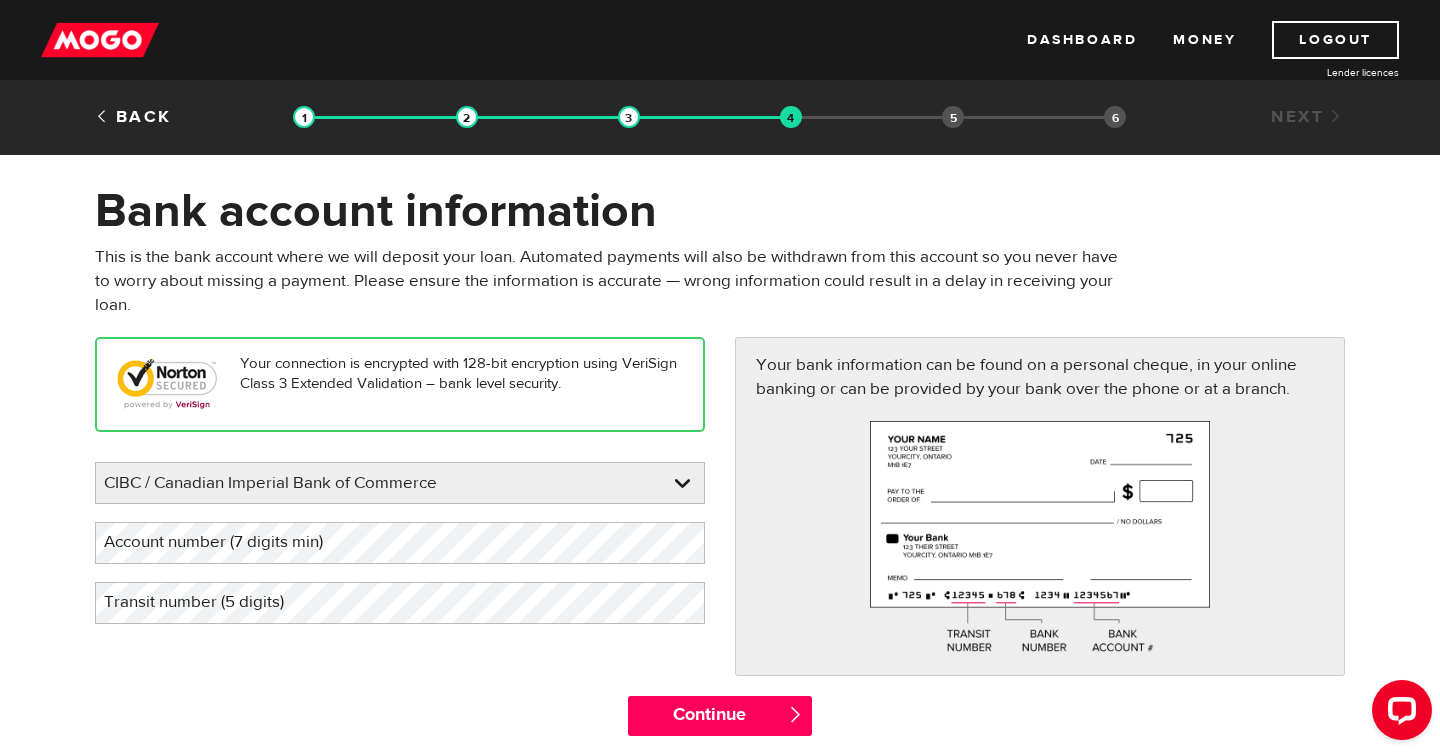 click on "Your connection is encrypted with 128-bit encryption using VeriSign Class 3 Extended Validation – bank level security. Please enter your bank CIBC / Canadian Imperial Bank of Commerce BMO / Bank of Montreal
CIBC / Canadian Imperial Bank of Commerce
CWB / Canadian Western Bank
HSBC Bank Canada
LBC / Banque Laurentienne Du Canada
NBC / National Bank of Canada
RBC / Royal Bank of Canada
Scotiabank / Bank of Nova Scotia
TD / TD Canada Trust
1st Choice Savings & Credit Union
Other
Abn Amro Bank Nv
Acadian Credit Union
Accelerate Financial
Accent Credit Union
Access Credit Union
Achieva Financial
Adjala Credit Union
Advance Savings Credit Union
Advantage Credit Union
Advantage Online - Central Credit Union
AGF Trust Company
Airline Financial Credit Union
Alberta Treasury Branches
Aldergrove Credit Union
All Trans Financial Servs. Credit Union
Alliance Caisses Pop. De L'Ontario
Alterna Savings and Credit Union
Amaranth Credit Union
Amex Bank of Canada" at bounding box center (400, 489) 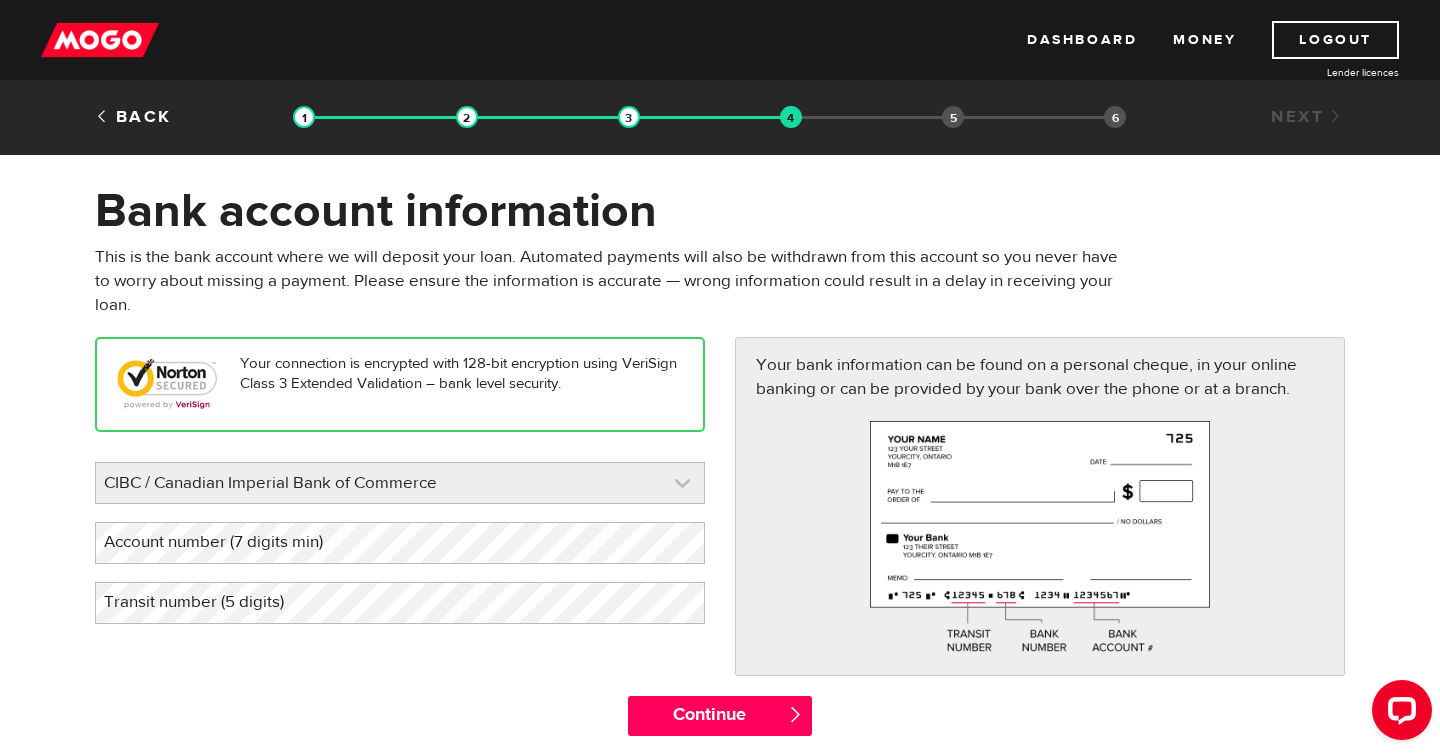 click at bounding box center (400, 483) 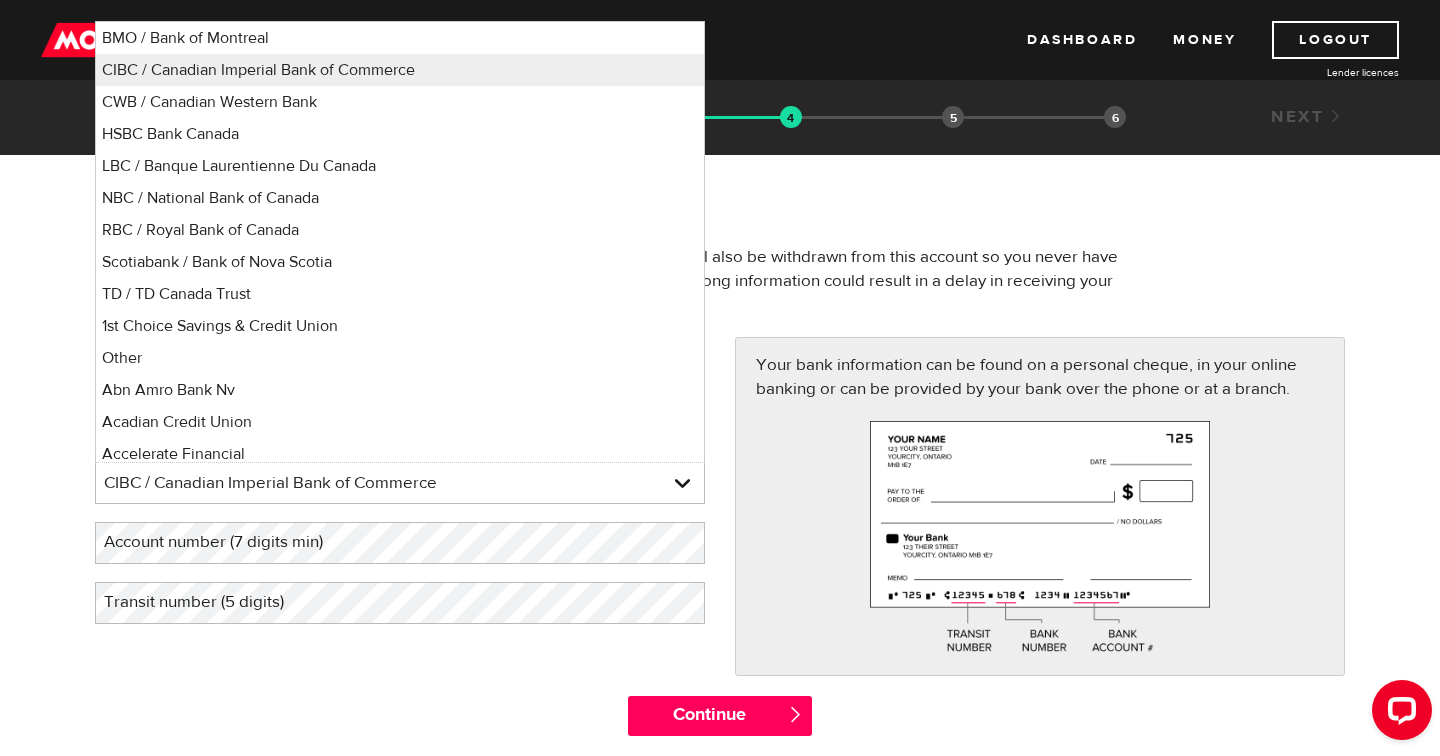 scroll, scrollTop: 264, scrollLeft: 0, axis: vertical 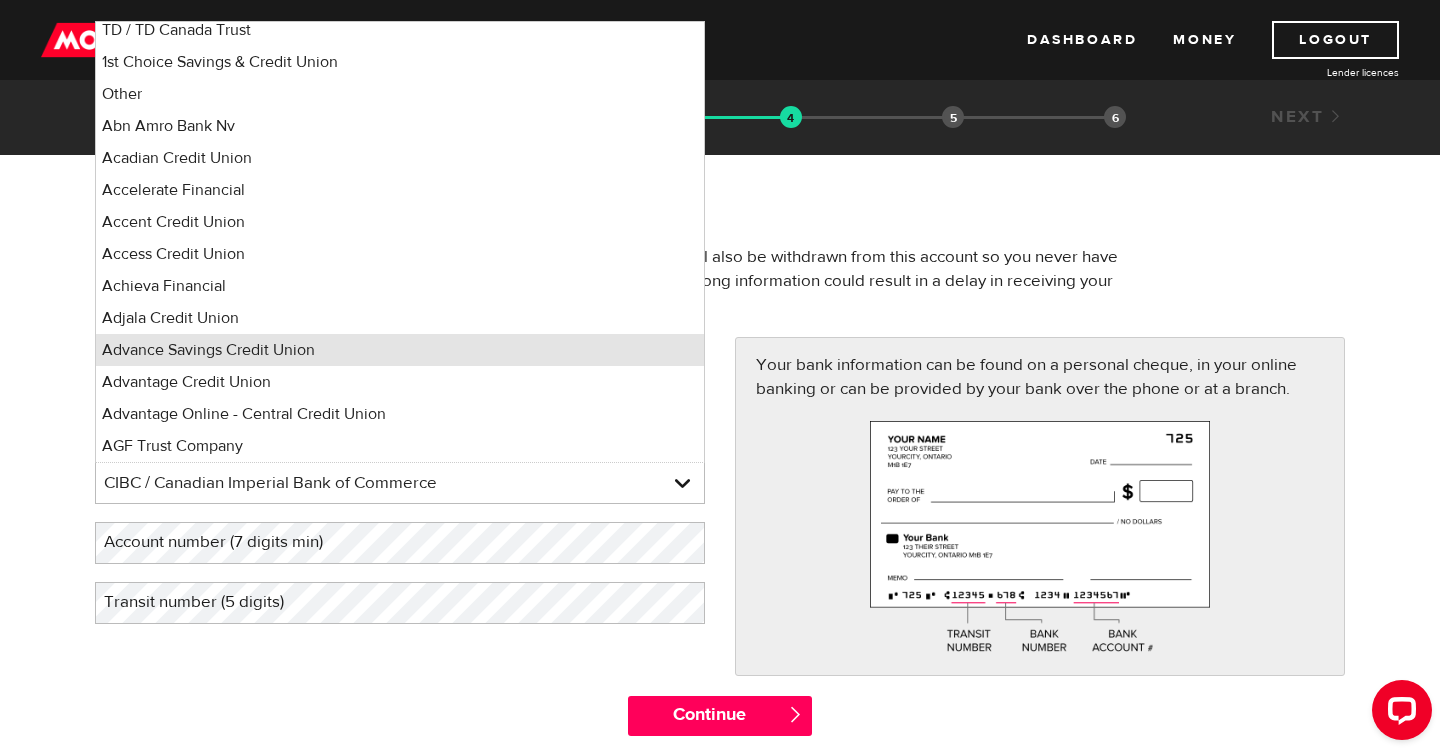 type 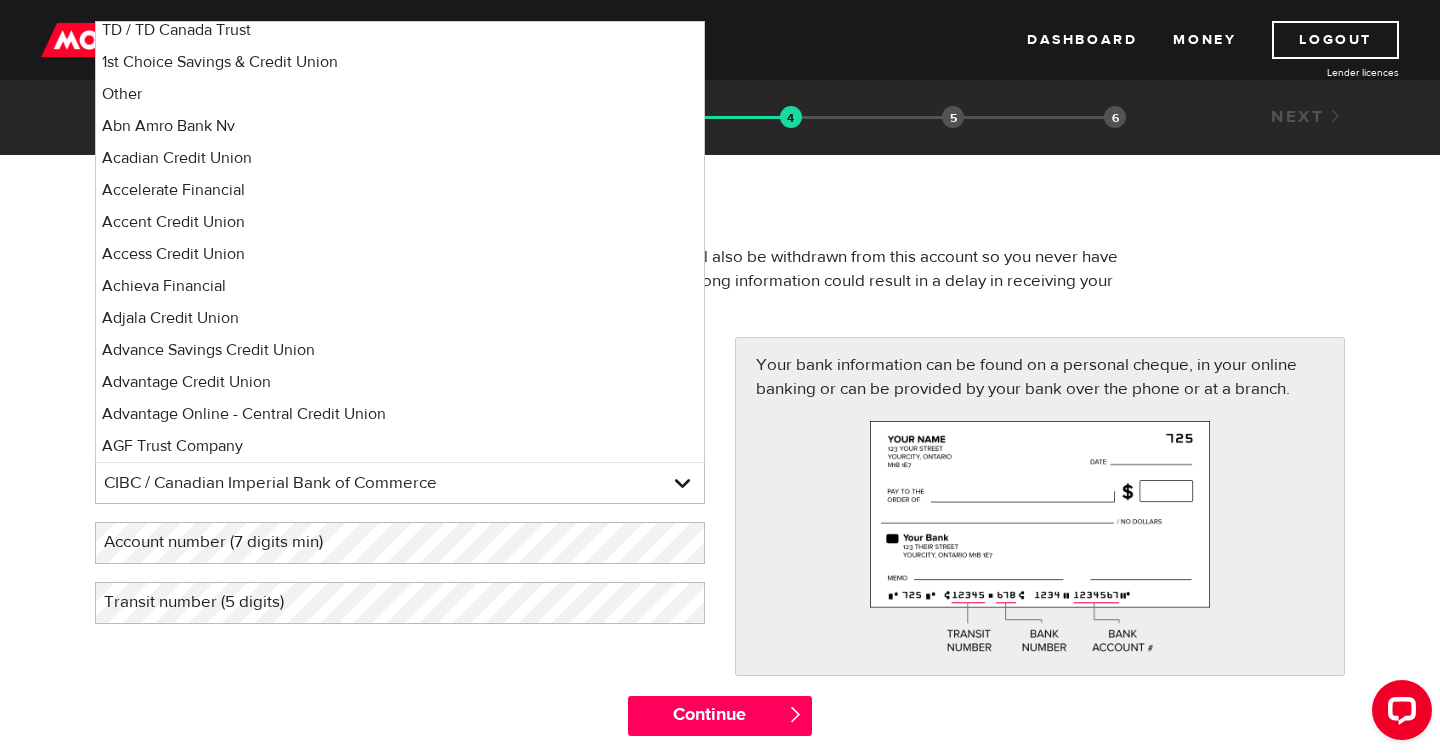 scroll, scrollTop: 11828, scrollLeft: 0, axis: vertical 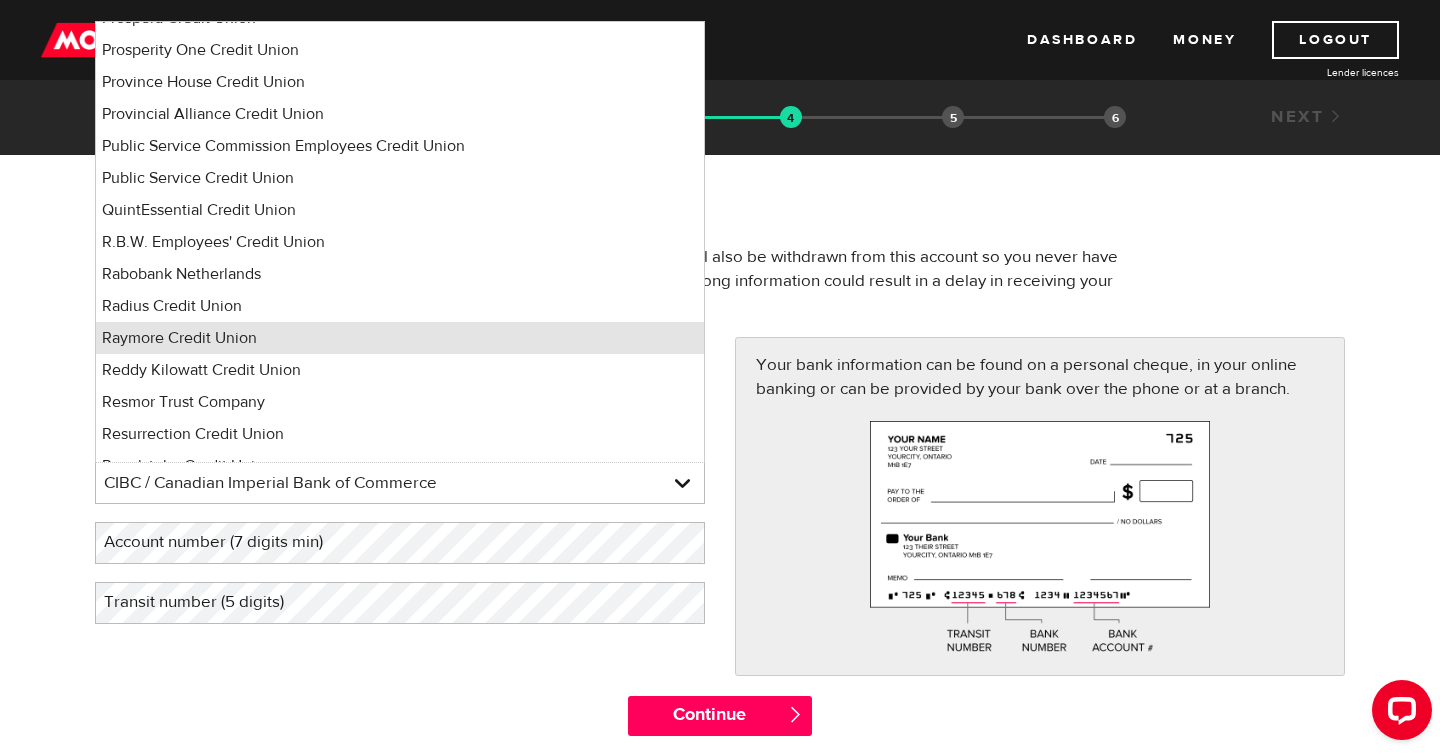 type 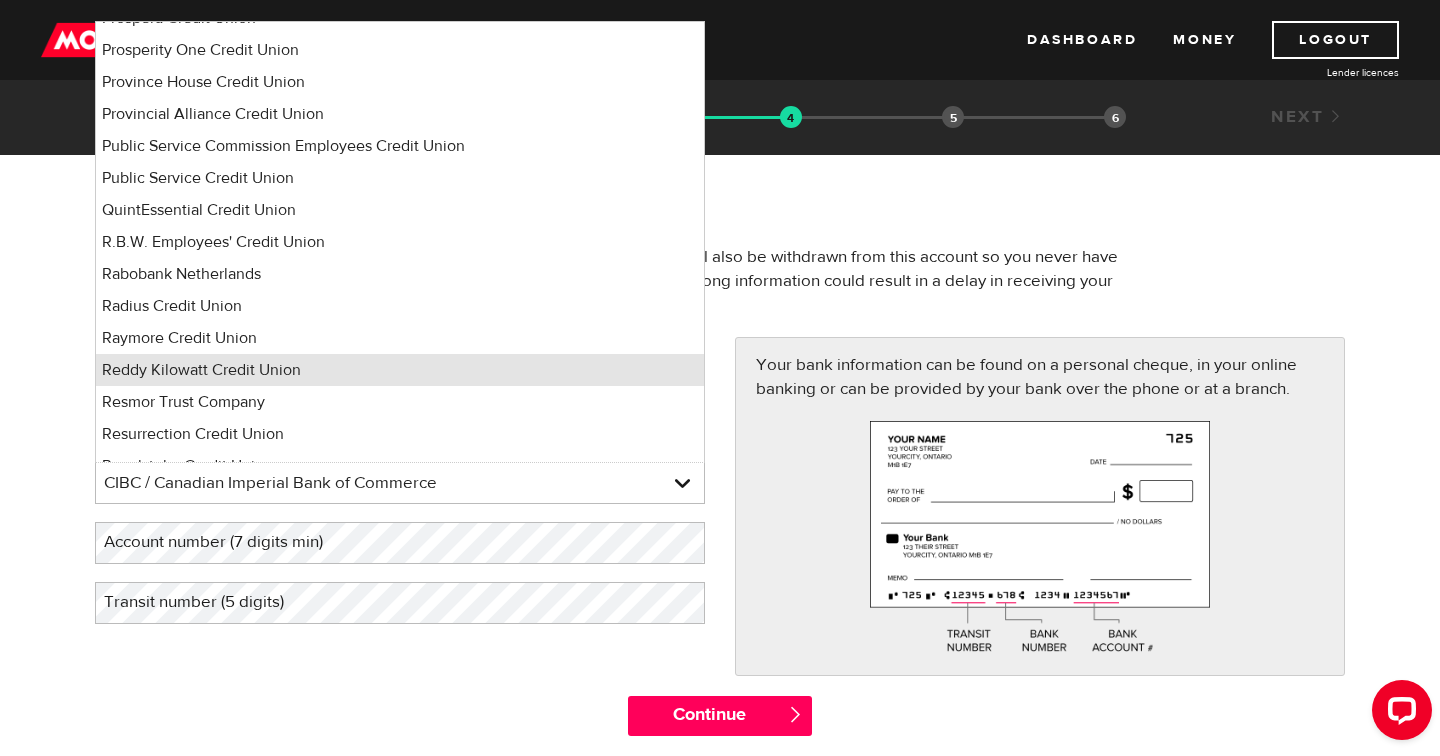 type 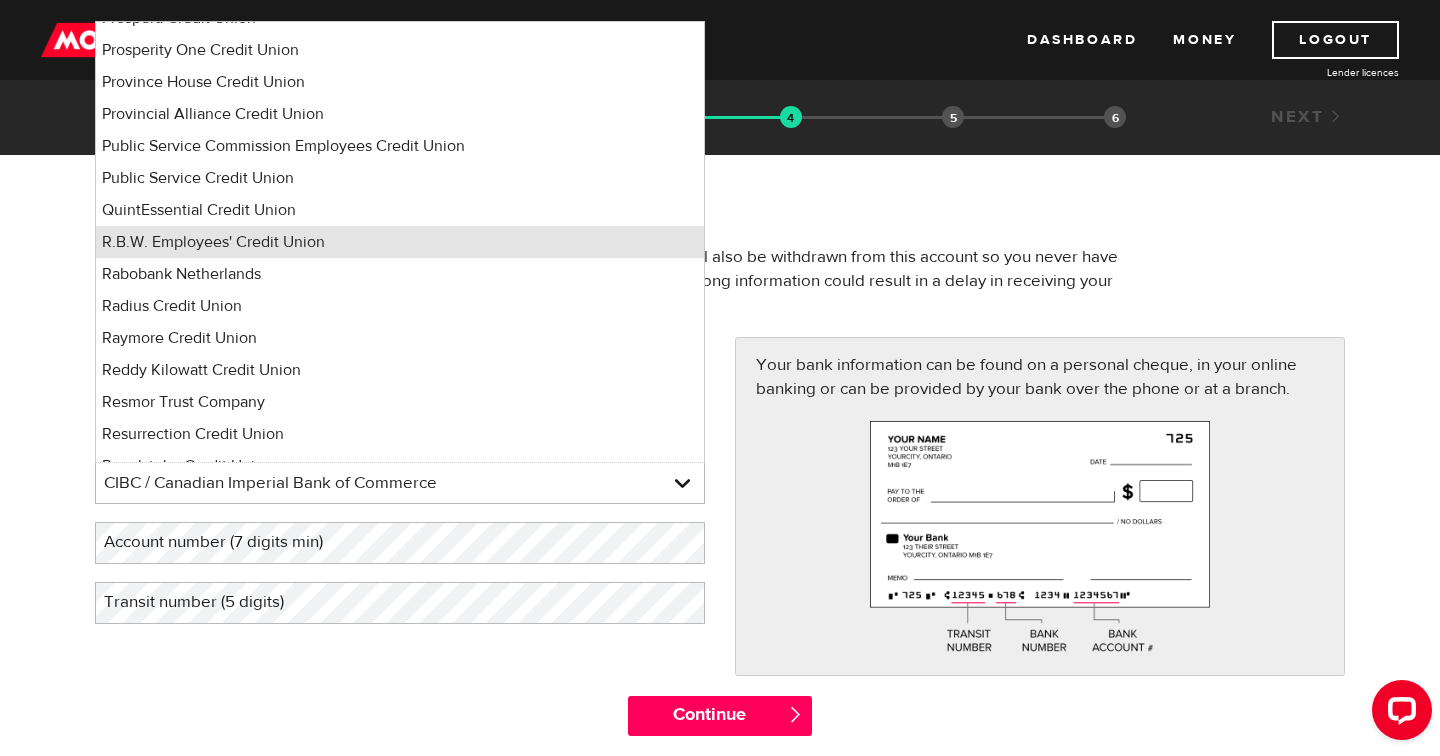 type 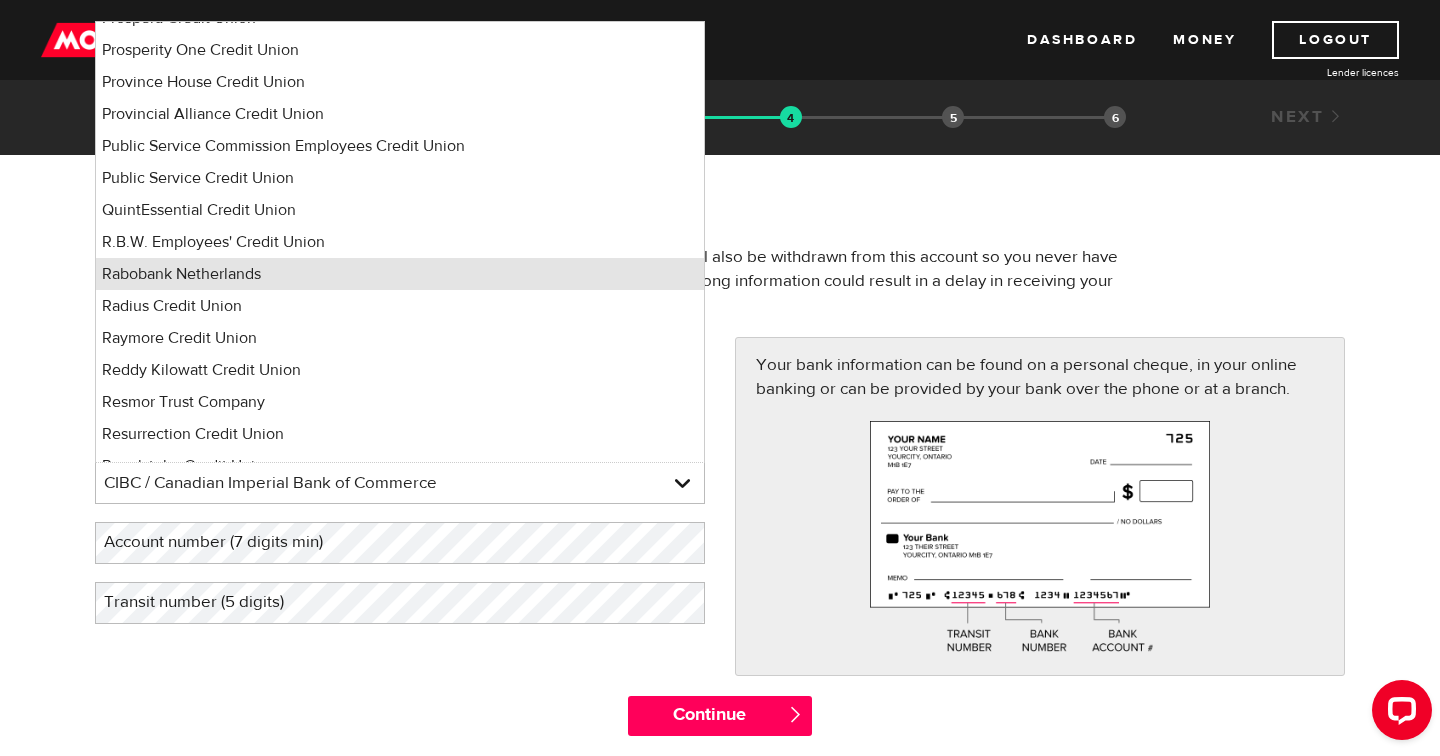 type 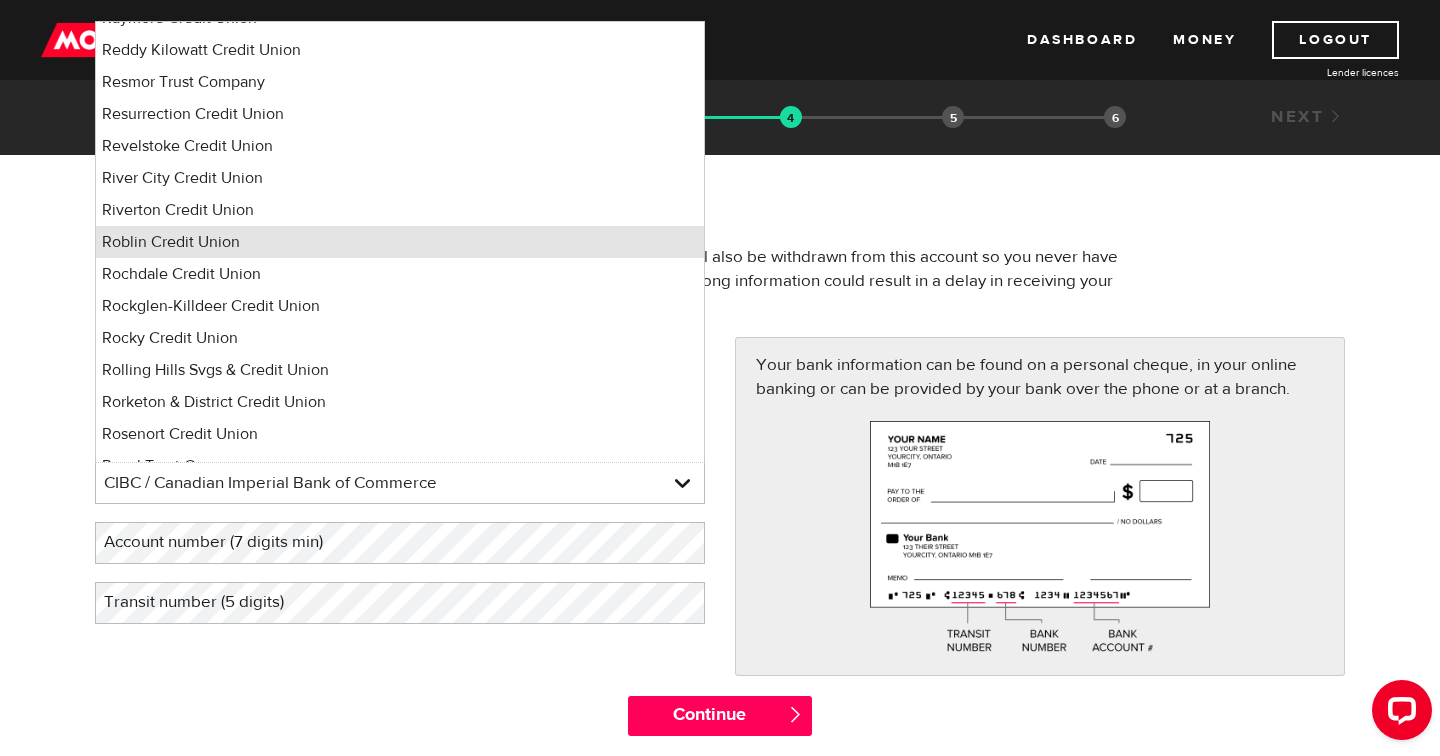 type 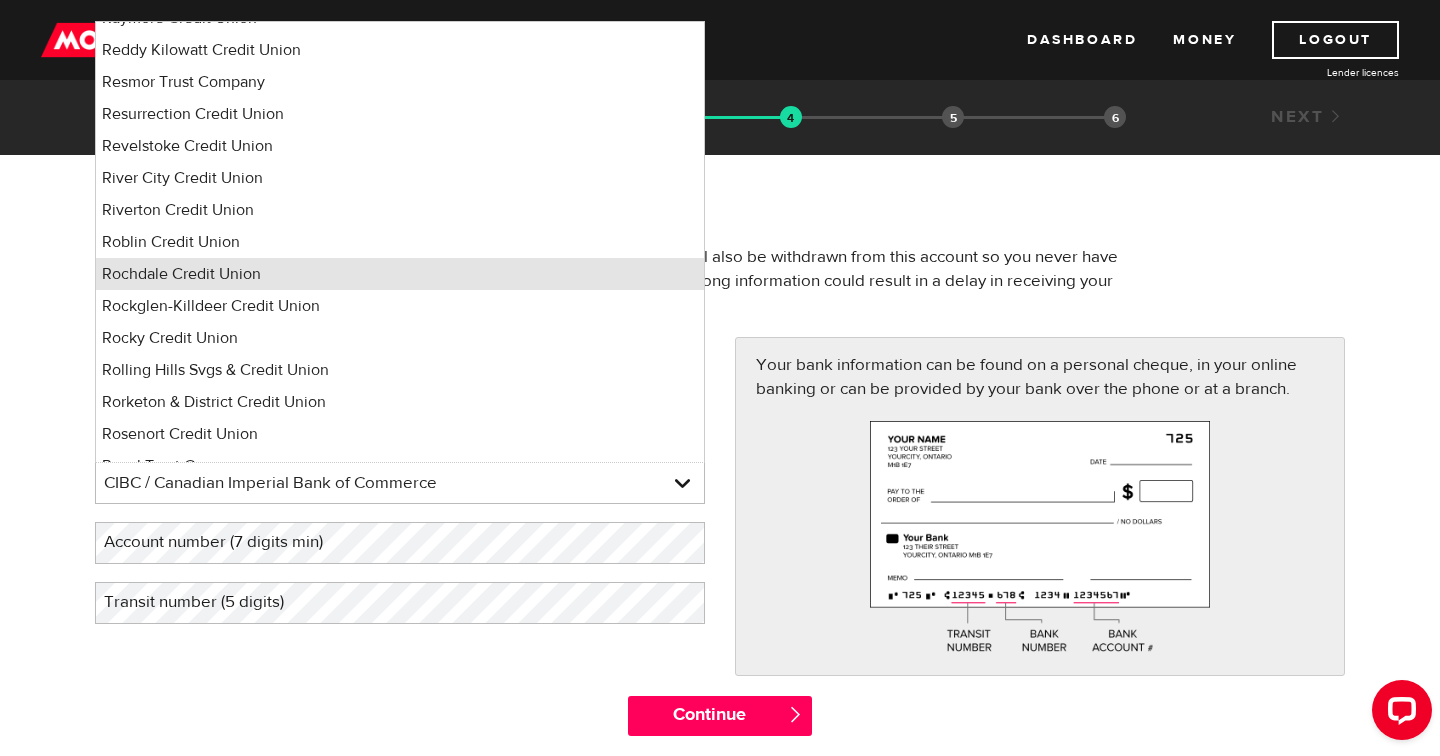 scroll, scrollTop: 12168, scrollLeft: 0, axis: vertical 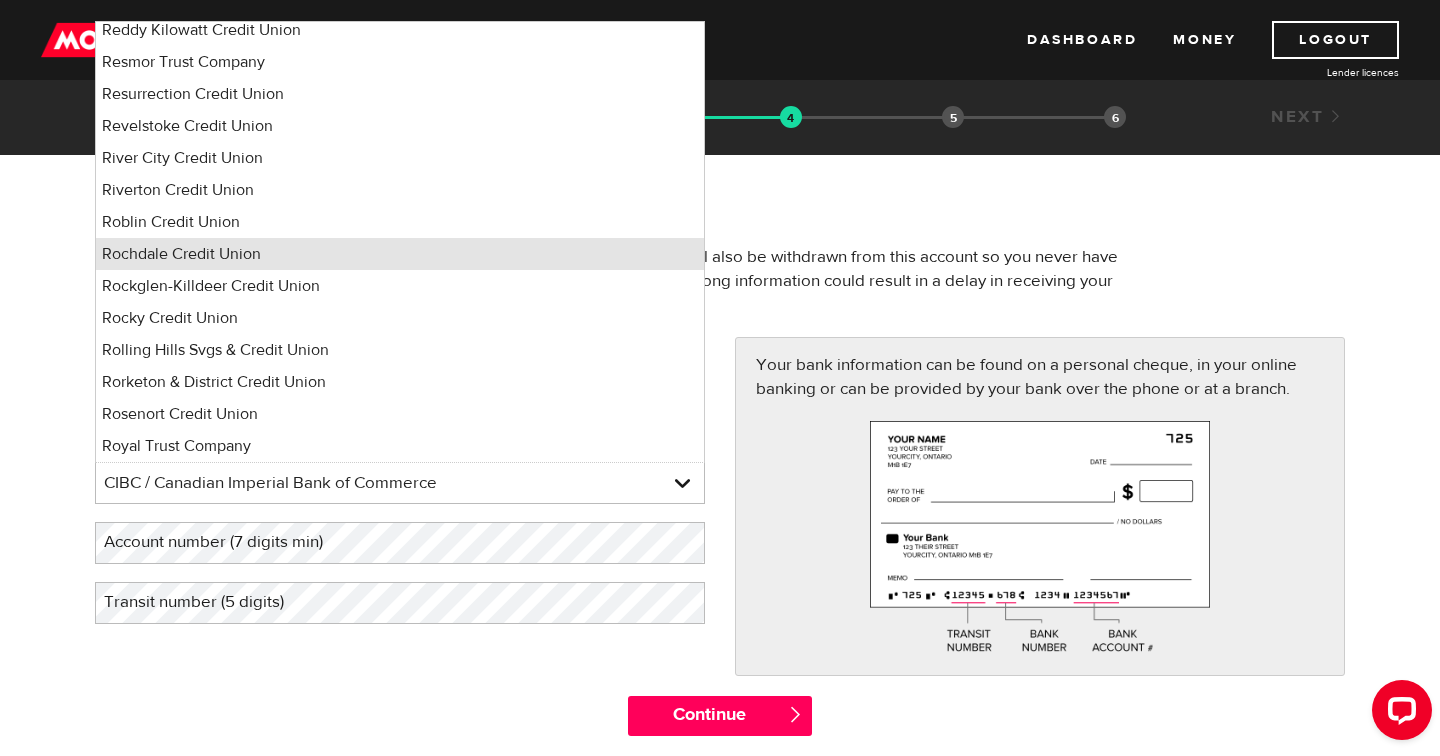 type 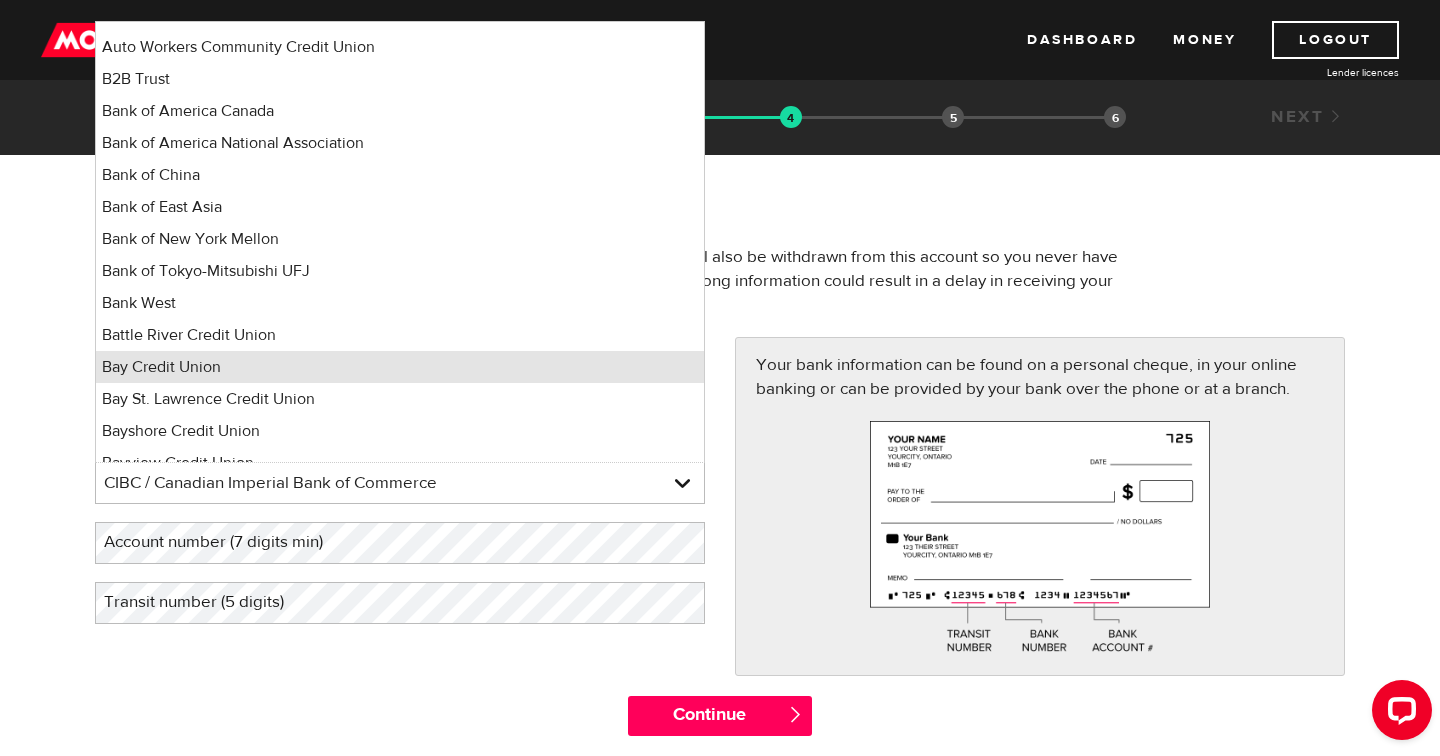 scroll, scrollTop: 0, scrollLeft: 0, axis: both 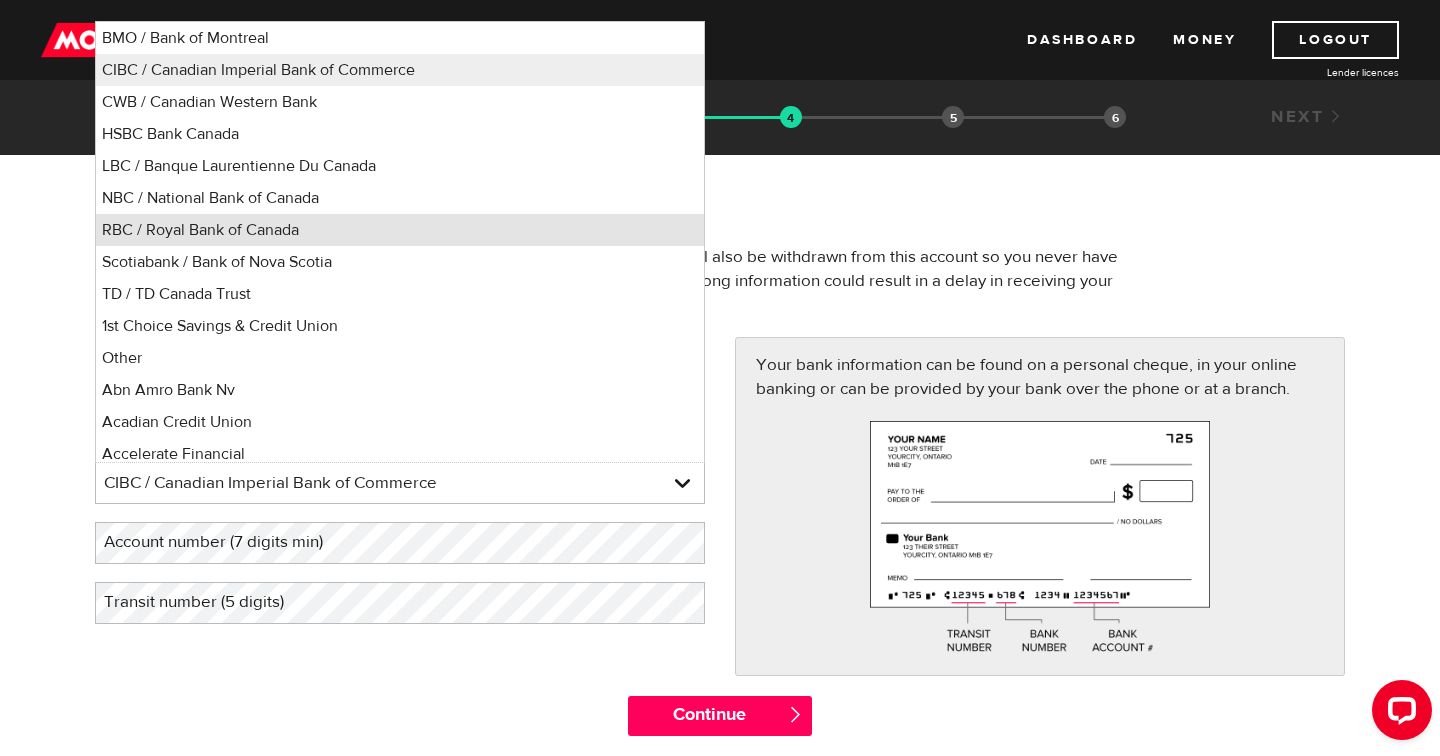 click on "RBC / Royal Bank of Canada" at bounding box center (400, 230) 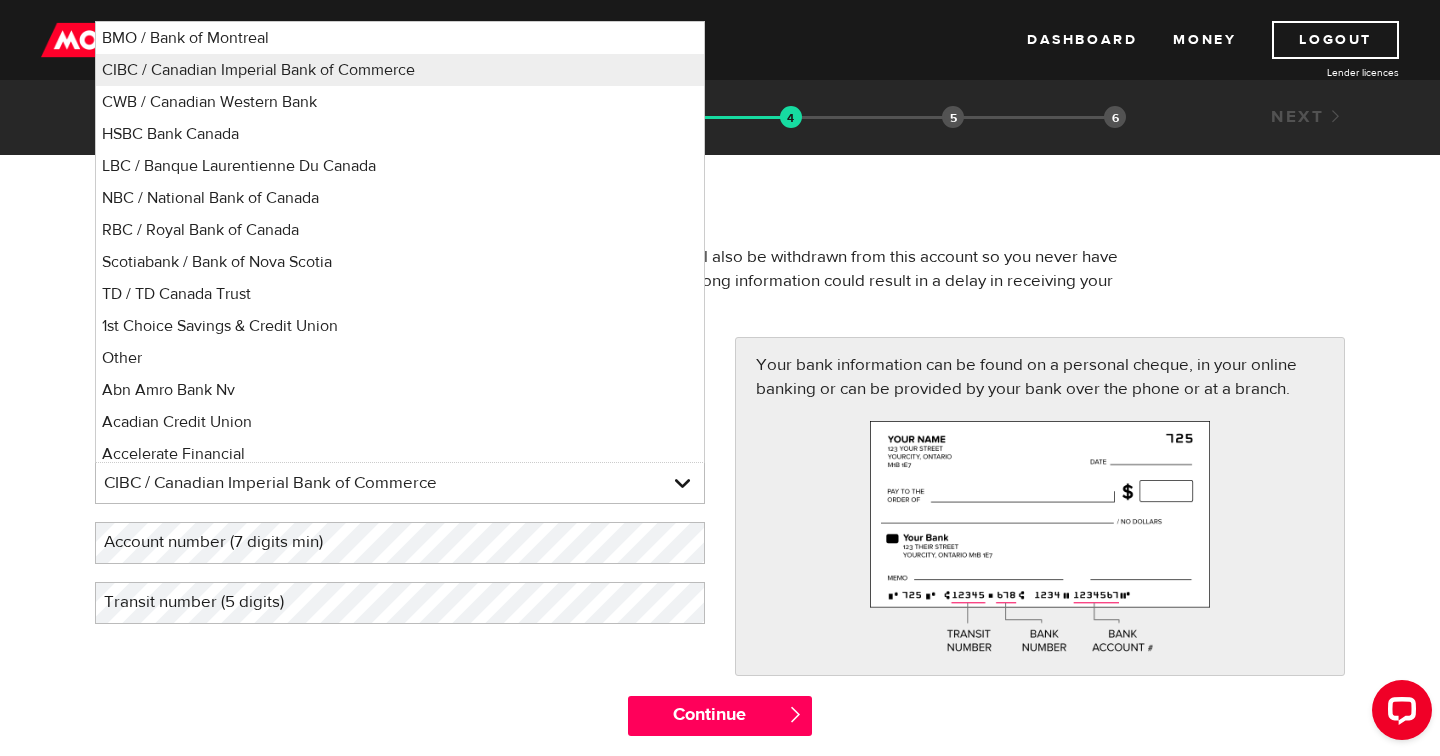select on "8" 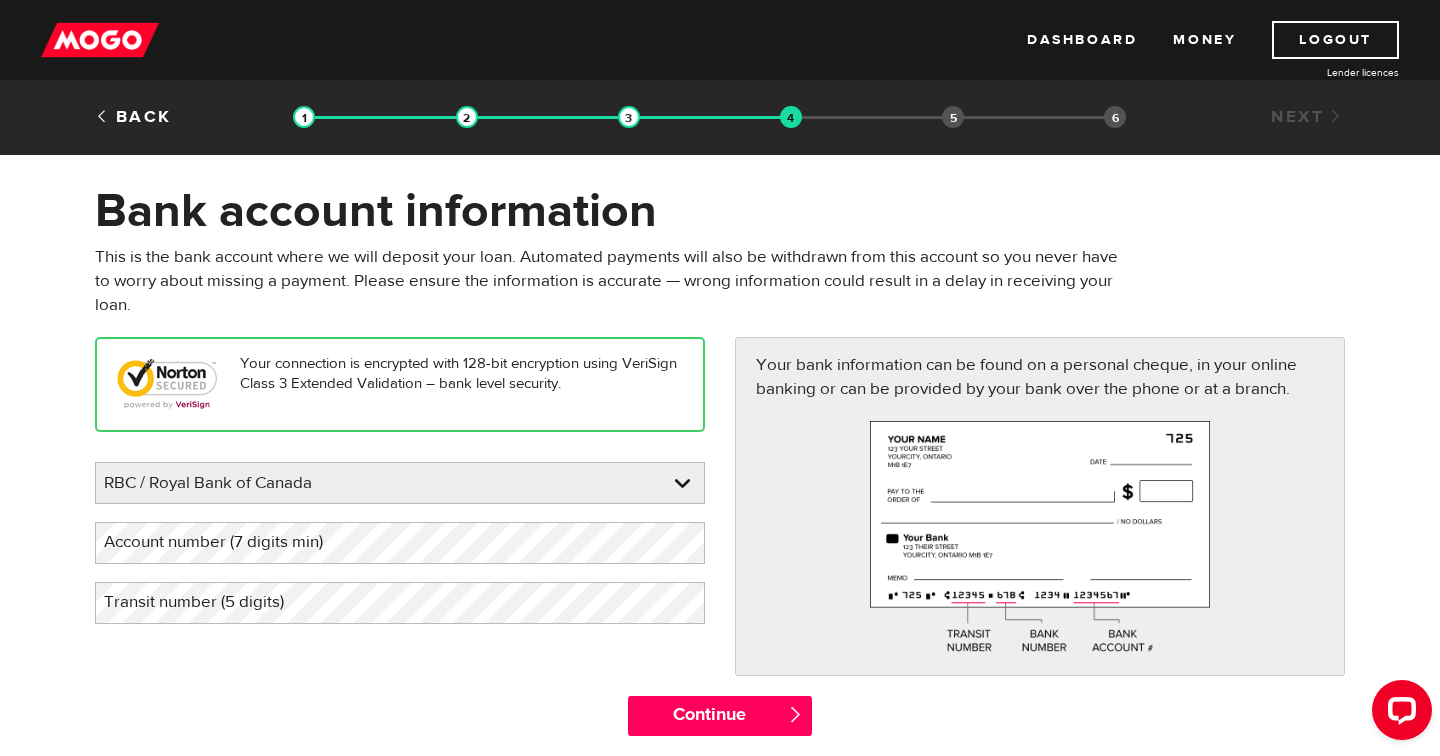click on "Account number (7 digits min)" at bounding box center (229, 542) 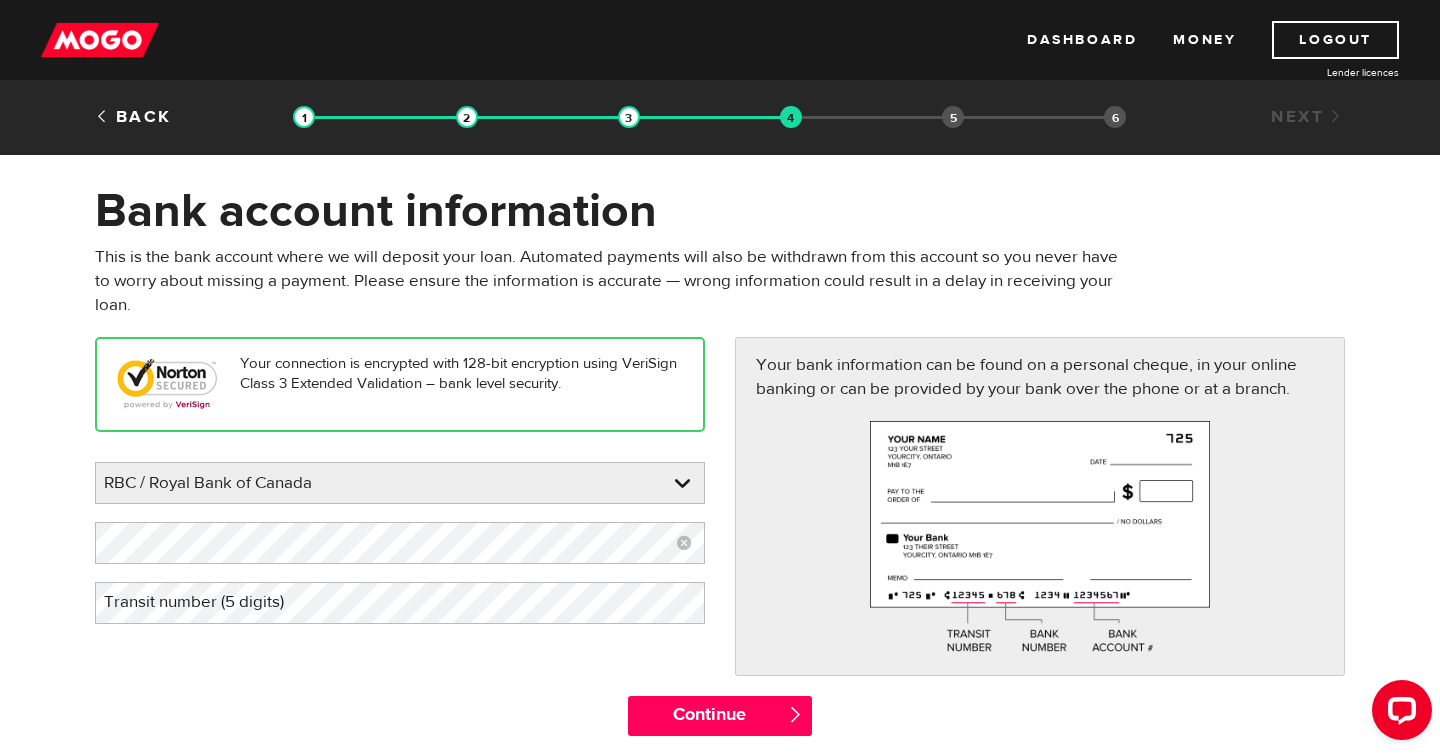 click on "Transit number (5 digits)" at bounding box center [210, 602] 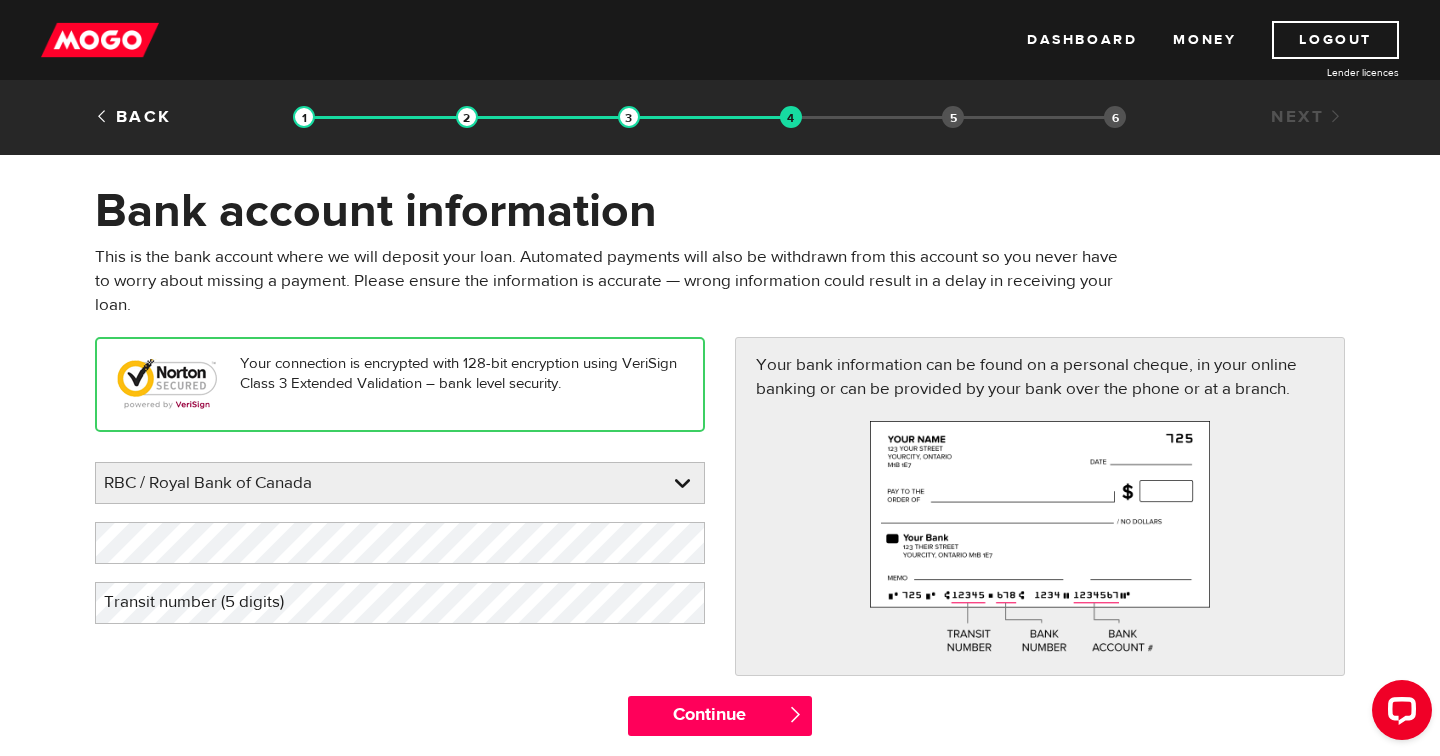 click on "Transit number (5 digits)" at bounding box center [210, 602] 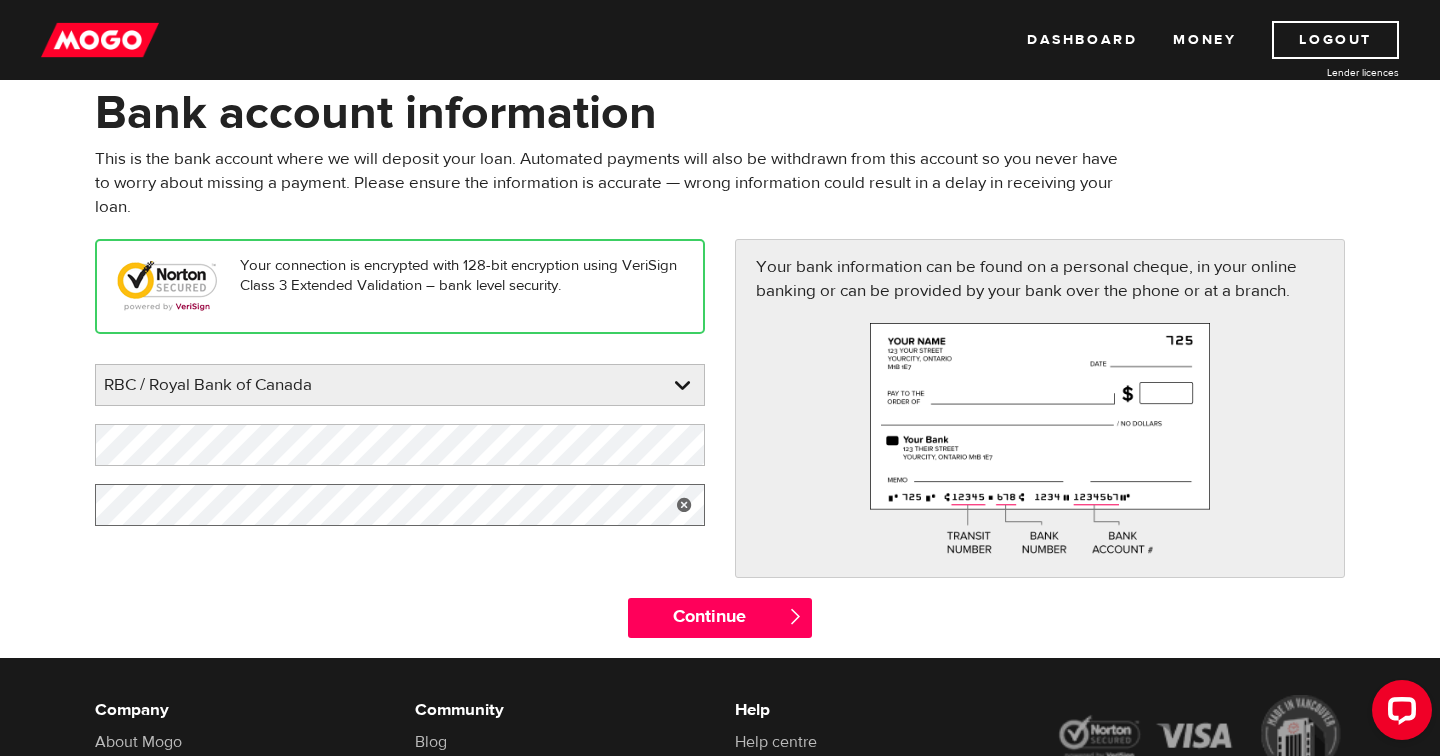 scroll, scrollTop: 130, scrollLeft: 0, axis: vertical 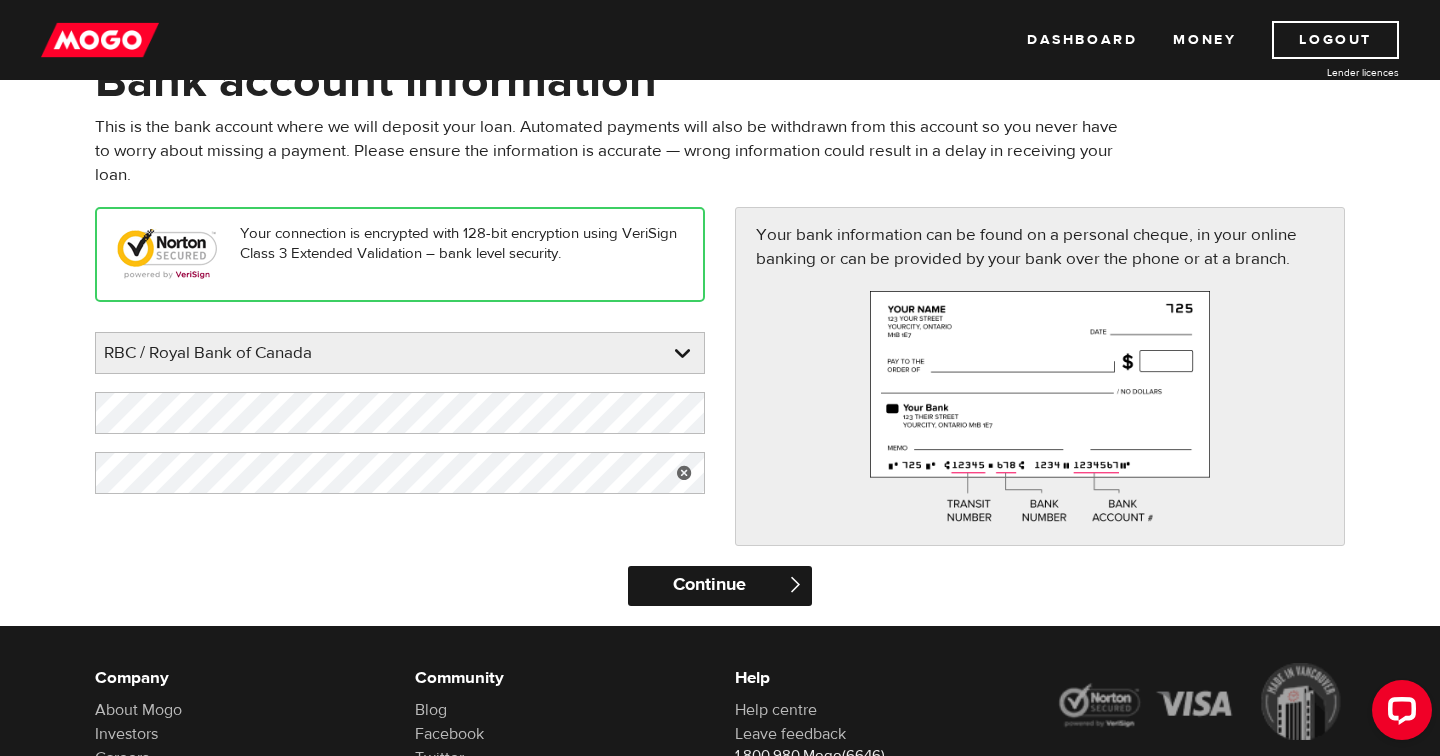 click on "Continue" at bounding box center [719, 586] 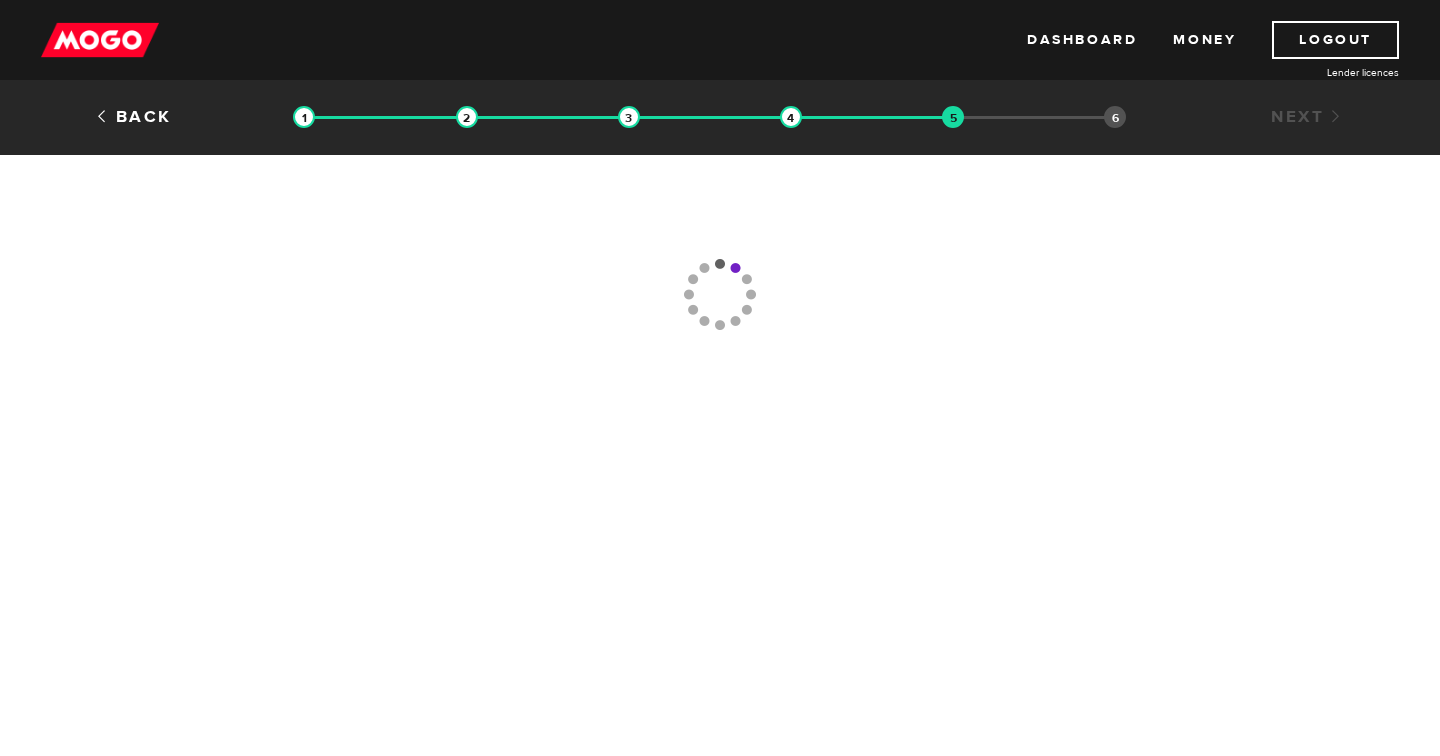 scroll, scrollTop: 0, scrollLeft: 0, axis: both 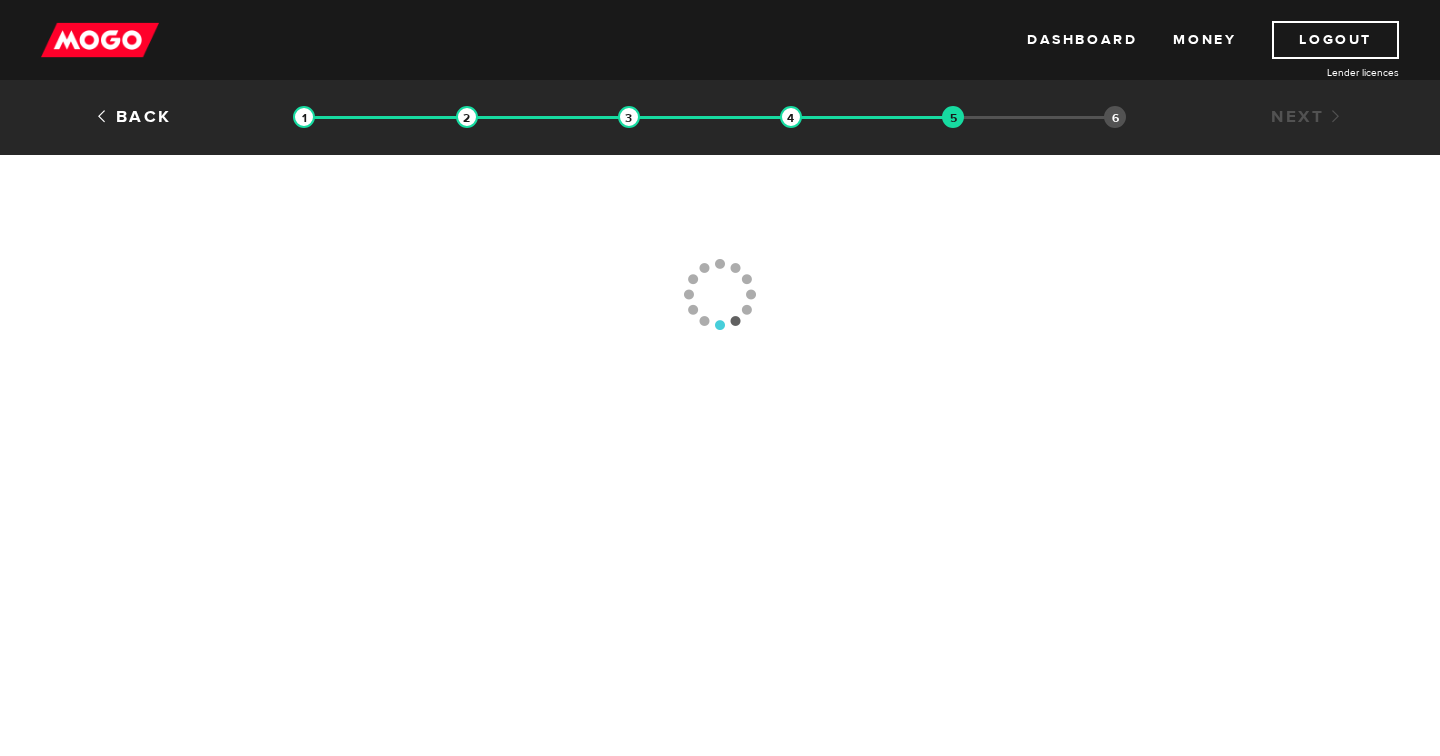 type 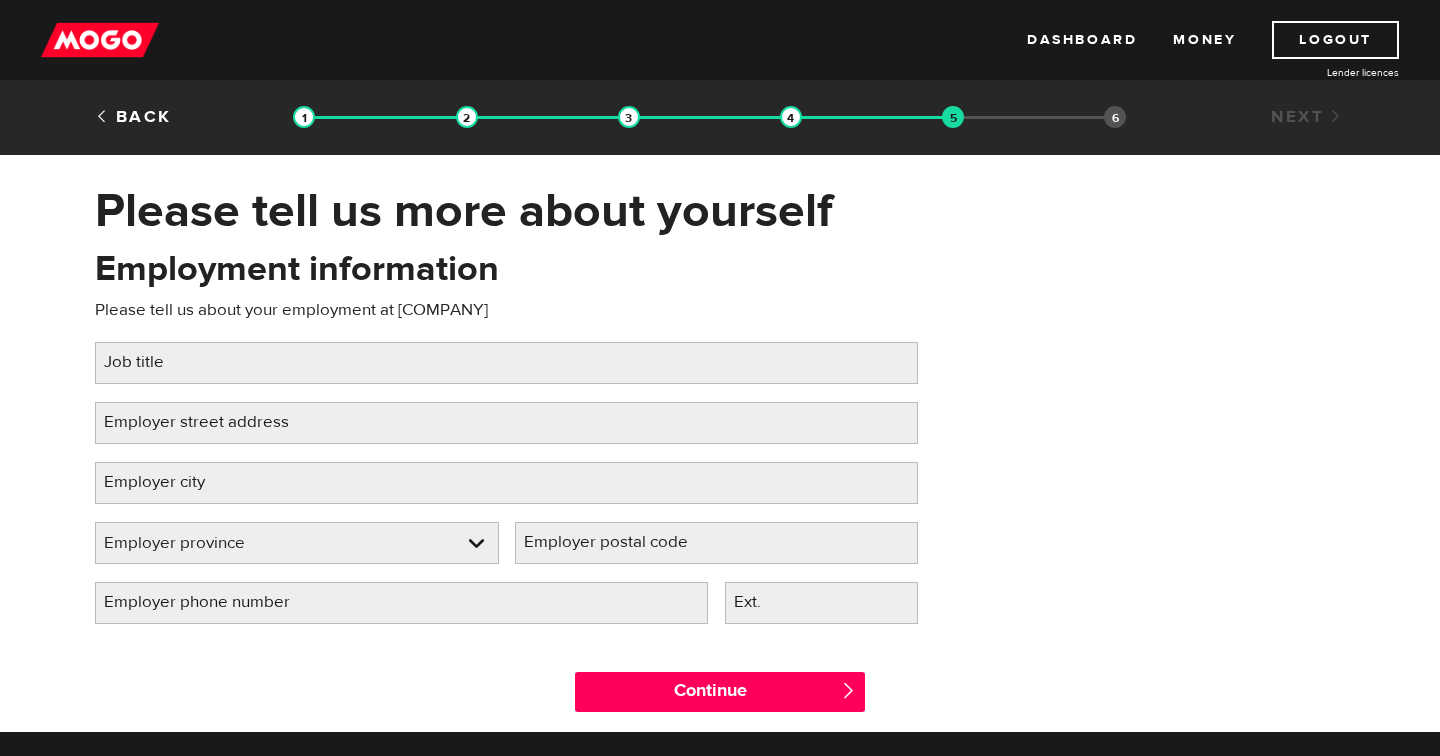 scroll, scrollTop: 16, scrollLeft: 0, axis: vertical 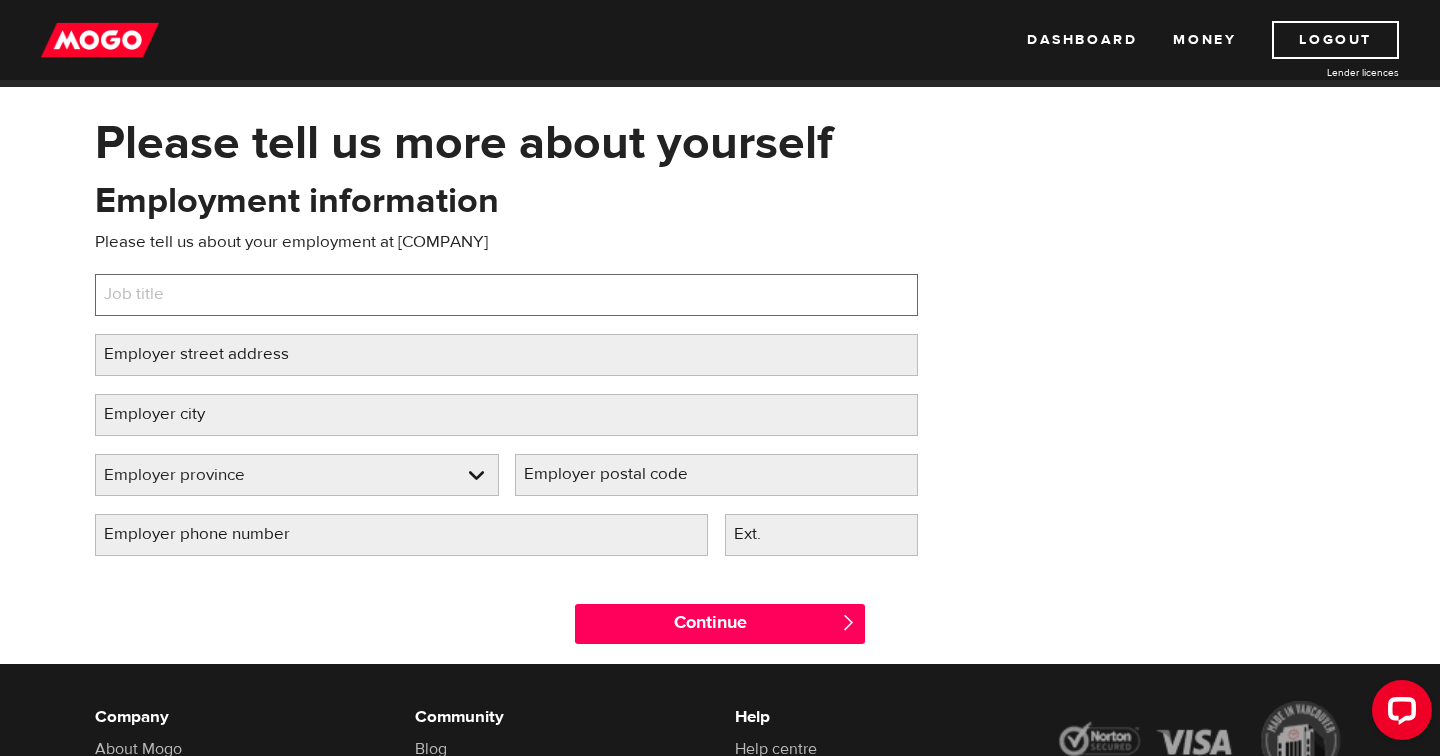 click on "Job title" at bounding box center (506, 295) 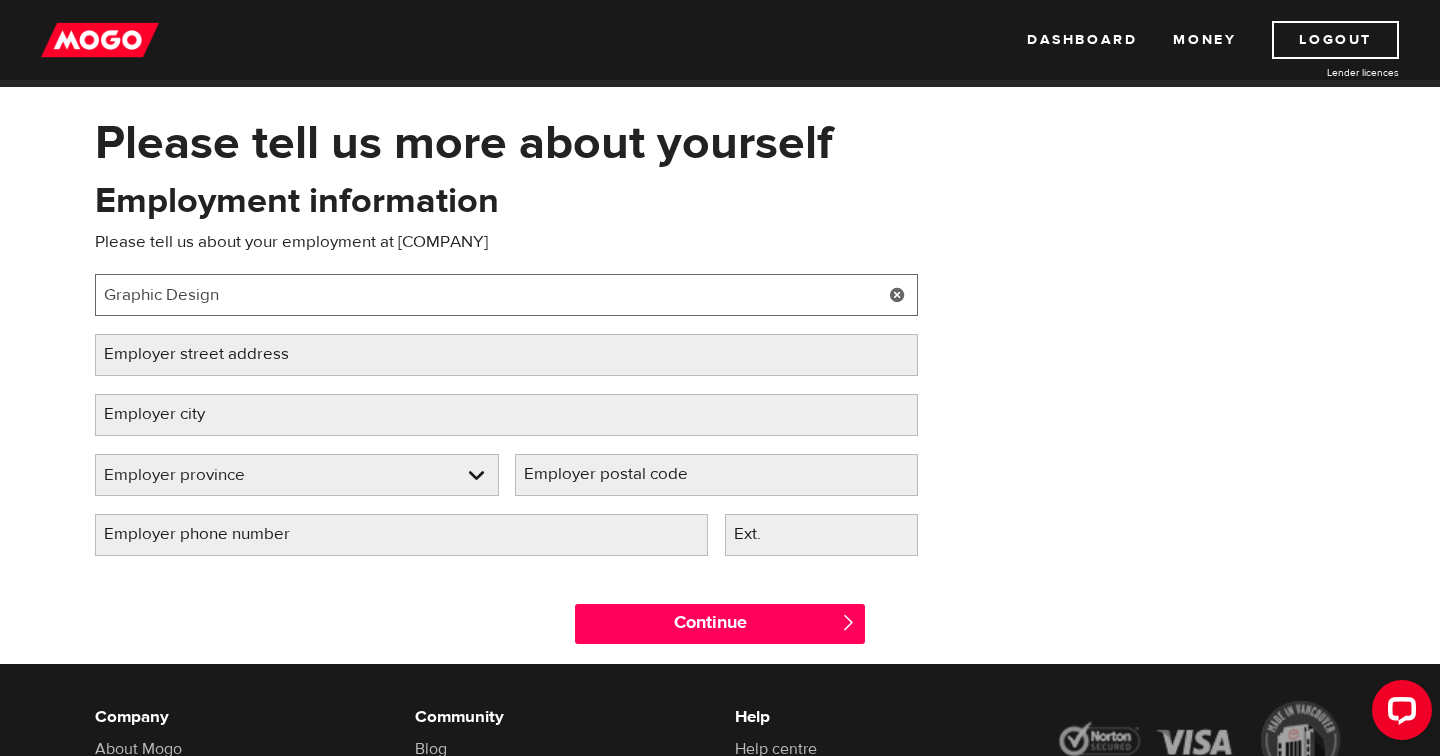 type on "Graphic Design" 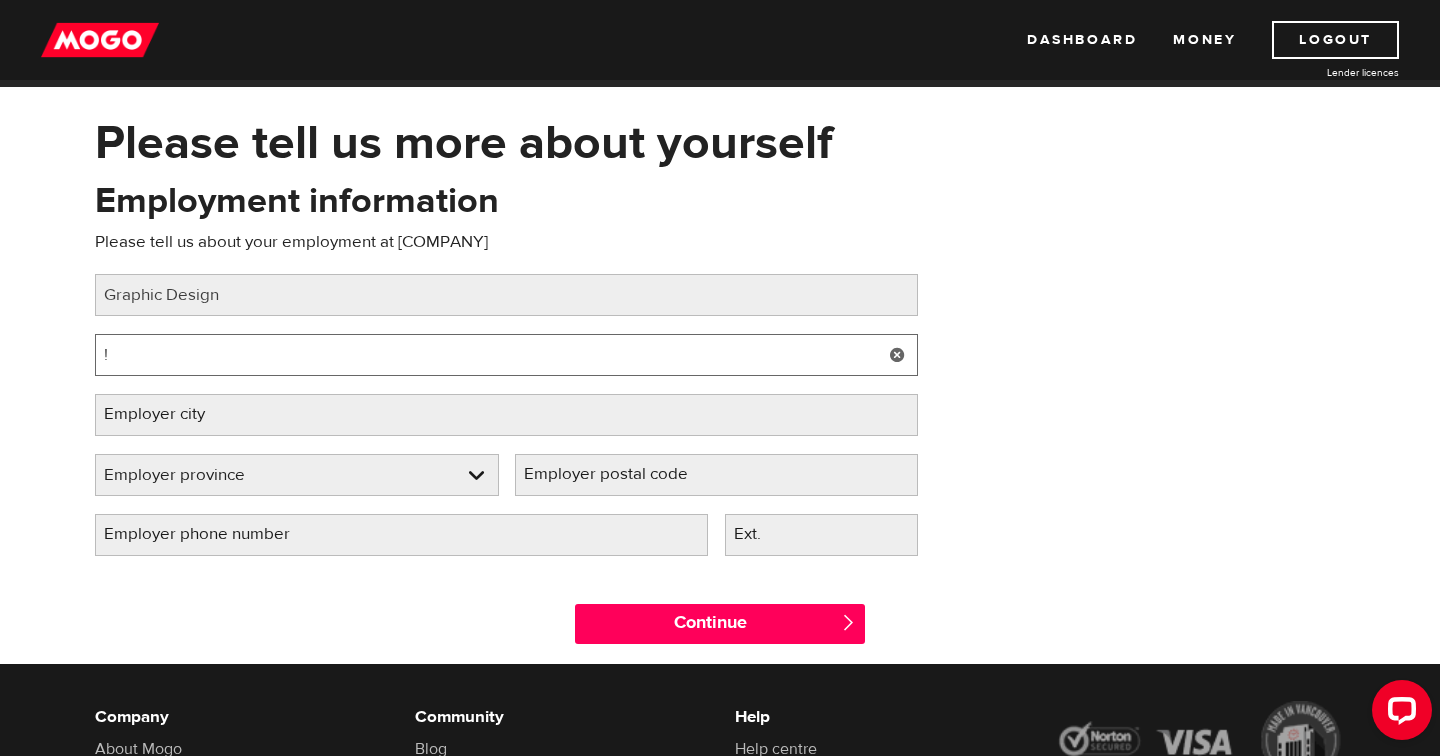 type on "!" 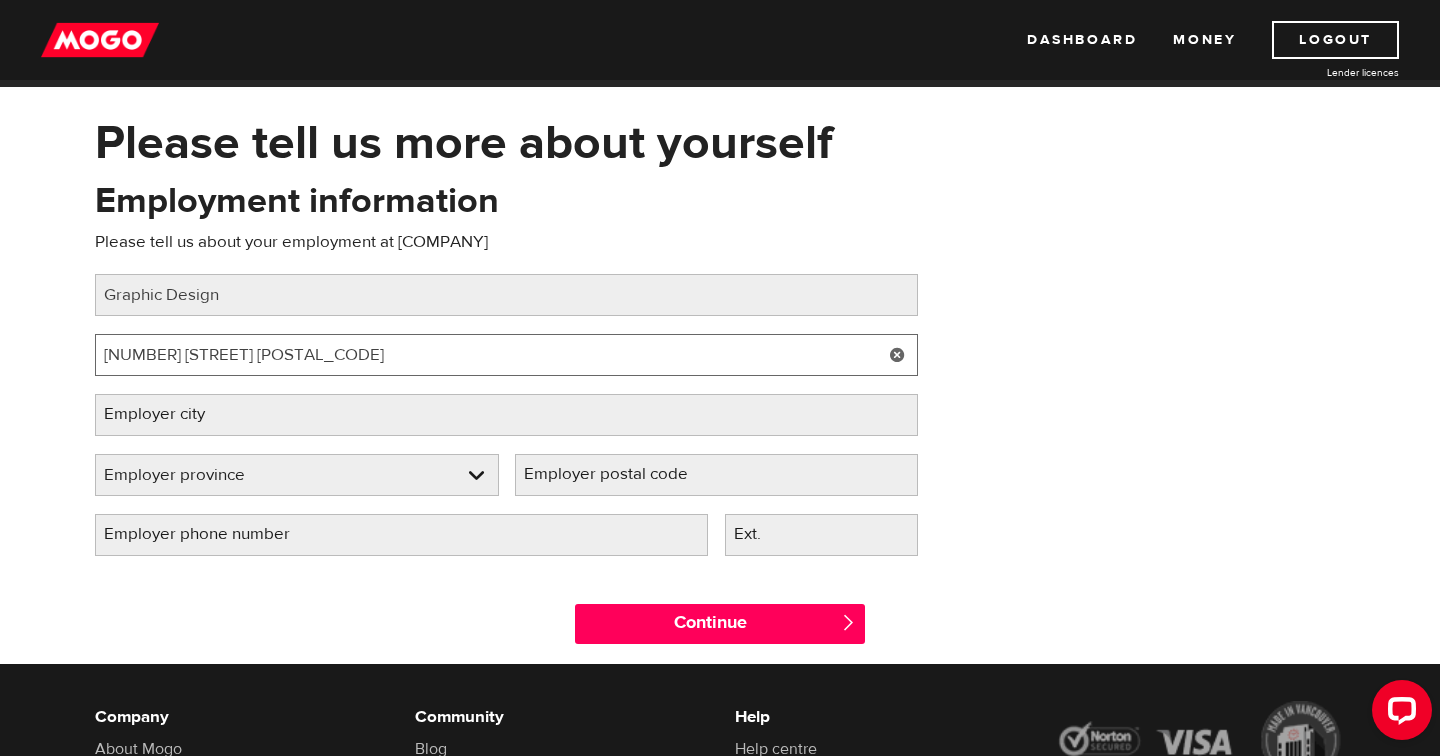 type on "[NUMBER] [STREET] [POSTAL_CODE]" 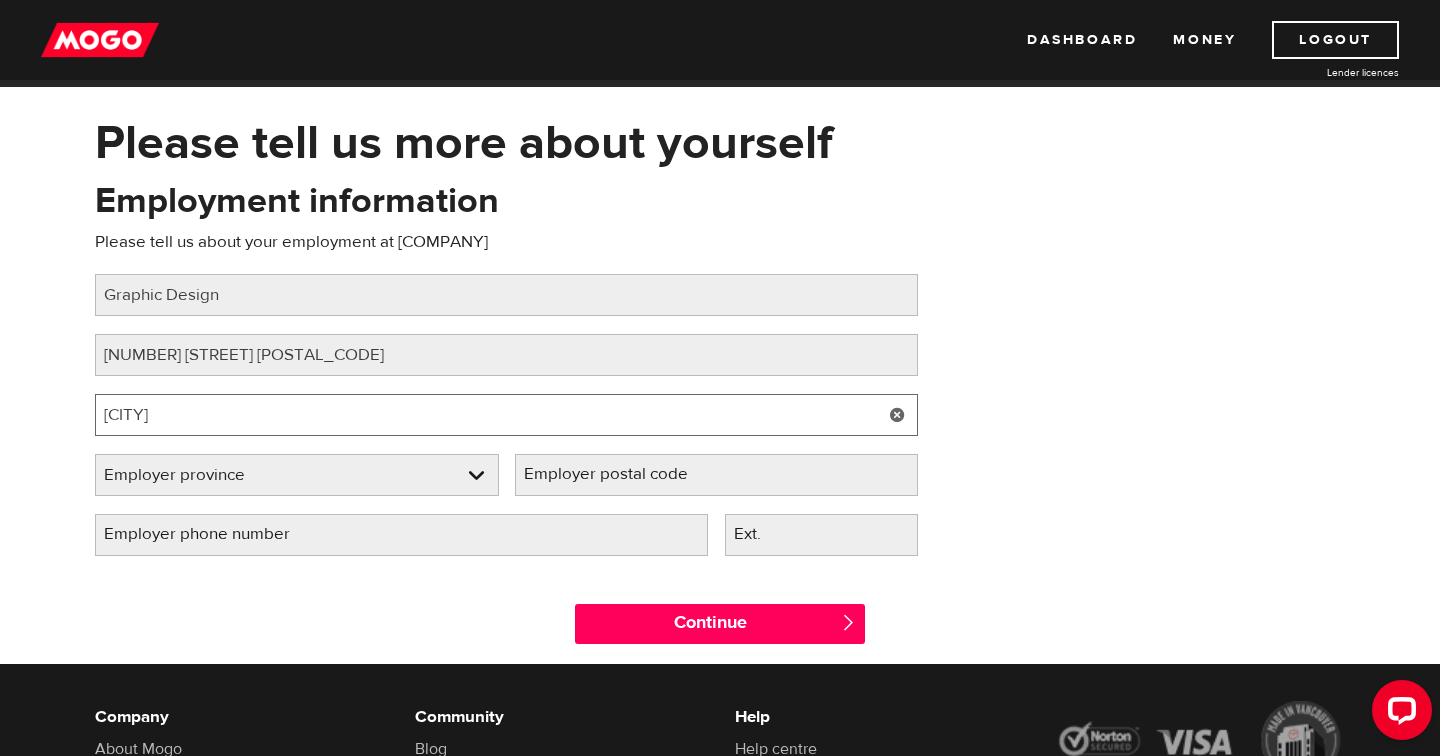 type on "[CITY]" 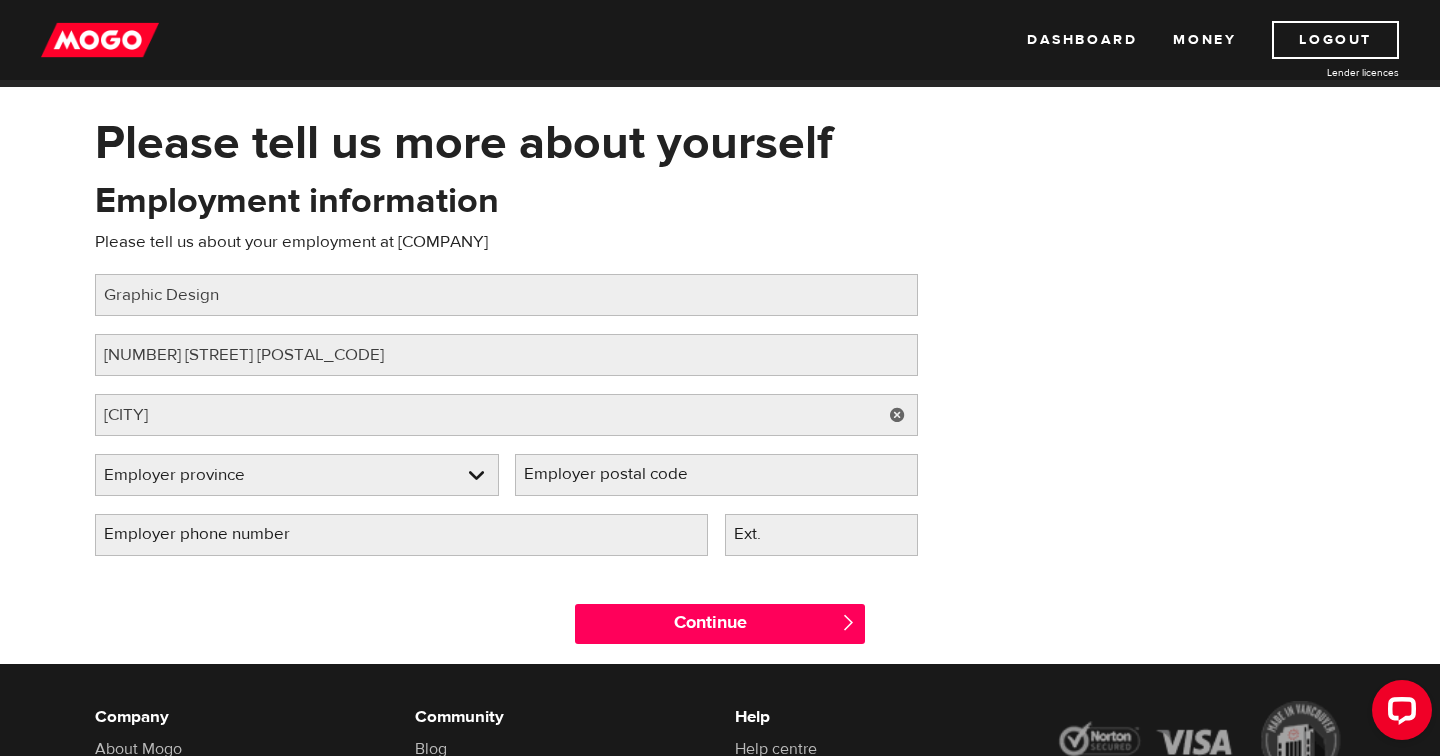 type 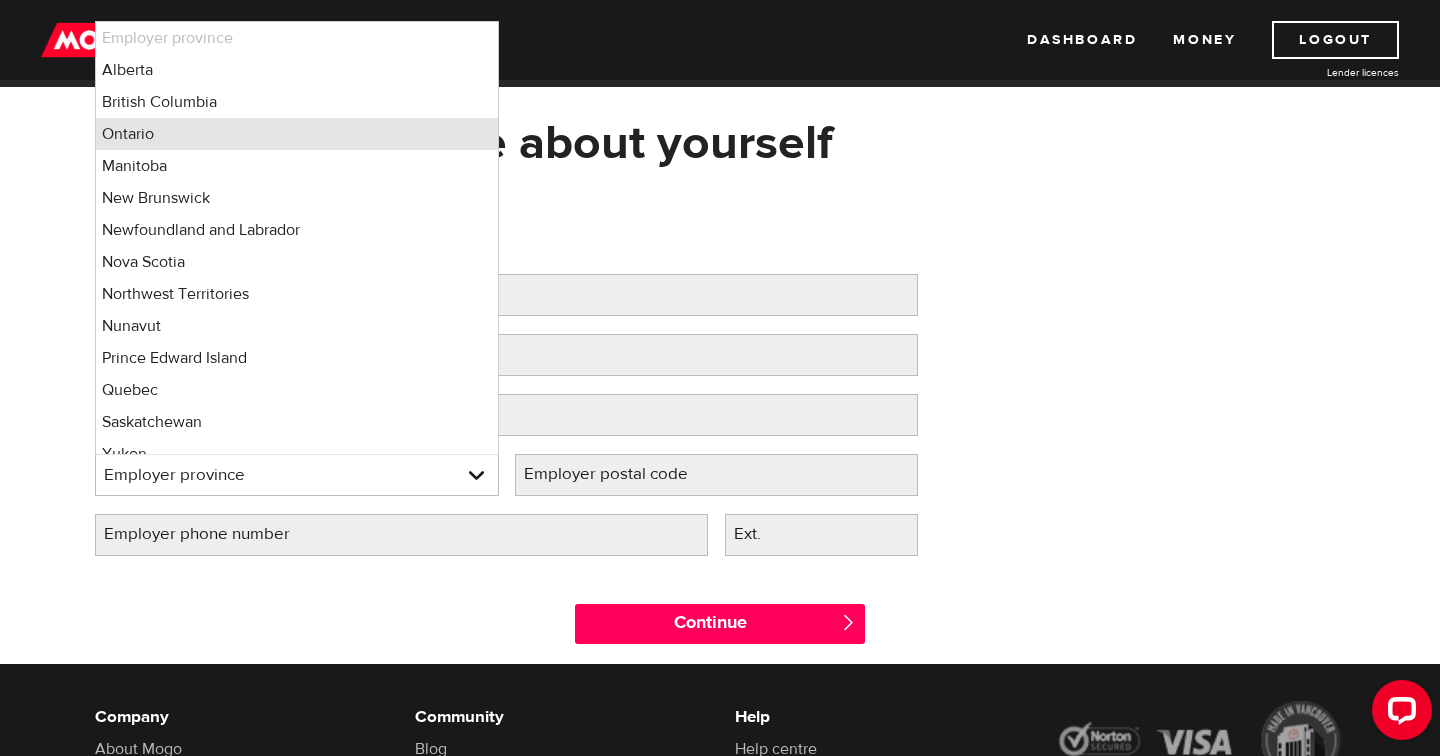 type 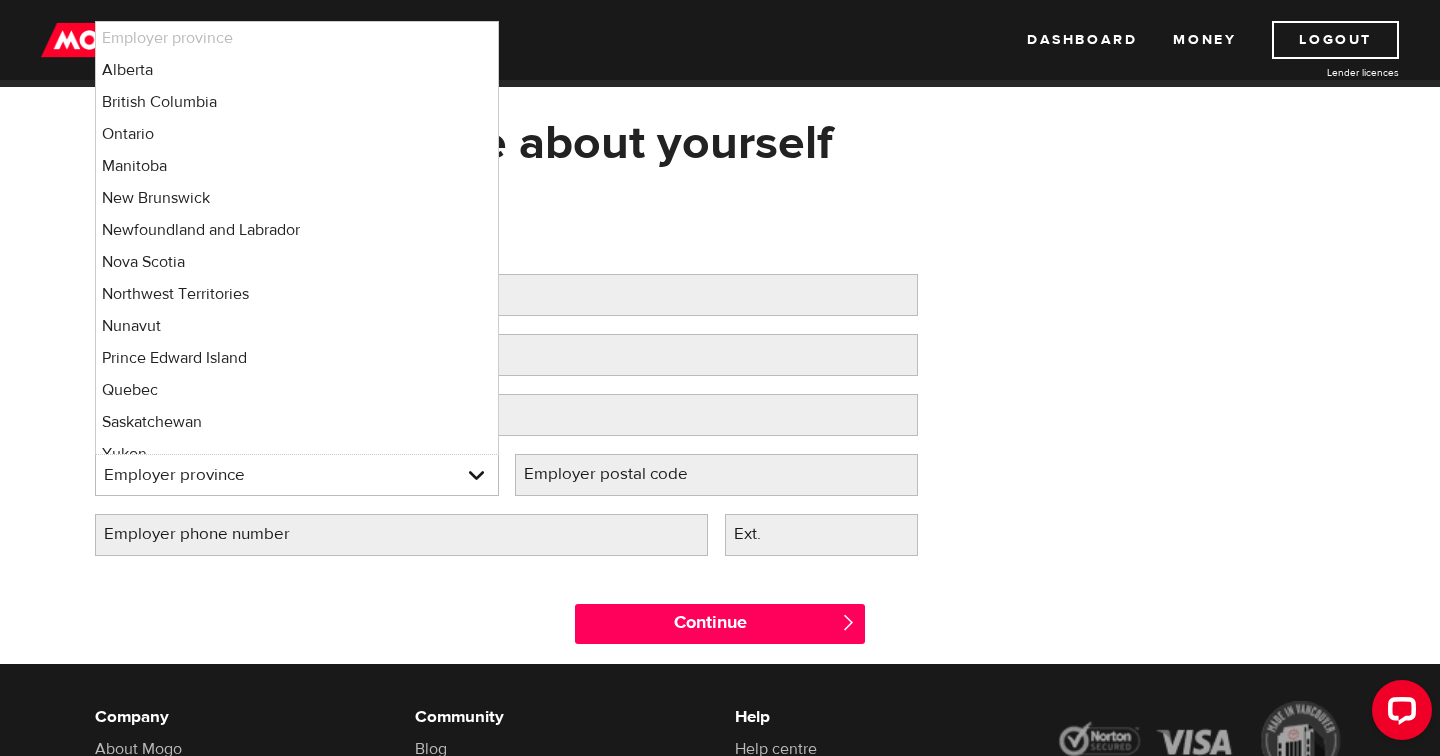 select on "ON" 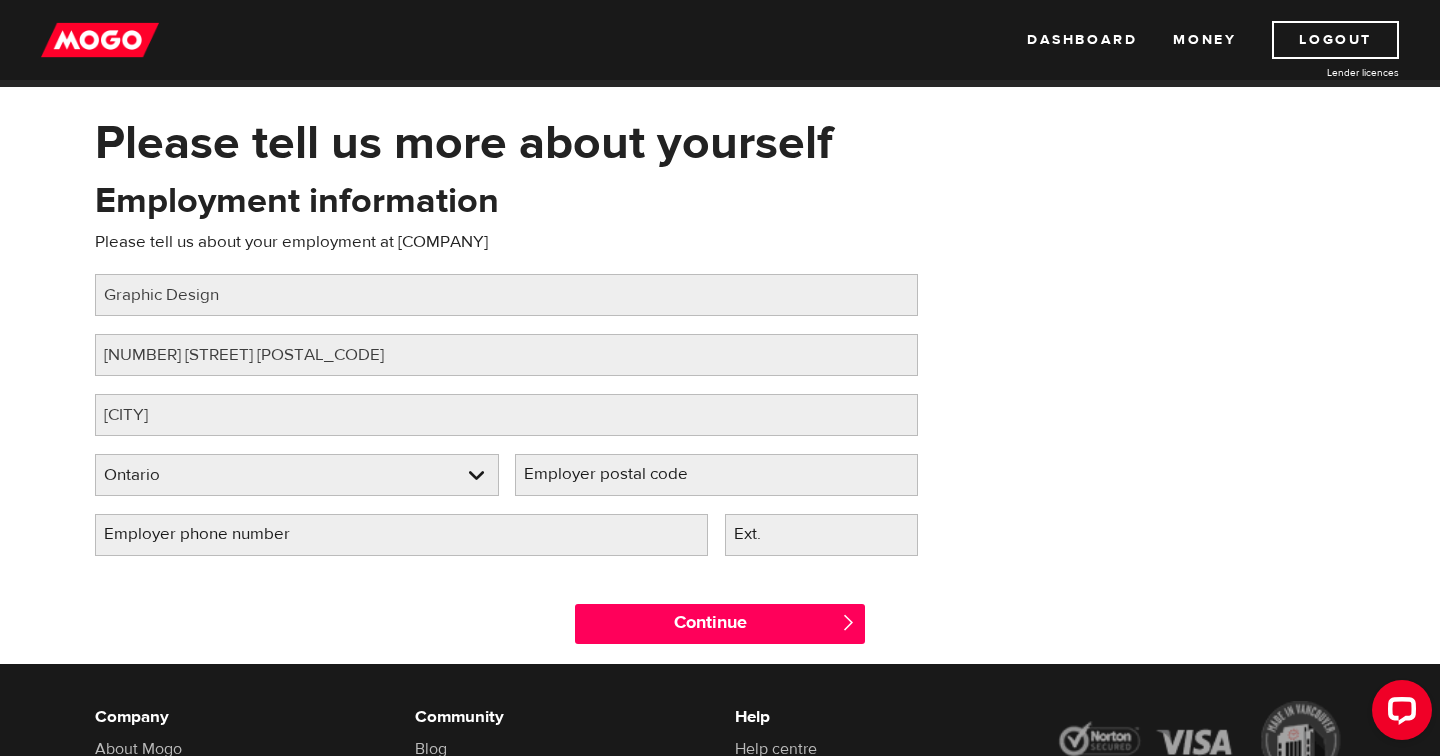 click on "Employer postal code" at bounding box center (622, 474) 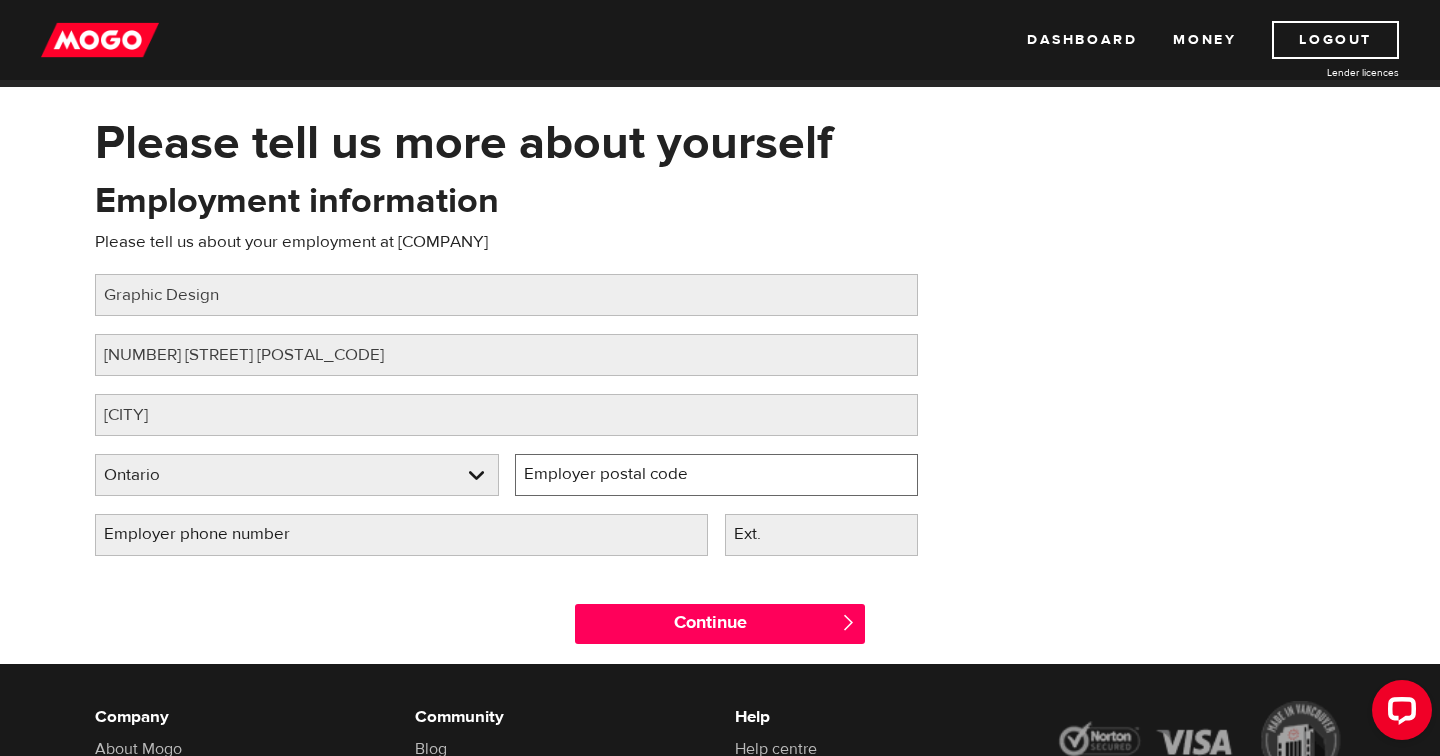 click on "Employer postal code" at bounding box center [717, 475] 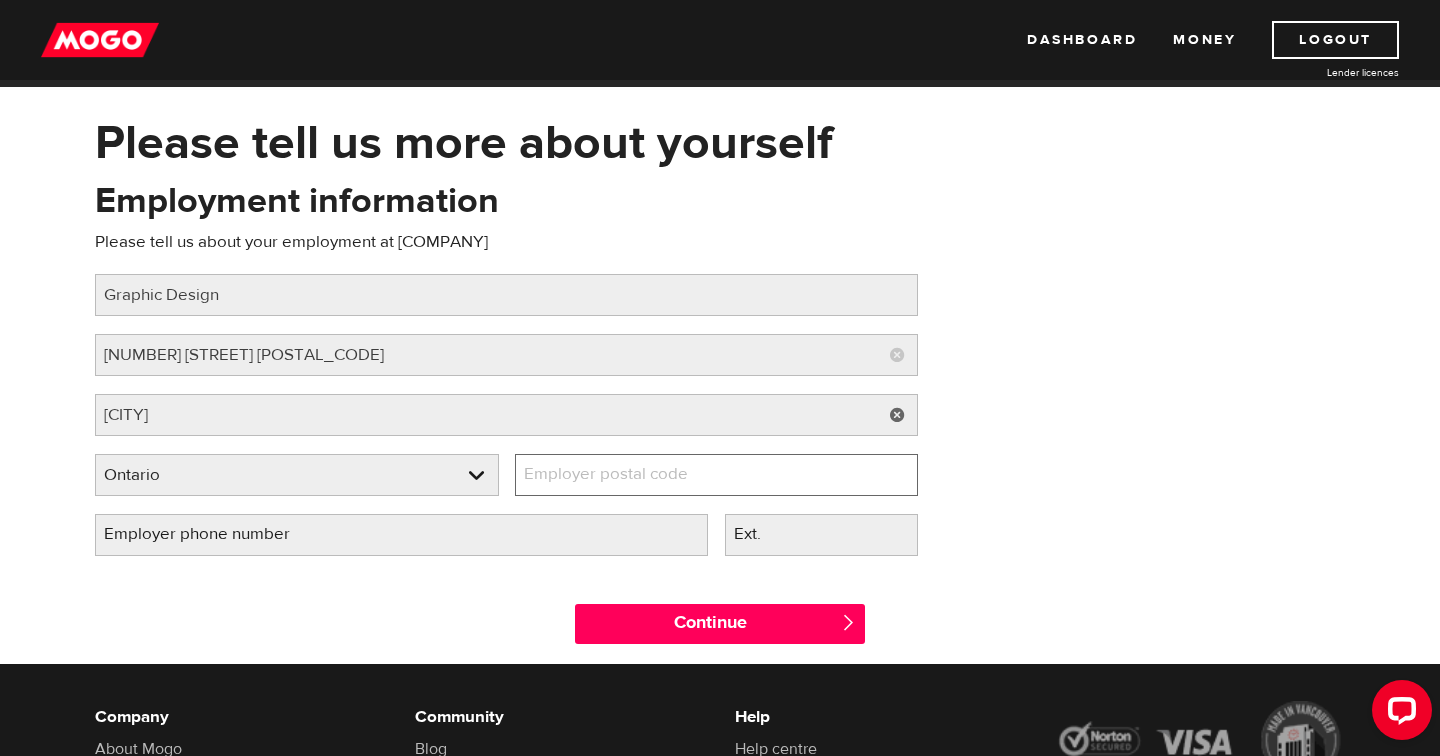 paste on "M3N 3A1" 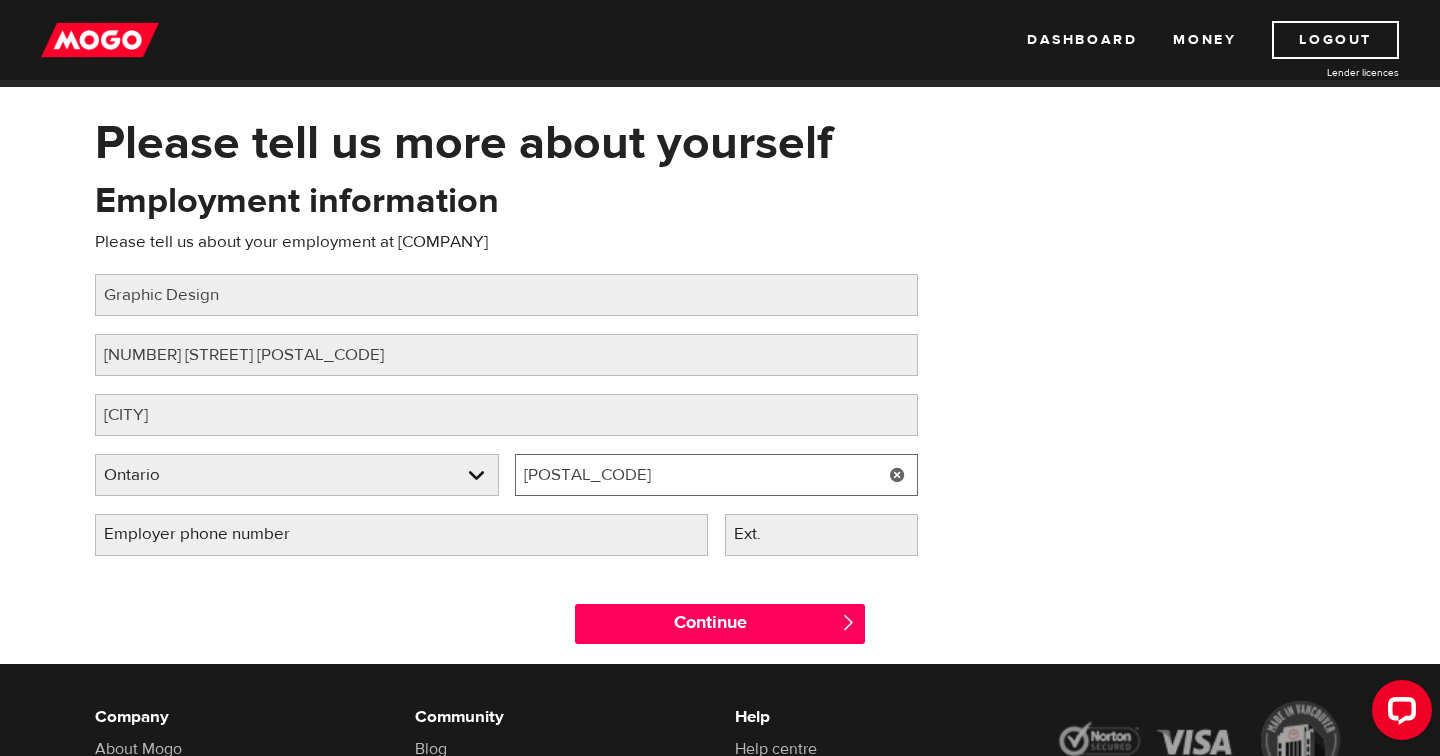 type on "M3N 3A1" 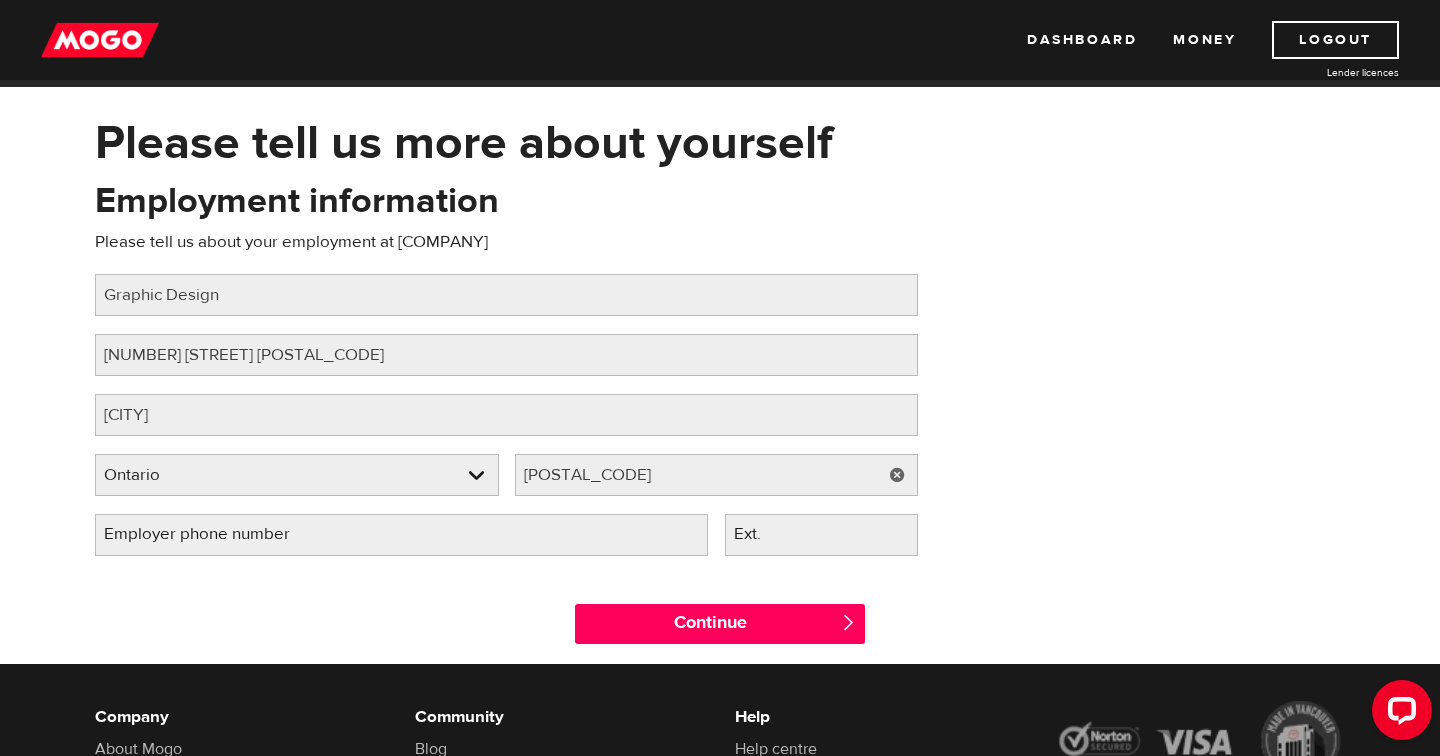 click on "Employer phone number" at bounding box center (213, 534) 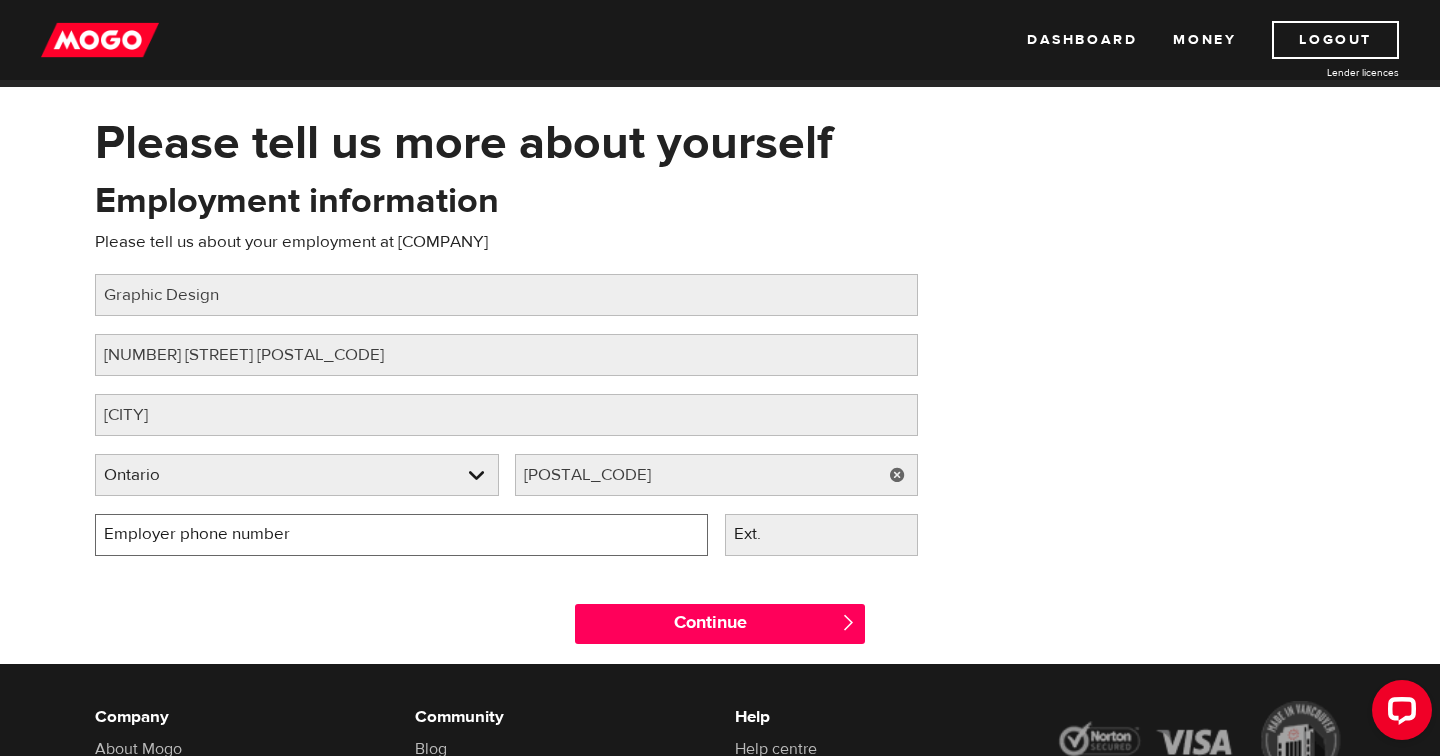 click on "Employer phone number" at bounding box center [401, 535] 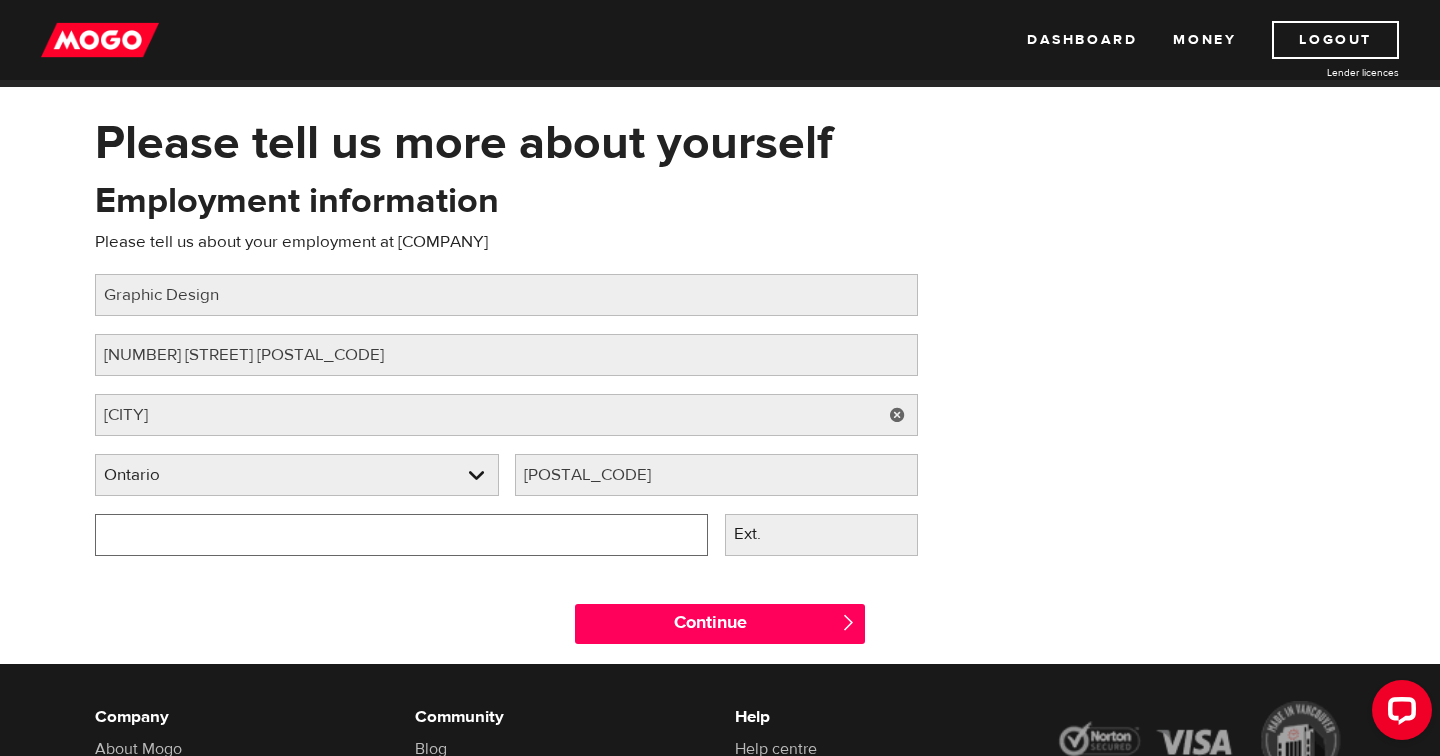type on "(186) 698-7645" 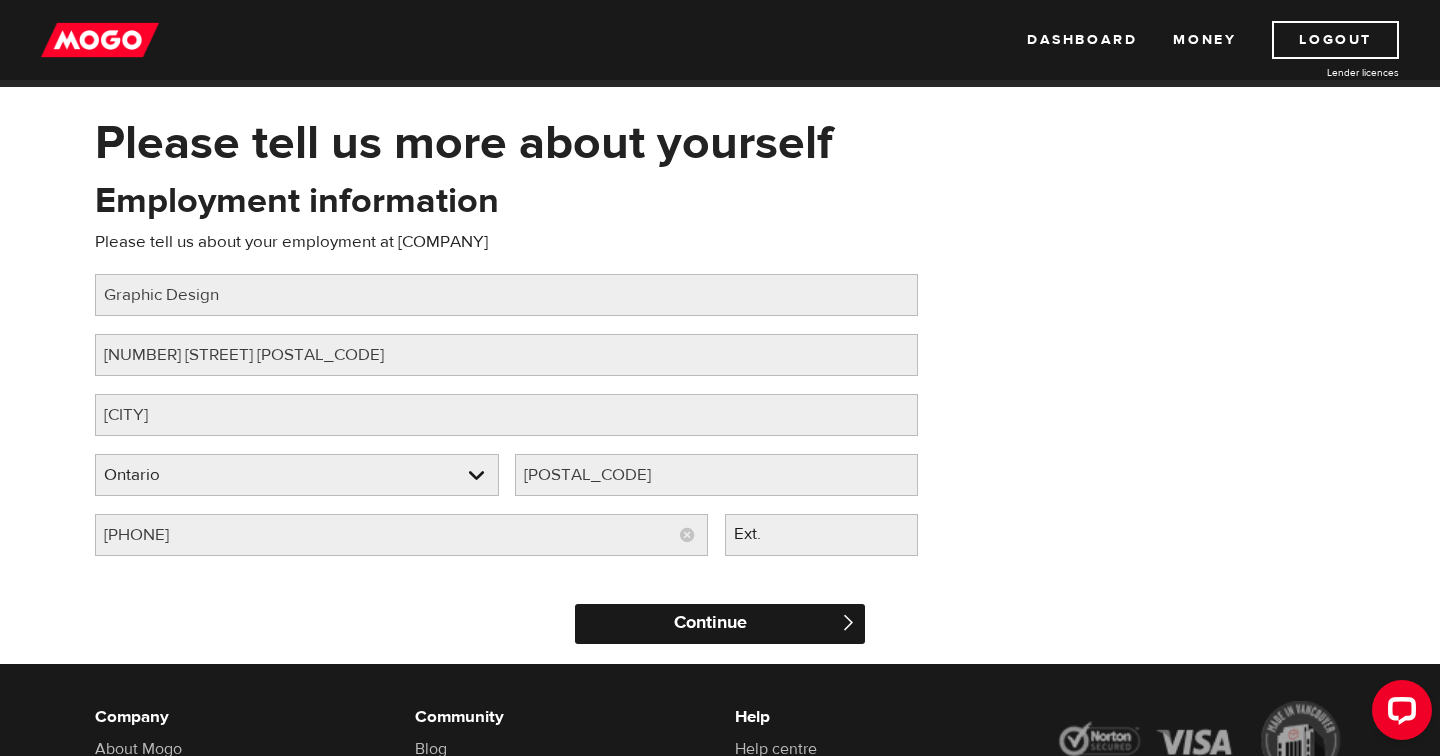 click on "Continue" at bounding box center [720, 624] 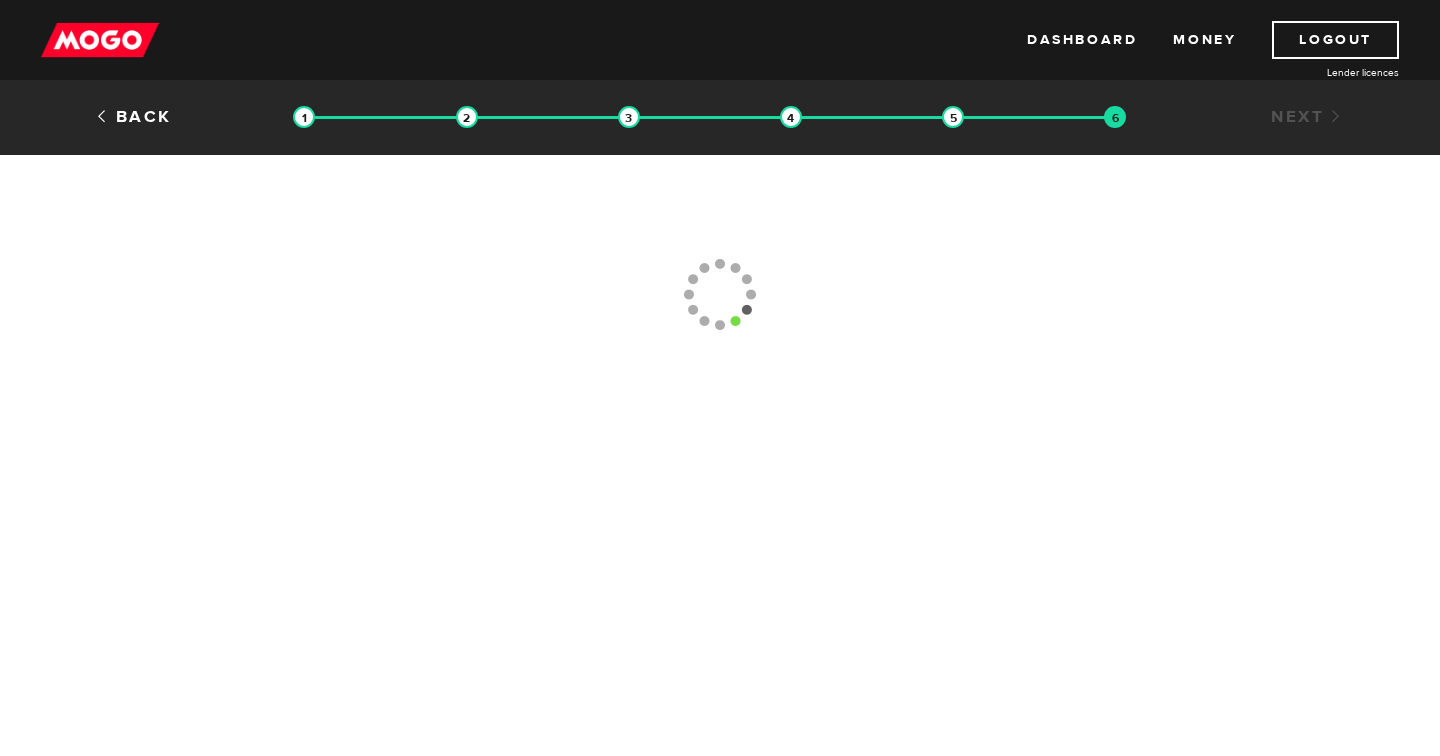 scroll, scrollTop: 0, scrollLeft: 0, axis: both 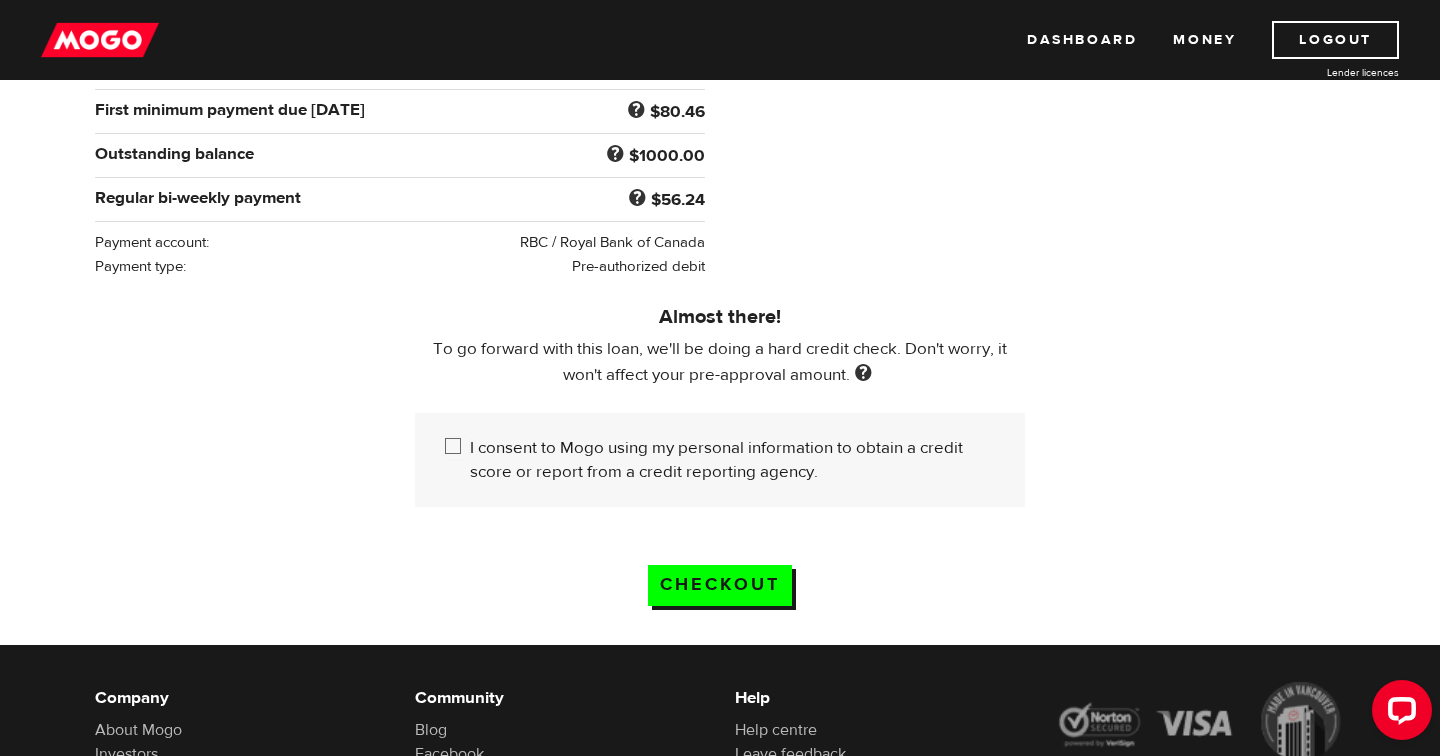 click on "I consent to Mogo using my personal information to obtain a credit score or report from a credit reporting agency." at bounding box center [732, 460] 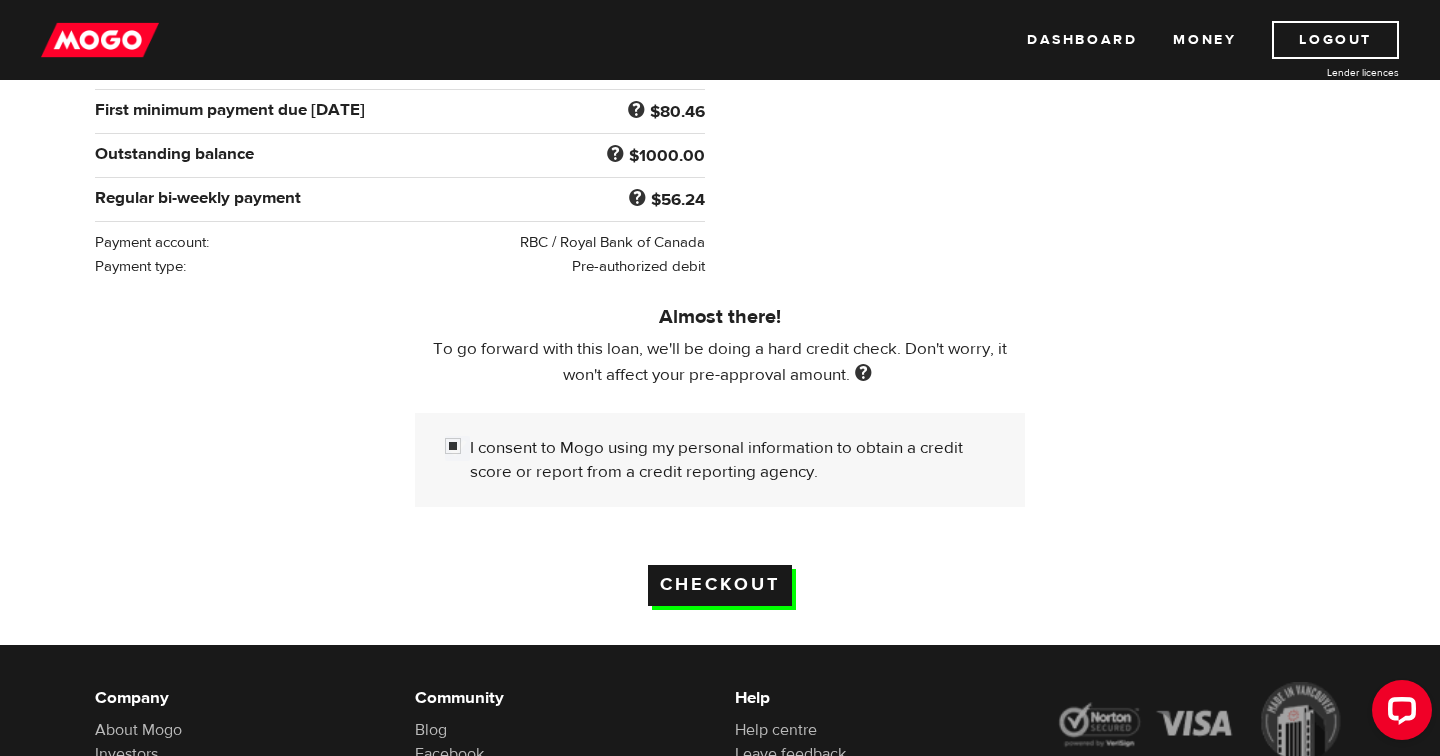 click on "Checkout" at bounding box center (720, 585) 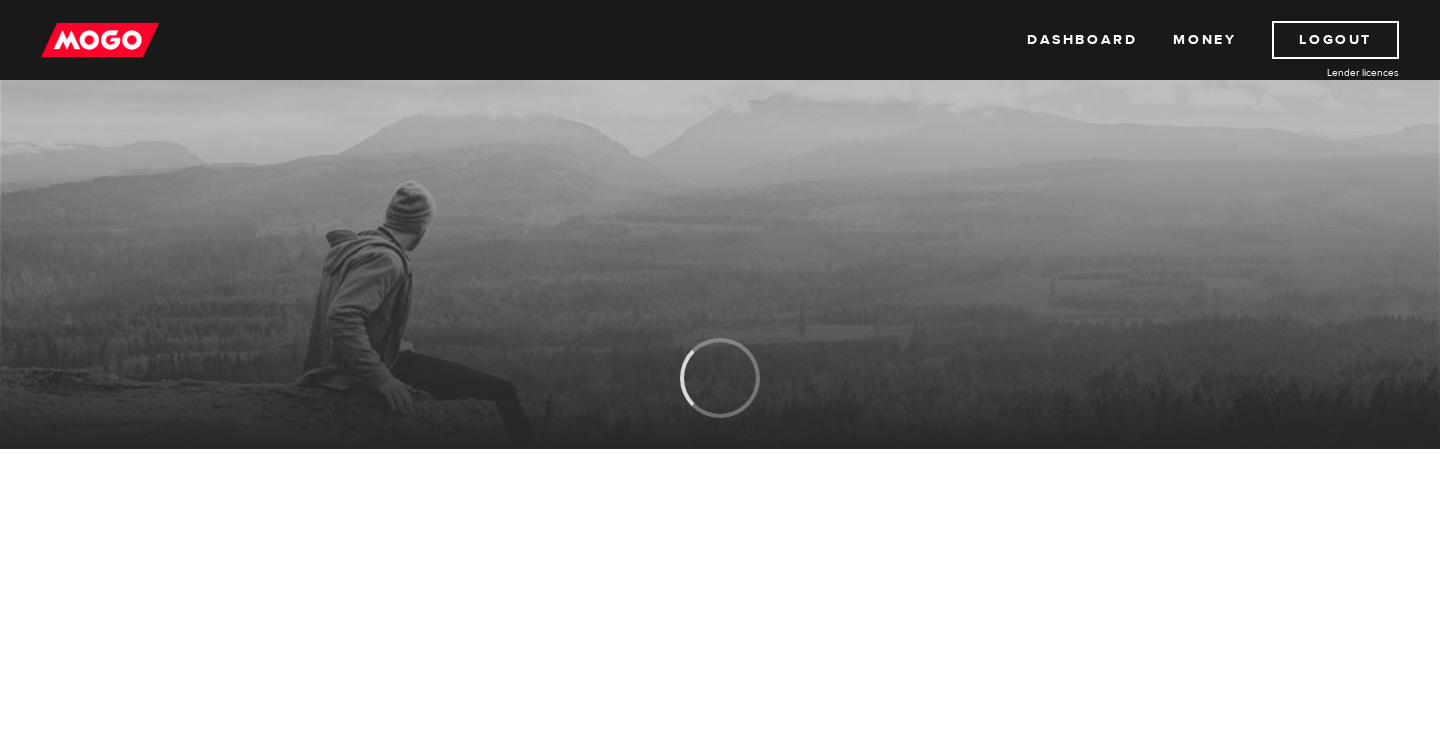 scroll, scrollTop: 0, scrollLeft: 0, axis: both 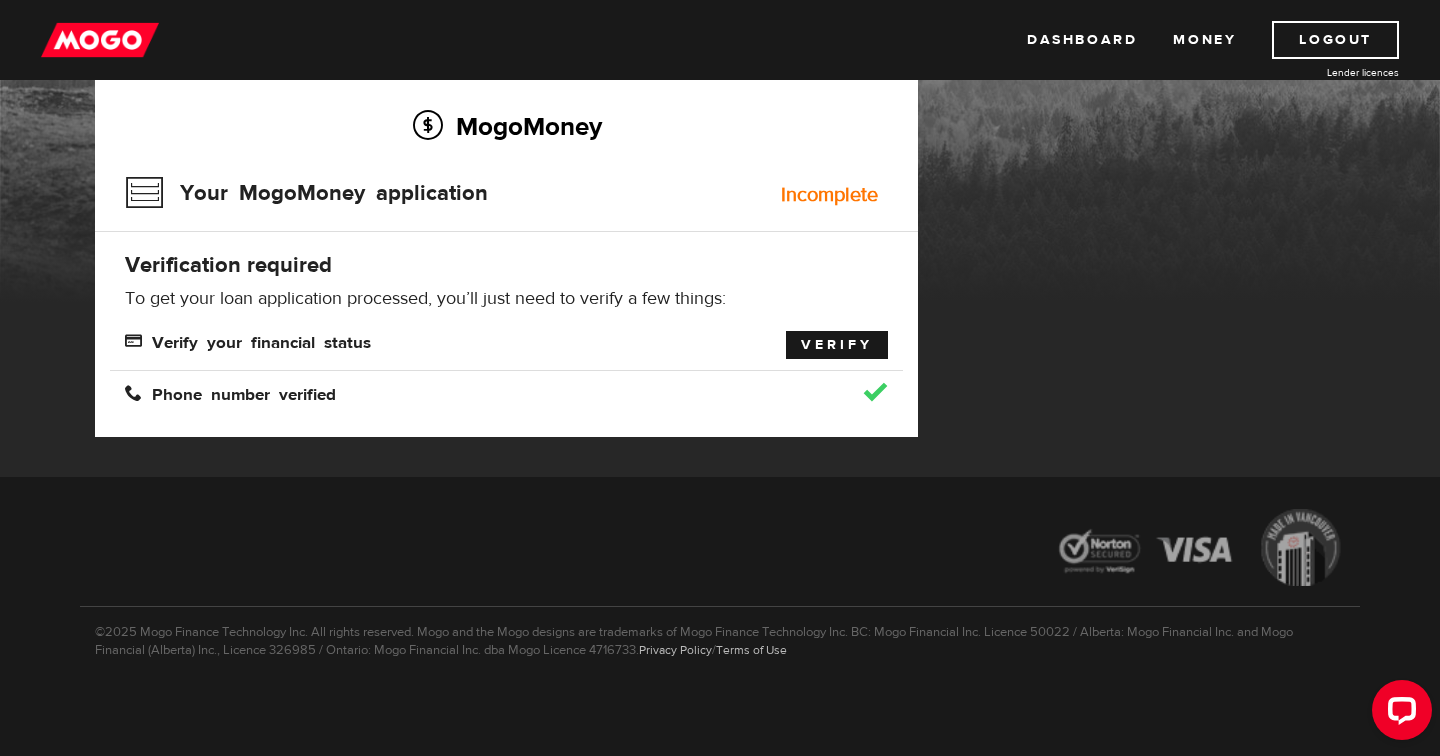 click on "Verify" at bounding box center [837, 345] 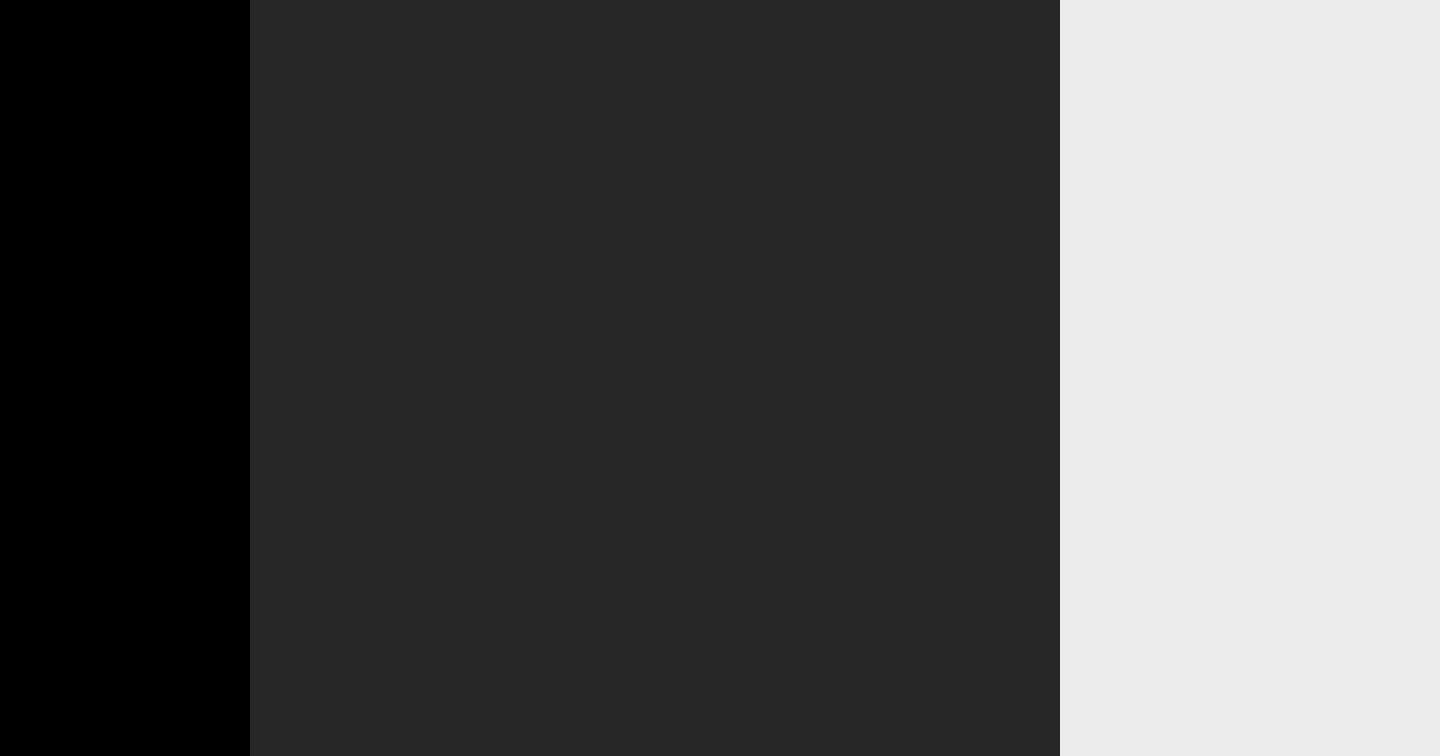 scroll, scrollTop: 0, scrollLeft: 0, axis: both 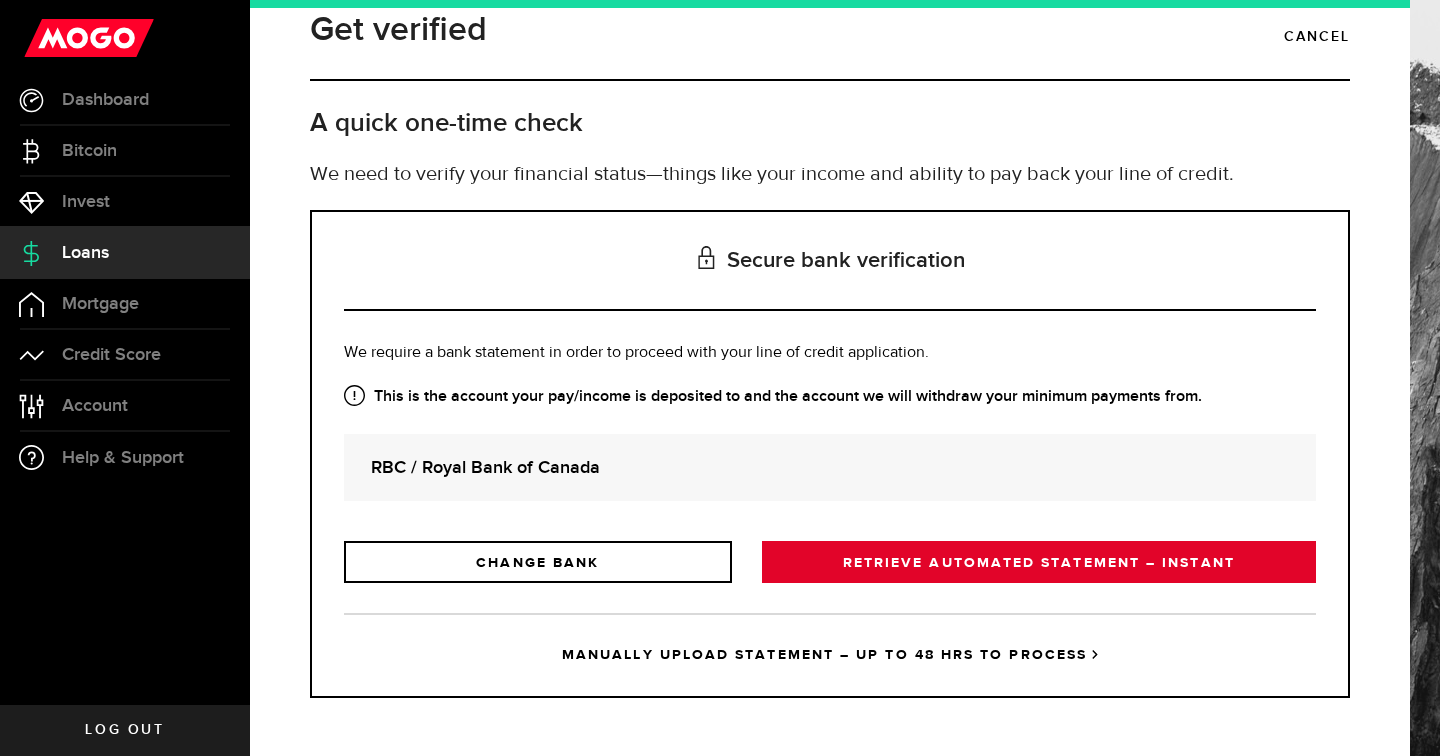 click on "RETRIEVE AUTOMATED STATEMENT – INSTANT" at bounding box center [1039, 562] 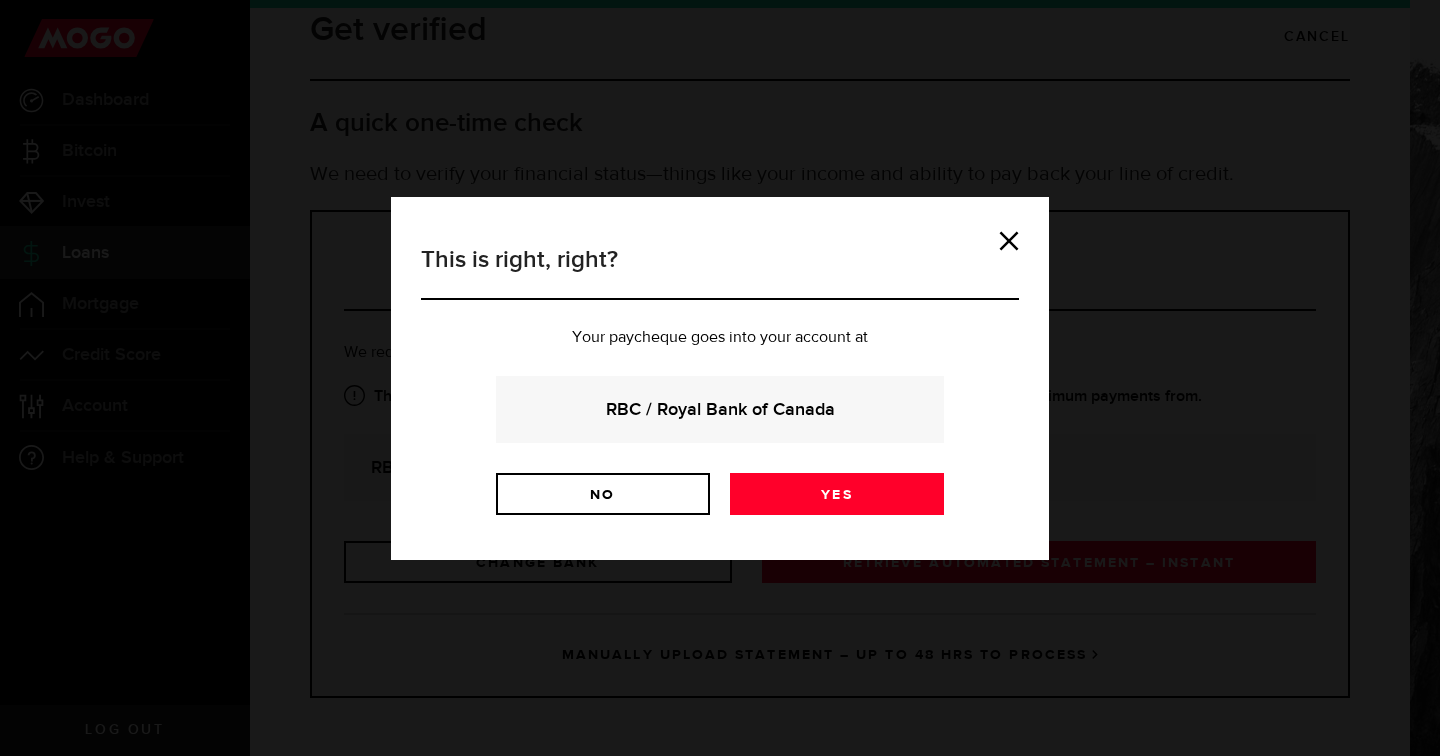 click on "RBC / Royal Bank of Canada" at bounding box center (720, 409) 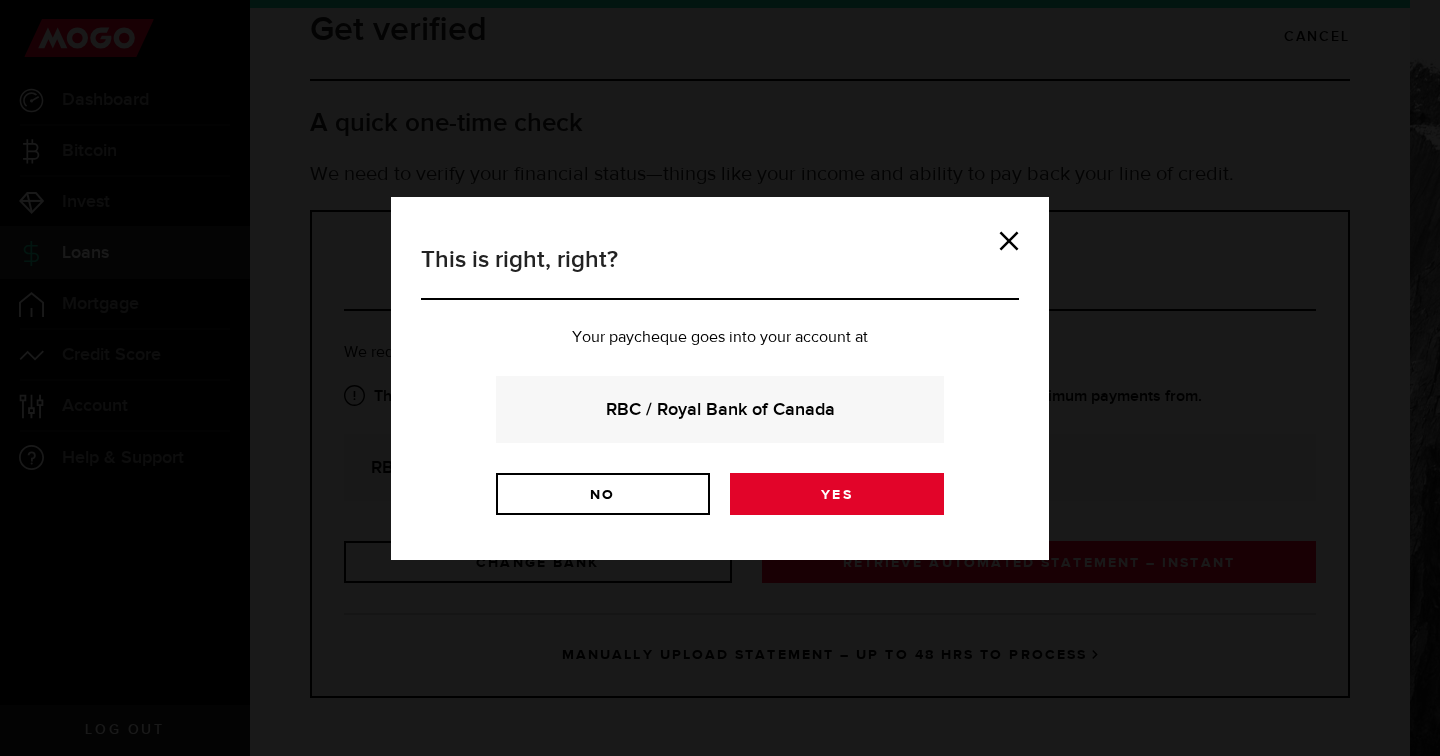 click on "Yes" at bounding box center [837, 494] 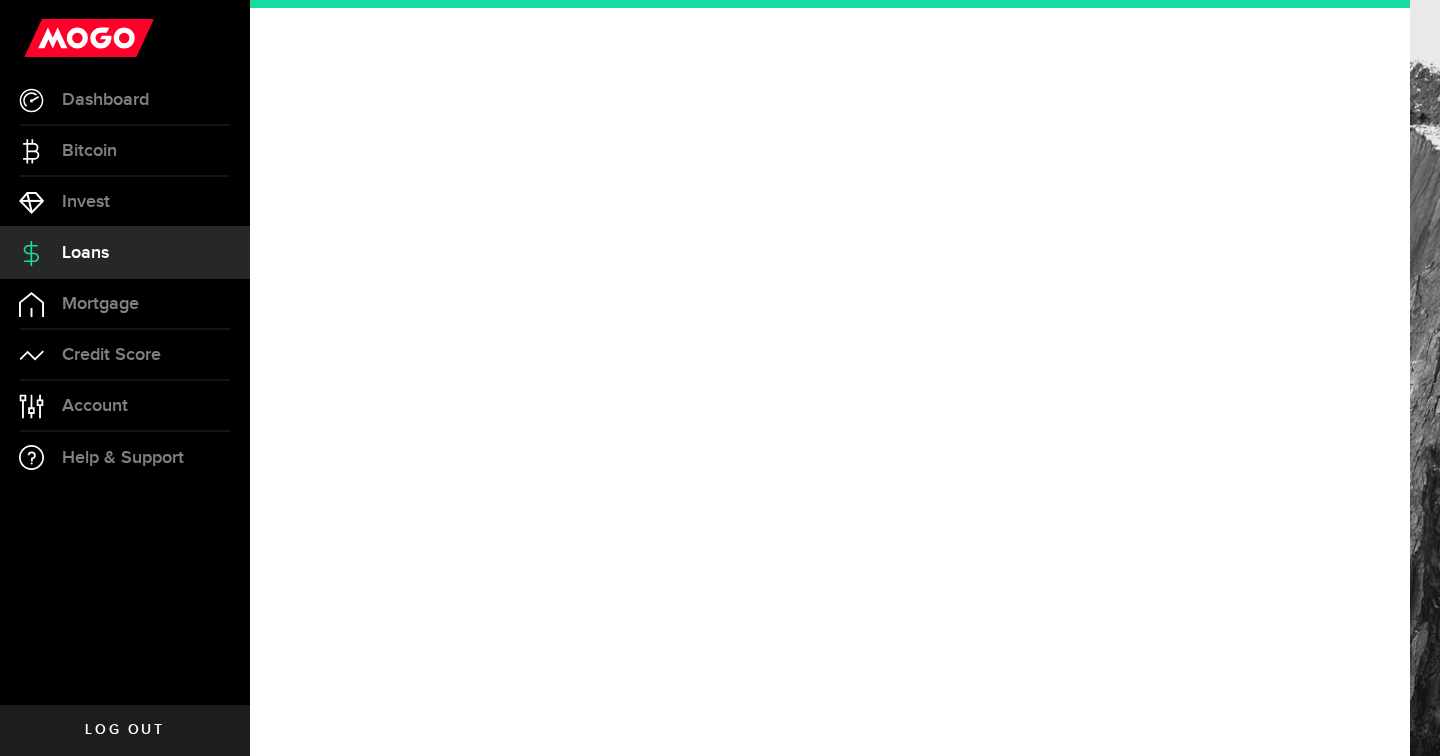 scroll, scrollTop: 0, scrollLeft: 0, axis: both 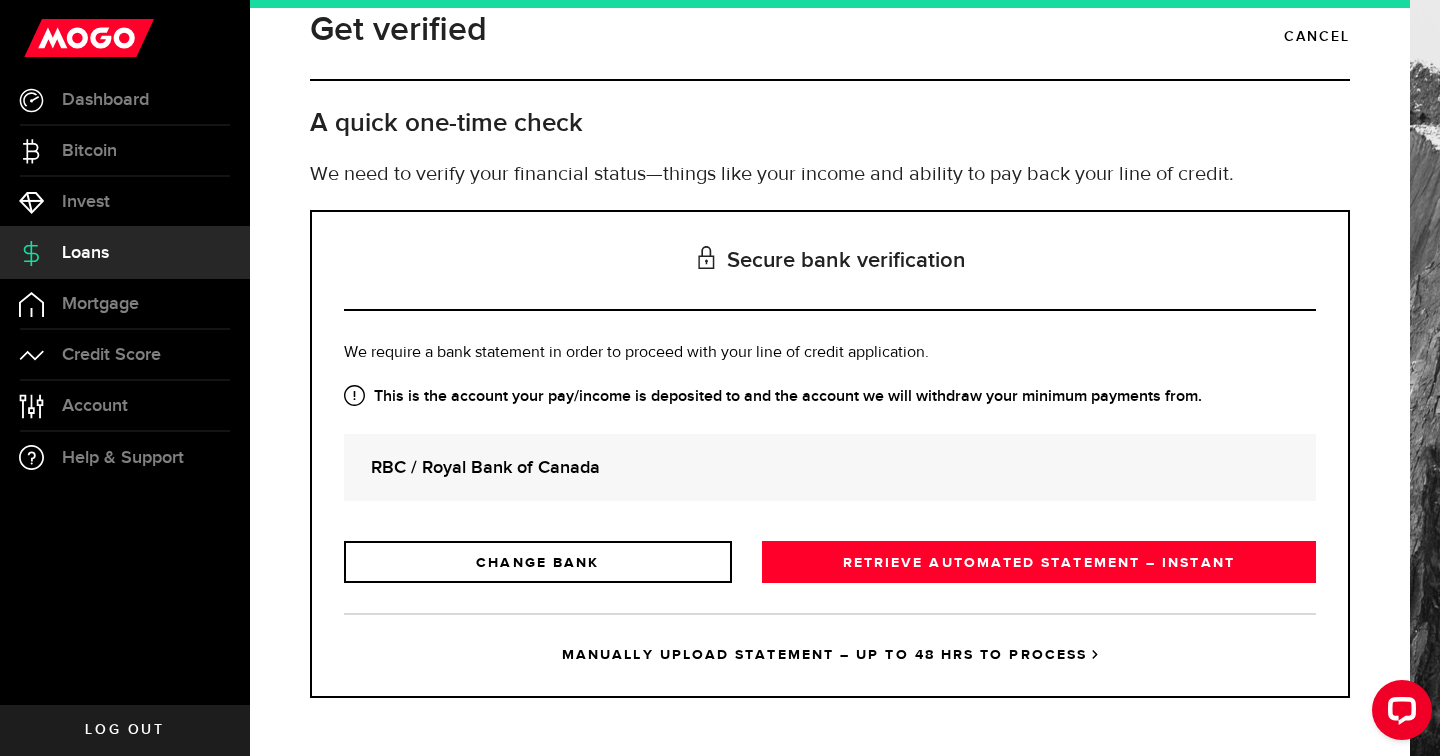 click on "MANUALLY UPLOAD STATEMENT – UP TO 48 HRS TO PROCESS" at bounding box center (830, 654) 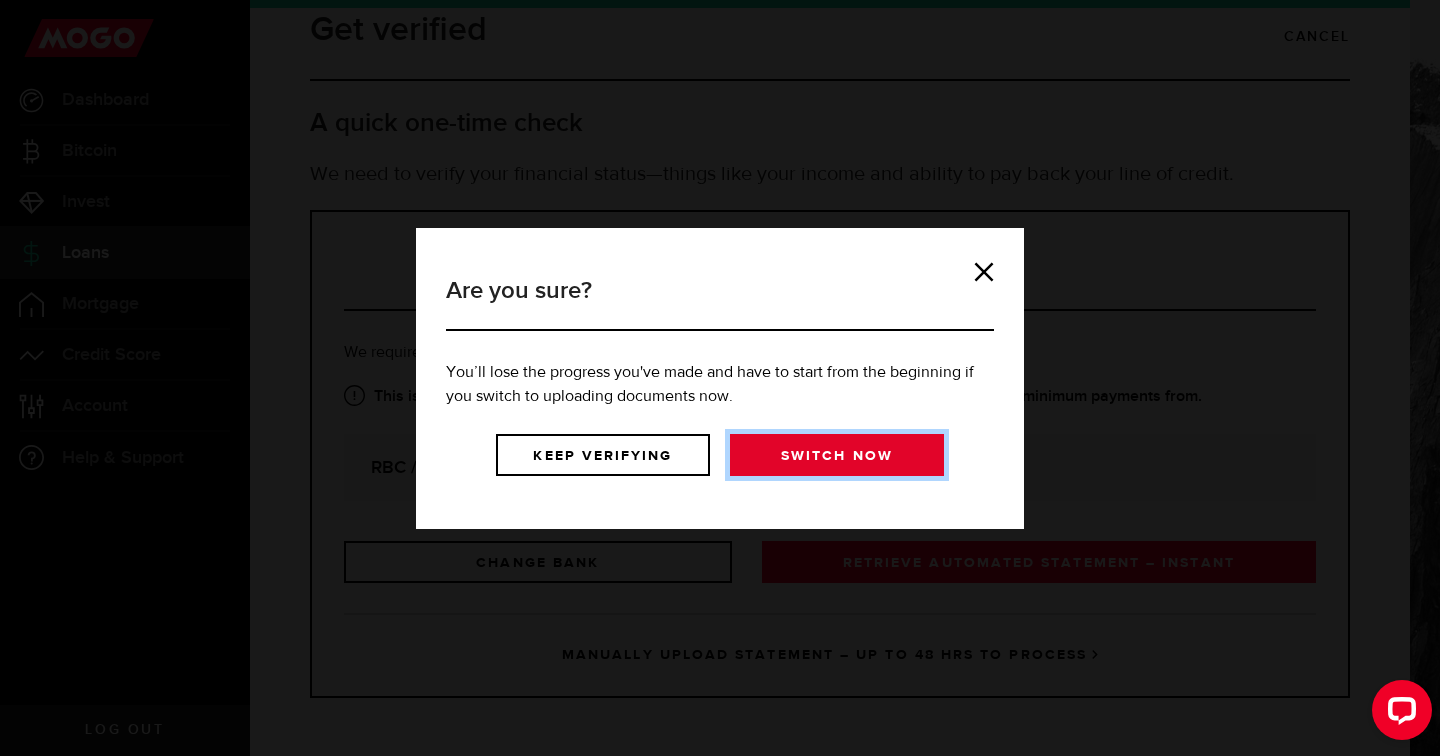 click on "Switch now" at bounding box center (837, 455) 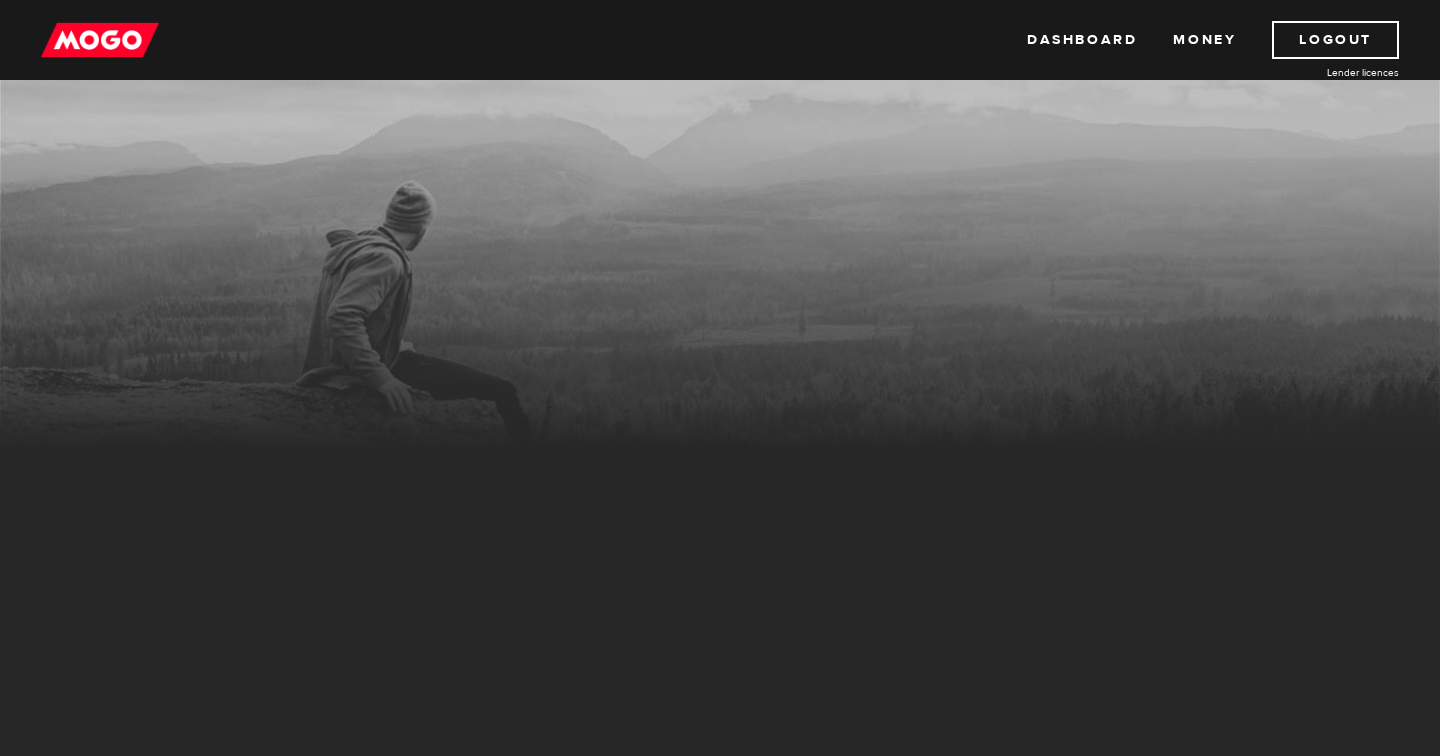 scroll, scrollTop: 0, scrollLeft: 0, axis: both 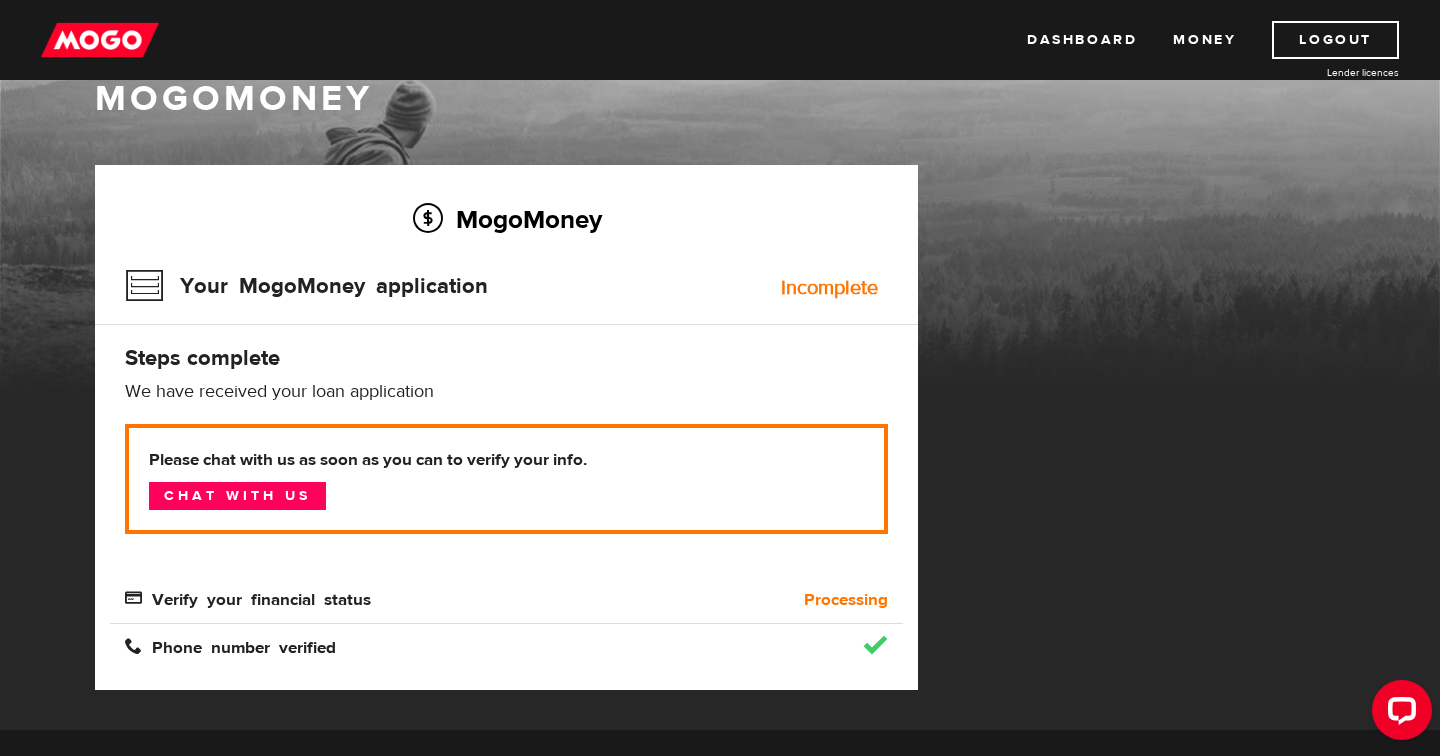 click on "MogoMoney Your MogoMoney application Expired Your MogoMoney credit decision has expired. Looks like you waited too long. Don't worry though, we'll let you know when you get a new offer. MogoMoney Your MogoMoney application Pre-approved You're pre-approved! To get the MogoMoney you've been pre-approved for, continue below! Continue application MogoMoney Your MogoMoney application Incomplete Steps complete We have received your loan application We could not verify your financial status Please chat with us as soon as you can to verify your info.           Chat with us Verify your financial status Processing Verify your financial status Verify Financial status verified Verify your phone number Verify Phone number verified MogoMoney Your MogoMoney application Not approved Sorry we can't lend to you at this time  Learn more MogoMoney Your MogoMoney application Congrats, your application is complete! Please chat with us as soon as you can to finalize your loan details. Chat with us MogoMoney Agreements MogoMoney" at bounding box center [720, 447] 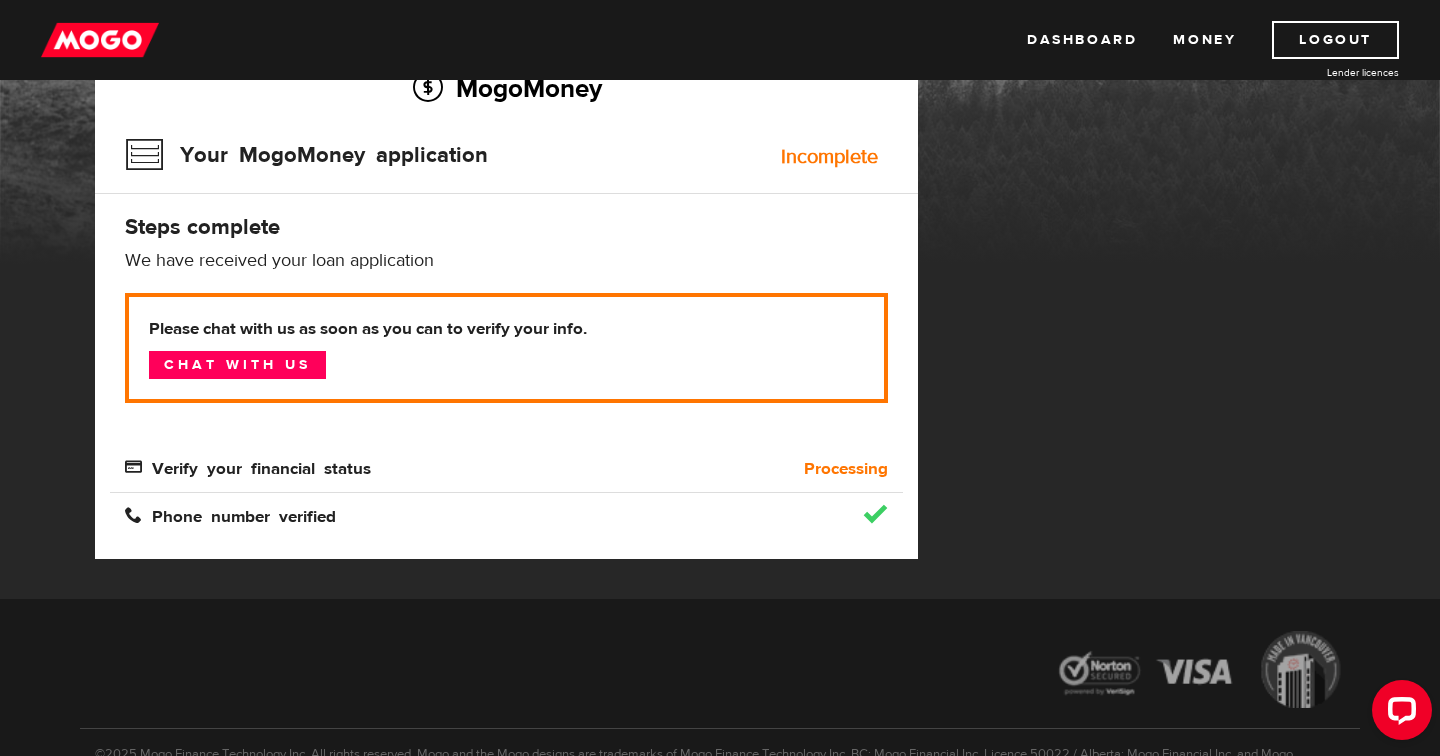 scroll, scrollTop: 182, scrollLeft: 0, axis: vertical 